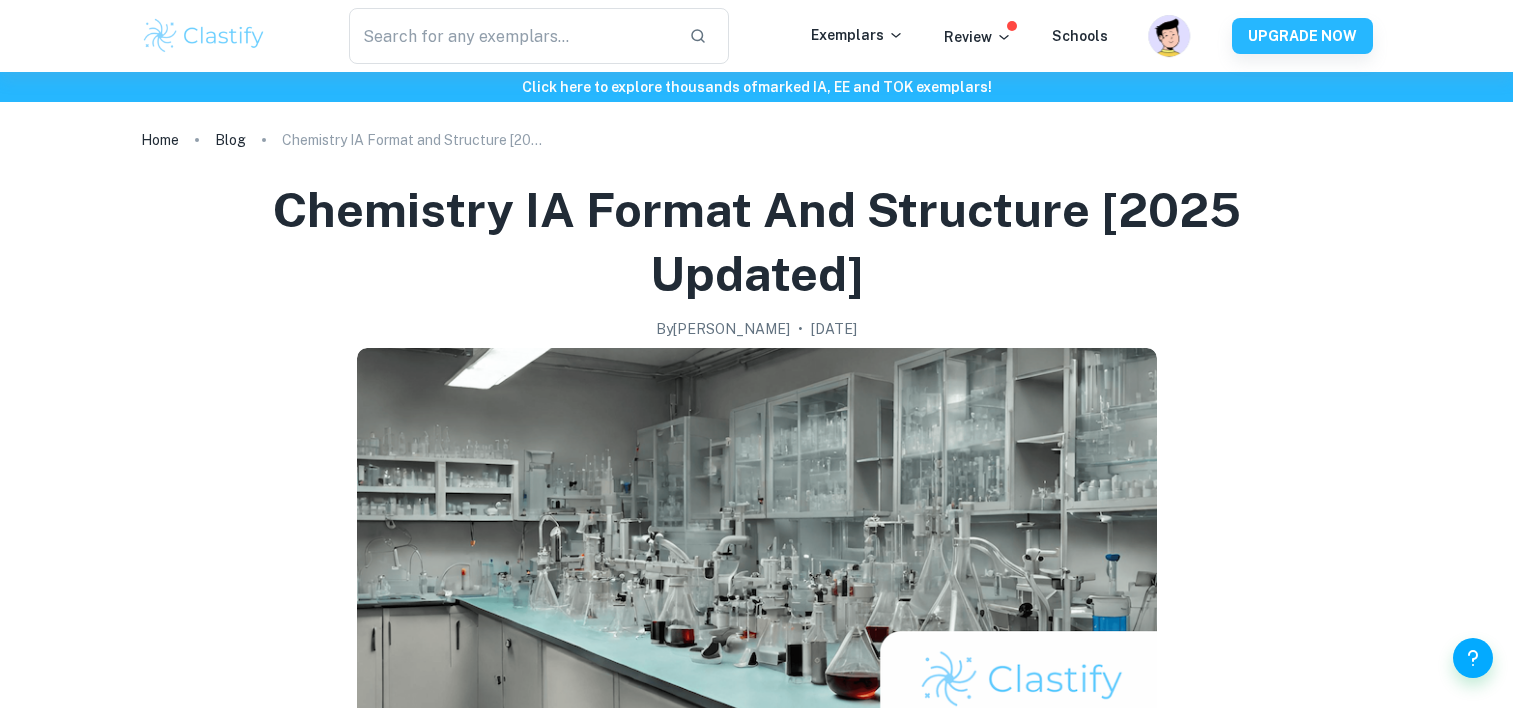scroll, scrollTop: 0, scrollLeft: 0, axis: both 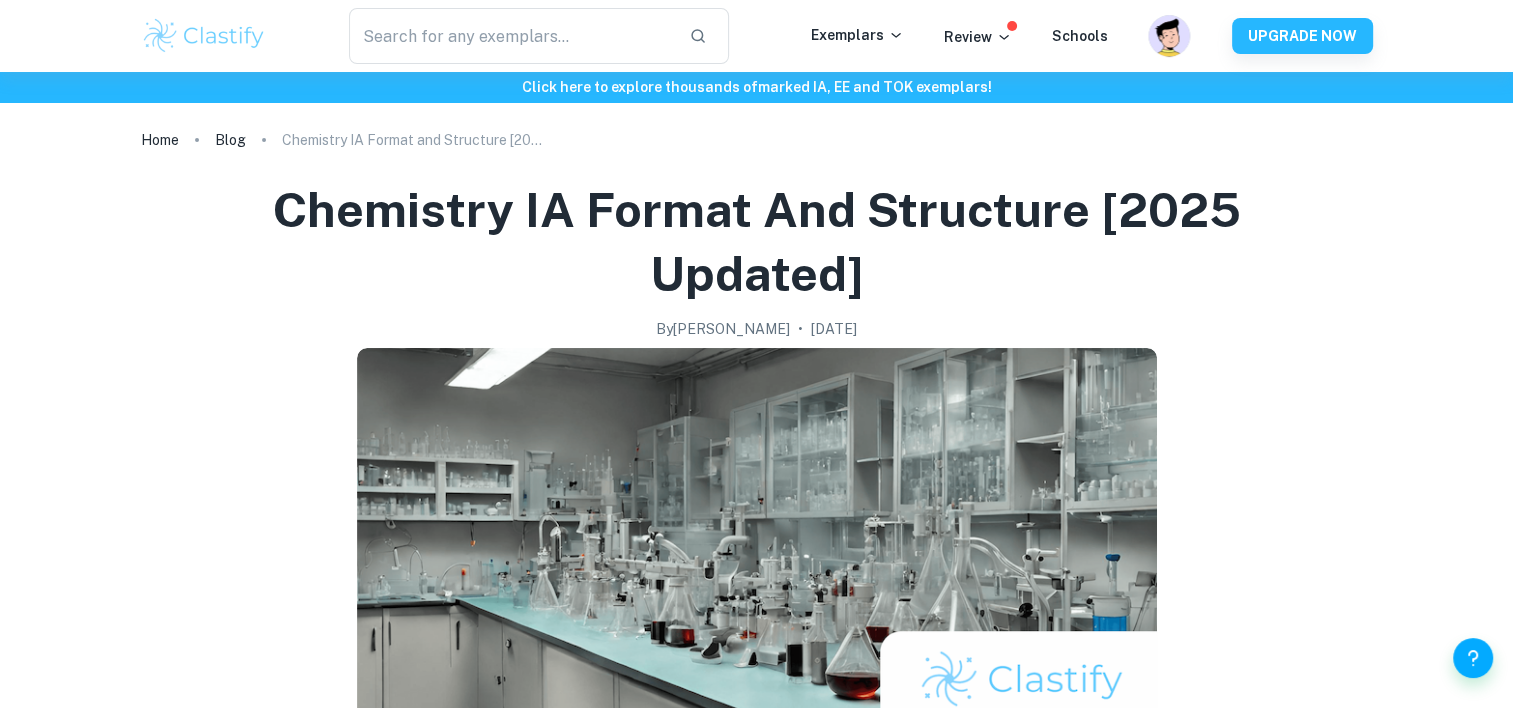 click 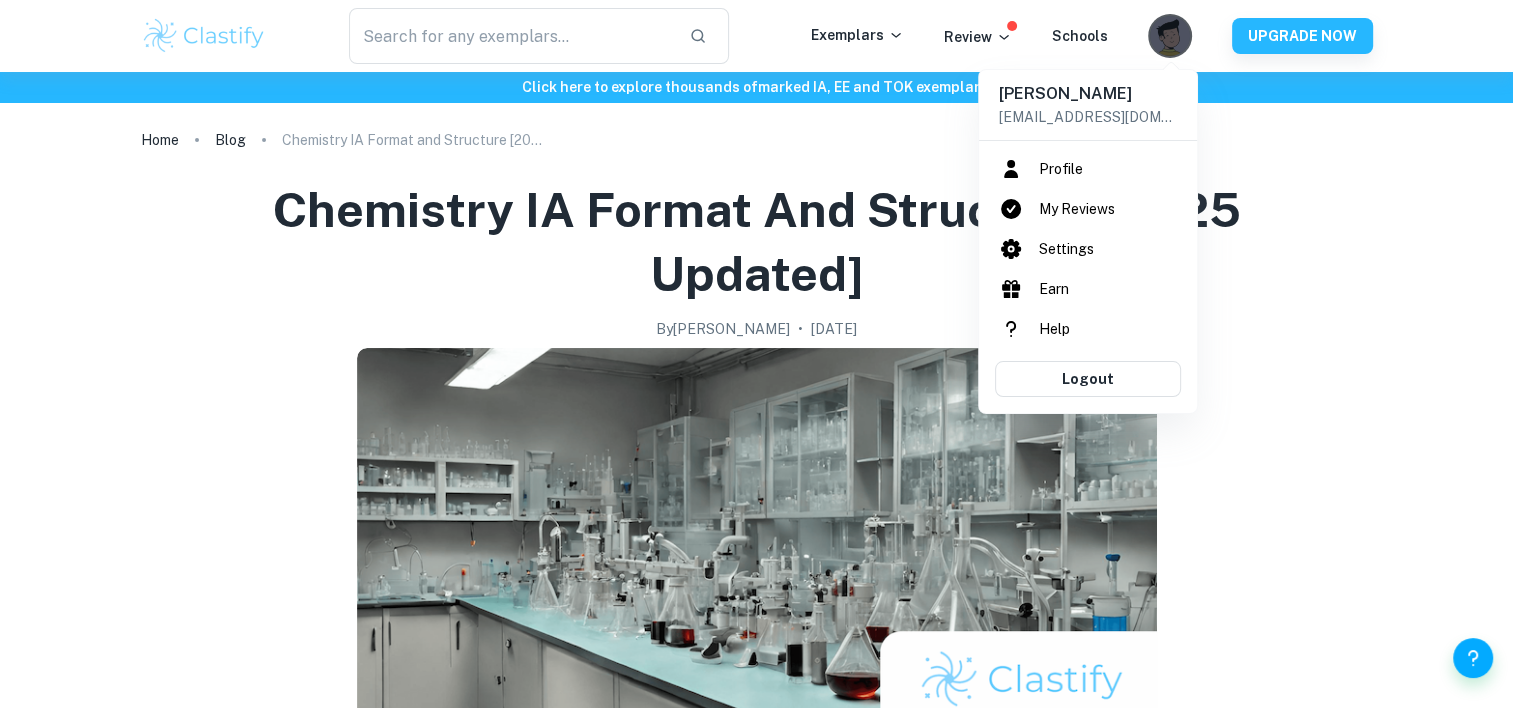 click on "[PERSON_NAME]" at bounding box center (1088, 94) 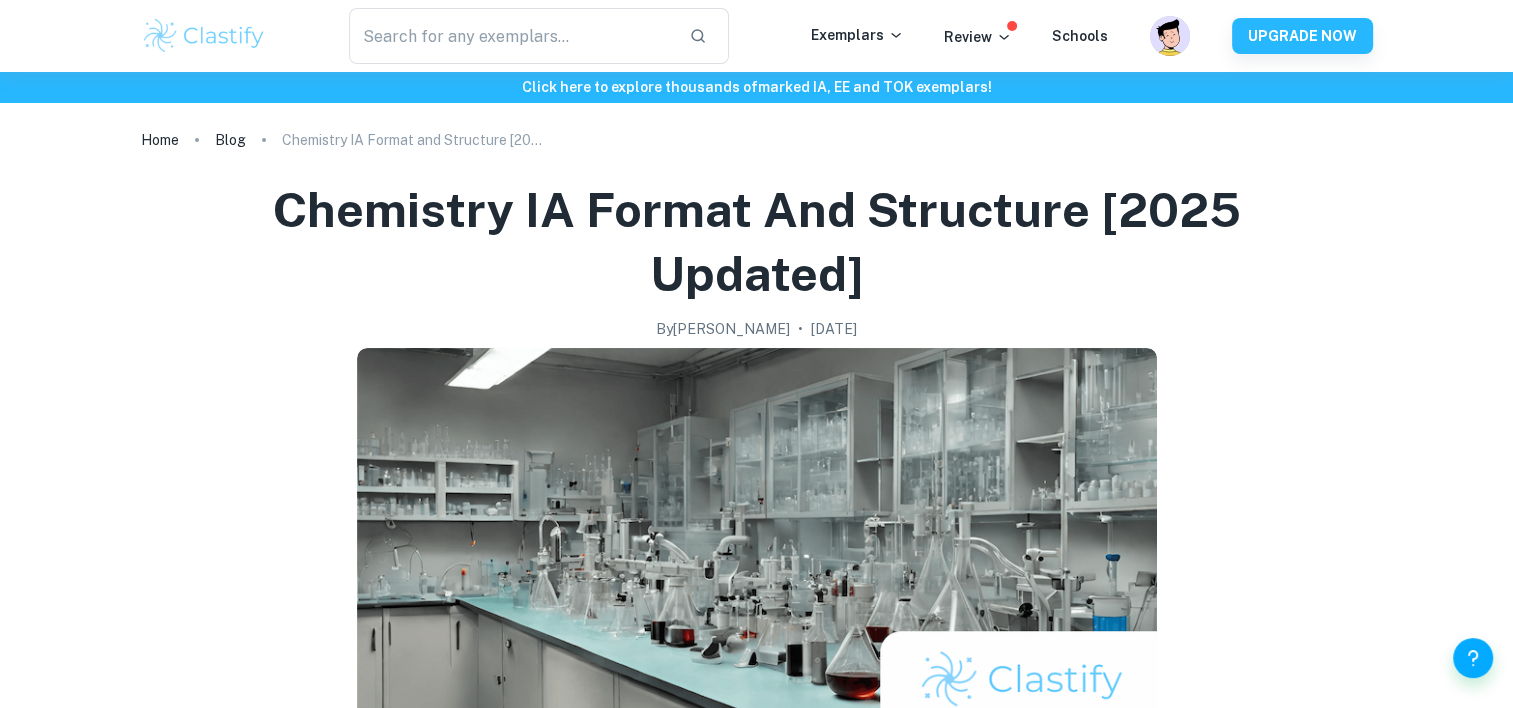 click at bounding box center [204, 36] 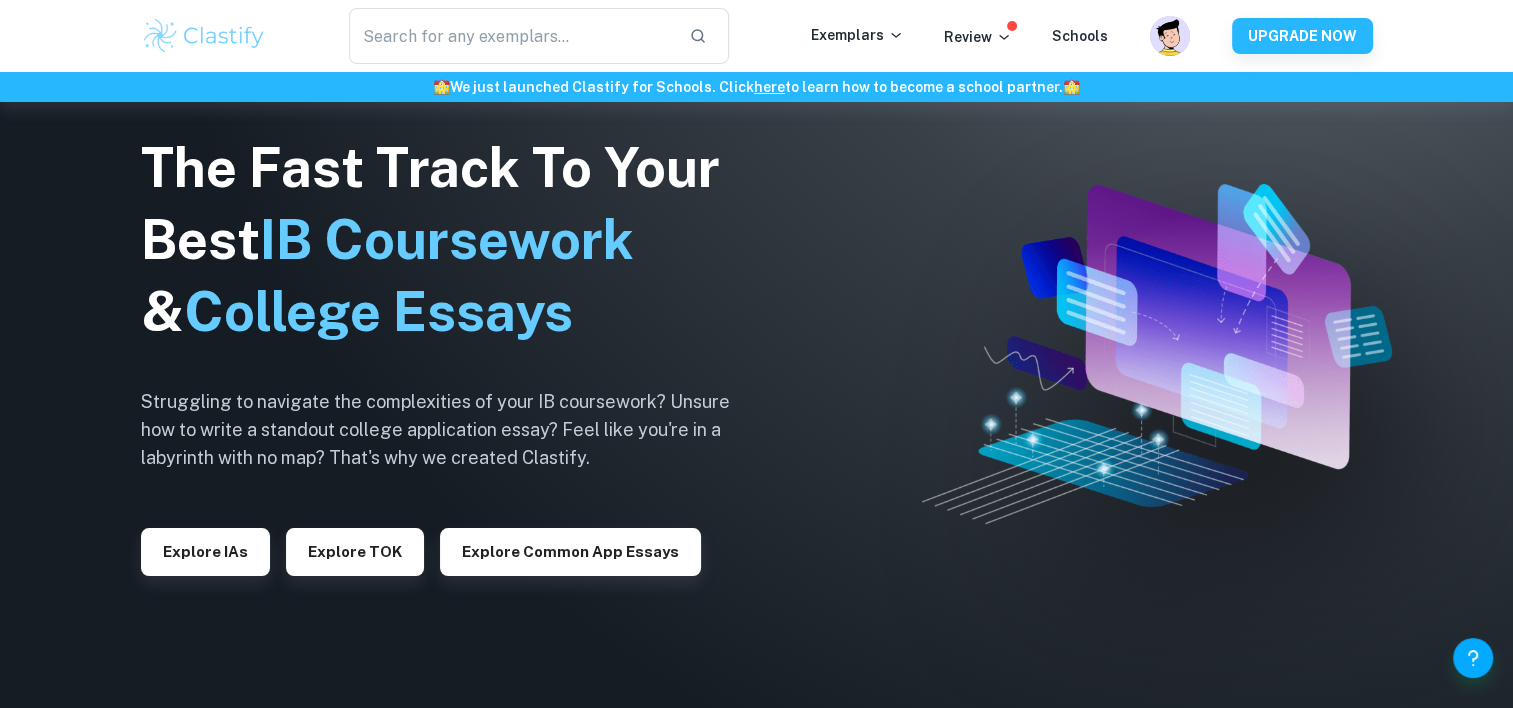 scroll, scrollTop: 619, scrollLeft: 0, axis: vertical 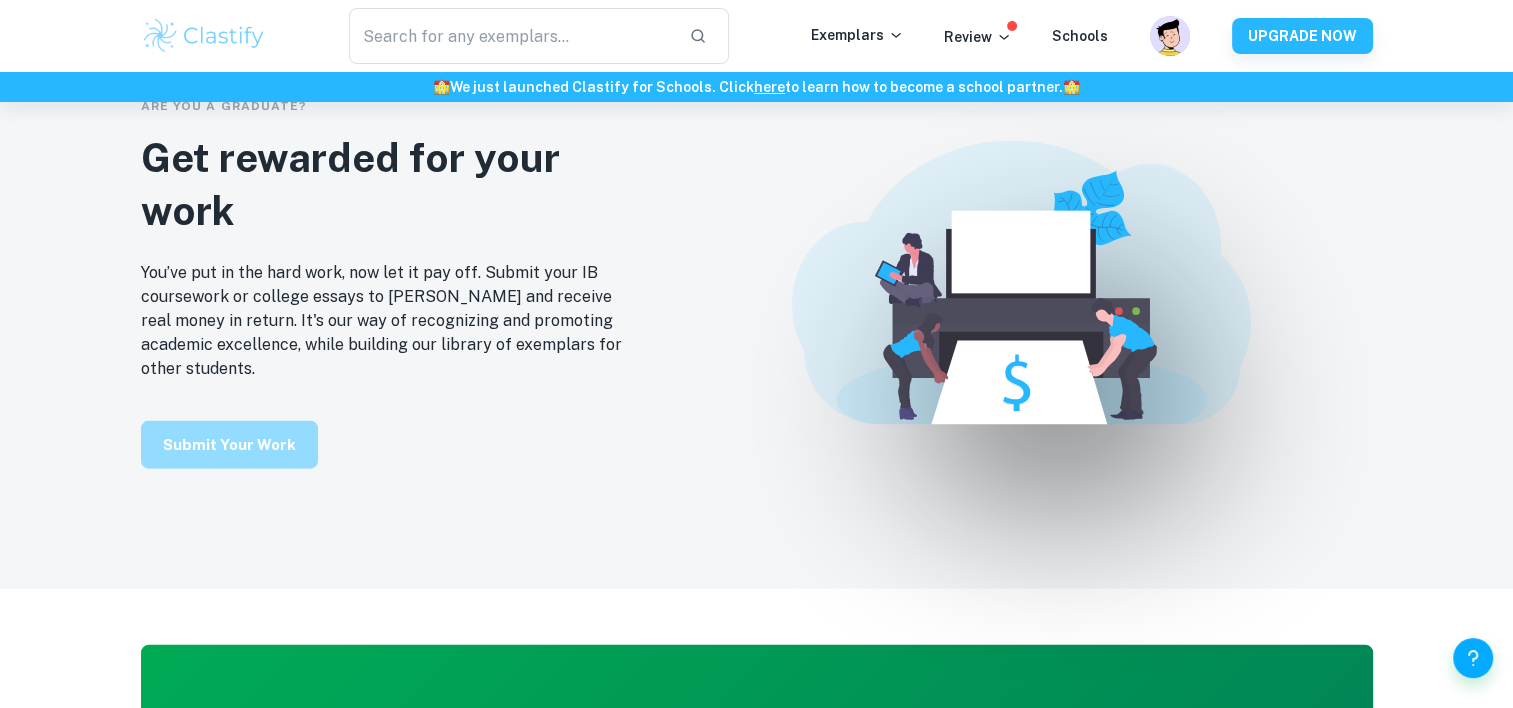 click on "Submit your work" at bounding box center (229, 445) 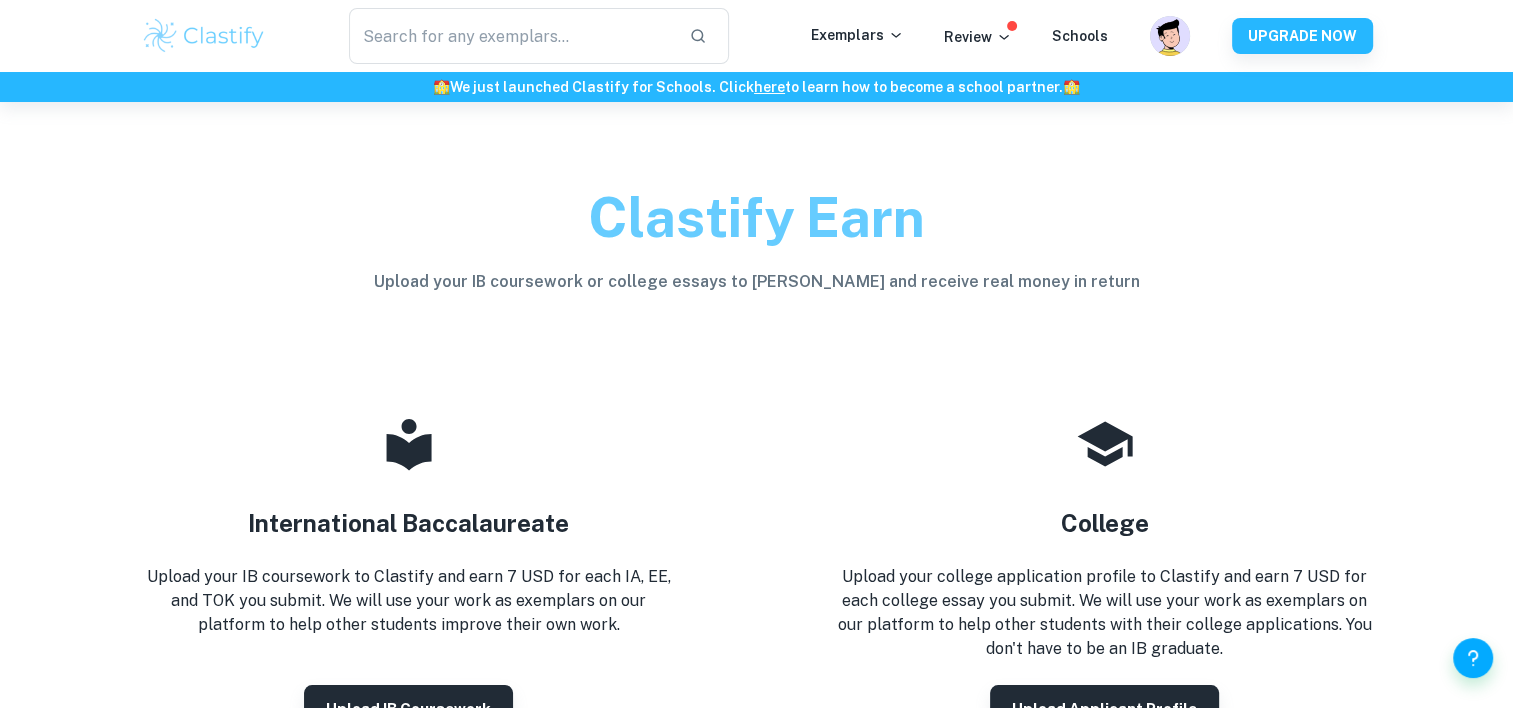 click on "Clastify Earn Upload your IB coursework or college essays to [PERSON_NAME] and receive real money in return International Baccalaureate Upload your IB coursework to Clastify and earn 7 USD for each IA, EE, and TOK you submit. We will use your work as exemplars on our platform to help other students improve their own work. Upload IB coursework College Upload your college application profile to Clastify and earn 7 USD for each college essay you submit. We will use your work as exemplars on our platform to help other students with their college applications. You don't have to be an IB graduate. Upload Applicant Profile How This Works? IB College You have to be an IB graduate Upload your IA/EE/TOK using the  form We will then review it against our  criteria: If we accept it, we will pay you  $7  per document via PayPal If we reject it, we will fully delete your submission We will send you an email with our decision (along with the payment) within 3 business days You can upload as many documents as you want contact us" at bounding box center (756, 1314) 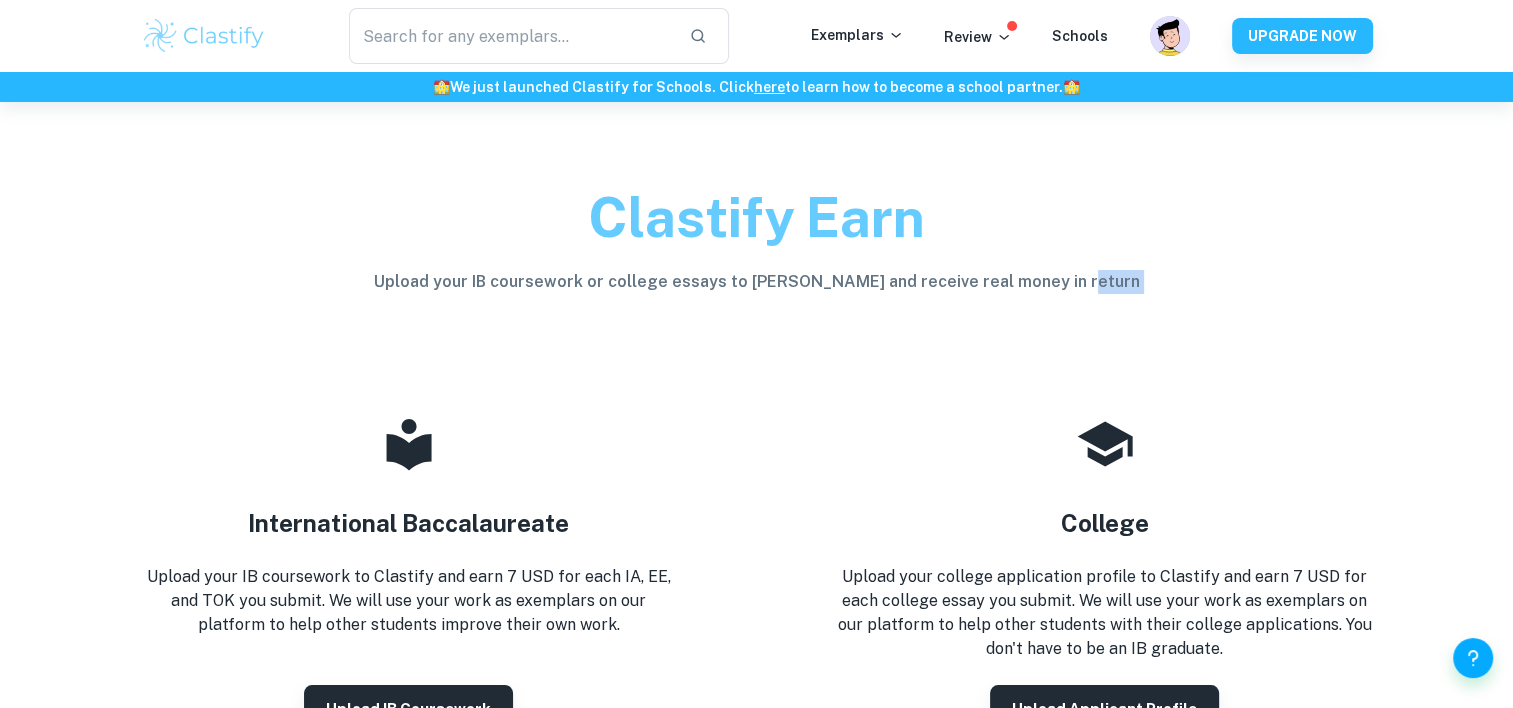 drag, startPoint x: 1507, startPoint y: 192, endPoint x: 1521, endPoint y: 221, distance: 32.202484 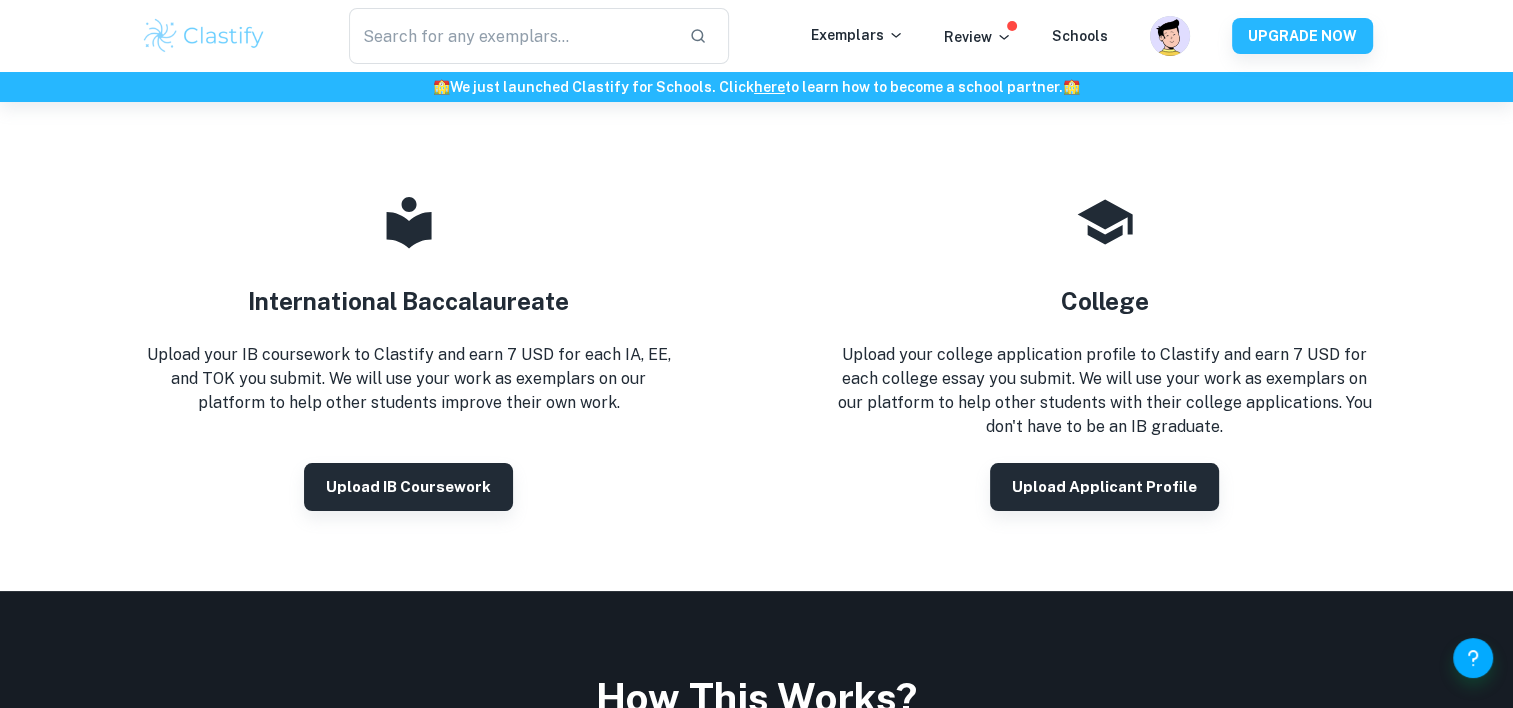 scroll, scrollTop: 210, scrollLeft: 0, axis: vertical 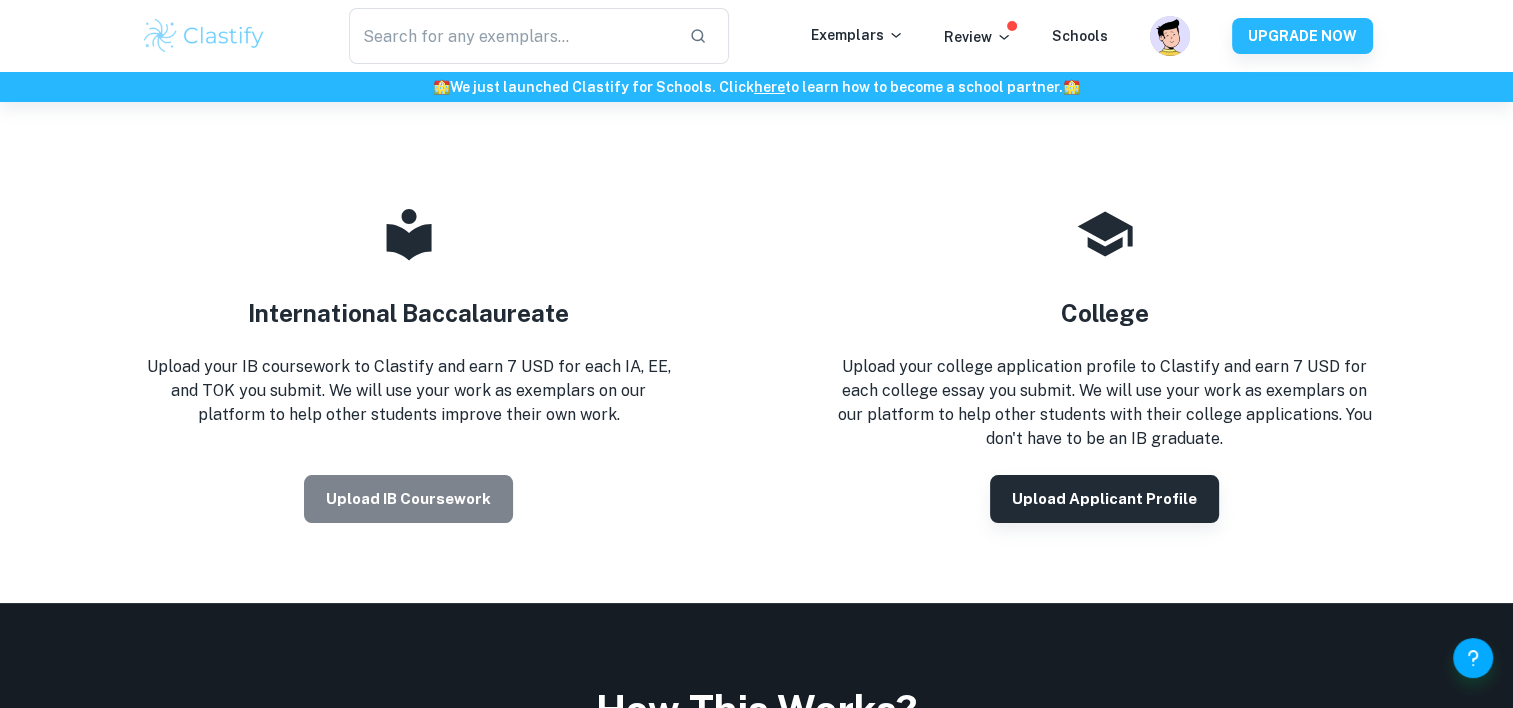 click on "Upload IB coursework" at bounding box center [408, 499] 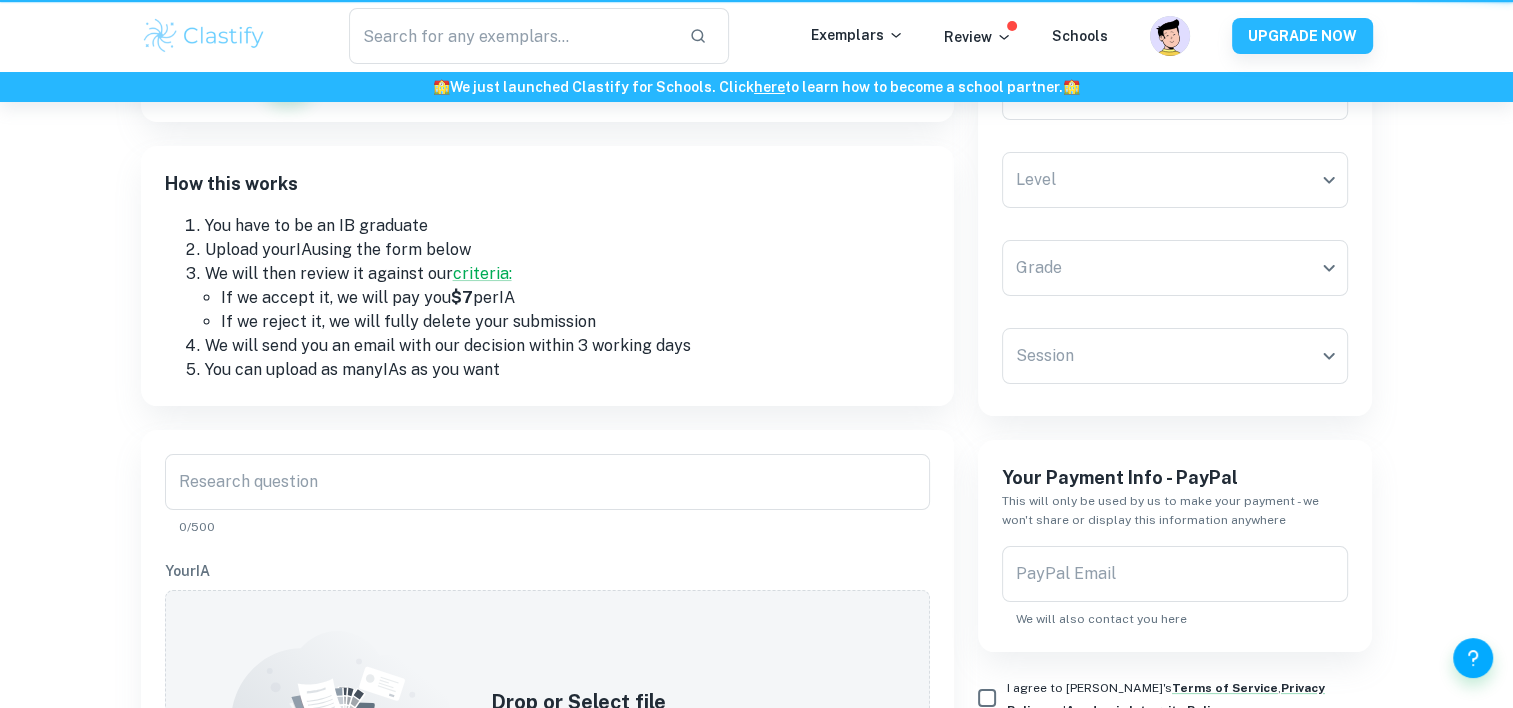 scroll, scrollTop: 0, scrollLeft: 0, axis: both 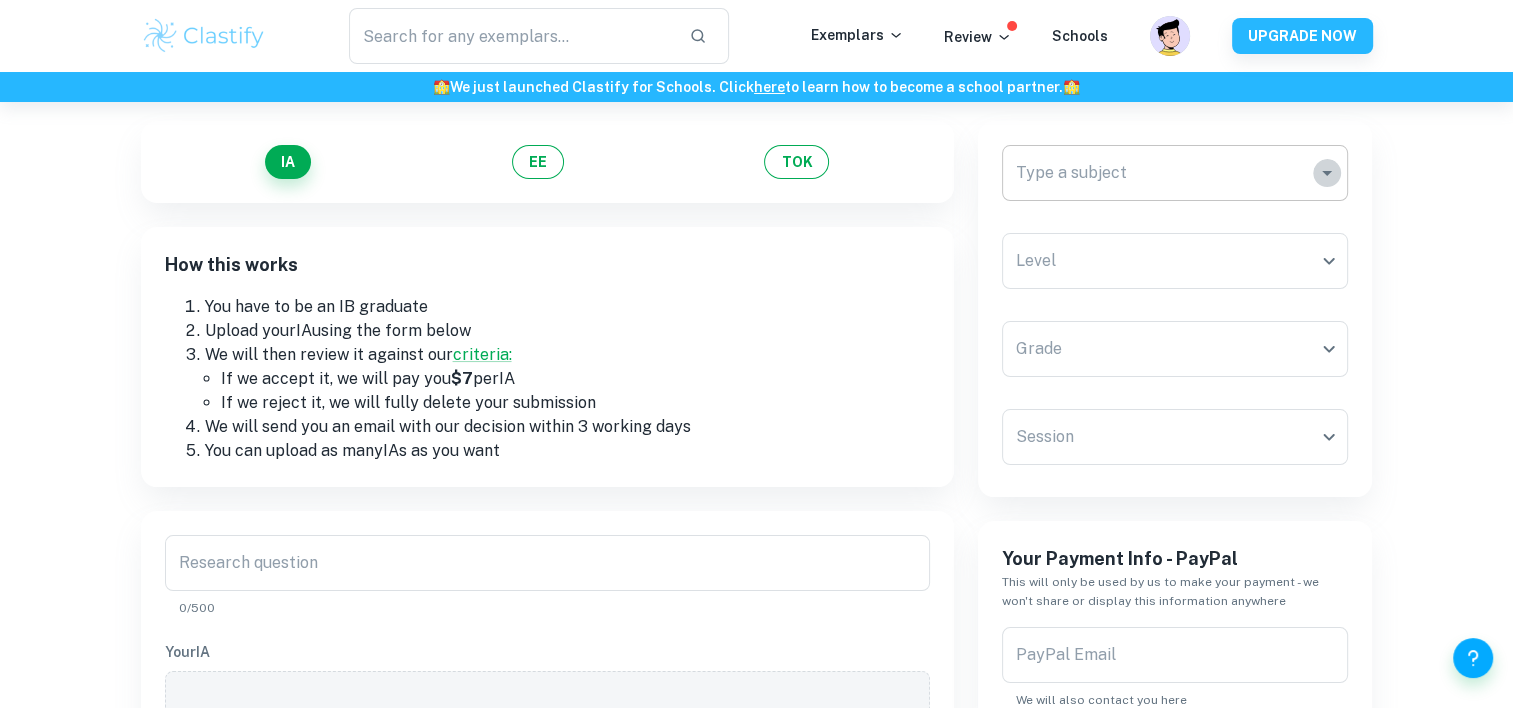 click at bounding box center [1327, 173] 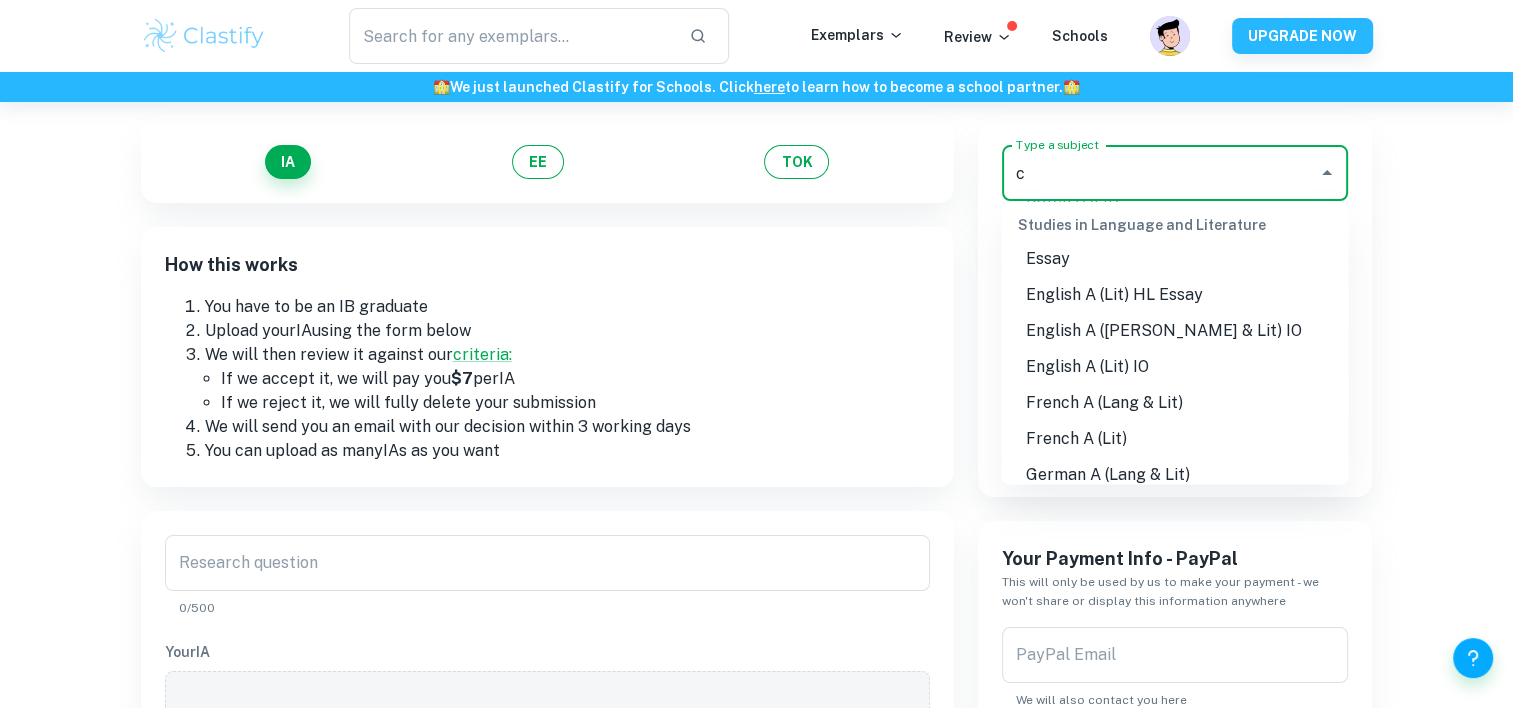 scroll, scrollTop: 0, scrollLeft: 0, axis: both 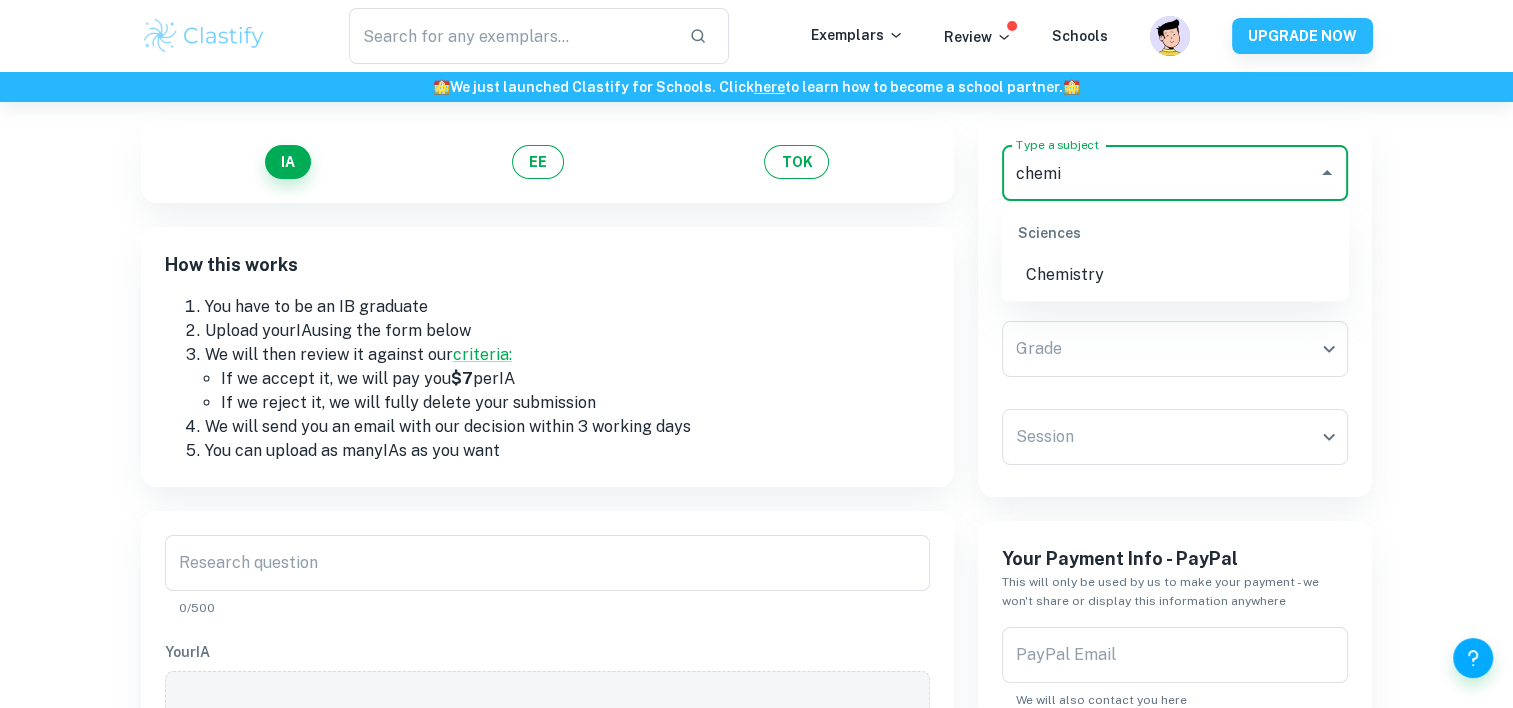 click on "Chemistry" at bounding box center (1175, 275) 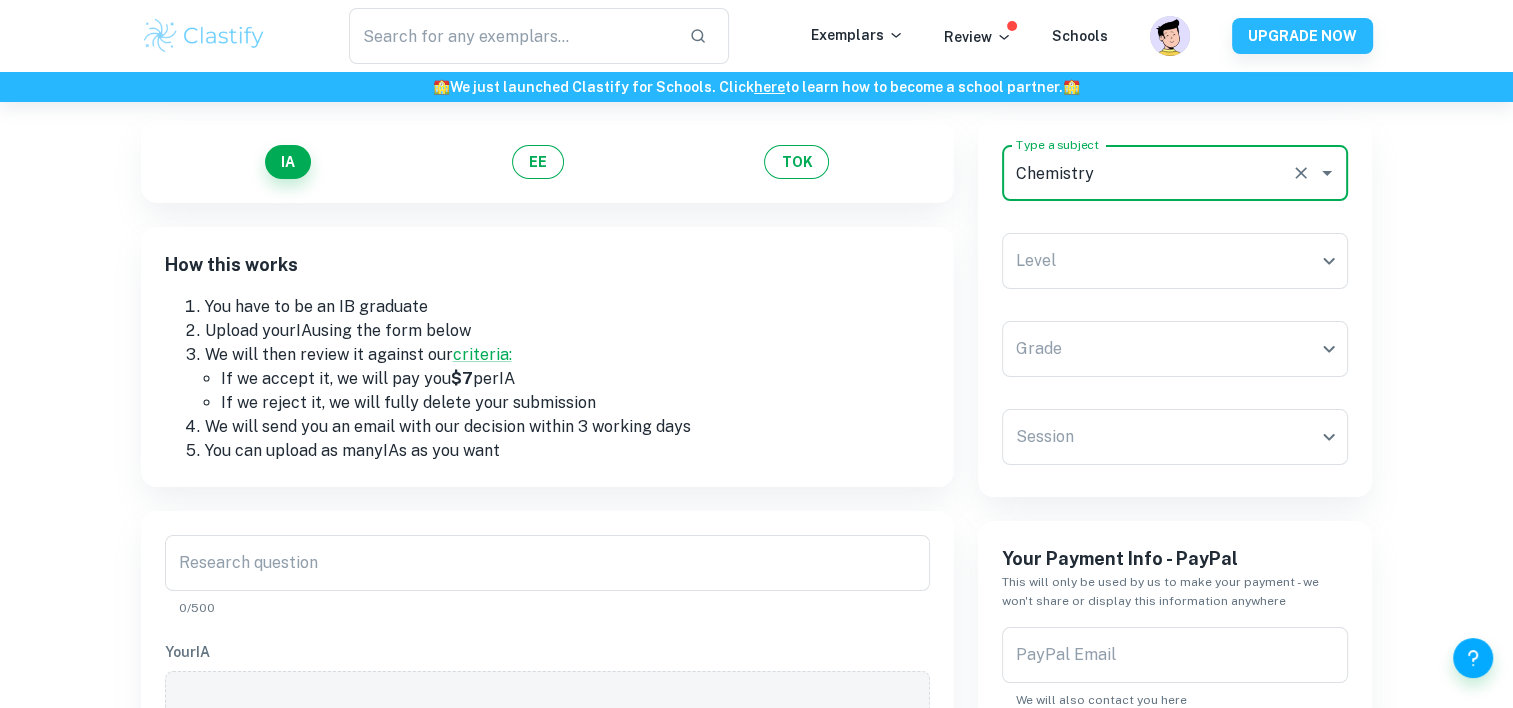 type on "Chemistry" 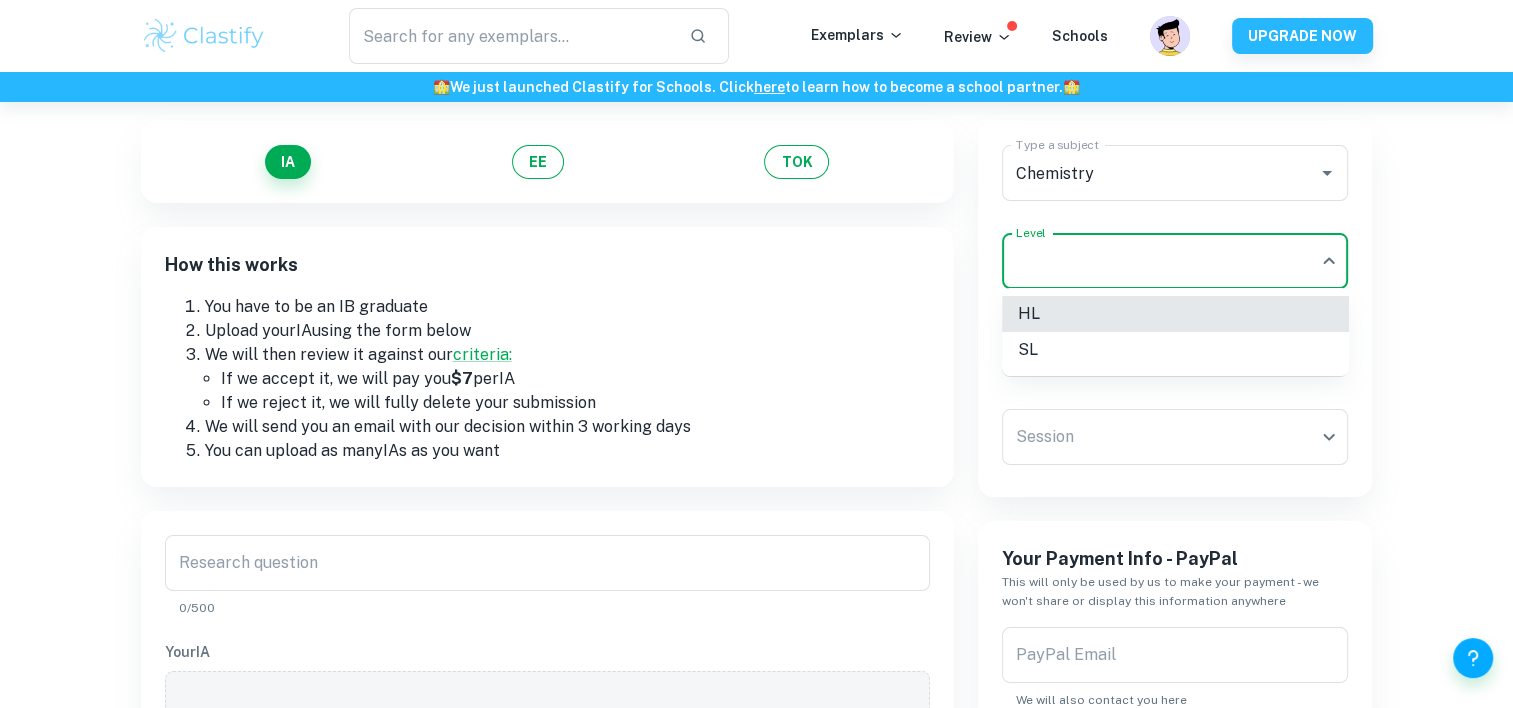 click on "We value your privacy We use cookies to enhance your browsing experience, serve personalised ads or content, and analyse our traffic. By clicking "Accept All", you consent to our use of cookies.   Cookie Policy Customise   Reject All   Accept All   Customise Consent Preferences   We use cookies to help you navigate efficiently and perform certain functions. You will find detailed information about all cookies under each consent category below. The cookies that are categorised as "Necessary" are stored on your browser as they are essential for enabling the basic functionalities of the site. ...  Show more For more information on how Google's third-party cookies operate and handle your data, see:   Google Privacy Policy Necessary Always Active Necessary cookies are required to enable the basic features of this site, such as providing secure log-in or adjusting your consent preferences. These cookies do not store any personally identifiable data. Functional Analytics Performance Advertisement Uncategorised" at bounding box center (756, 327) 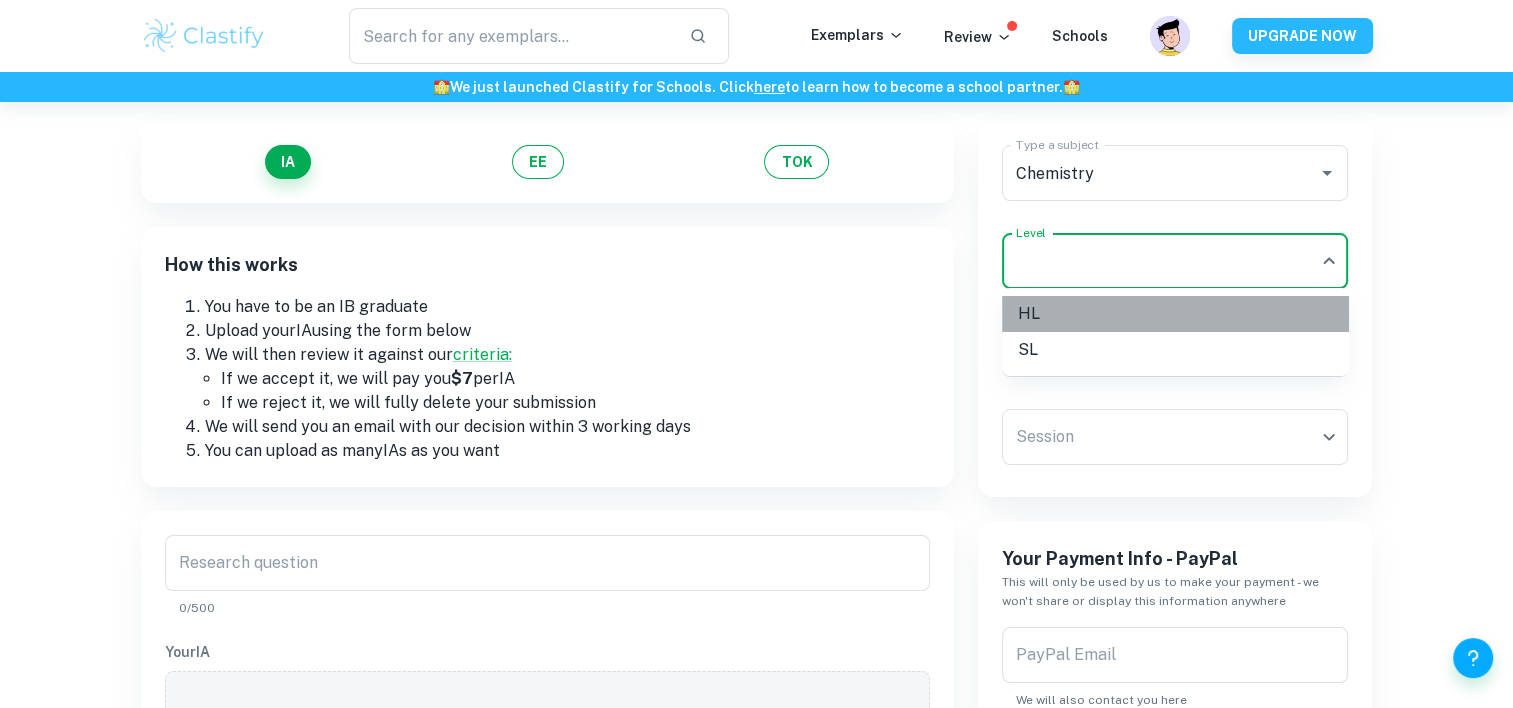 click on "HL" at bounding box center (1175, 314) 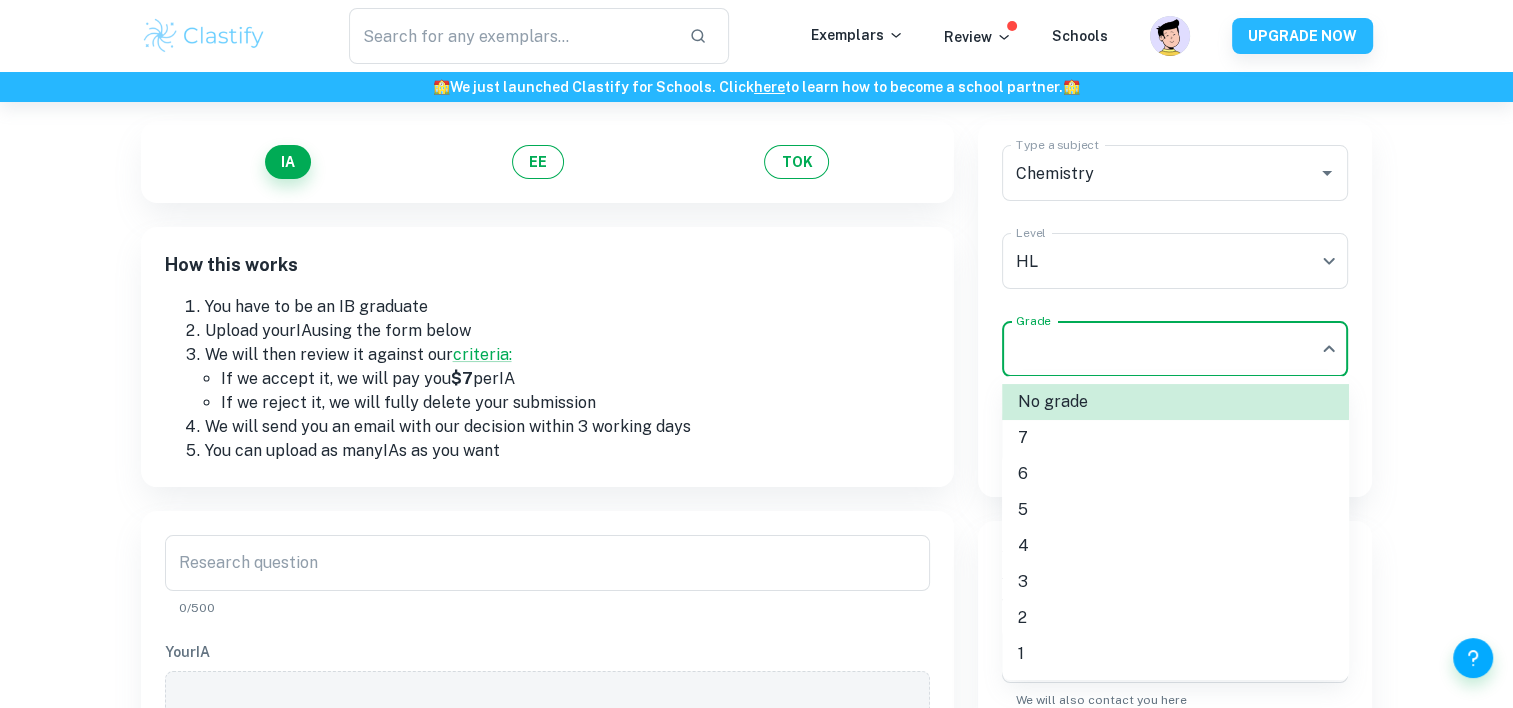 click on "We value your privacy We use cookies to enhance your browsing experience, serve personalised ads or content, and analyse our traffic. By clicking "Accept All", you consent to our use of cookies.   Cookie Policy Customise   Reject All   Accept All   Customise Consent Preferences   We use cookies to help you navigate efficiently and perform certain functions. You will find detailed information about all cookies under each consent category below. The cookies that are categorised as "Necessary" are stored on your browser as they are essential for enabling the basic functionalities of the site. ...  Show more For more information on how Google's third-party cookies operate and handle your data, see:   Google Privacy Policy Necessary Always Active Necessary cookies are required to enable the basic features of this site, such as providing secure log-in or adjusting your consent preferences. These cookies do not store any personally identifiable data. Functional Analytics Performance Advertisement Uncategorised" at bounding box center (756, 327) 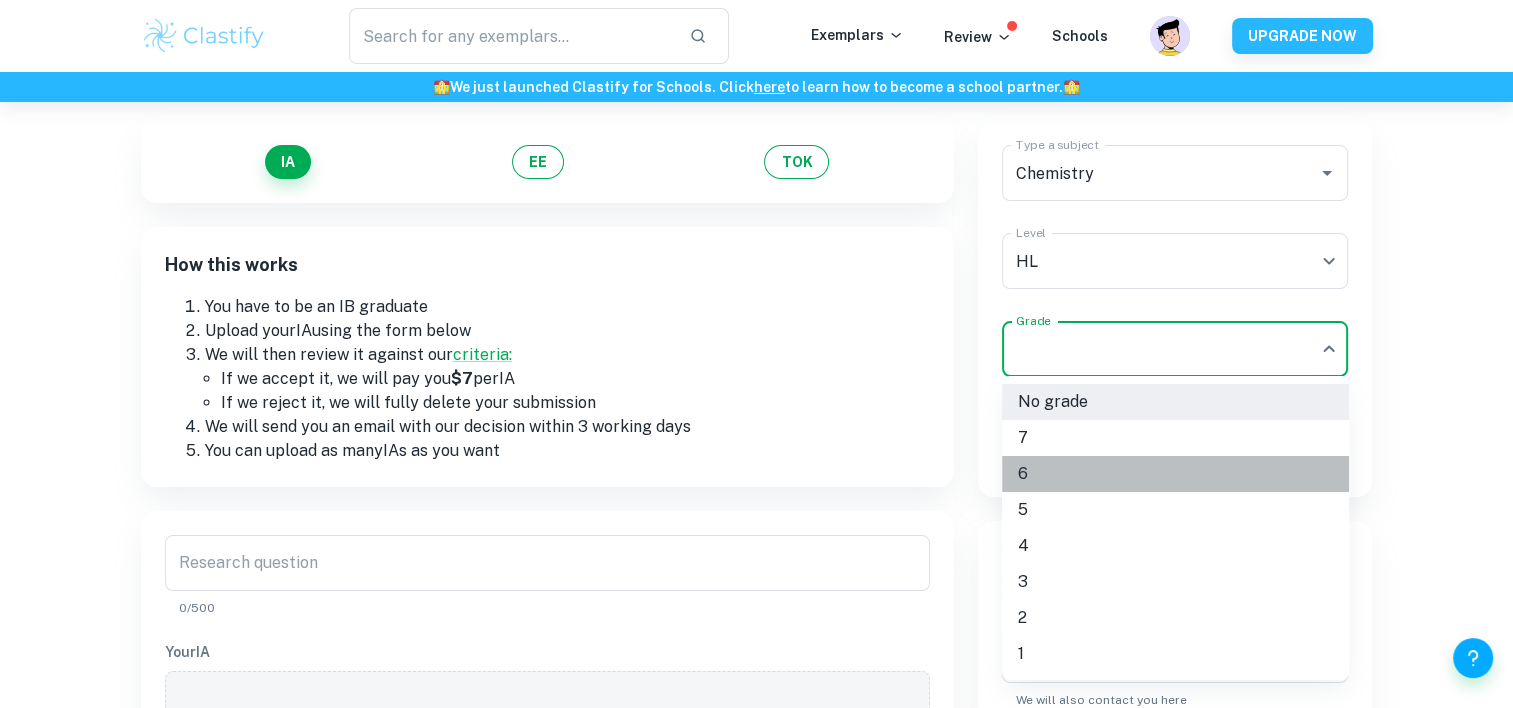 click on "6" at bounding box center (1175, 474) 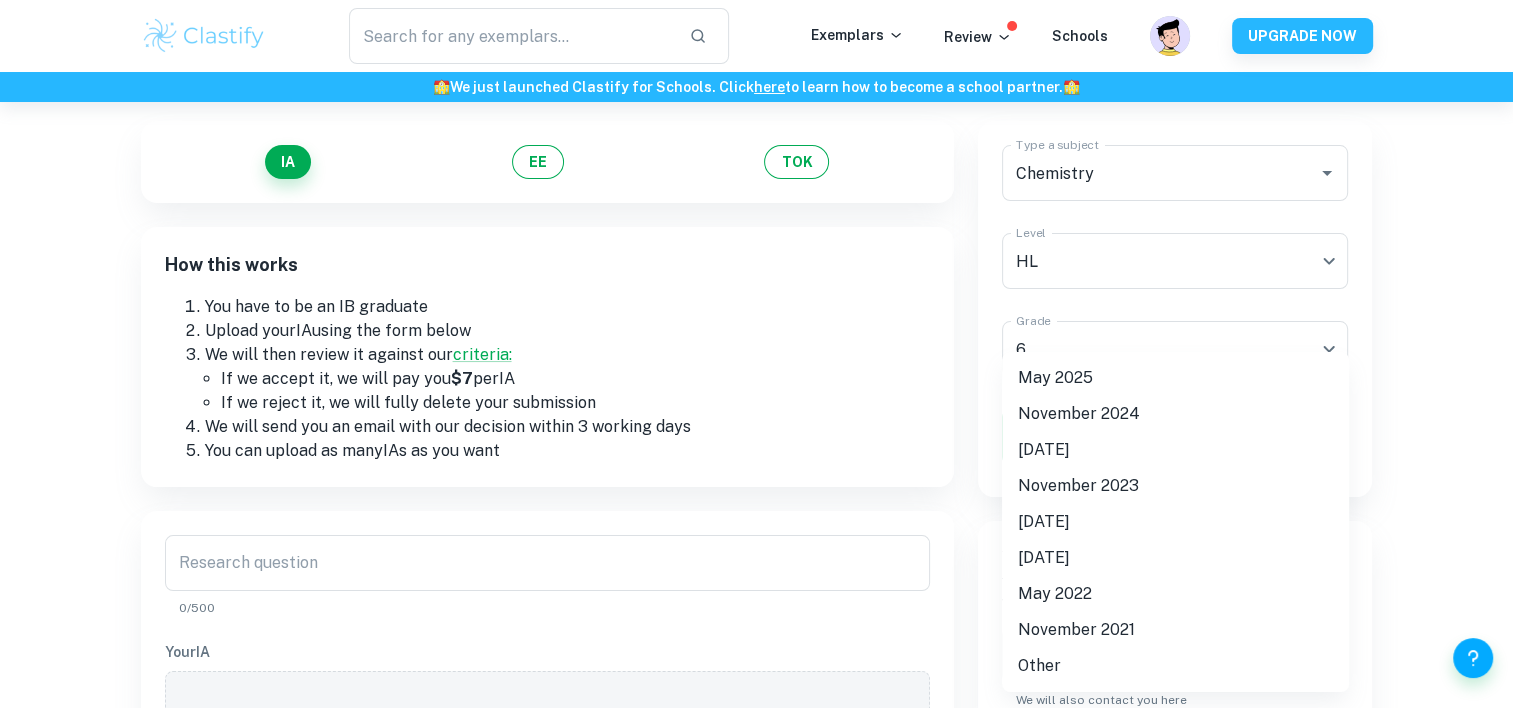 click on "We value your privacy We use cookies to enhance your browsing experience, serve personalised ads or content, and analyse our traffic. By clicking "Accept All", you consent to our use of cookies.   Cookie Policy Customise   Reject All   Accept All   Customise Consent Preferences   We use cookies to help you navigate efficiently and perform certain functions. You will find detailed information about all cookies under each consent category below. The cookies that are categorised as "Necessary" are stored on your browser as they are essential for enabling the basic functionalities of the site. ...  Show more For more information on how Google's third-party cookies operate and handle your data, see:   Google Privacy Policy Necessary Always Active Necessary cookies are required to enable the basic features of this site, such as providing secure log-in or adjusting your consent preferences. These cookies do not store any personally identifiable data. Functional Analytics Performance Advertisement Uncategorised" at bounding box center [756, 327] 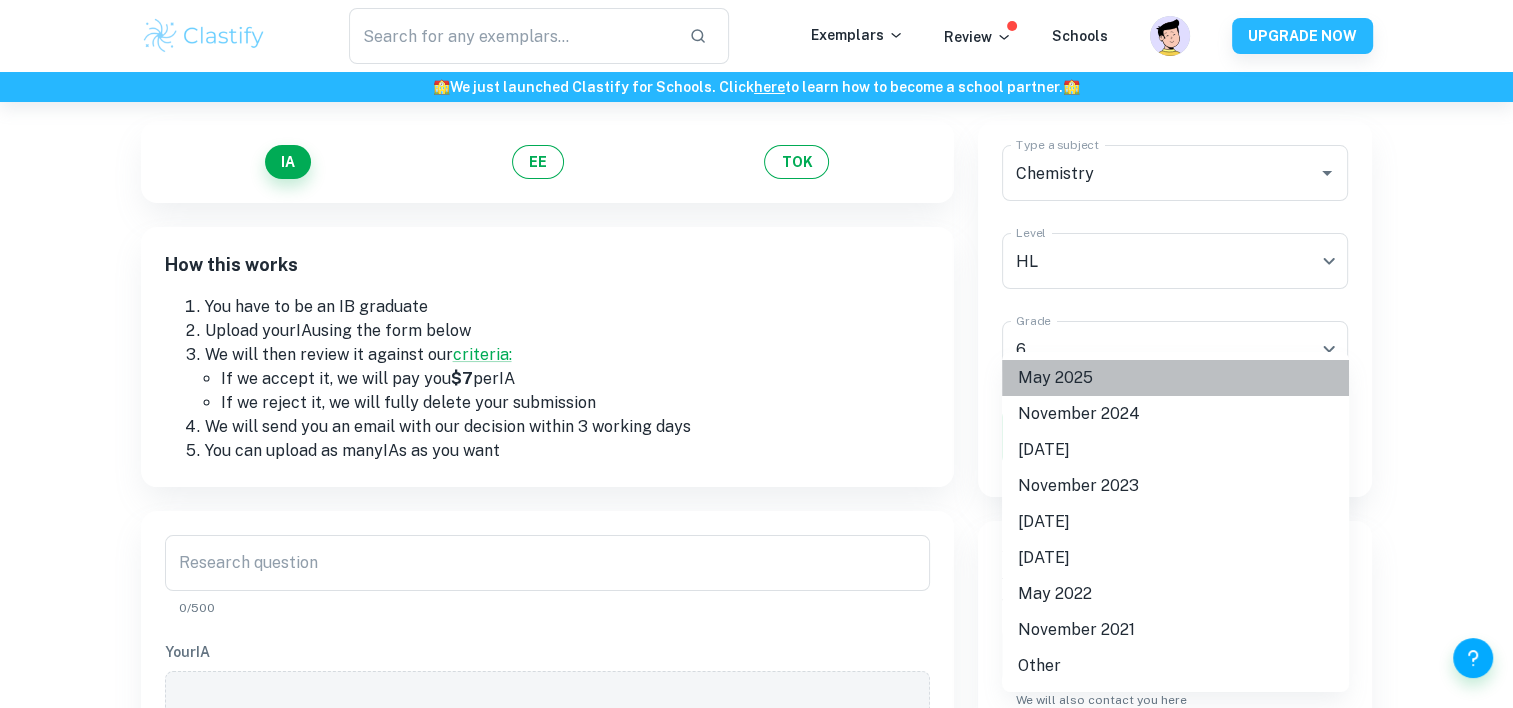click on "May 2025" at bounding box center [1175, 378] 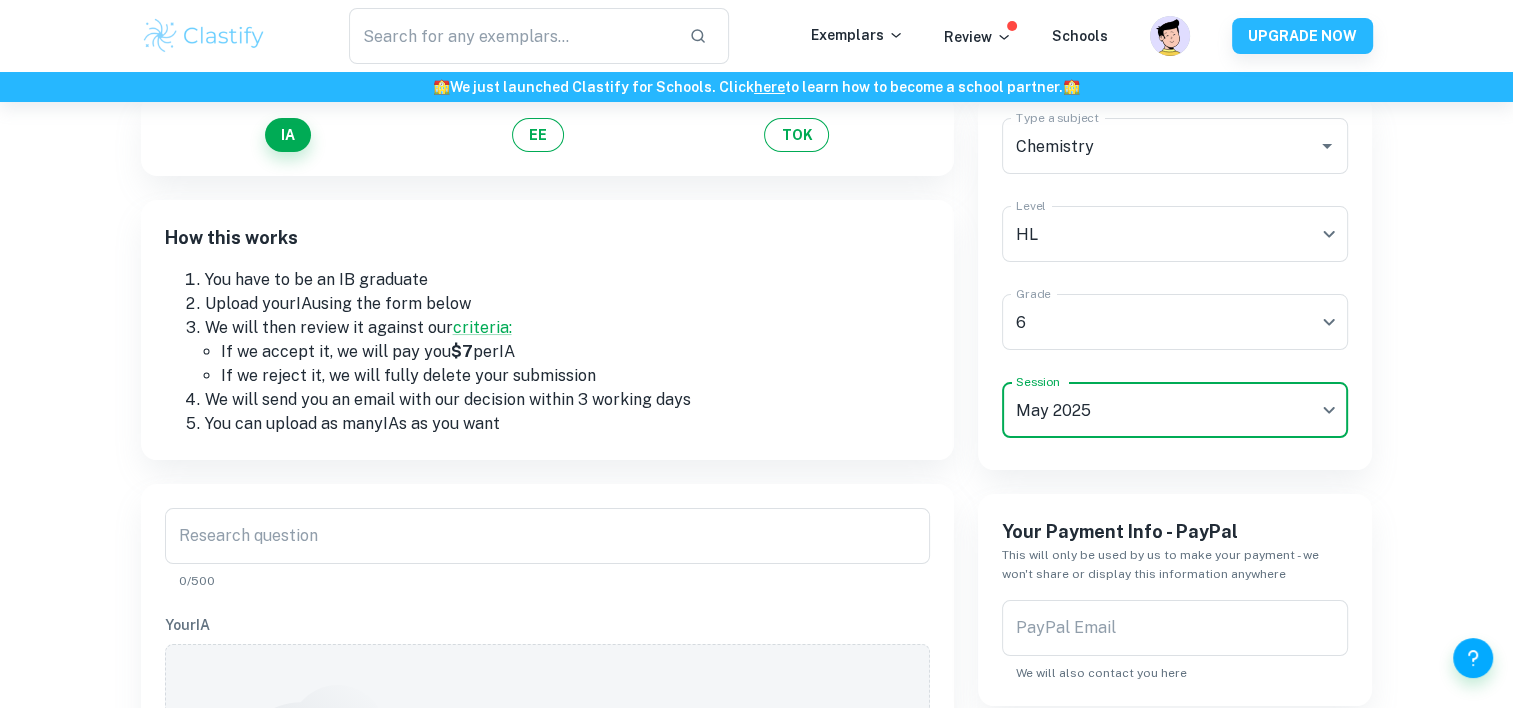 scroll, scrollTop: 163, scrollLeft: 0, axis: vertical 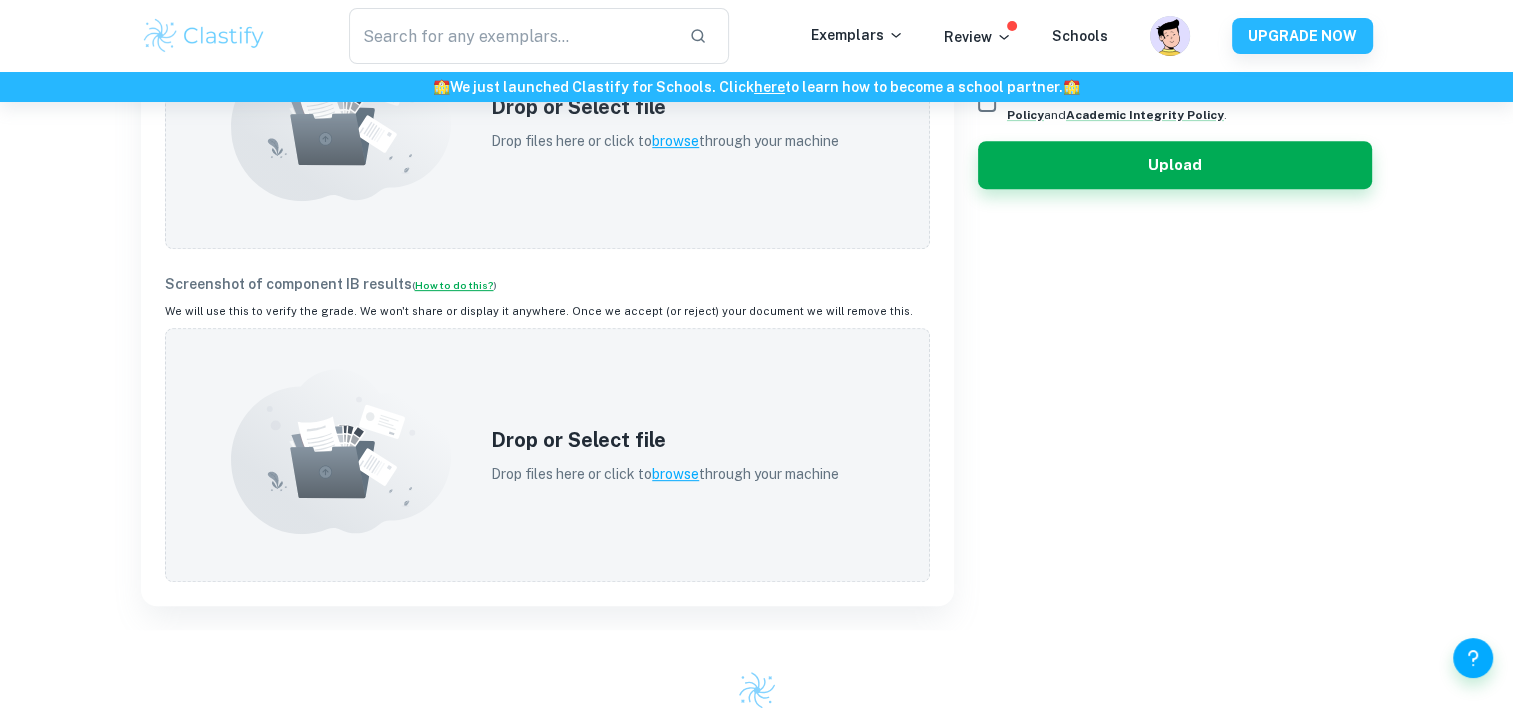 click on "How to do this?" at bounding box center (454, 285) 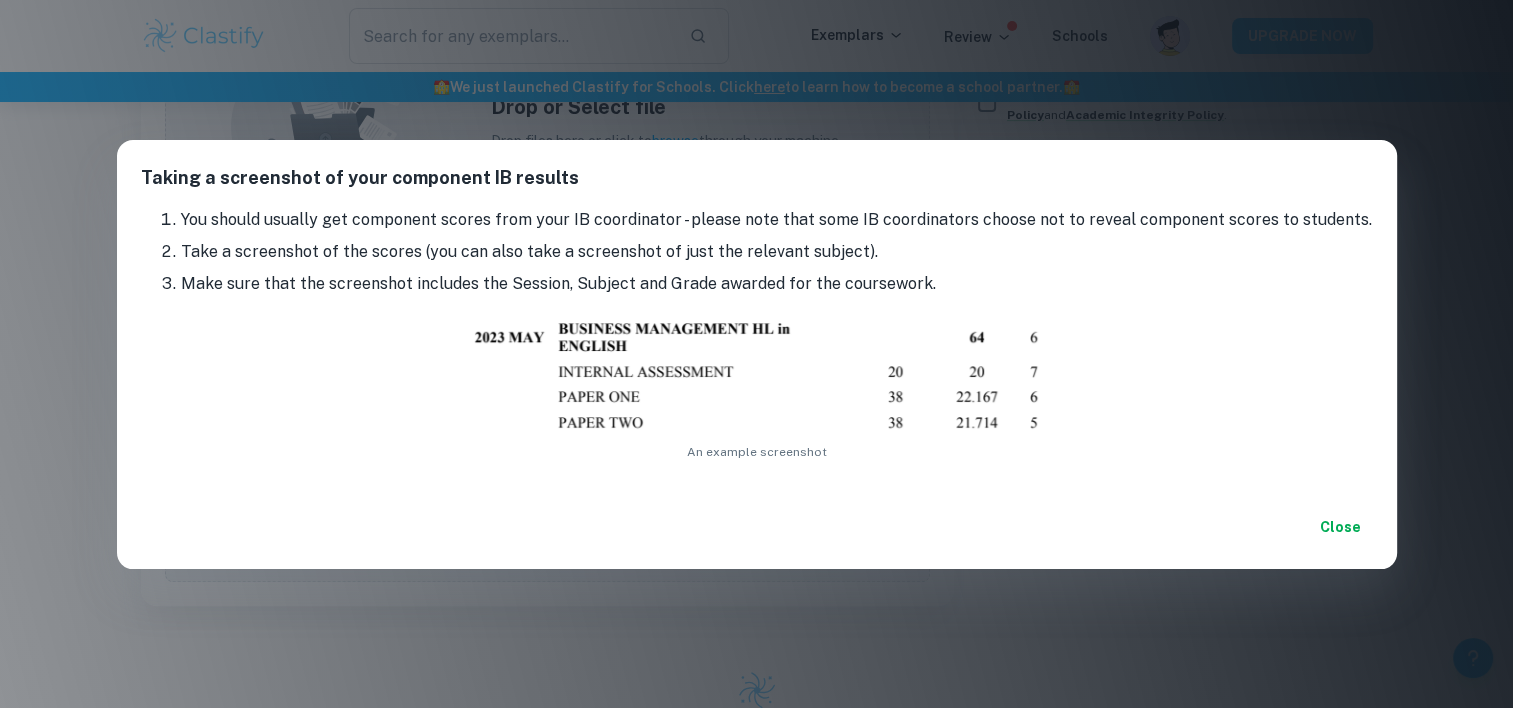 click on "Taking a screenshot of your component IB results You should usually get component scores from your IB coordinator - please note that some IB coordinators choose not to reveal component scores to students. Take a screenshot of the scores (you can also take a screenshot of just the relevant subject). Make sure that the screenshot includes the Session, Subject and Grade awarded for the coursework. An example screenshot Close" at bounding box center (756, 354) 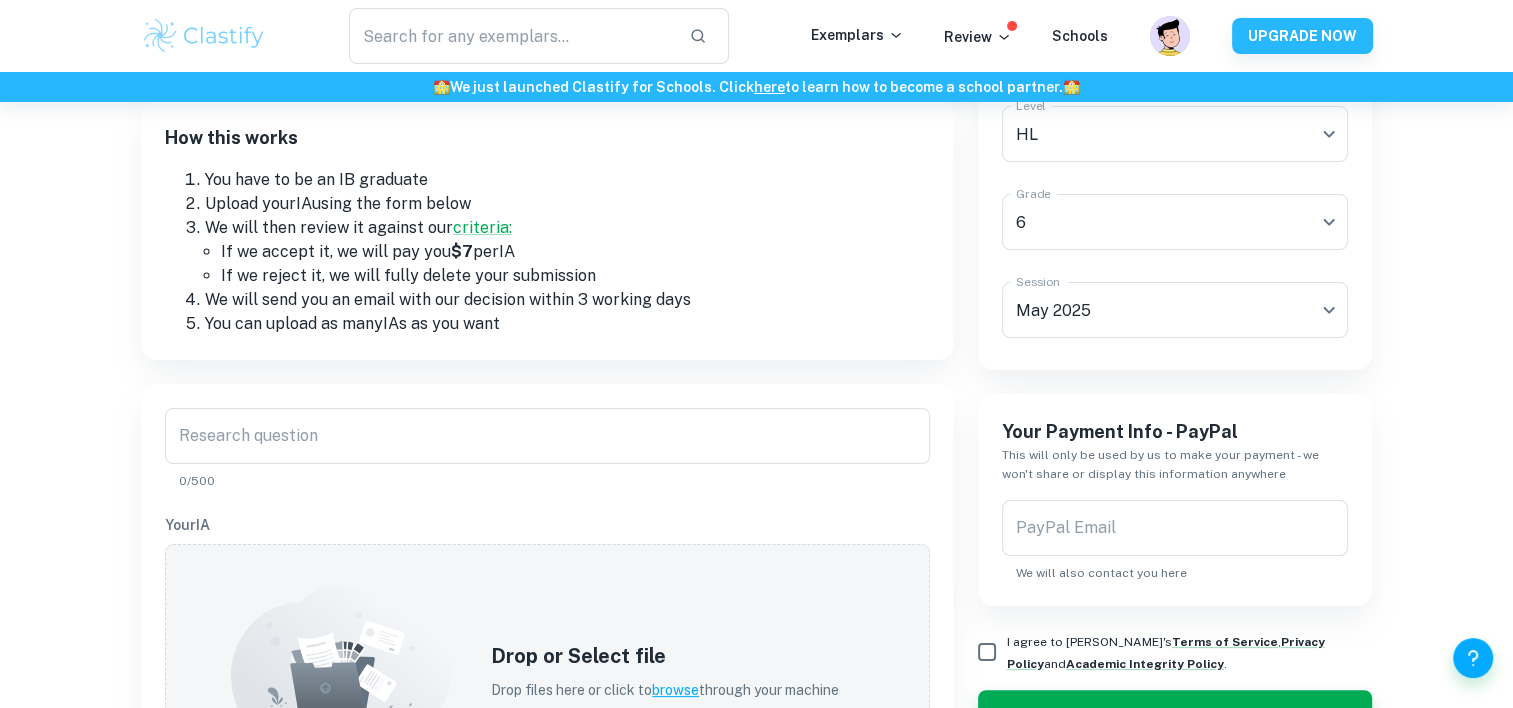 scroll, scrollTop: 266, scrollLeft: 0, axis: vertical 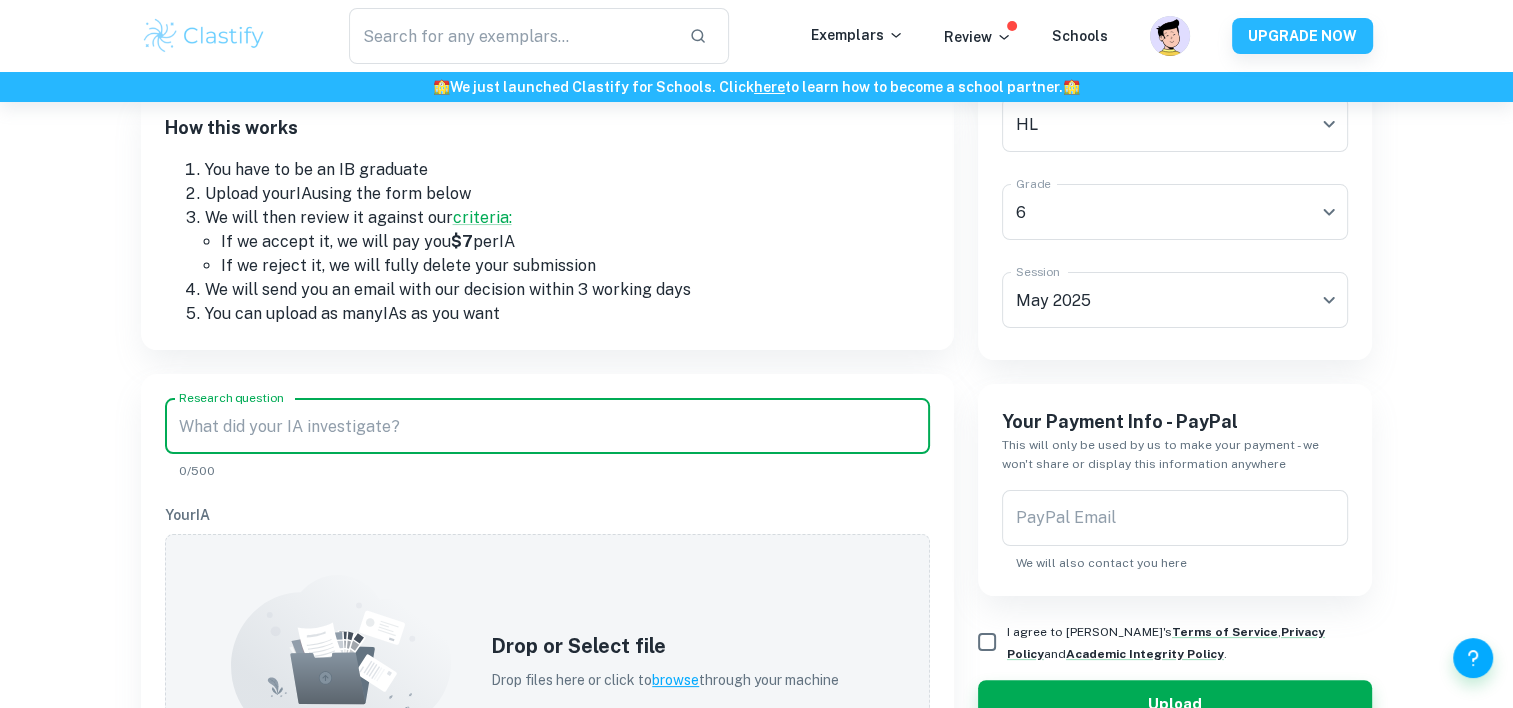 click on "Research question" at bounding box center [547, 426] 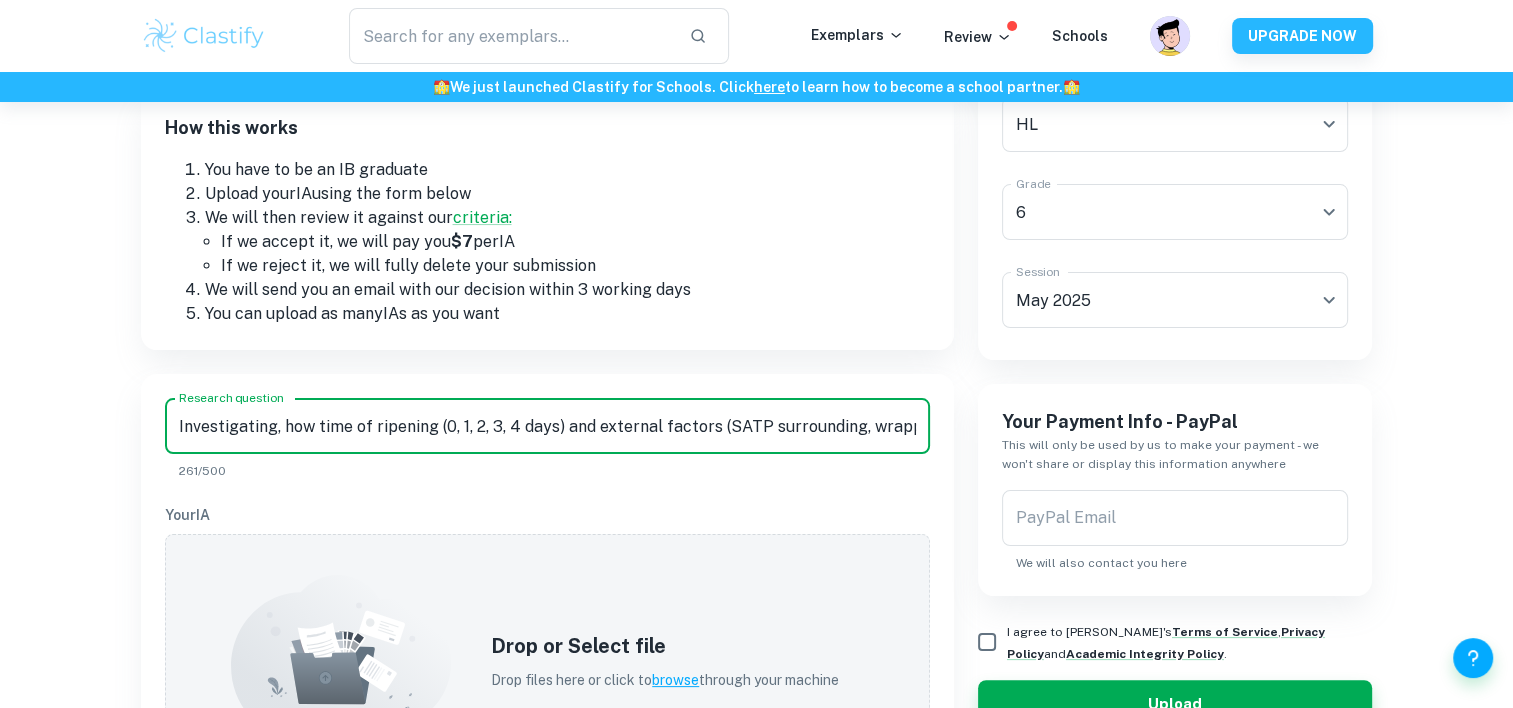 scroll, scrollTop: 0, scrollLeft: 1185, axis: horizontal 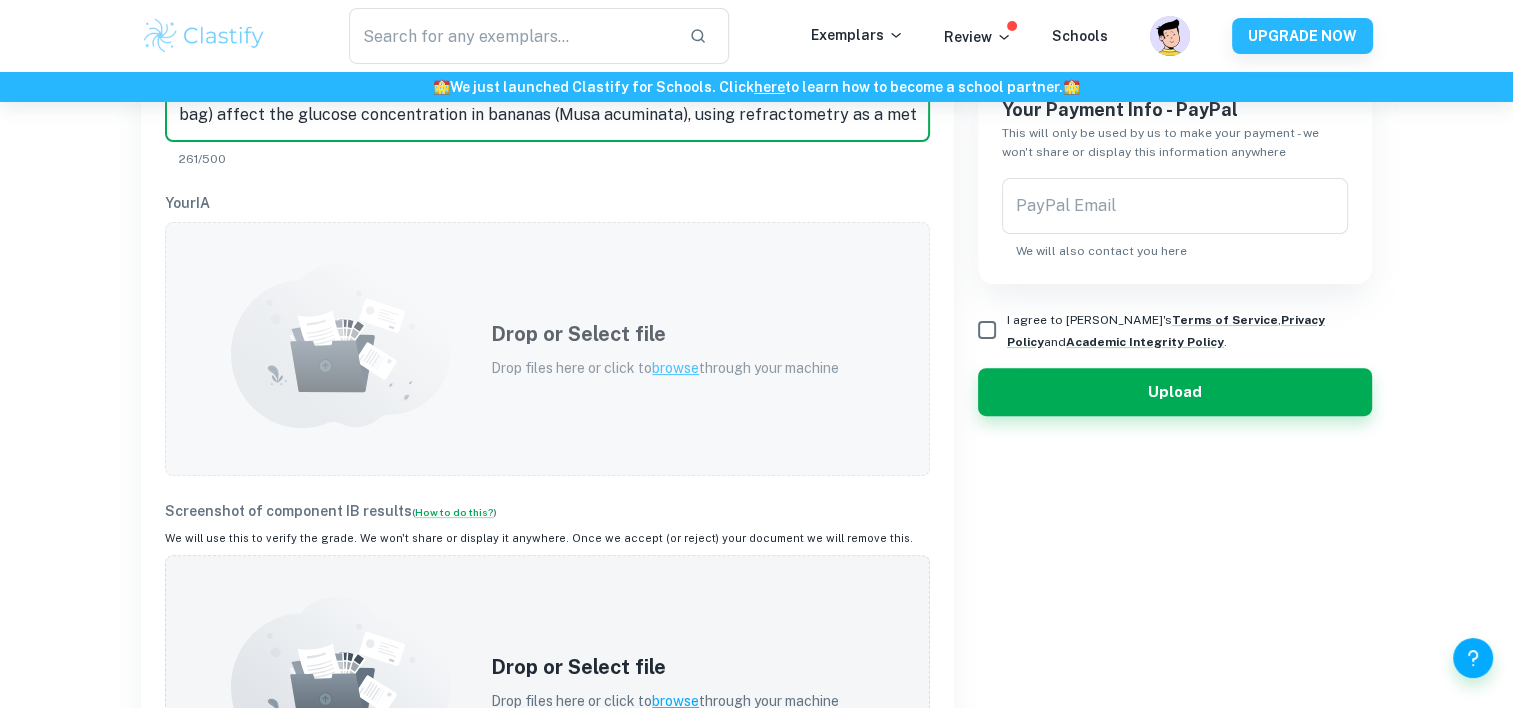 type on "Investigating, how time of ripening (0, 1, 2, 3, 4 days) and external factors (SATP surrounding, wrapping stems in aluminum foil, putting objects in closed paper bag) affect the glucose concentration in bananas (Musa acuminata), using refractometry as a method?" 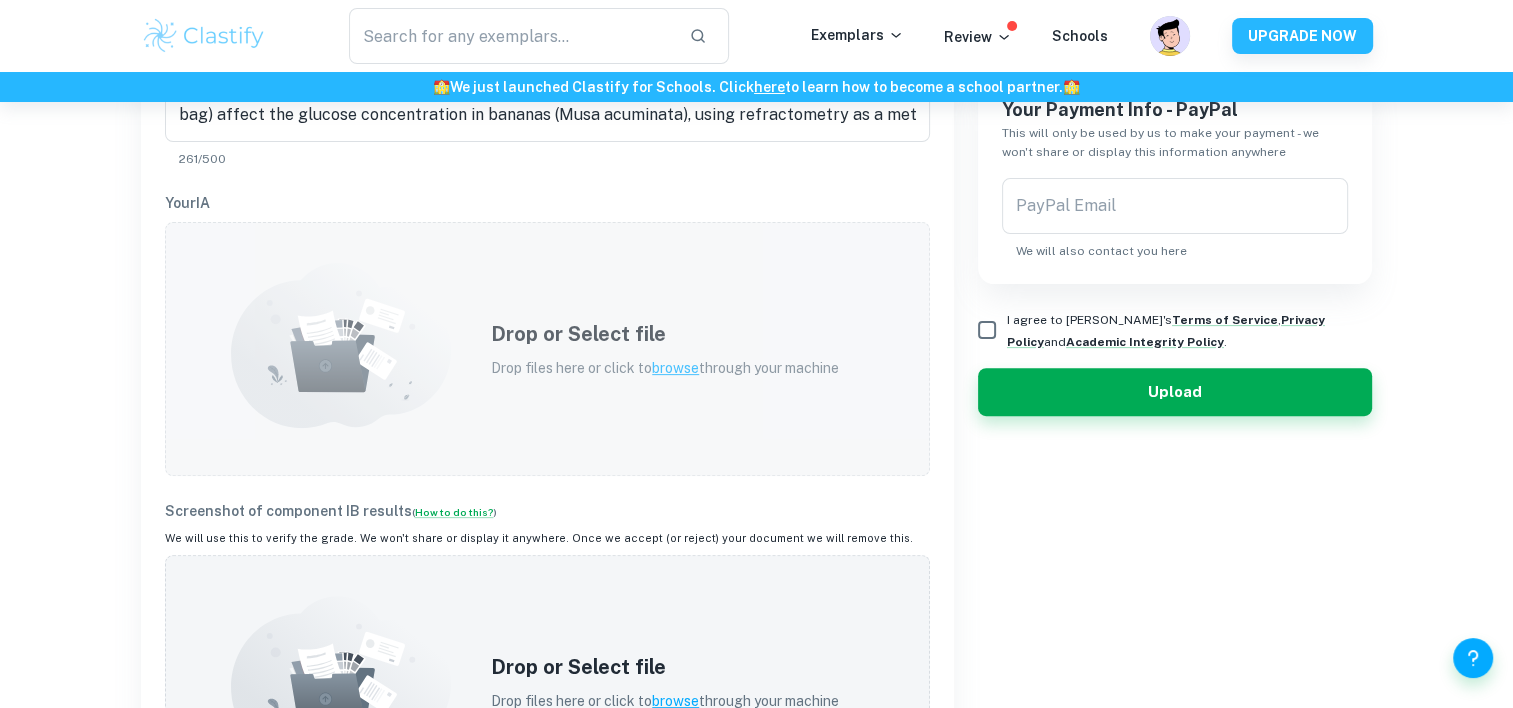 scroll, scrollTop: 0, scrollLeft: 0, axis: both 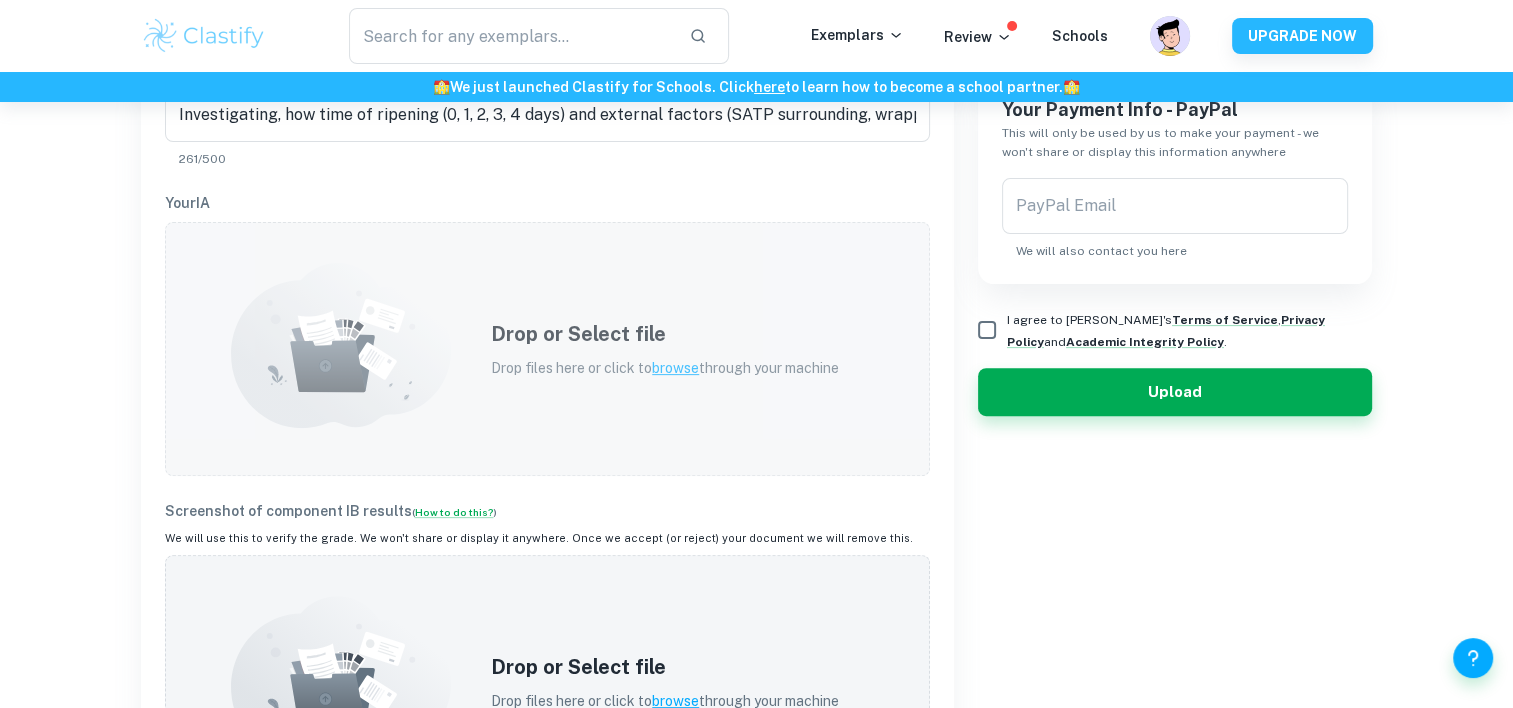 click on "Drop or Select file Drop files here or click to  browse  through your machine" at bounding box center (547, 349) 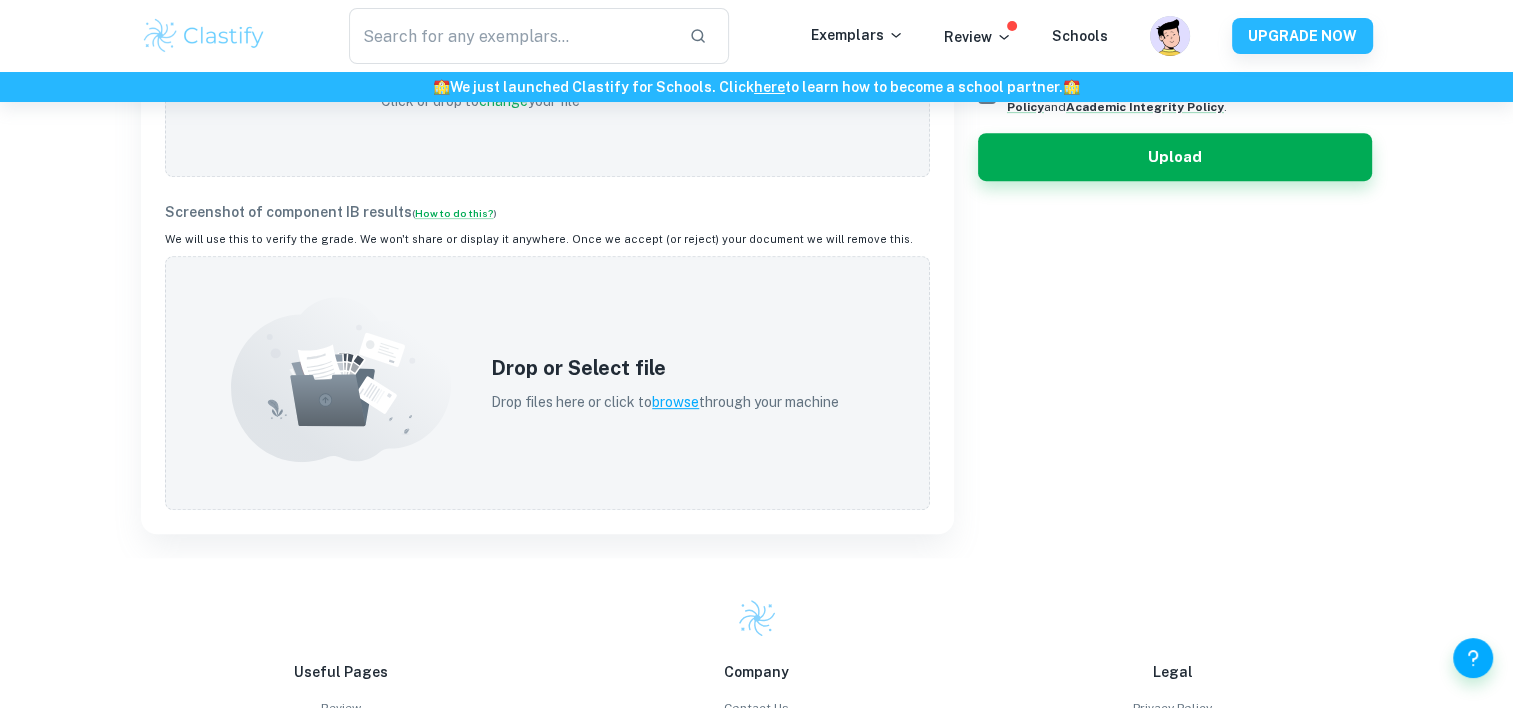scroll, scrollTop: 816, scrollLeft: 0, axis: vertical 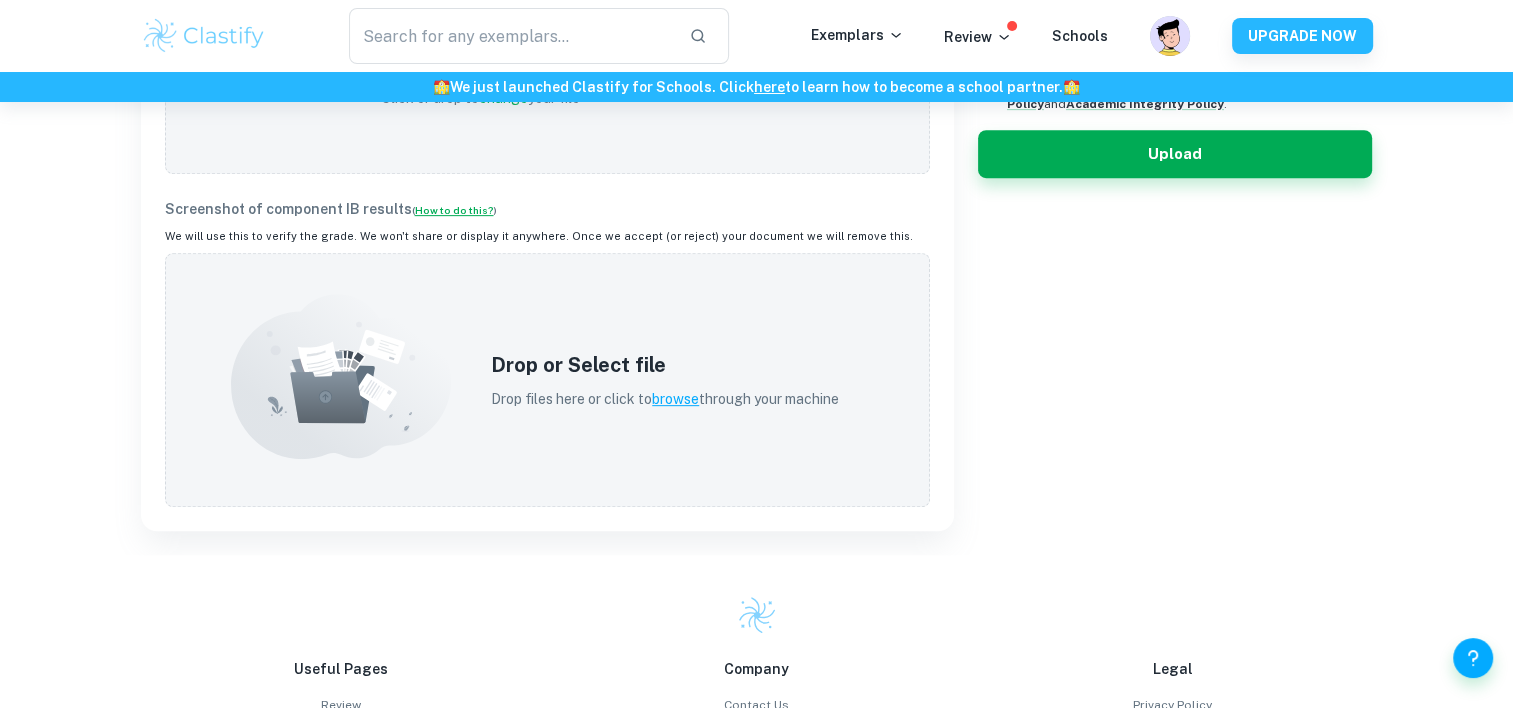 click on "How to do this?" at bounding box center [454, 210] 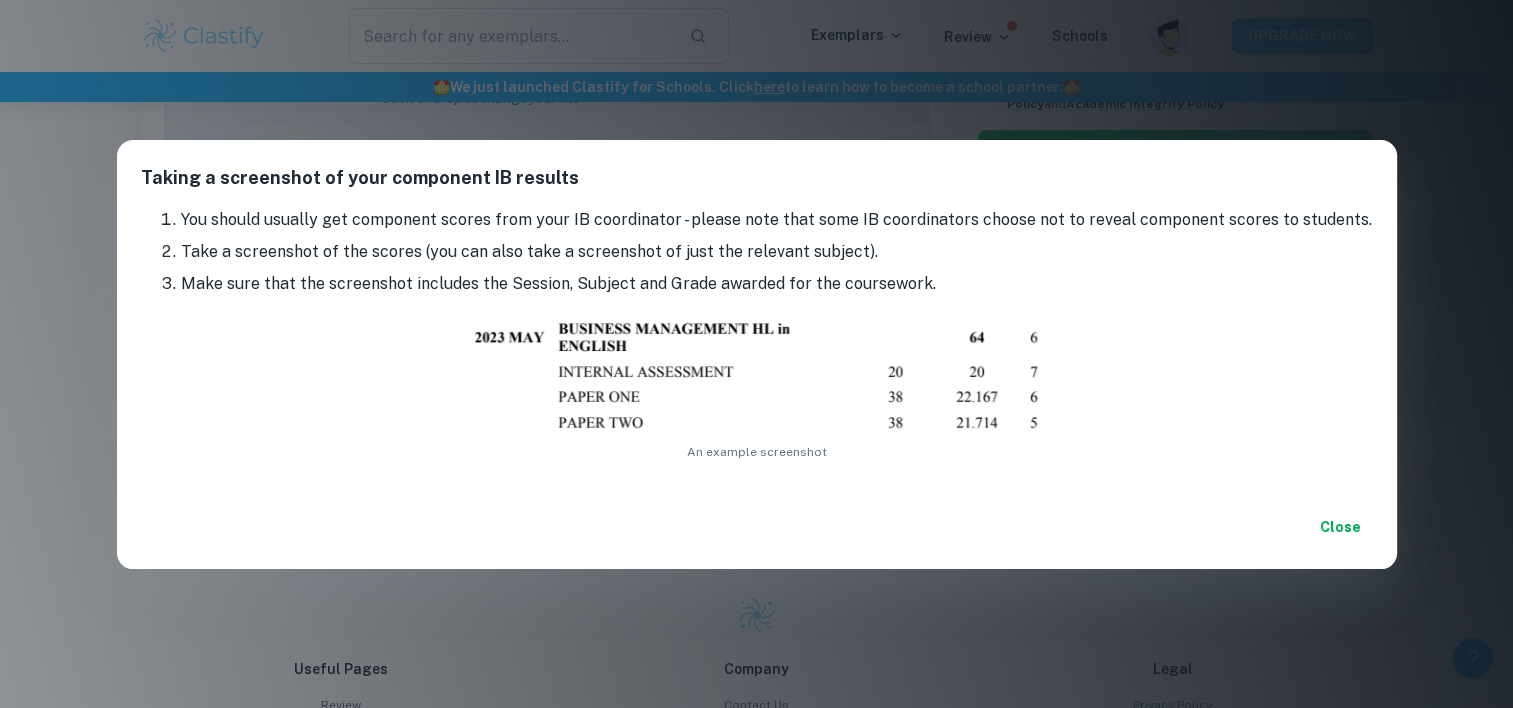 click on "Taking a screenshot of your component IB results You should usually get component scores from your IB coordinator - please note that some IB coordinators choose not to reveal component scores to students. Take a screenshot of the scores (you can also take a screenshot of just the relevant subject). Make sure that the screenshot includes the Session, Subject and Grade awarded for the coursework. An example screenshot Close" at bounding box center [756, 354] 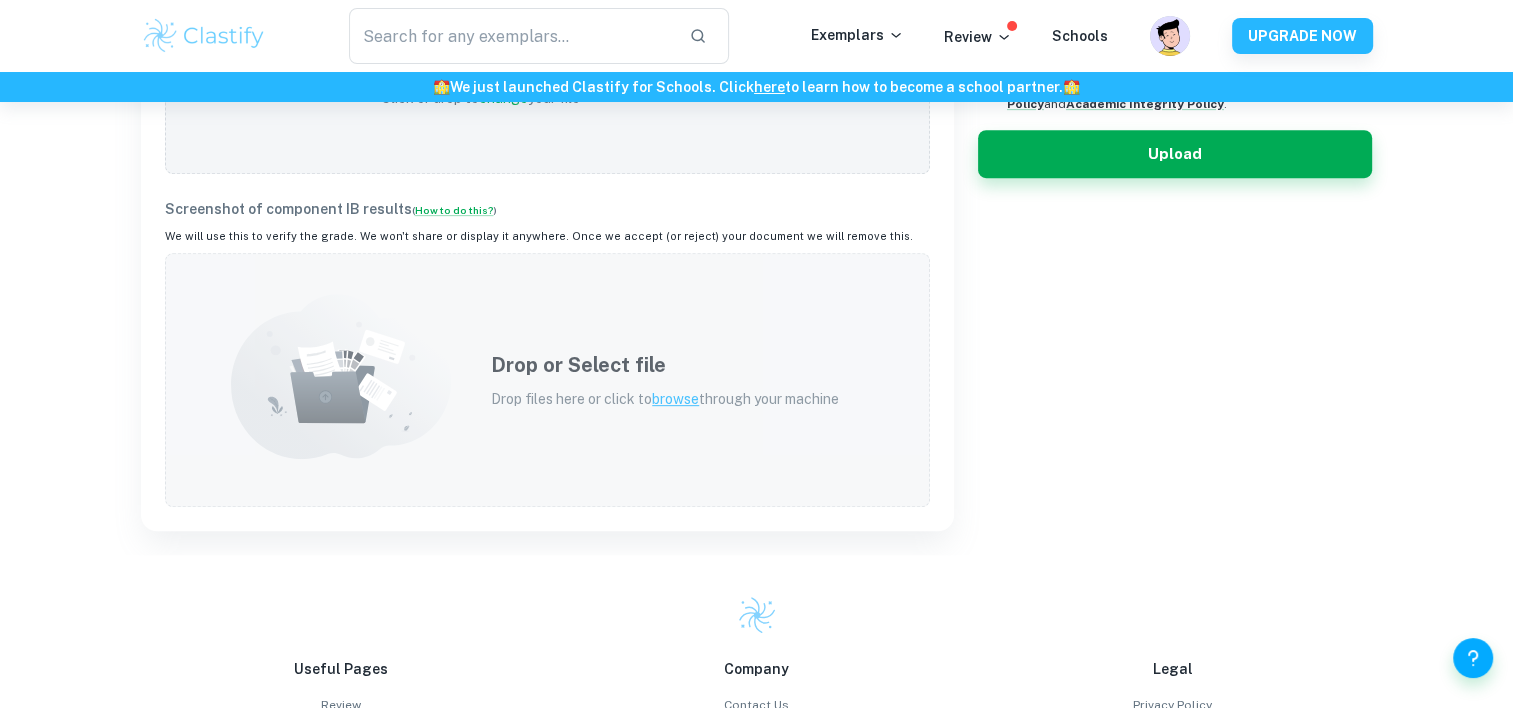 click on "Drop or Select file Drop files here or click to  browse  through your machine" at bounding box center (547, 380) 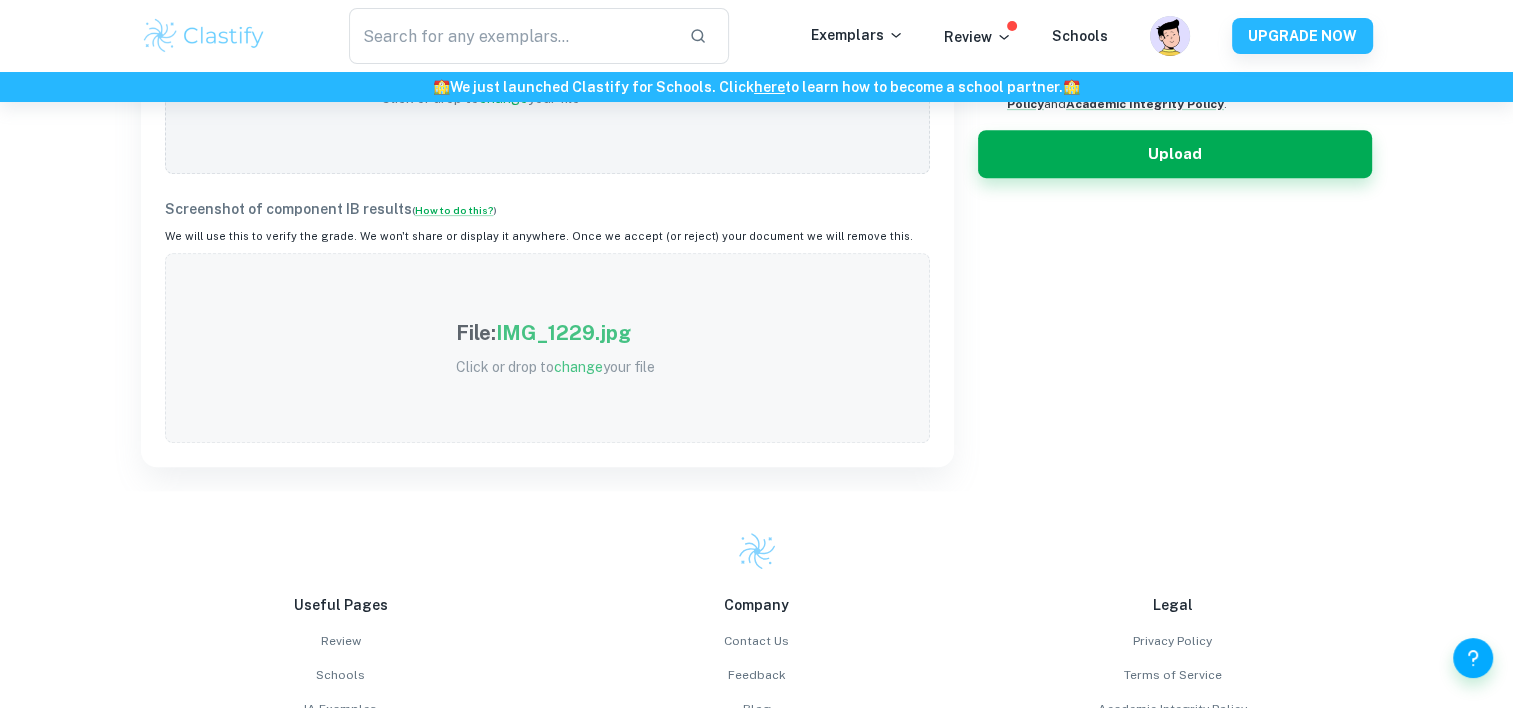 click on "IMG_1229.jpg" at bounding box center (563, 333) 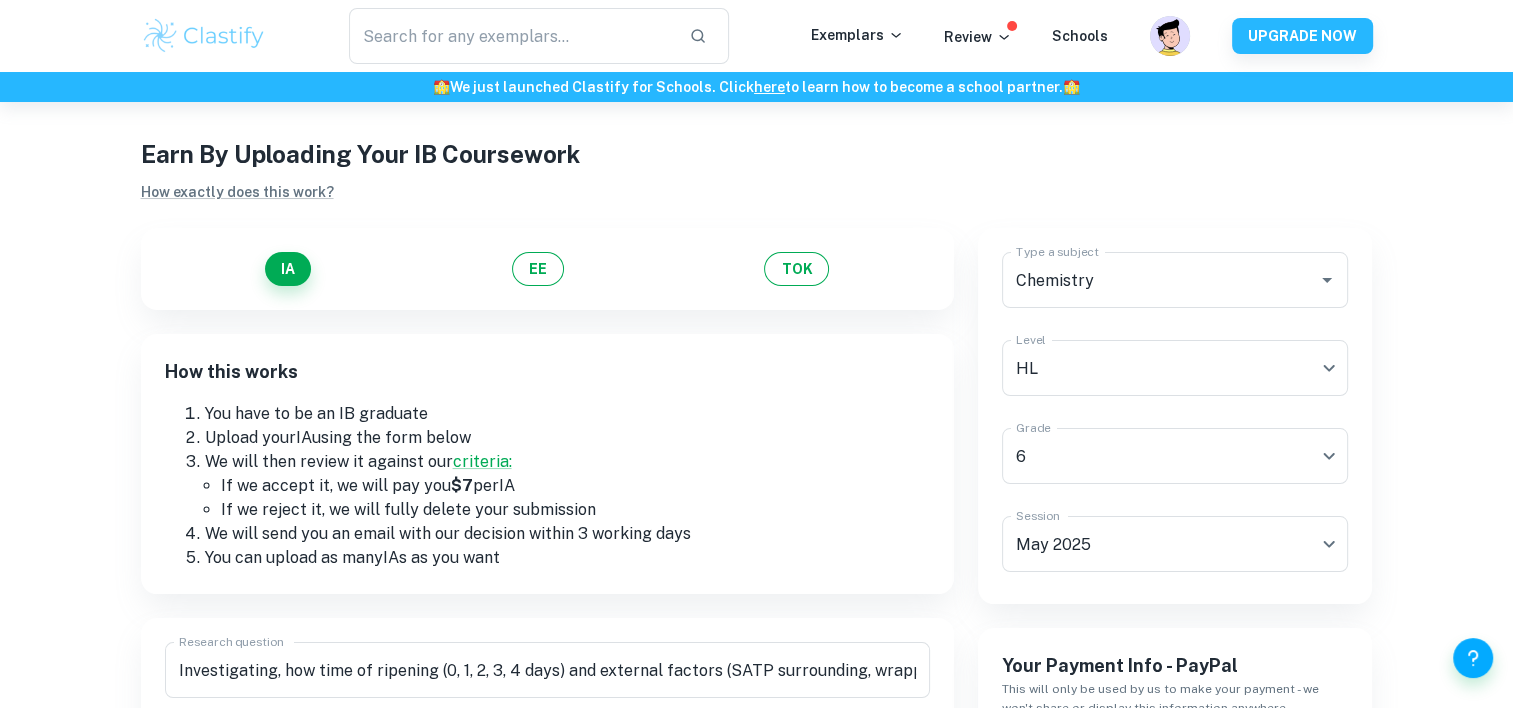 scroll, scrollTop: 0, scrollLeft: 0, axis: both 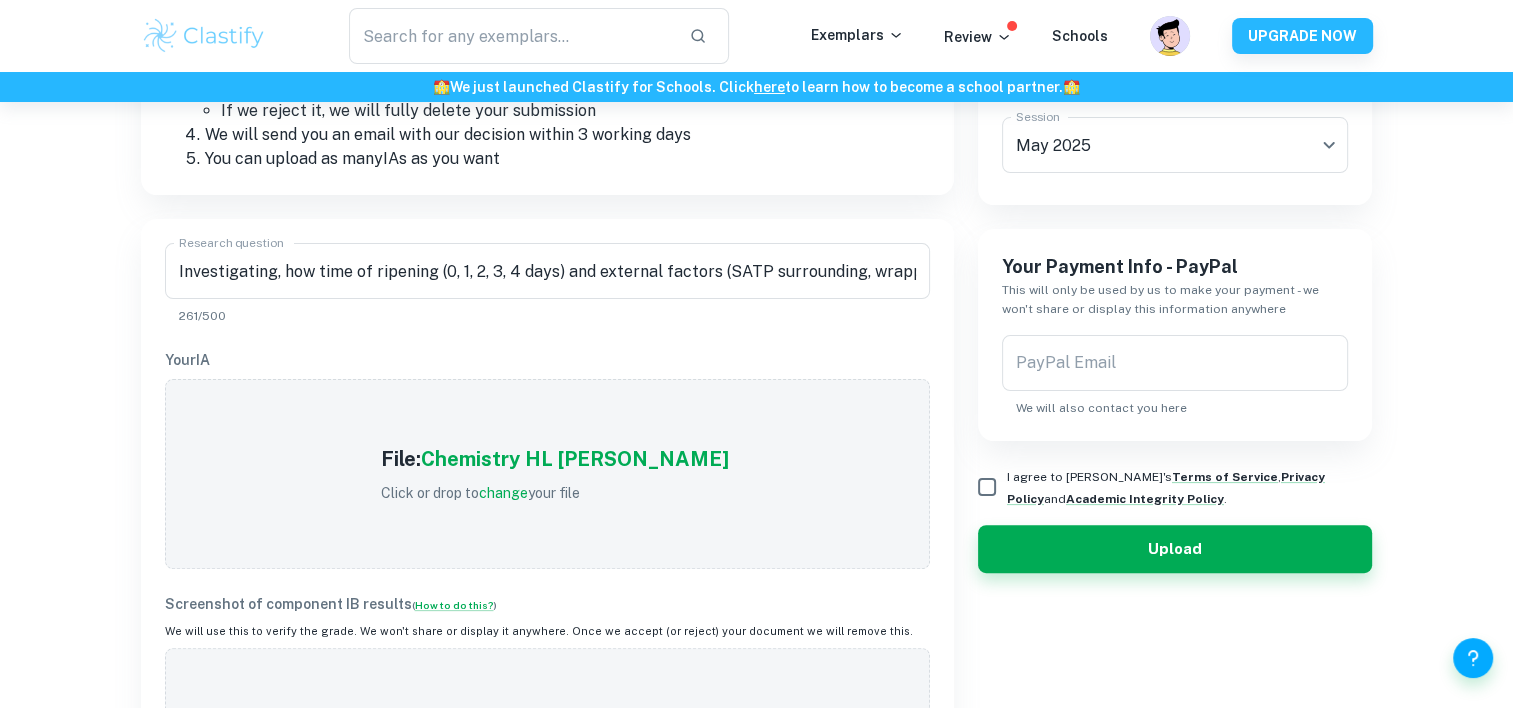 click on "Earn By Uploading Your IB Coursework How exactly does this work? IA EE TOK How this works You have to be an IB graduate Upload your  IA  using the form below We will then review it against our  criteria: If we accept it, we will pay you  $7  per  IA If we reject it, we will fully delete your submission We will send you an email with our decision within 3 working days You can upload as many  IA s as you want Research question Investigating, how time of ripening (0, 1, 2, 3, 4 days) and external factors (SATP surrounding, wrapping stems in aluminum foil, putting objects in closed paper bag) affect the glucose concentration in bananas (Musa acuminata), using refractometry as a method? Research question 261/500 Your  IA File:  Chemistry HL [PERSON_NAME] Click or drop to  change  your file Screenshot of component IB results  ( How to do this? ) We will use this to verify the grade. We won't share or display it anywhere. Once we accept (or reject) your document we will remove this. File:  IMG_1229.jpg change Level" at bounding box center (756, 559) 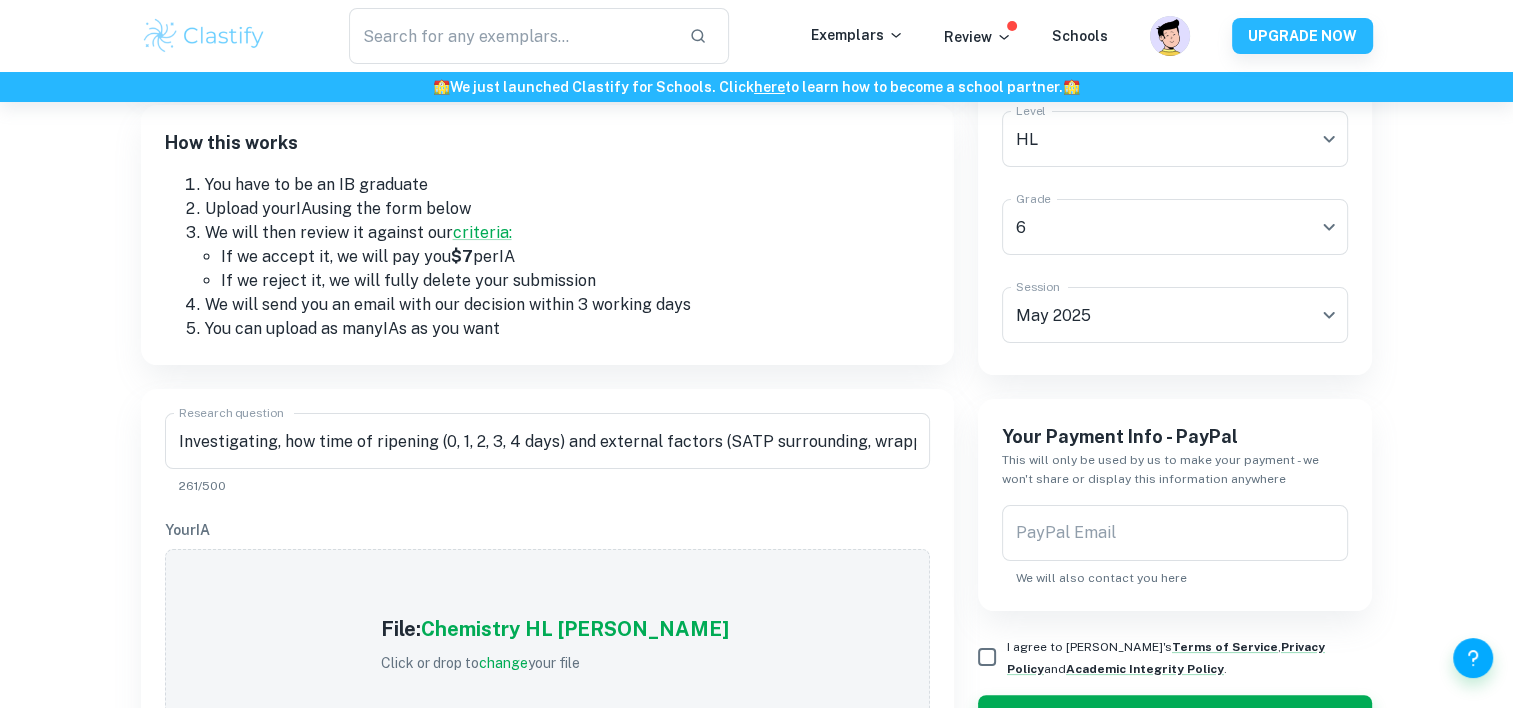 scroll, scrollTop: 242, scrollLeft: 0, axis: vertical 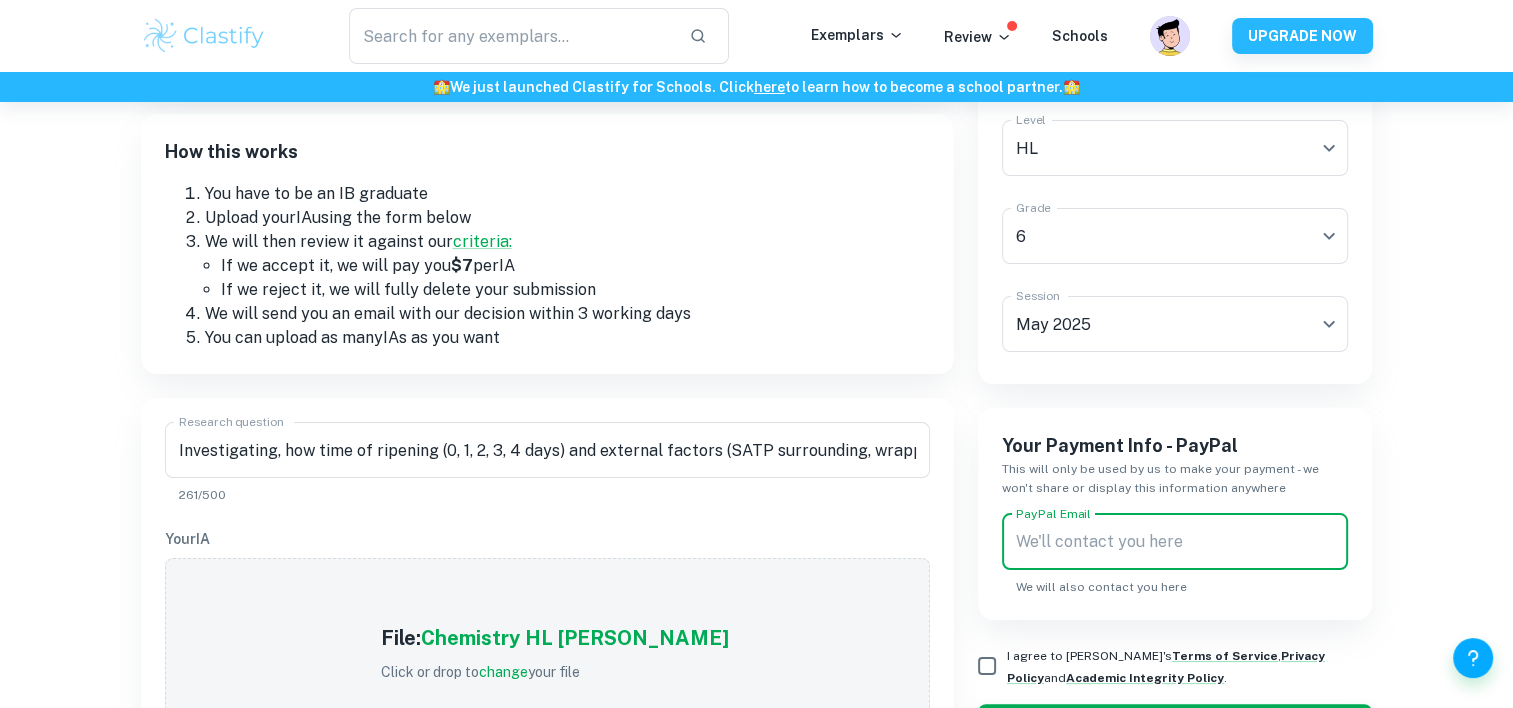 click on "PayPal Email" at bounding box center (1175, 542) 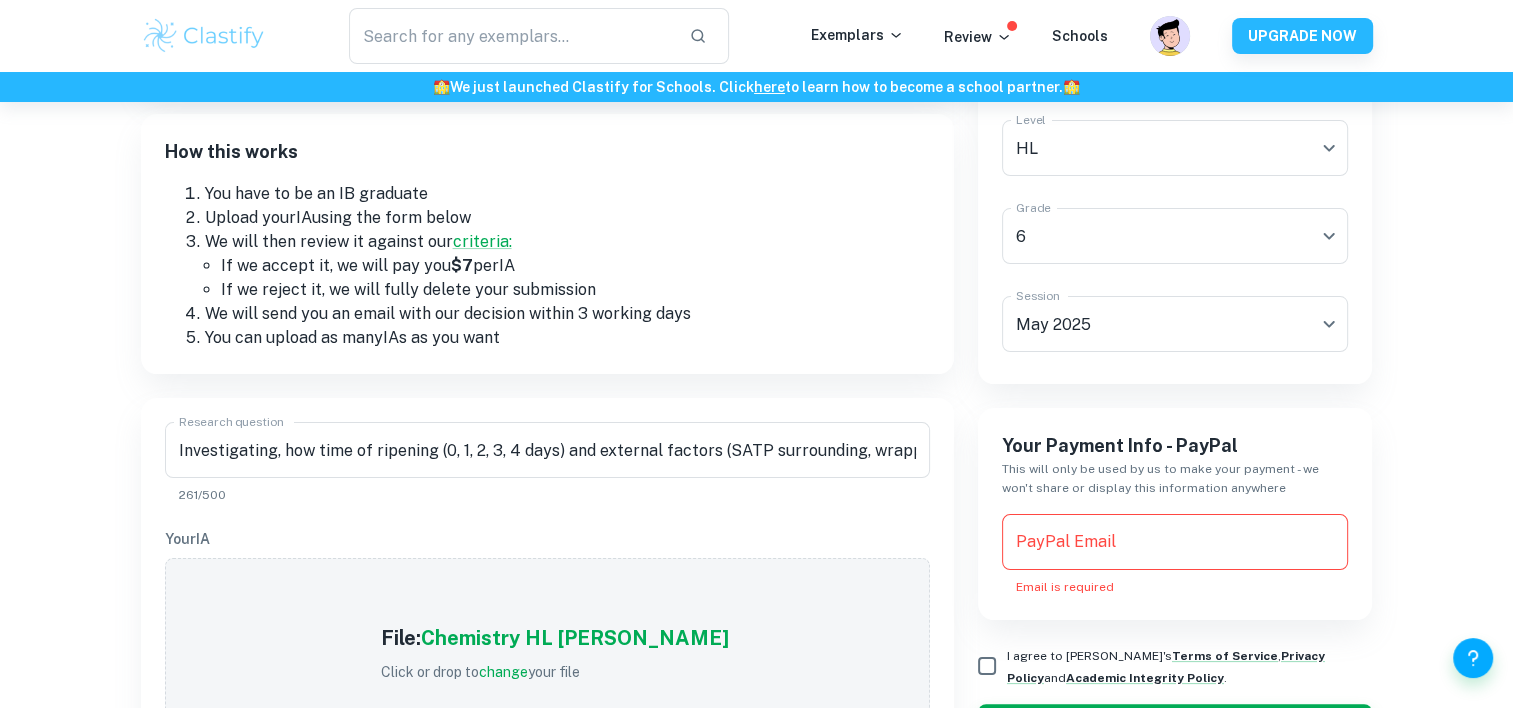 click on "Earn By Uploading Your IB Coursework How exactly does this work? IA EE TOK How this works You have to be an IB graduate Upload your  IA  using the form below We will then review it against our  criteria: If we accept it, we will pay you  $7  per  IA If we reject it, we will fully delete your submission We will send you an email with our decision within 3 working days You can upload as many  IA s as you want Research question Investigating, how time of ripening (0, 1, 2, 3, 4 days) and external factors (SATP surrounding, wrapping stems in aluminum foil, putting objects in closed paper bag) affect the glucose concentration in bananas (Musa acuminata), using refractometry as a method? Research question 261/500 Your  IA File:  Chemistry HL [PERSON_NAME] Click or drop to  change  your file Screenshot of component IB results  ( How to do this? ) We will use this to verify the grade. We won't share or display it anywhere. Once we accept (or reject) your document we will remove this. File:  IMG_1229.jpg change Level" at bounding box center (756, 738) 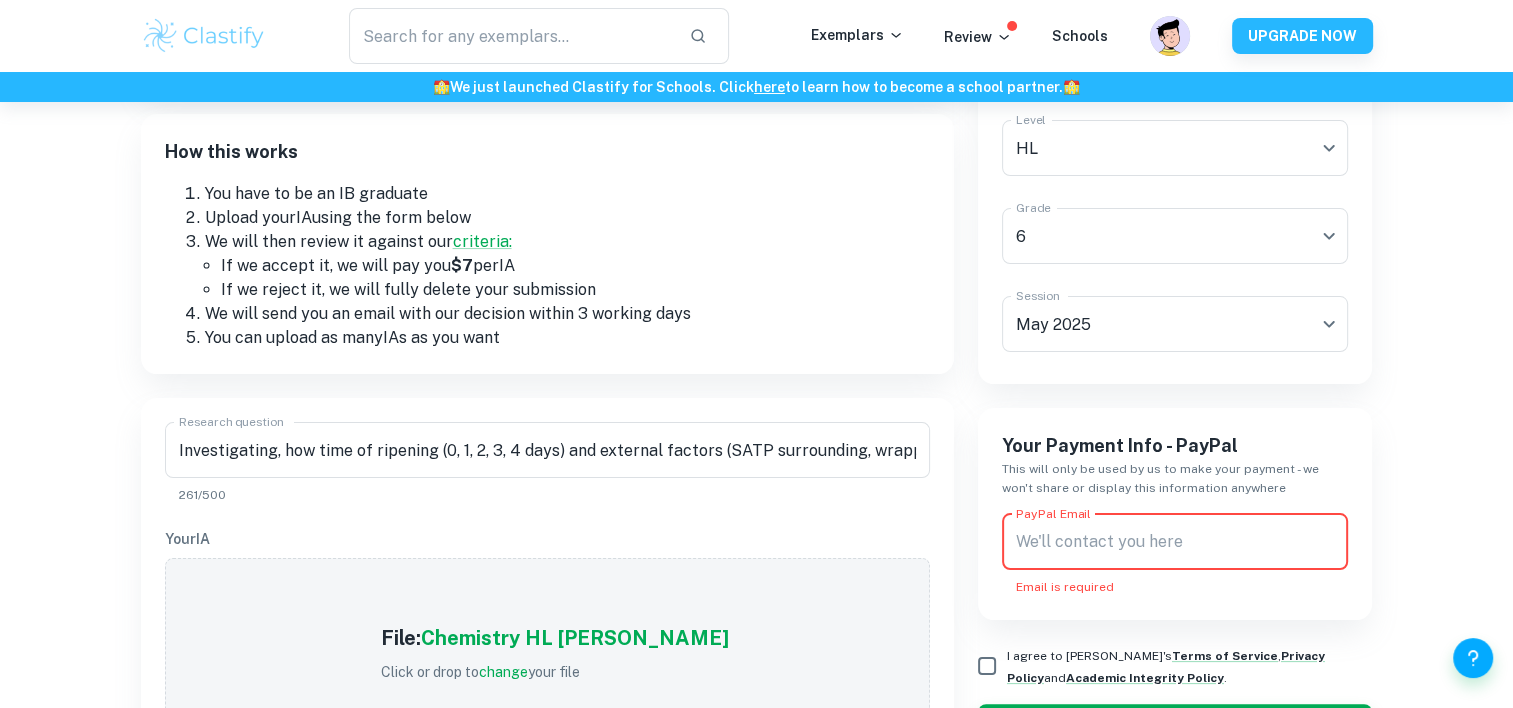 click on "PayPal Email" at bounding box center (1175, 542) 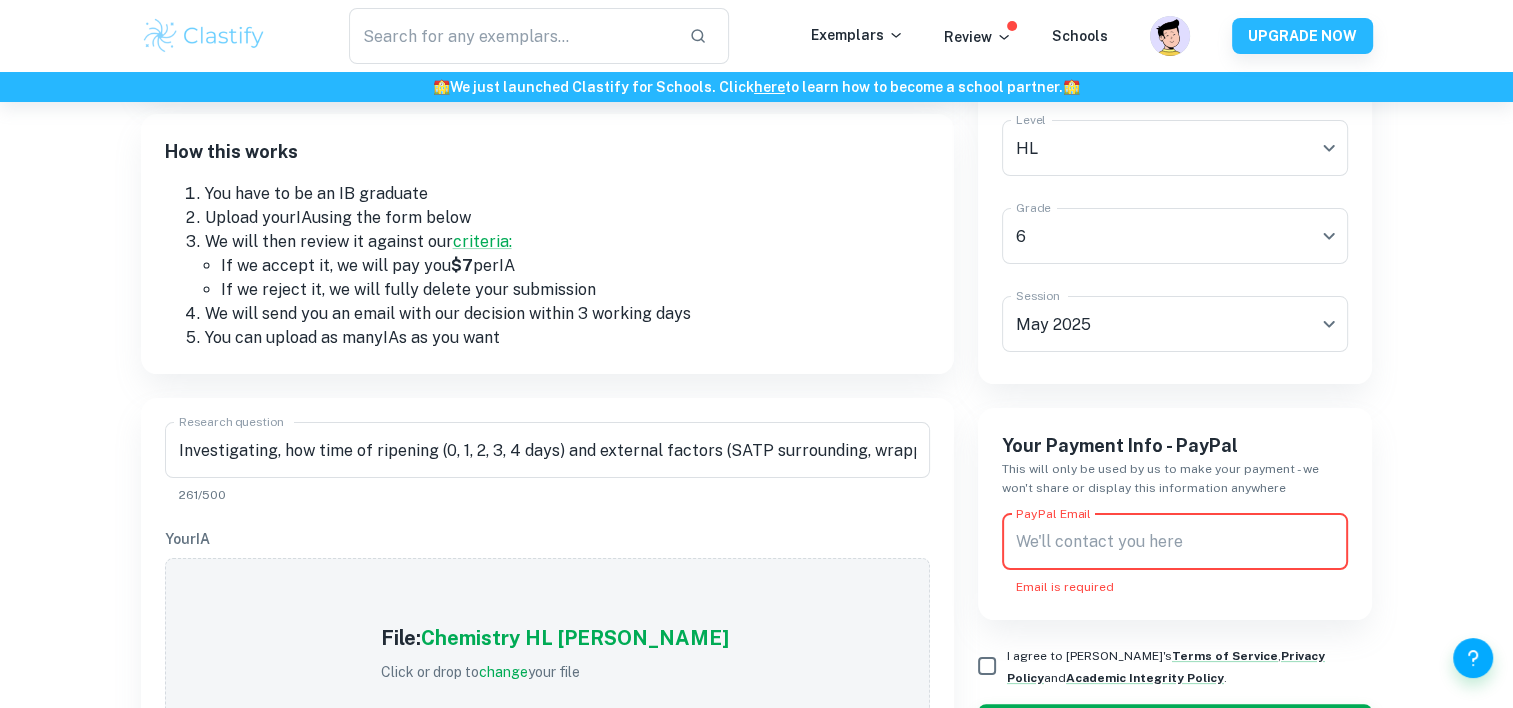 type on "[EMAIL_ADDRESS][DOMAIN_NAME]" 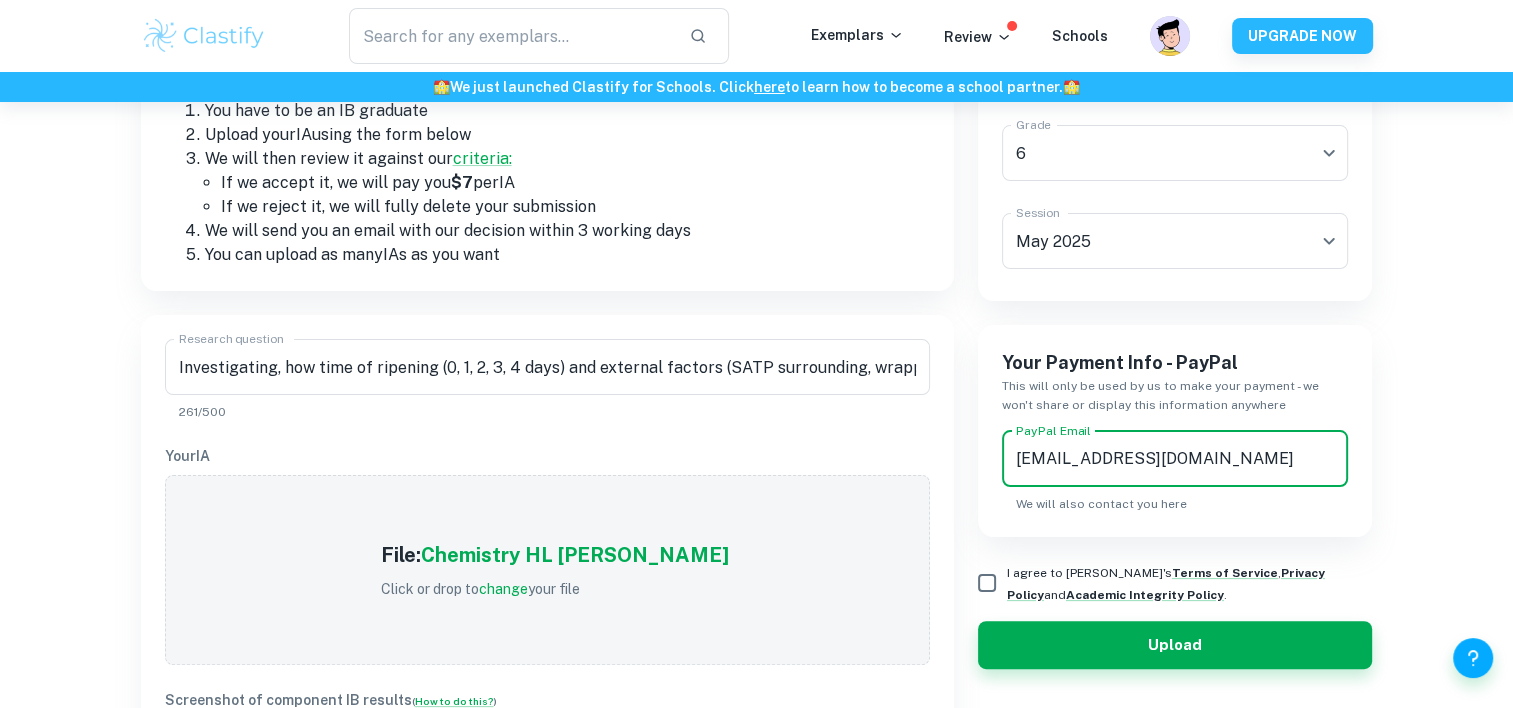 scroll, scrollTop: 354, scrollLeft: 0, axis: vertical 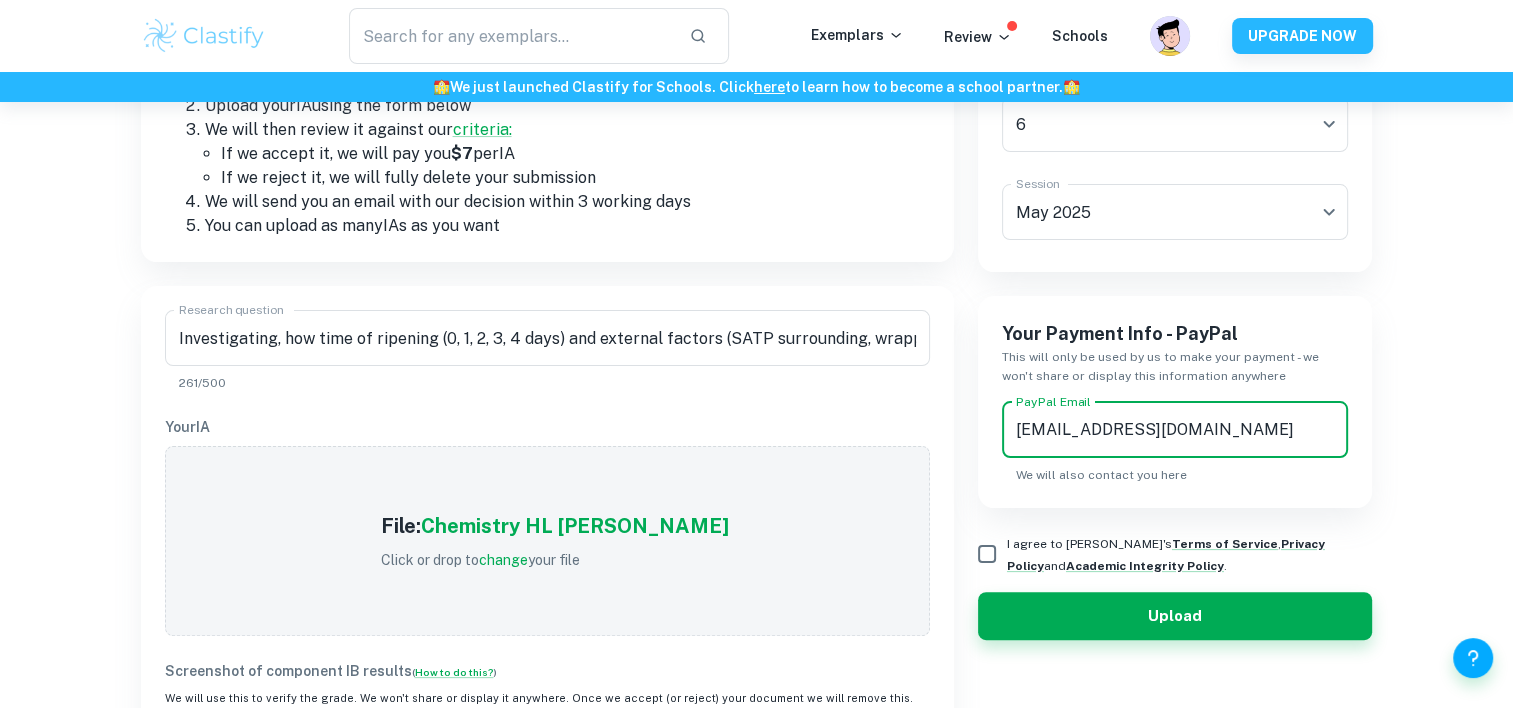 click on "I agree to [PERSON_NAME]'s  Terms of Service ,  Privacy Policy  and  Academic Integrity Policy ." at bounding box center [987, 554] 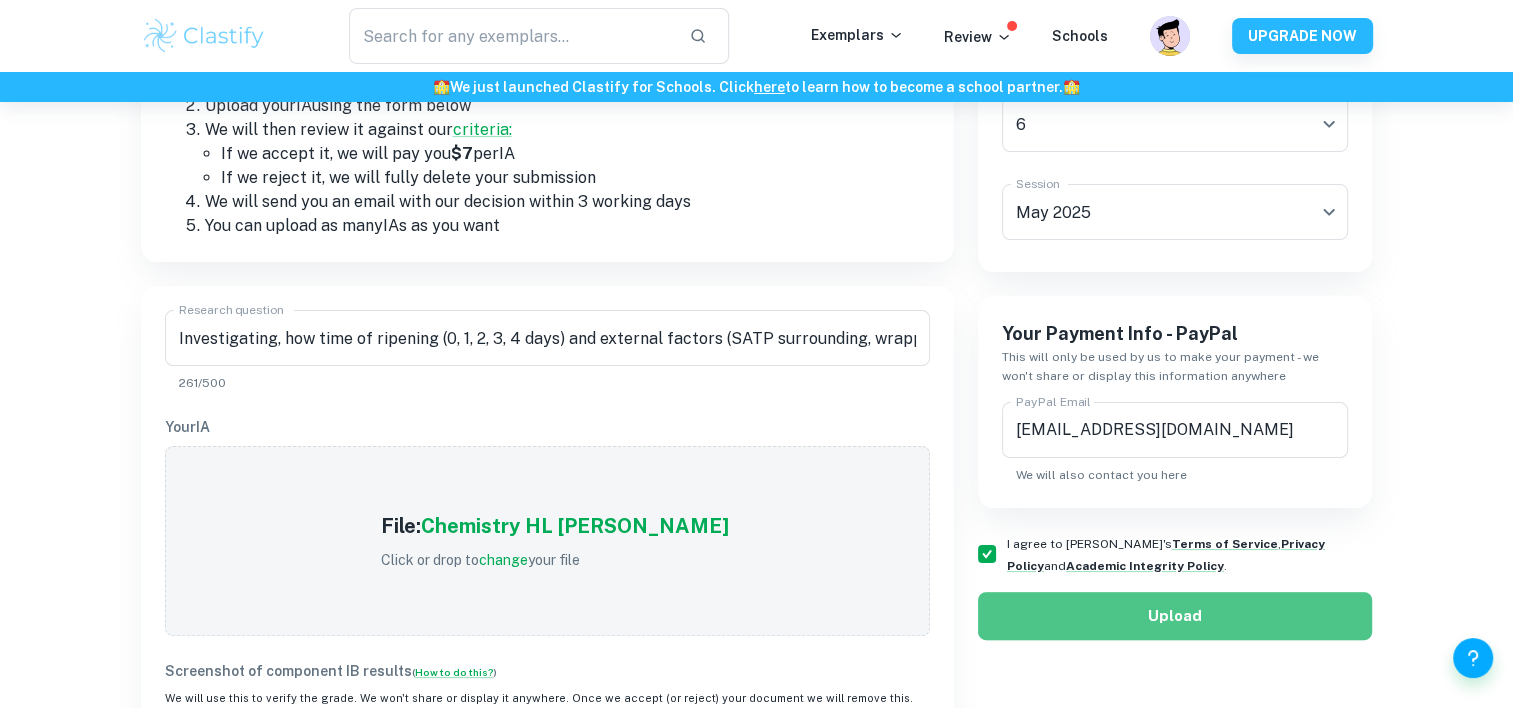 click on "Upload" at bounding box center (1175, 616) 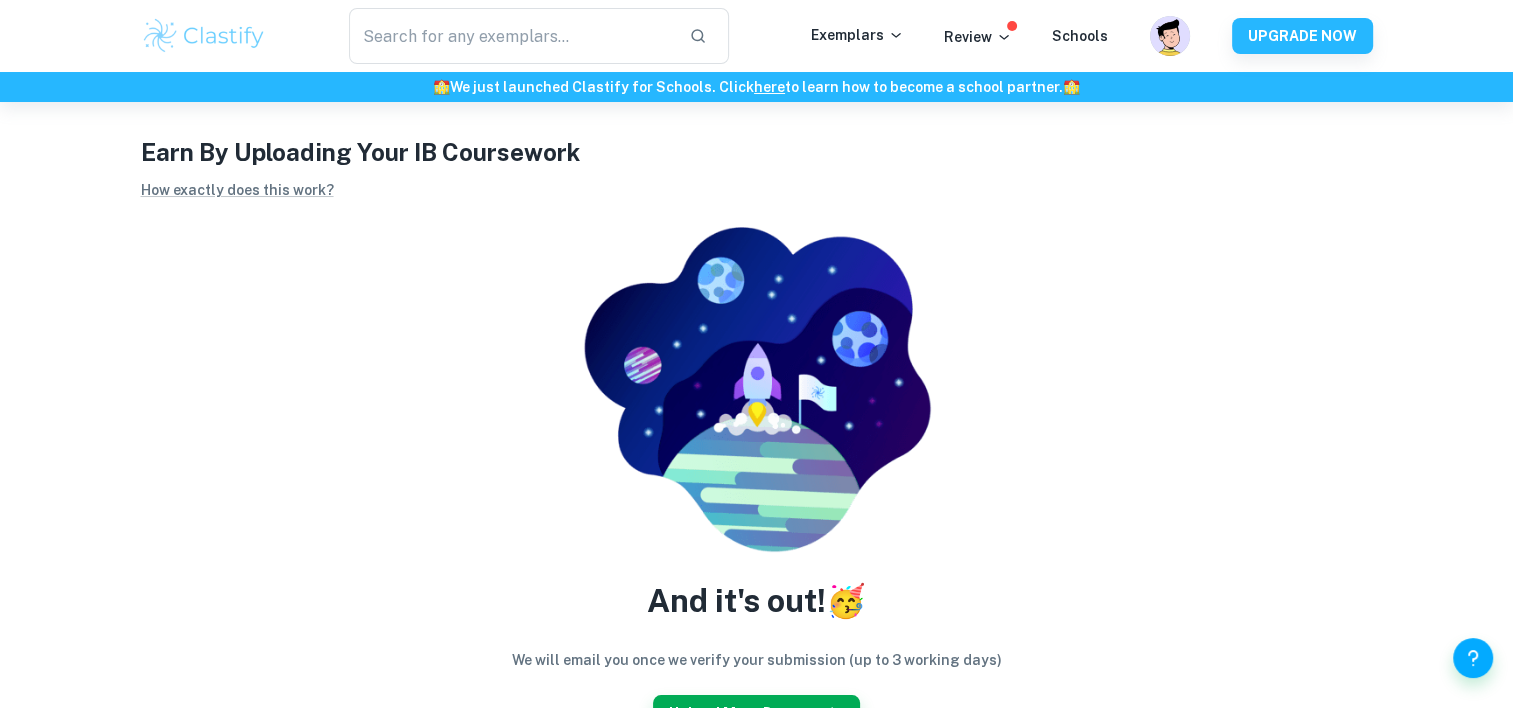 scroll, scrollTop: 45, scrollLeft: 0, axis: vertical 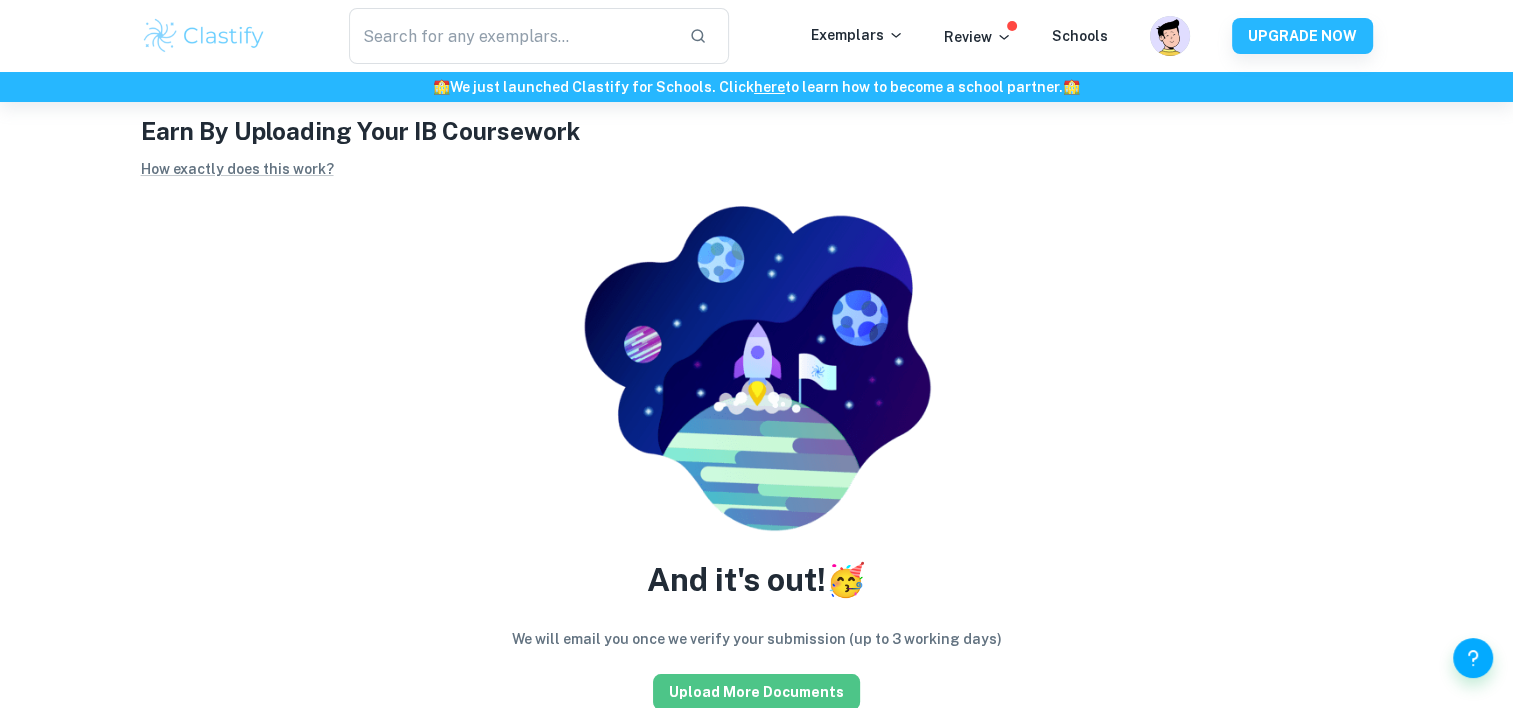 click on "Upload more documents" at bounding box center [756, 692] 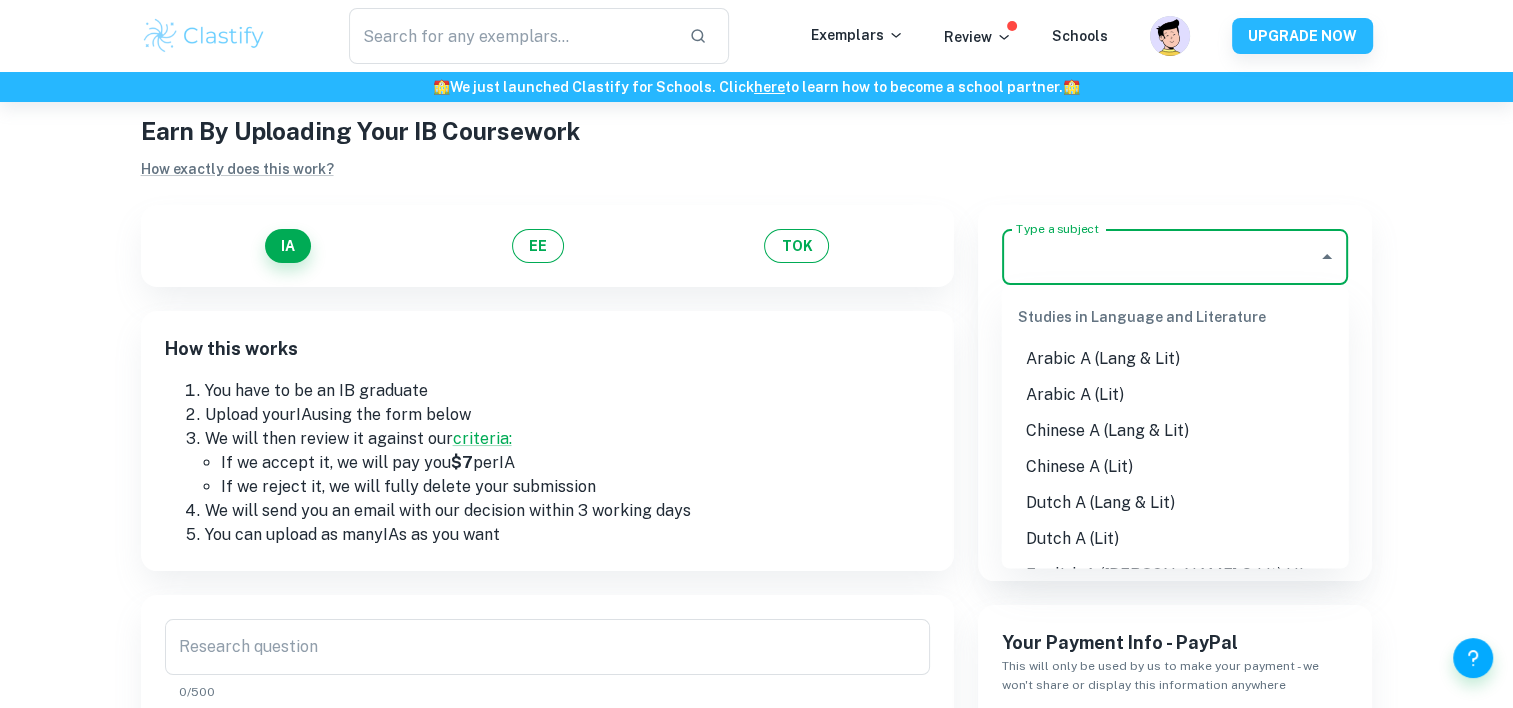 click on "Type a subject" at bounding box center (1160, 257) 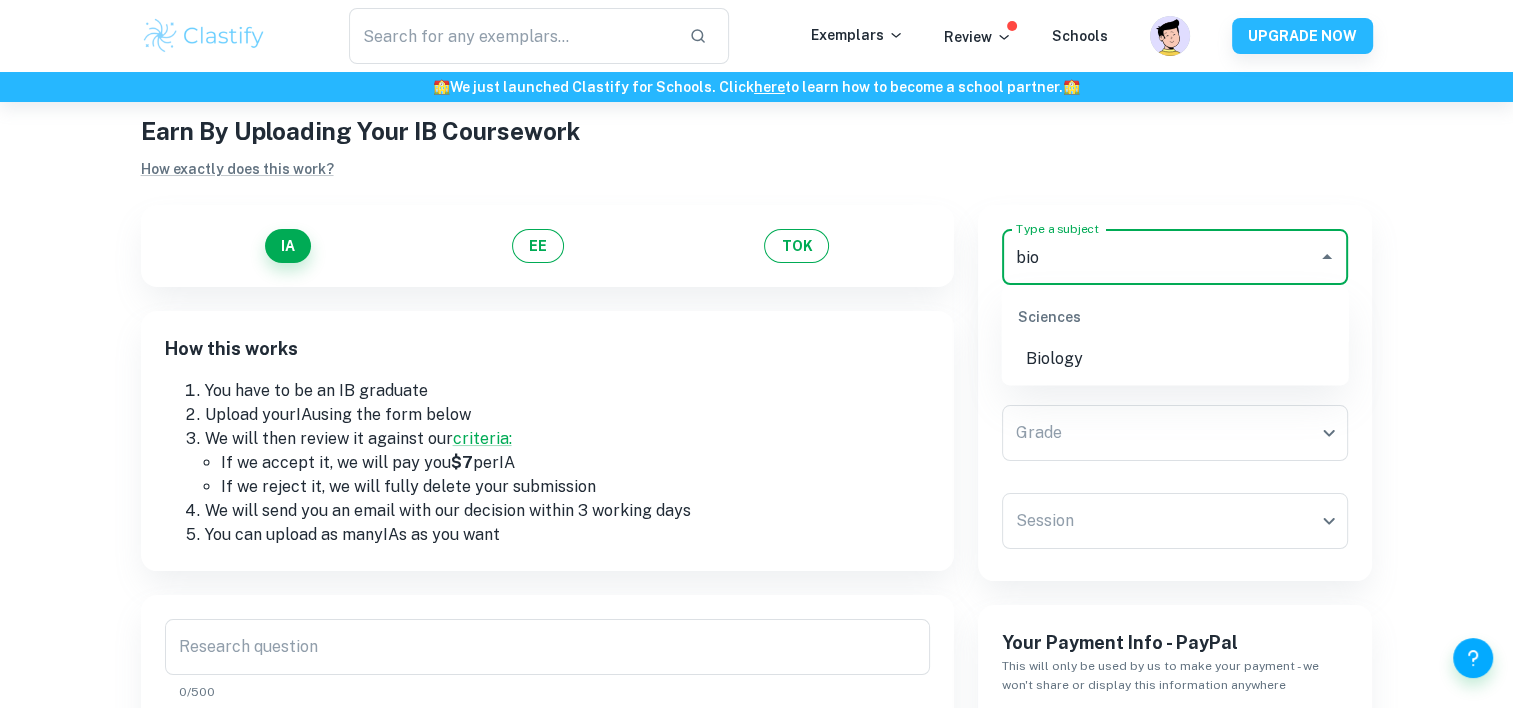 click on "Biology" at bounding box center (1175, 359) 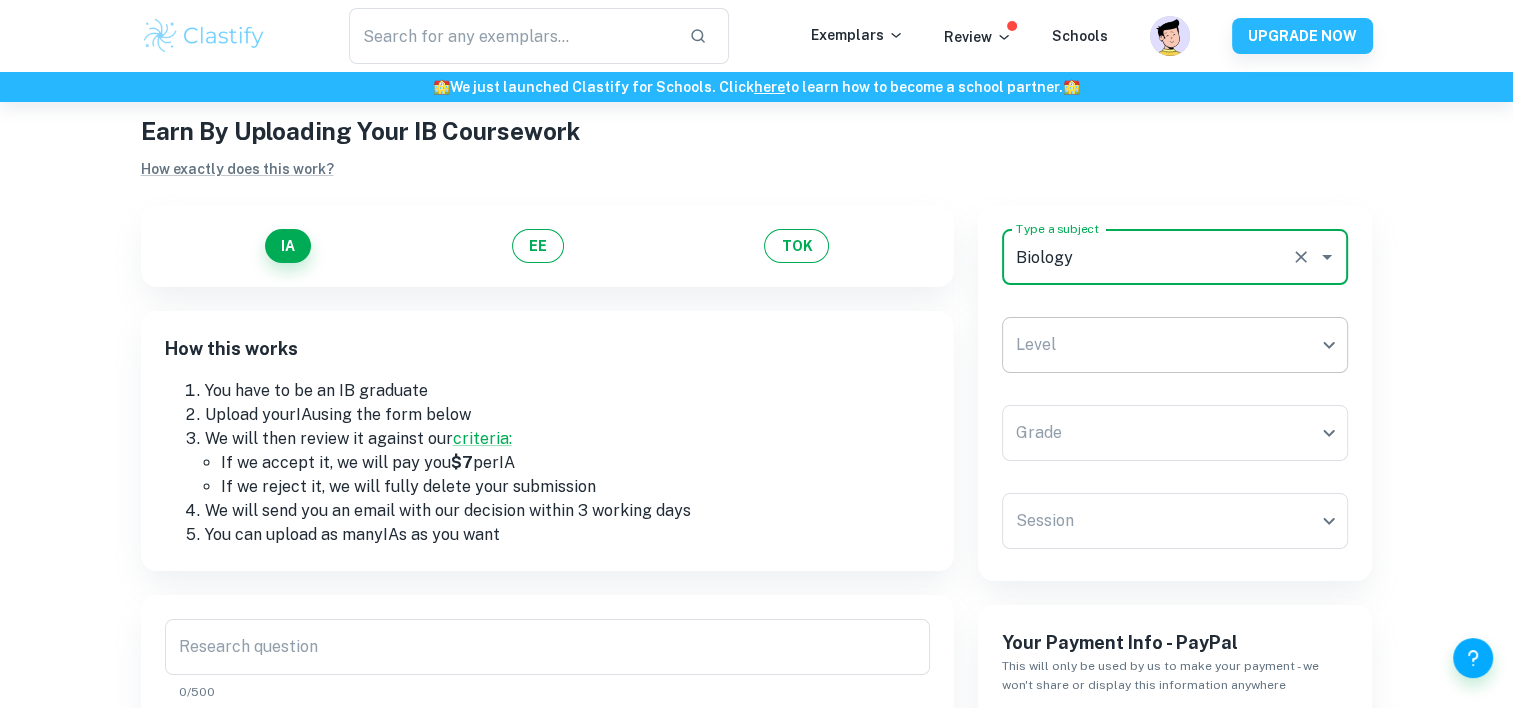 type on "Biology" 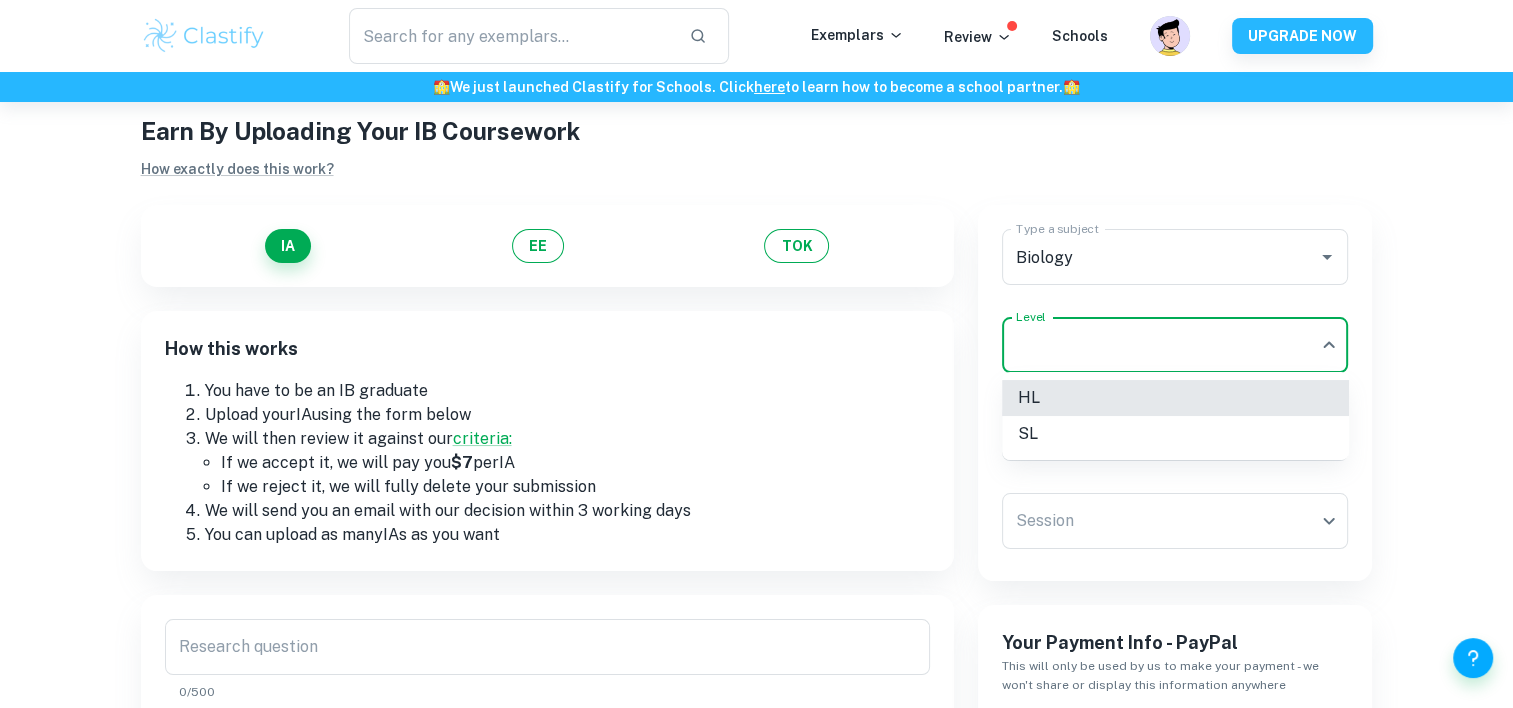 click on "We value your privacy We use cookies to enhance your browsing experience, serve personalised ads or content, and analyse our traffic. By clicking "Accept All", you consent to our use of cookies.   Cookie Policy Customise   Reject All   Accept All   Customise Consent Preferences   We use cookies to help you navigate efficiently and perform certain functions. You will find detailed information about all cookies under each consent category below. The cookies that are categorised as "Necessary" are stored on your browser as they are essential for enabling the basic functionalities of the site. ...  Show more For more information on how Google's third-party cookies operate and handle your data, see:   Google Privacy Policy Necessary Always Active Necessary cookies are required to enable the basic features of this site, such as providing secure log-in or adjusting your consent preferences. These cookies do not store any personally identifiable data. Functional Analytics Performance Advertisement Uncategorised" at bounding box center [756, 411] 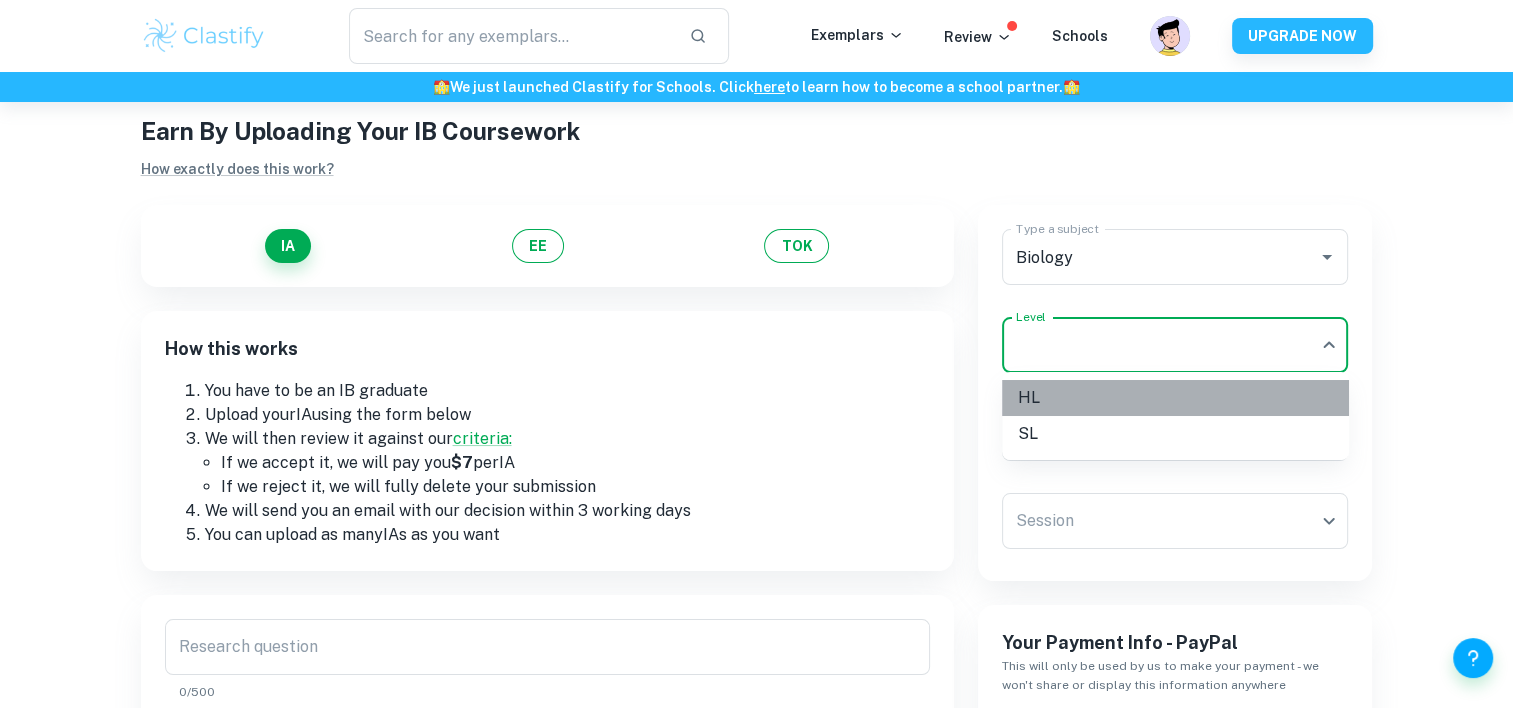 click on "HL" at bounding box center (1175, 398) 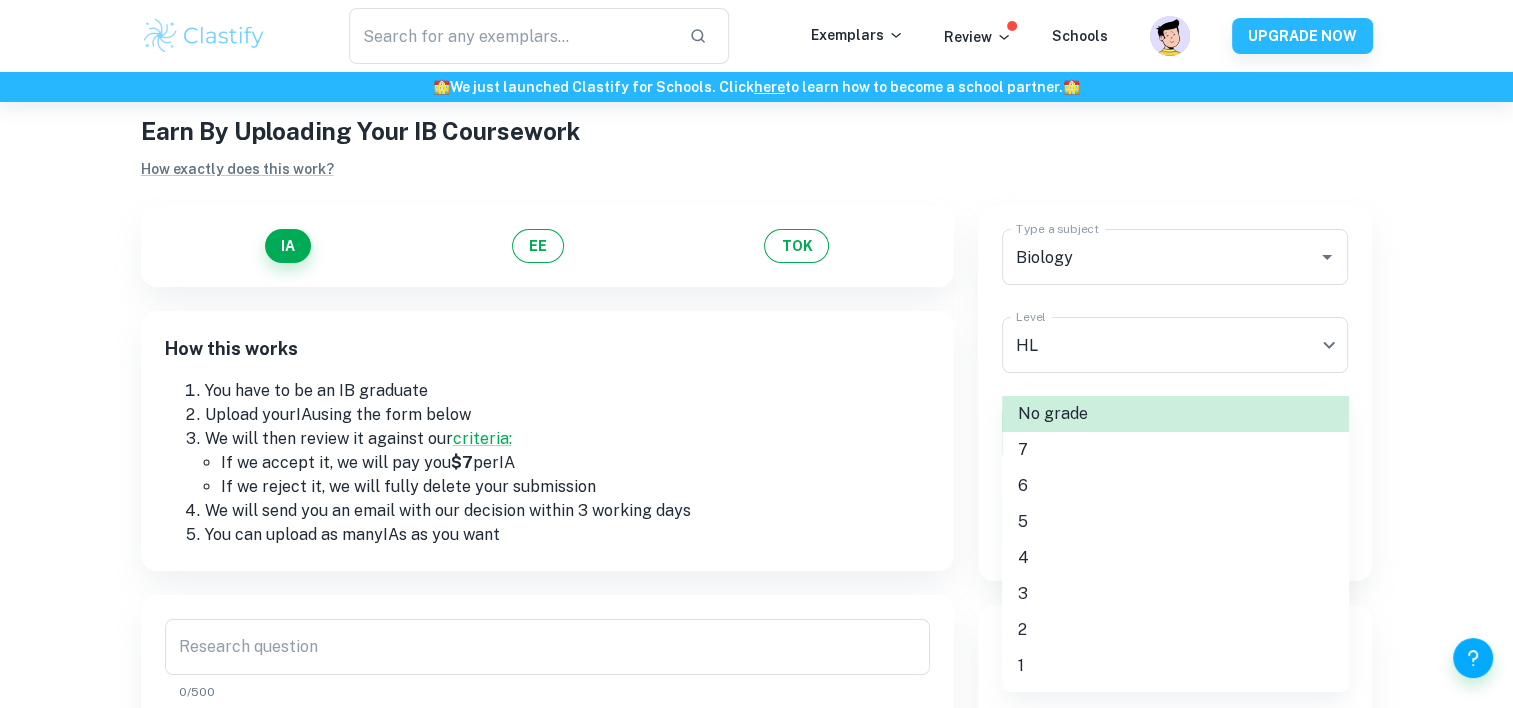 click on "We value your privacy We use cookies to enhance your browsing experience, serve personalised ads or content, and analyse our traffic. By clicking "Accept All", you consent to our use of cookies.   Cookie Policy Customise   Reject All   Accept All   Customise Consent Preferences   We use cookies to help you navigate efficiently and perform certain functions. You will find detailed information about all cookies under each consent category below. The cookies that are categorised as "Necessary" are stored on your browser as they are essential for enabling the basic functionalities of the site. ...  Show more For more information on how Google's third-party cookies operate and handle your data, see:   Google Privacy Policy Necessary Always Active Necessary cookies are required to enable the basic features of this site, such as providing secure log-in or adjusting your consent preferences. These cookies do not store any personally identifiable data. Functional Analytics Performance Advertisement Uncategorised" at bounding box center (756, 411) 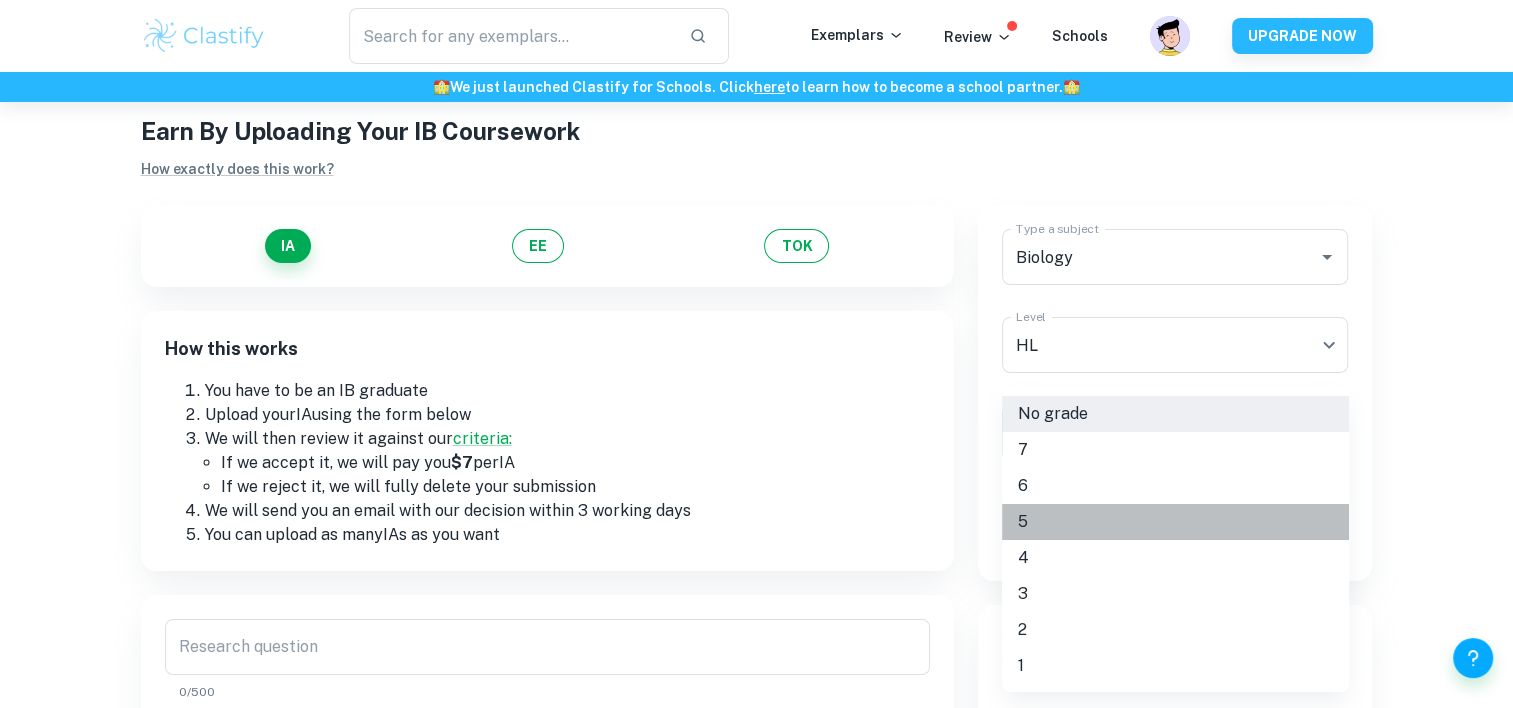 click on "5" at bounding box center (1175, 522) 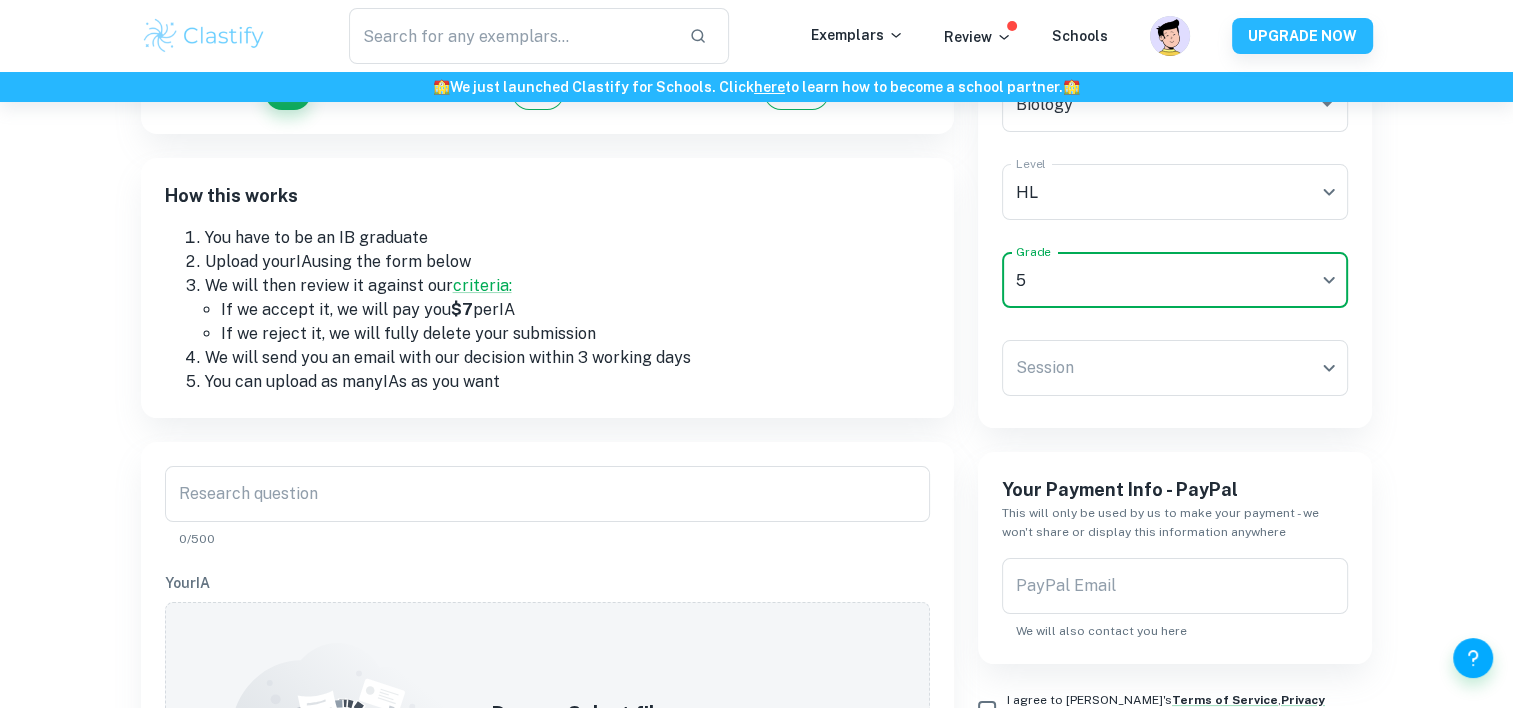 scroll, scrollTop: 217, scrollLeft: 0, axis: vertical 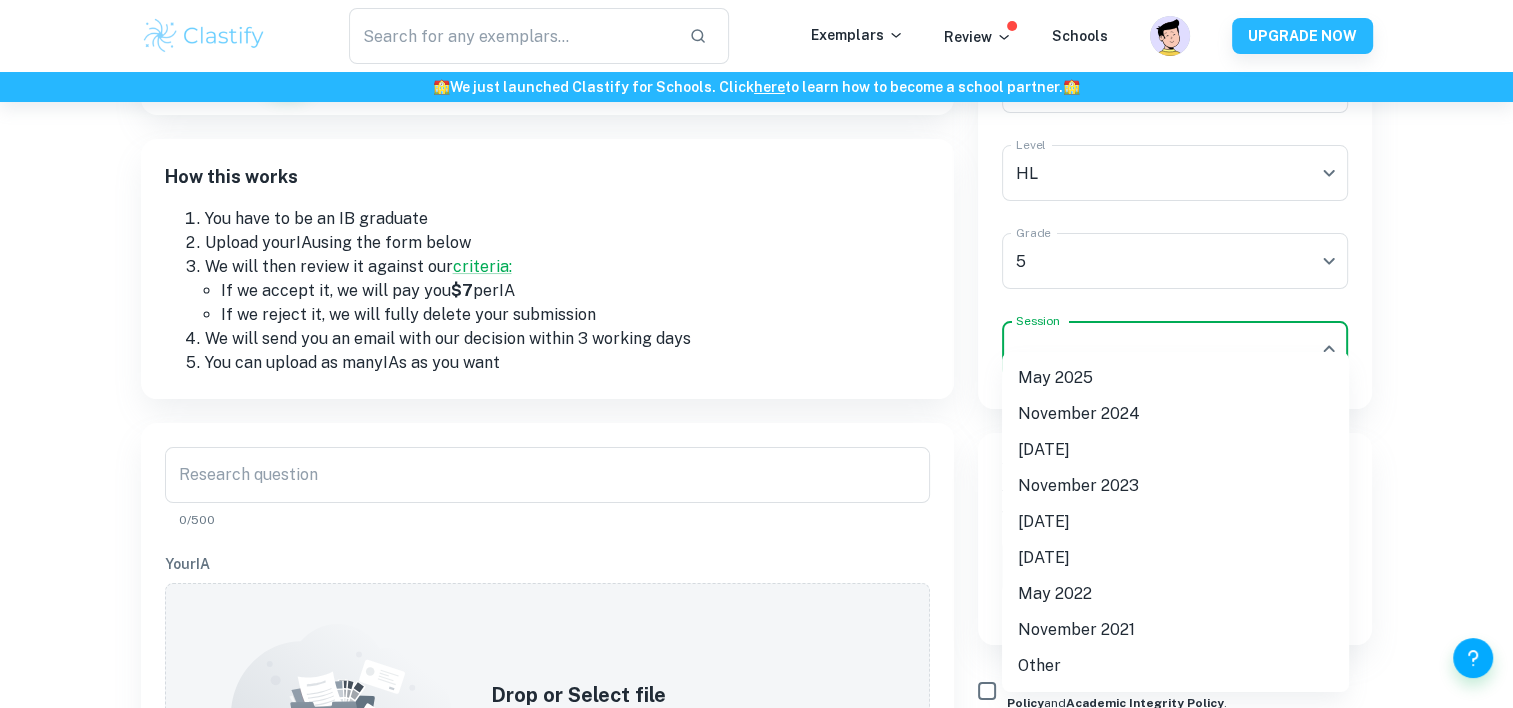 click on "We value your privacy We use cookies to enhance your browsing experience, serve personalised ads or content, and analyse our traffic. By clicking "Accept All", you consent to our use of cookies.   Cookie Policy Customise   Reject All   Accept All   Customise Consent Preferences   We use cookies to help you navigate efficiently and perform certain functions. You will find detailed information about all cookies under each consent category below. The cookies that are categorised as "Necessary" are stored on your browser as they are essential for enabling the basic functionalities of the site. ...  Show more For more information on how Google's third-party cookies operate and handle your data, see:   Google Privacy Policy Necessary Always Active Necessary cookies are required to enable the basic features of this site, such as providing secure log-in or adjusting your consent preferences. These cookies do not store any personally identifiable data. Functional Analytics Performance Advertisement Uncategorised" at bounding box center [756, 239] 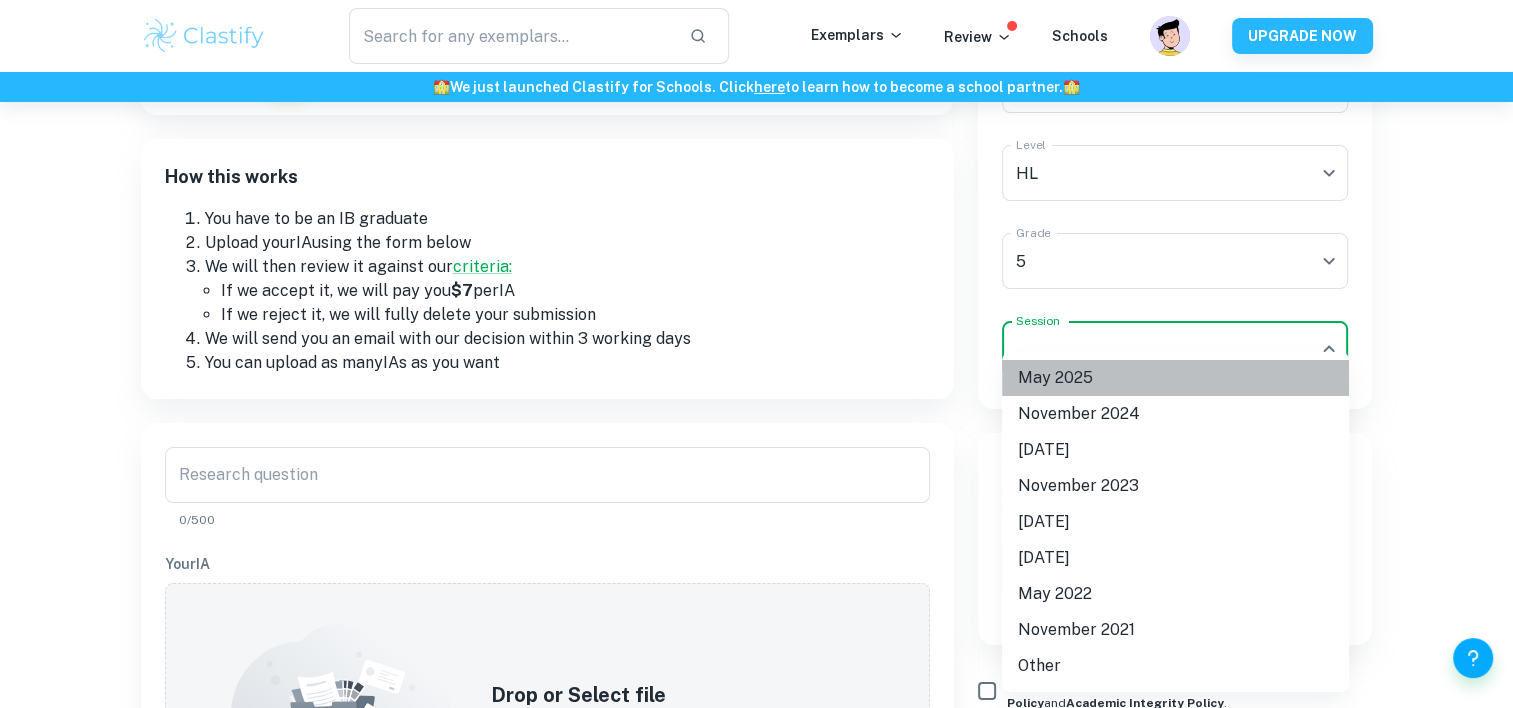 click on "May 2025" at bounding box center [1175, 378] 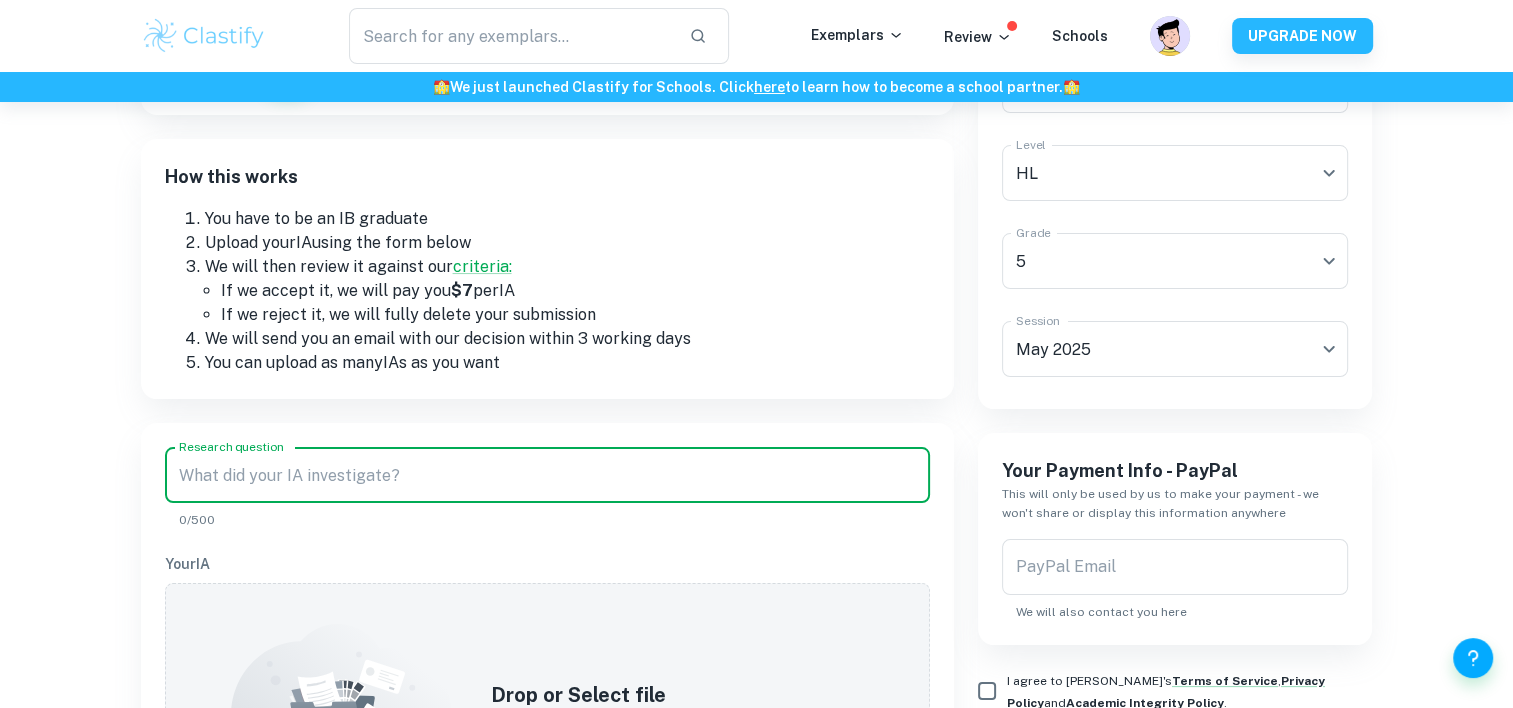 click on "Research question" at bounding box center [547, 475] 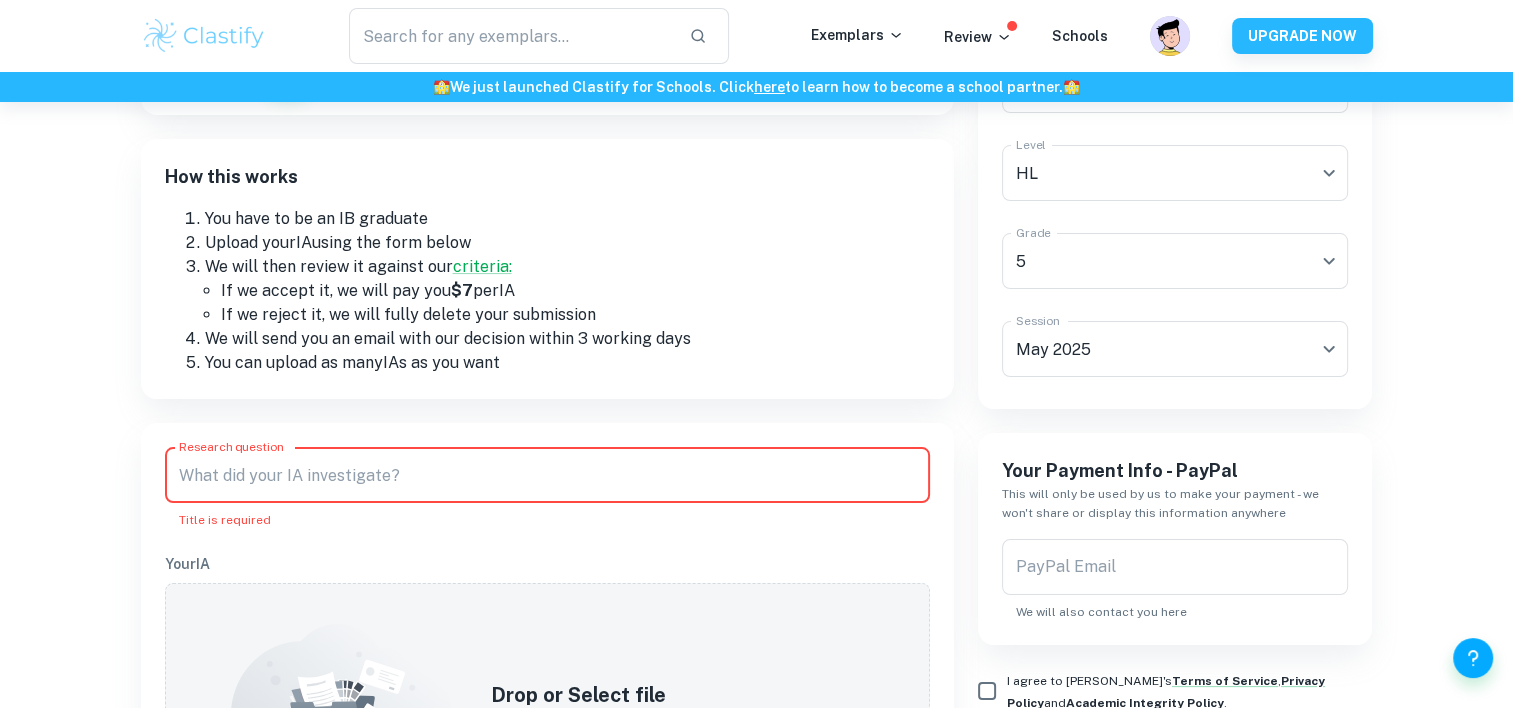 click on "Research question" at bounding box center [547, 475] 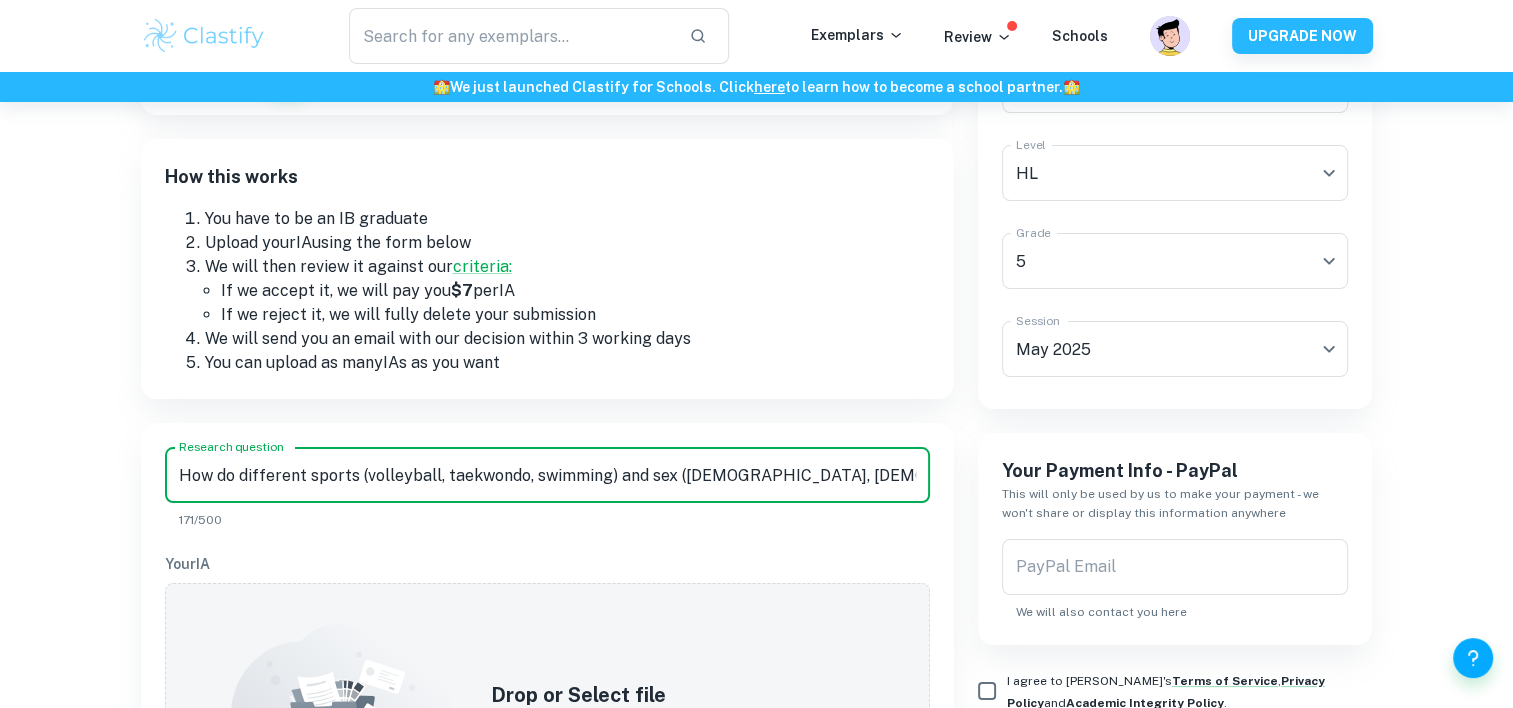 scroll, scrollTop: 0, scrollLeft: 540, axis: horizontal 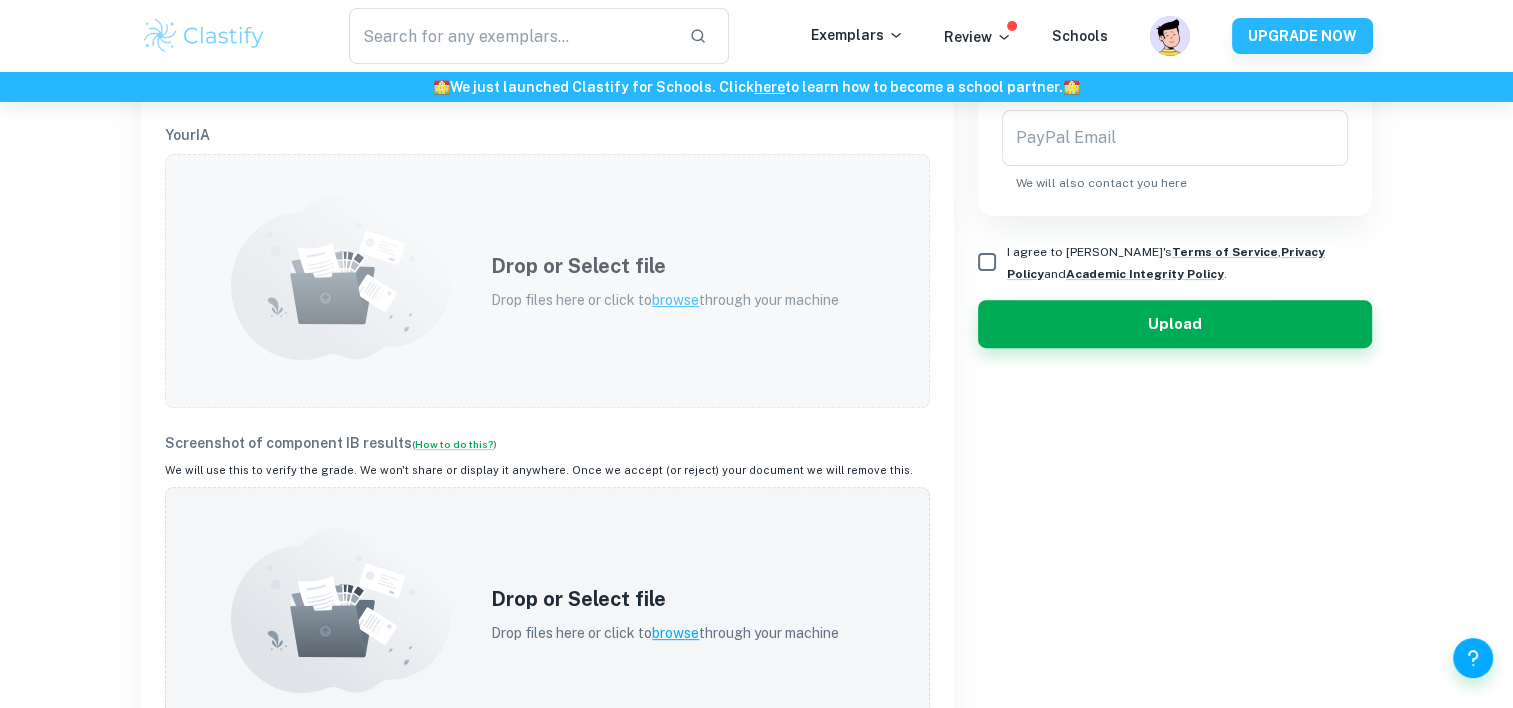 type on "How do different sports (volleyball, taekwondo, swimming) and sex ([DEMOGRAPHIC_DATA], [DEMOGRAPHIC_DATA]) influence visual reaction time [ms] using the color-changing application „Reaction Speed”?" 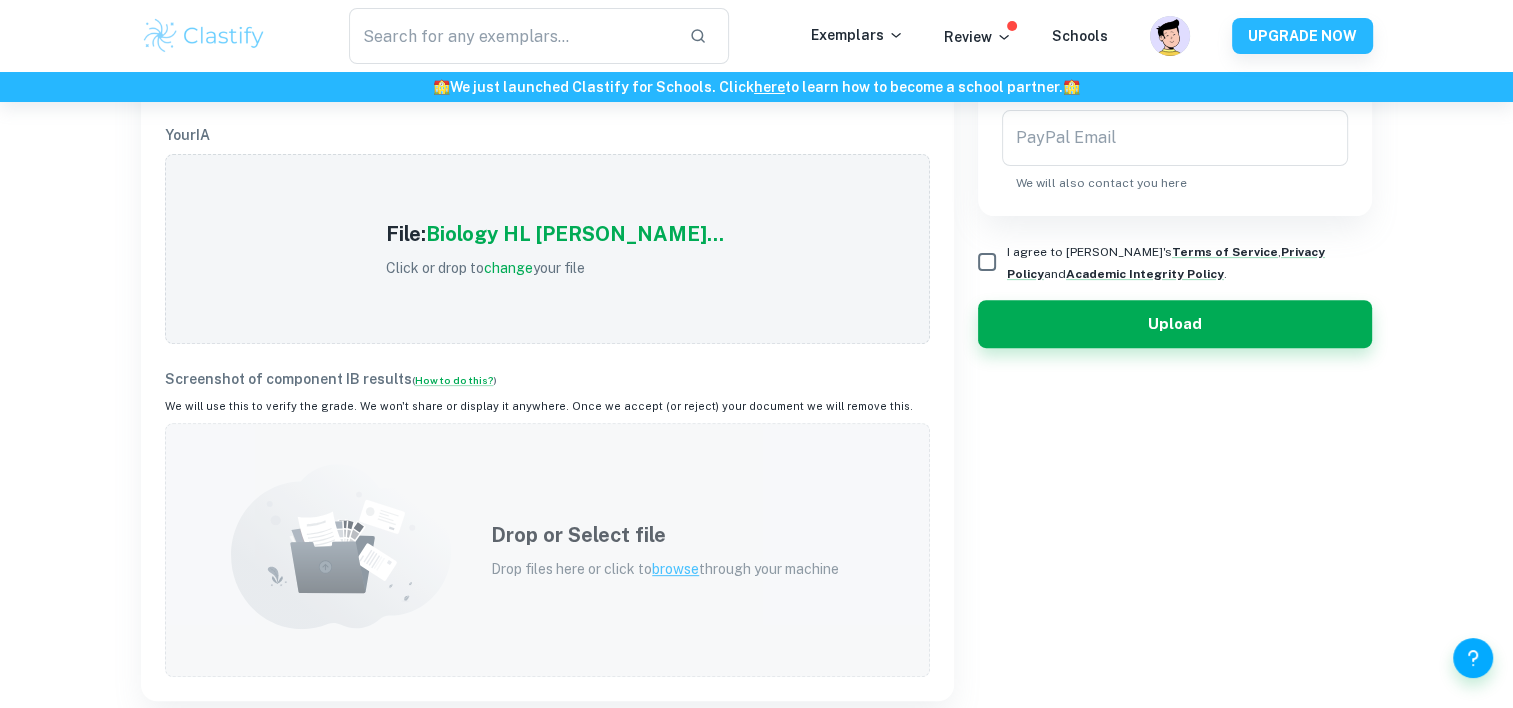 click on "Drop or Select file" at bounding box center (665, 535) 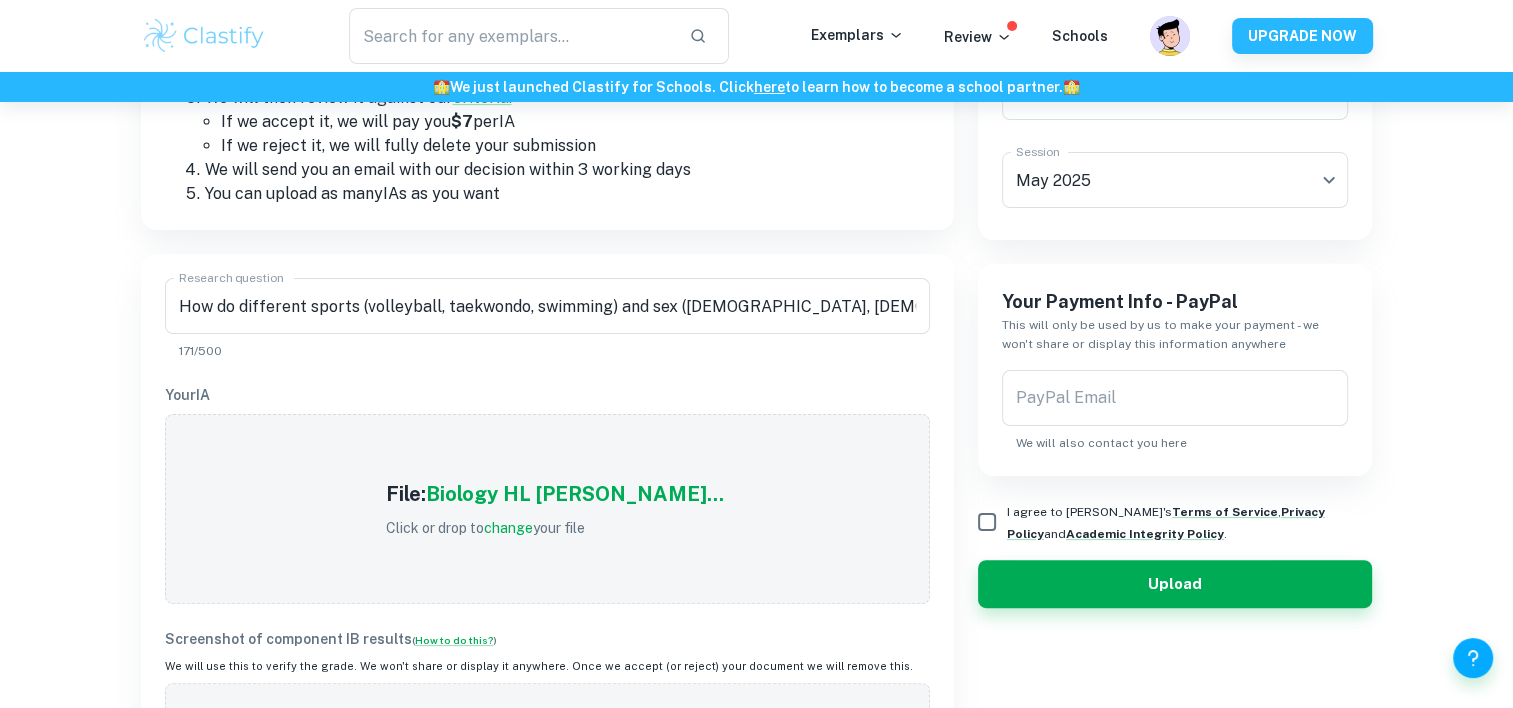 scroll, scrollTop: 391, scrollLeft: 0, axis: vertical 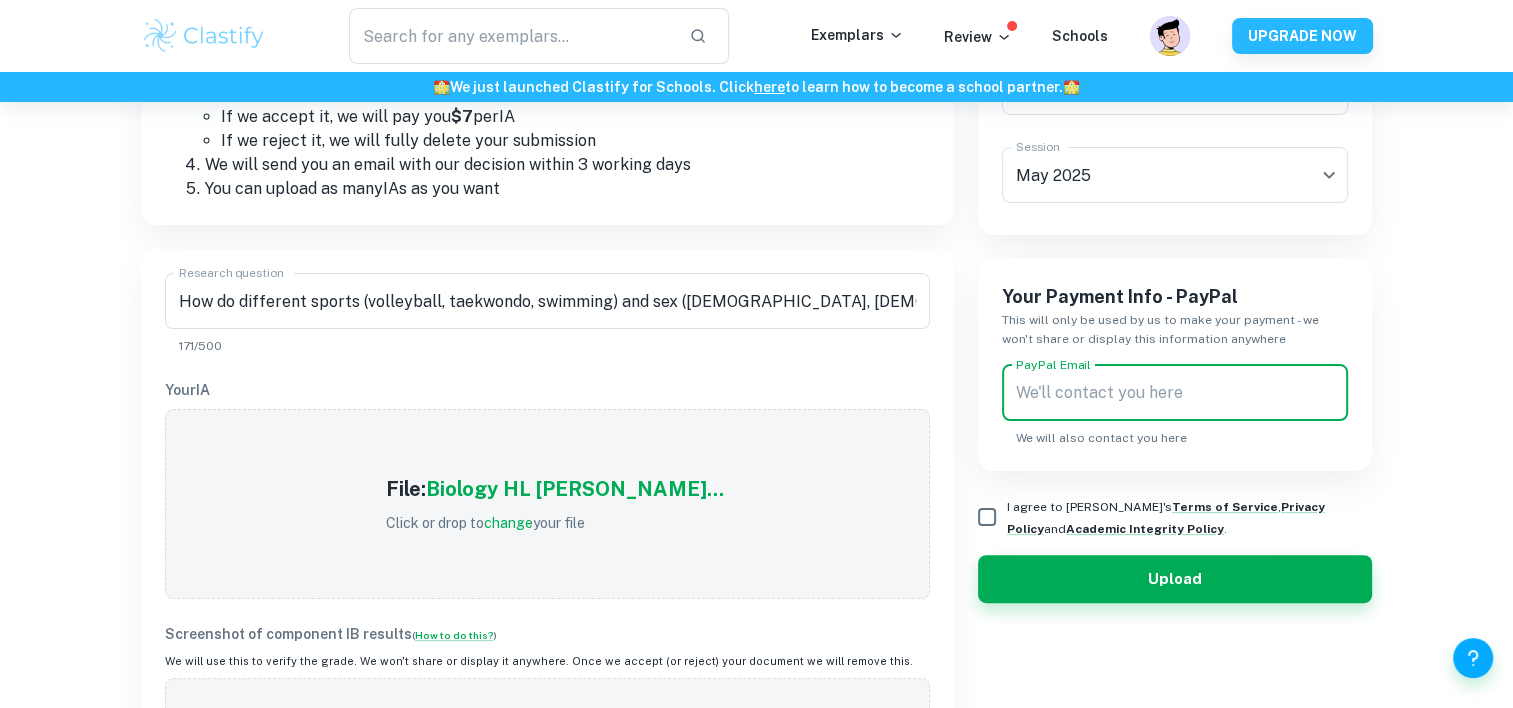click on "PayPal Email" at bounding box center (1175, 393) 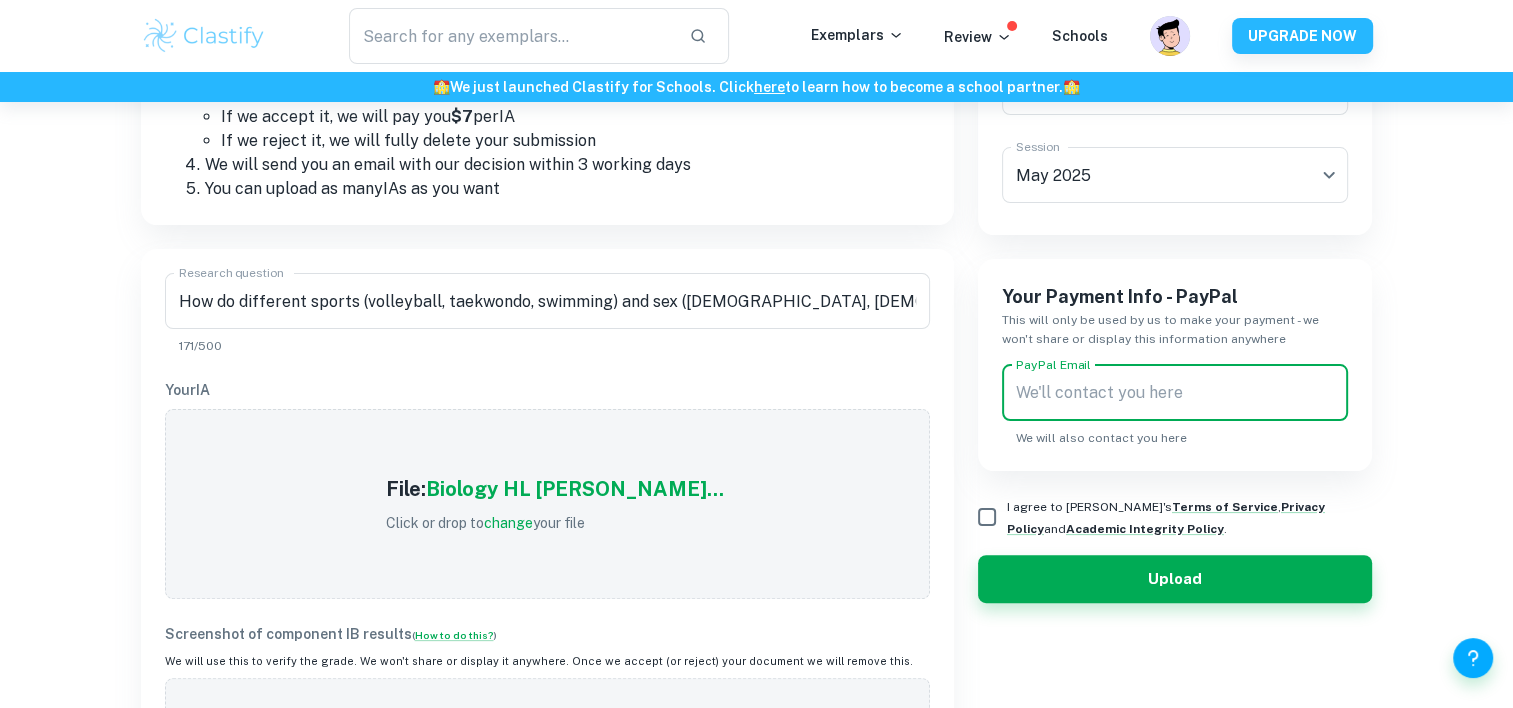 type on "[EMAIL_ADDRESS][DOMAIN_NAME]" 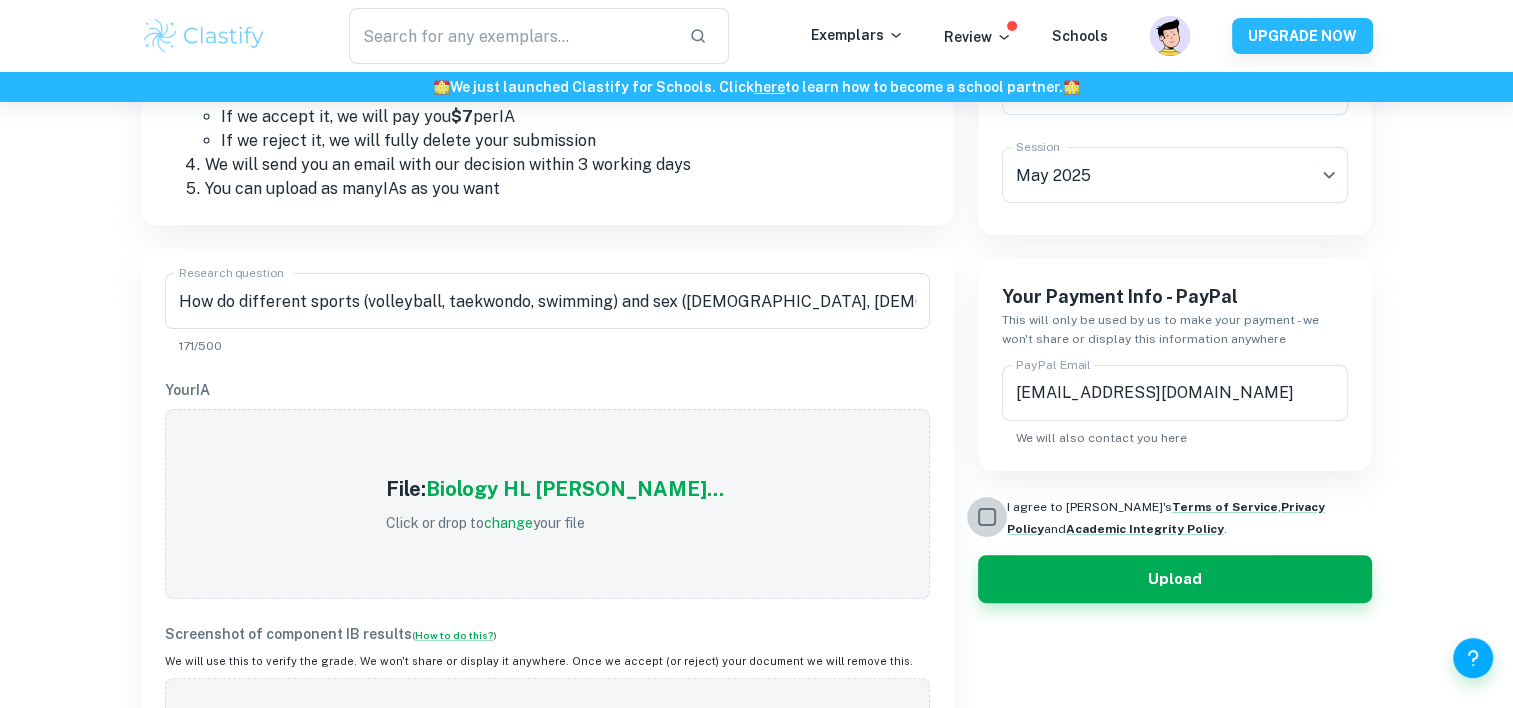 click on "I agree to [PERSON_NAME]'s  Terms of Service ,  Privacy Policy  and  Academic Integrity Policy ." at bounding box center [987, 517] 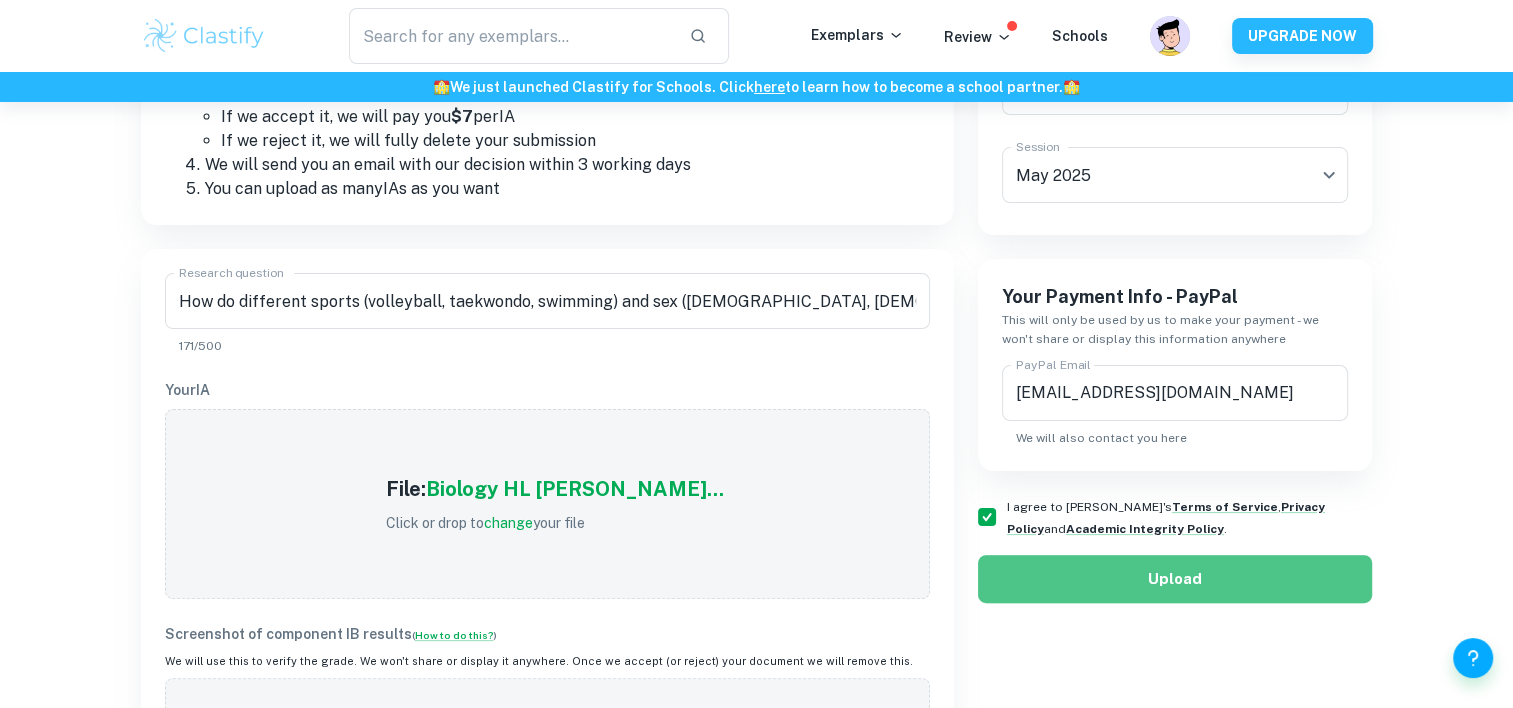 click on "Upload" at bounding box center (1175, 579) 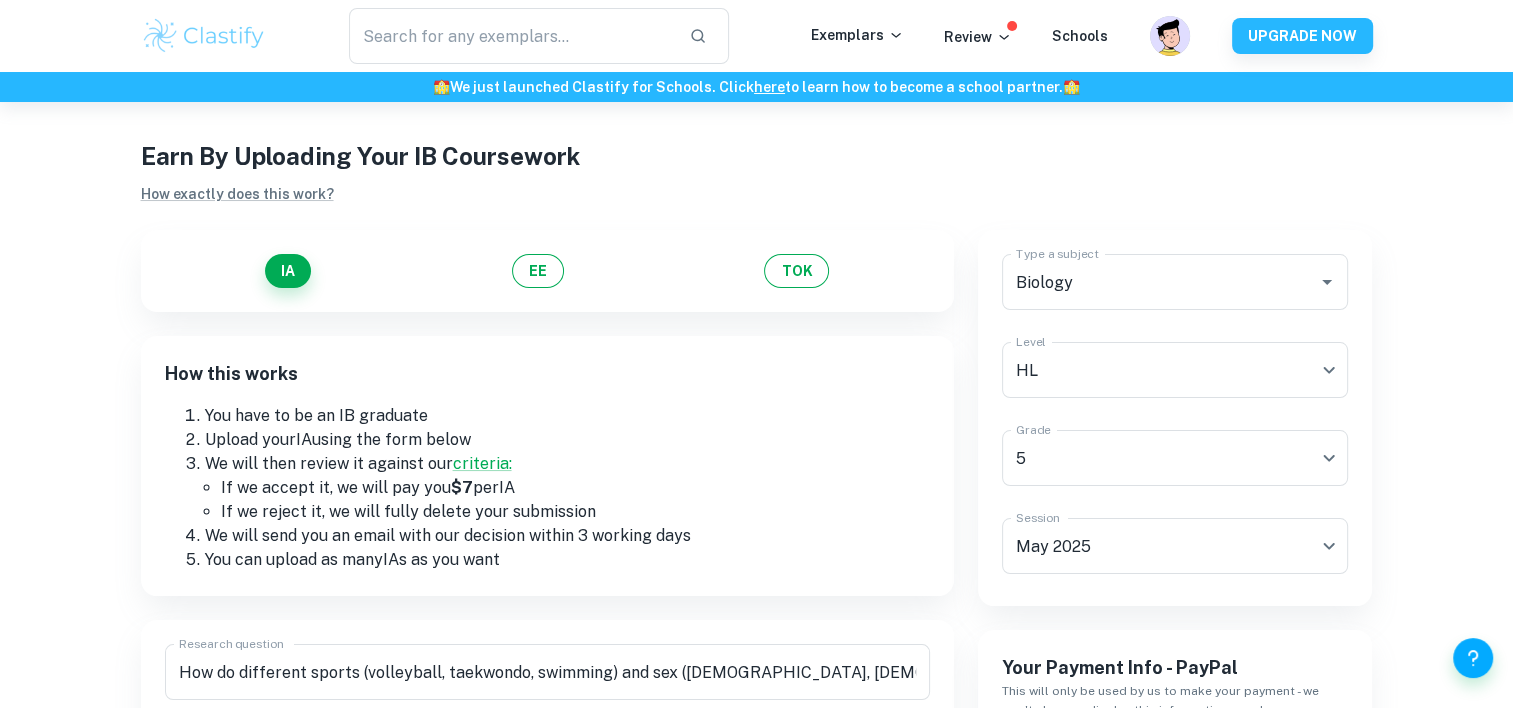 scroll, scrollTop: 0, scrollLeft: 0, axis: both 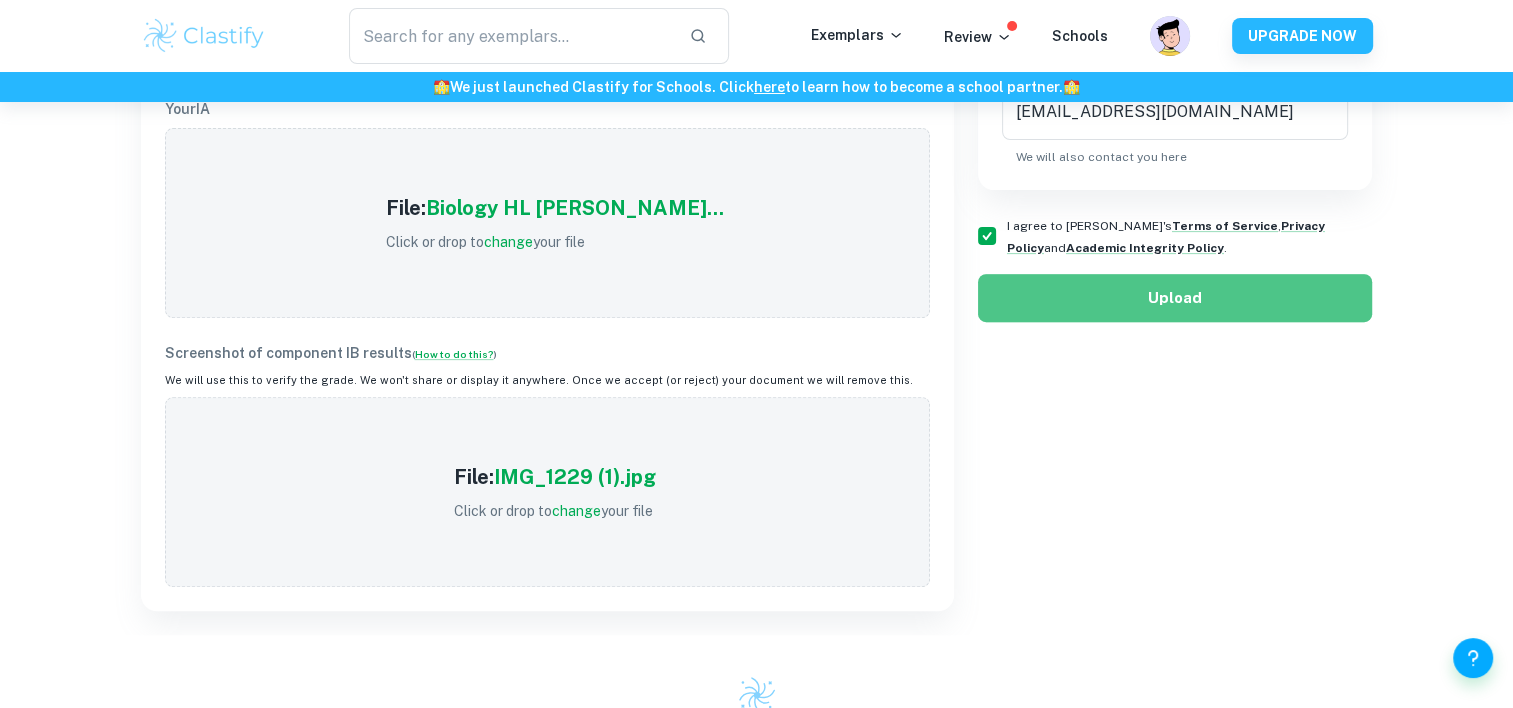 click on "Upload" at bounding box center [1175, 298] 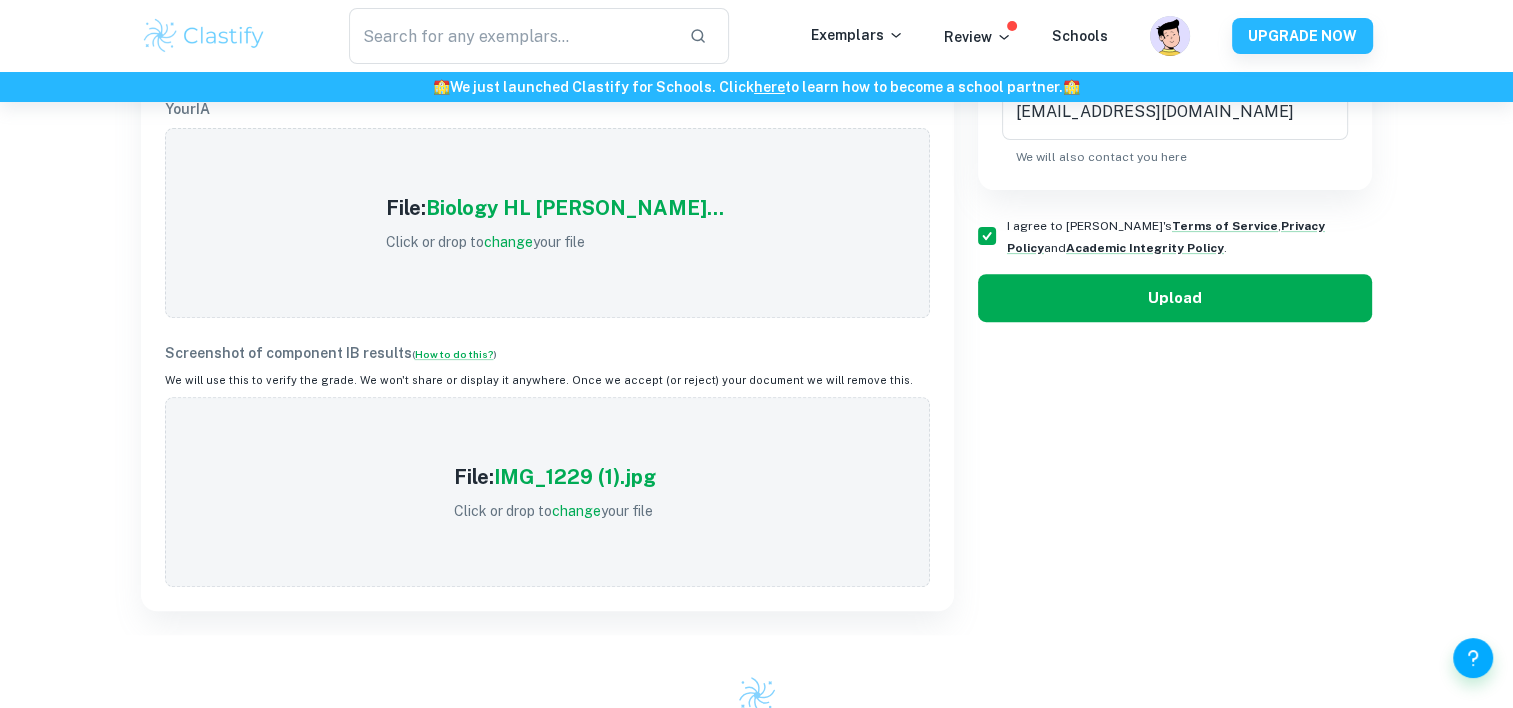 click on "Upload" at bounding box center (1175, 298) 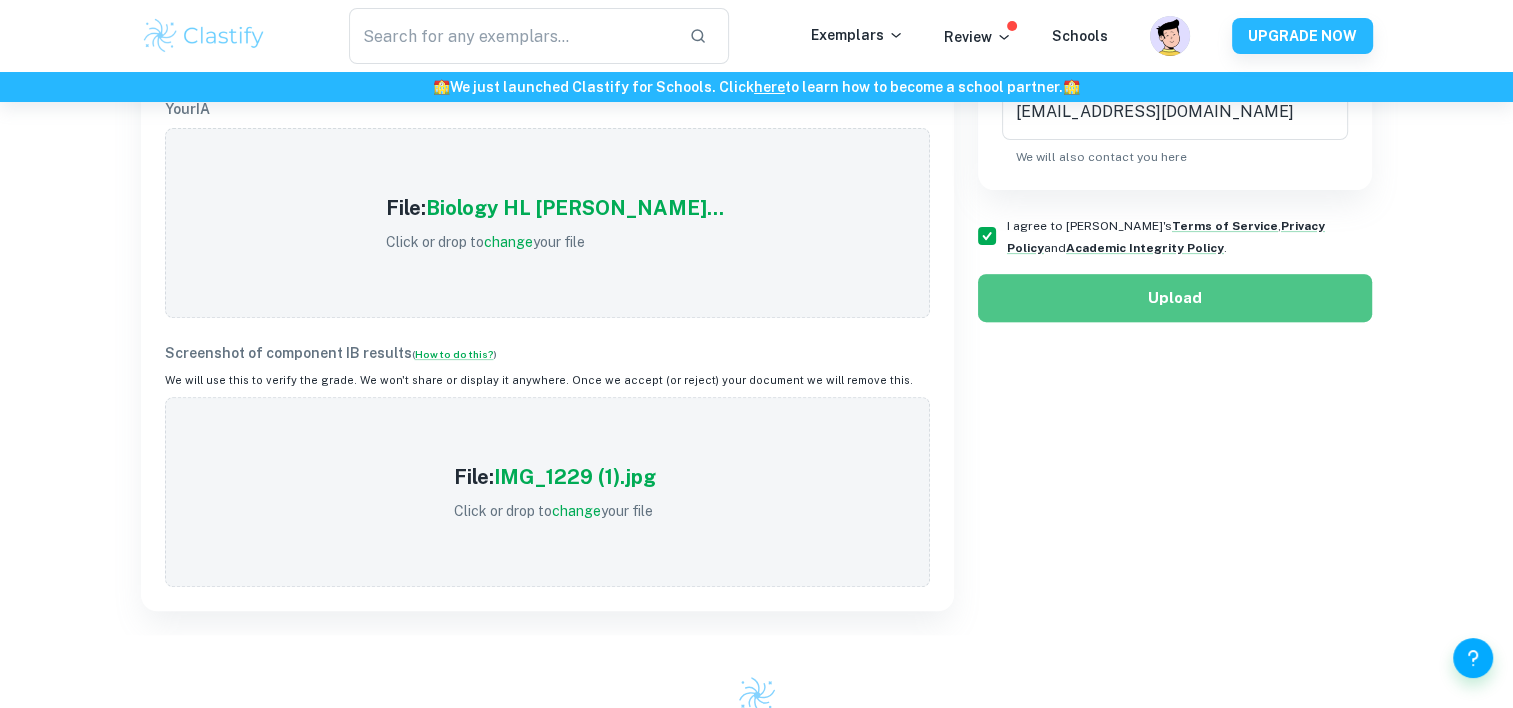 click on "Upload" at bounding box center [1175, 298] 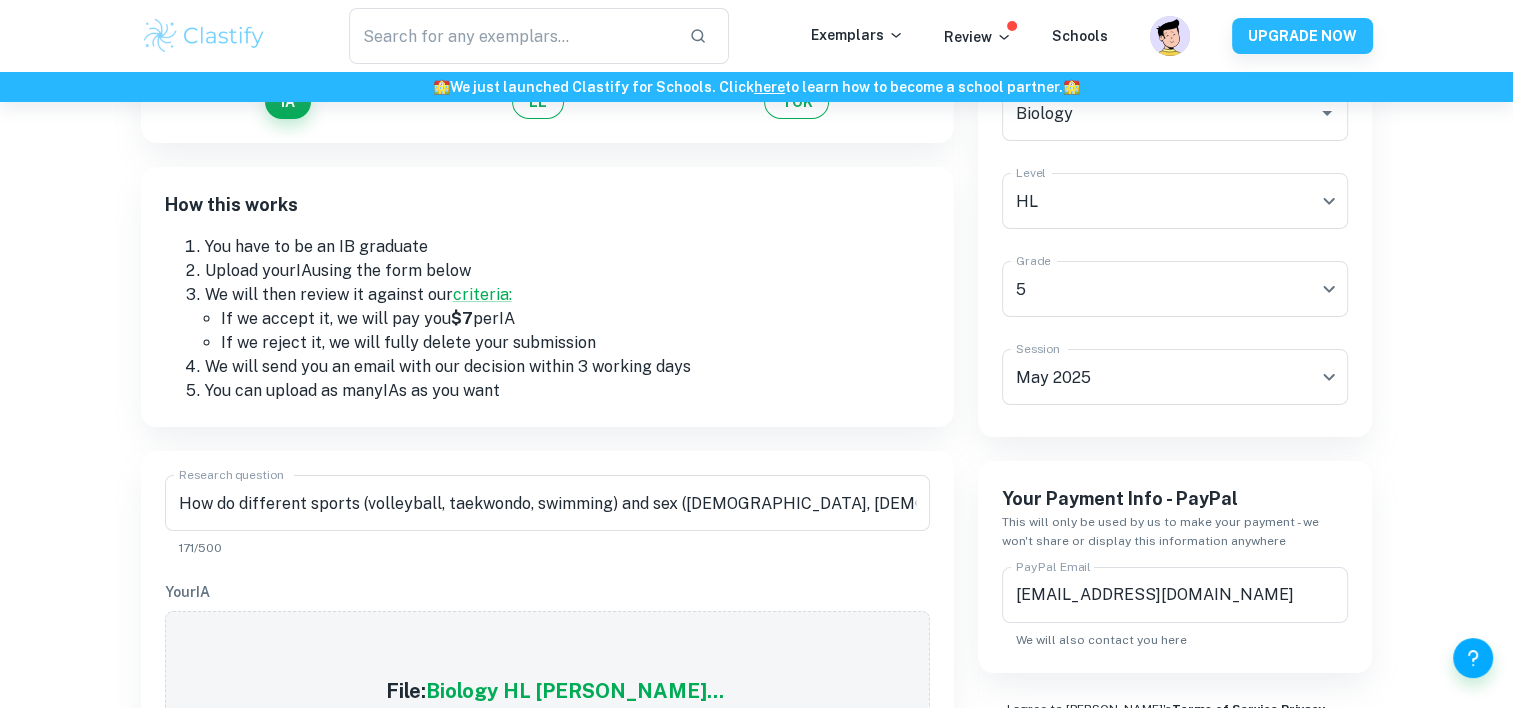 scroll, scrollTop: 128, scrollLeft: 0, axis: vertical 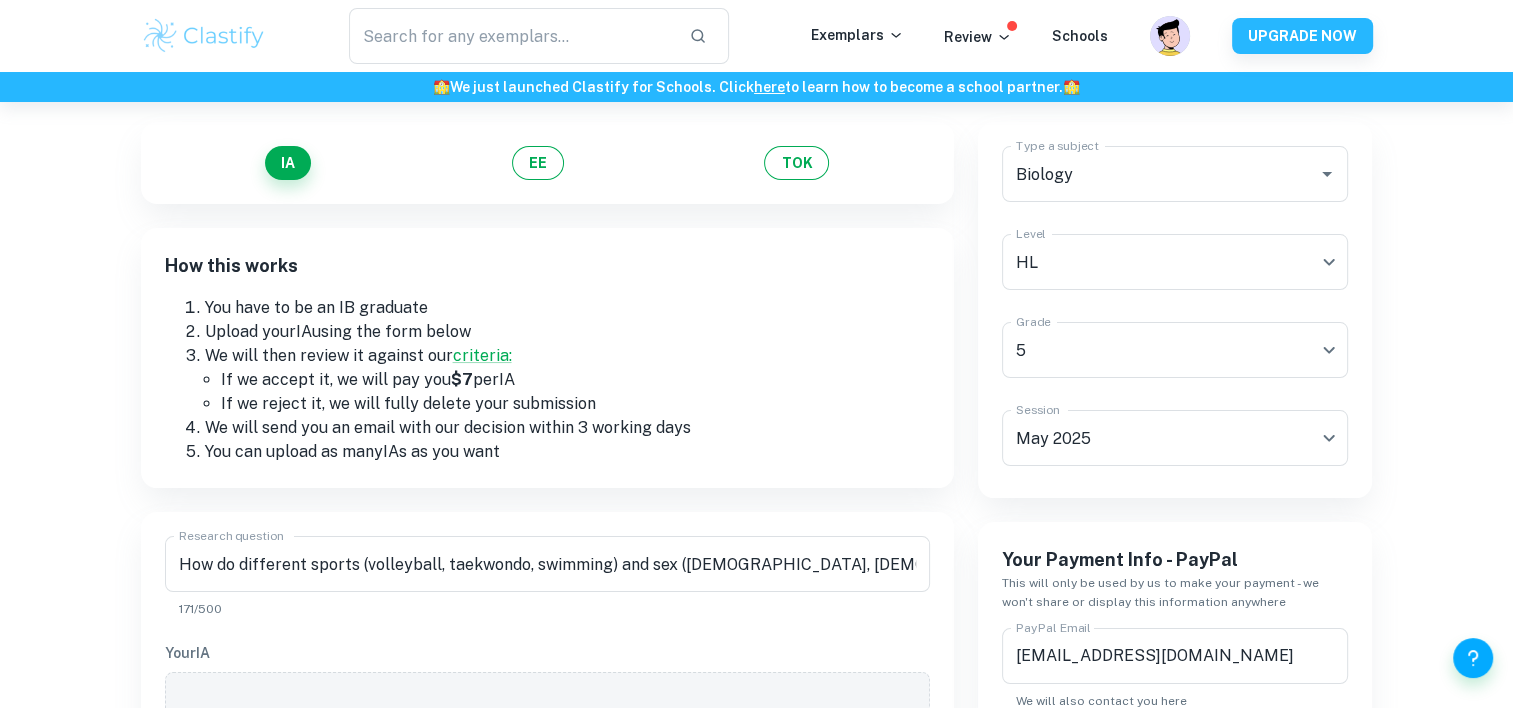 click on "Grade 5 5 Grade" at bounding box center [1175, 354] 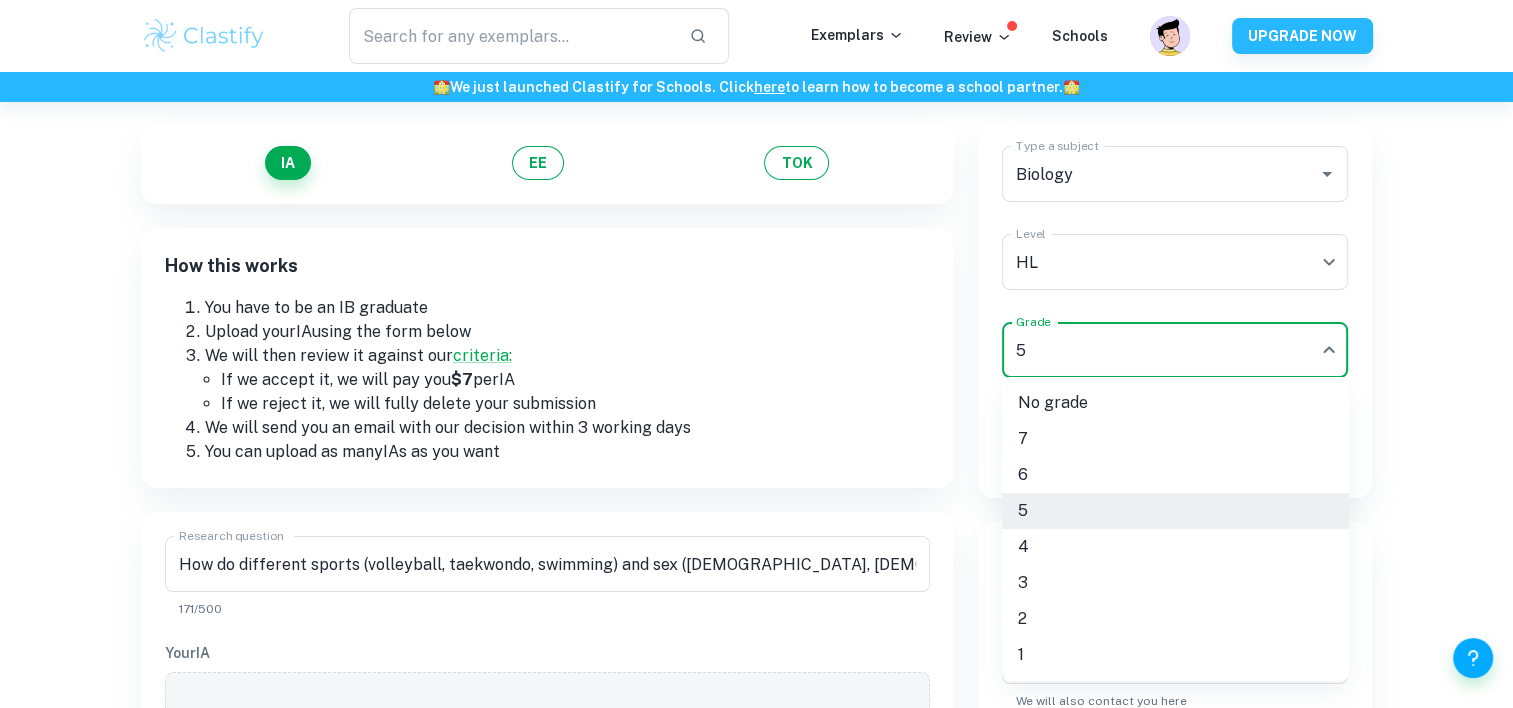 click on "We value your privacy We use cookies to enhance your browsing experience, serve personalised ads or content, and analyse our traffic. By clicking "Accept All", you consent to our use of cookies.   Cookie Policy Customise   Reject All   Accept All   Customise Consent Preferences   We use cookies to help you navigate efficiently and perform certain functions. You will find detailed information about all cookies under each consent category below. The cookies that are categorised as "Necessary" are stored on your browser as they are essential for enabling the basic functionalities of the site. ...  Show more For more information on how Google's third-party cookies operate and handle your data, see:   Google Privacy Policy Necessary Always Active Necessary cookies are required to enable the basic features of this site, such as providing secure log-in or adjusting your consent preferences. These cookies do not store any personally identifiable data. Functional Analytics Performance Advertisement Uncategorised" at bounding box center [756, 328] 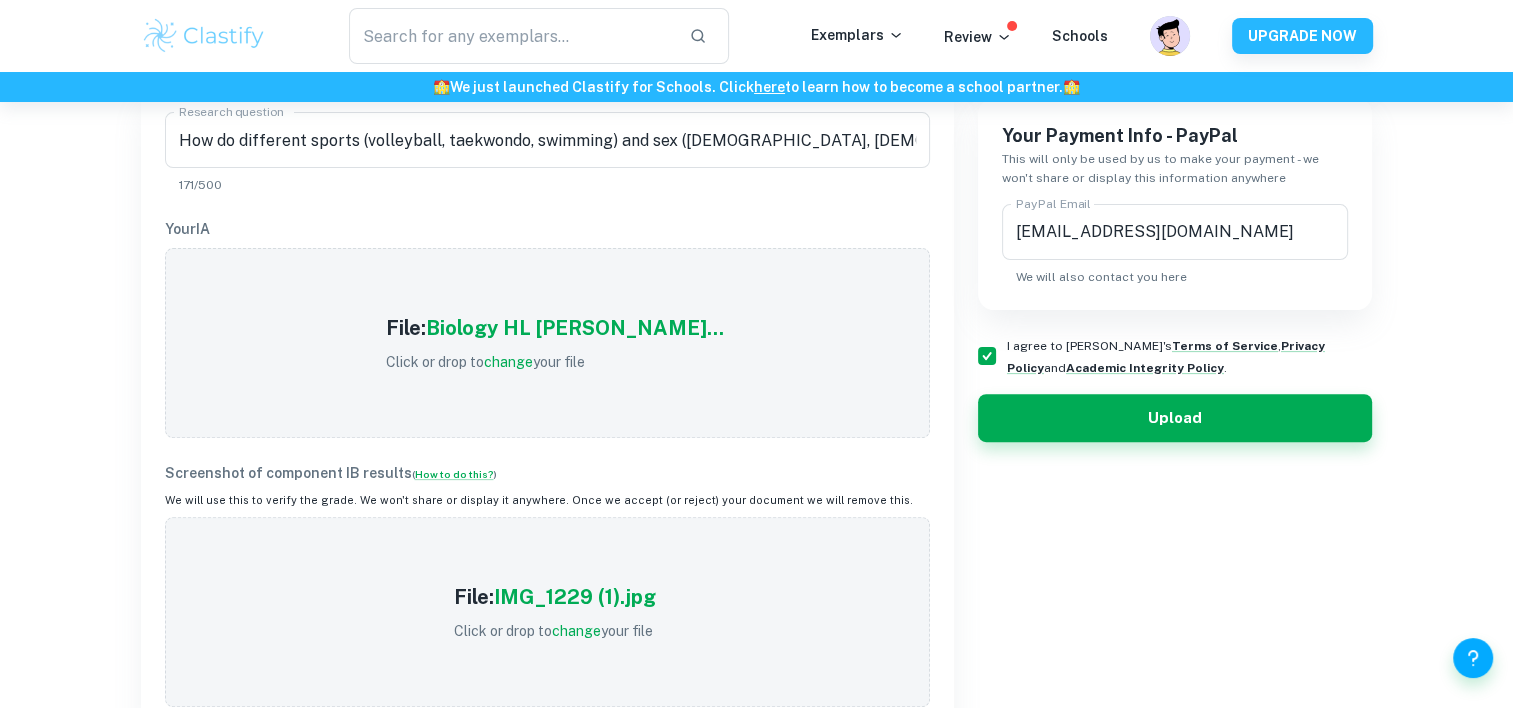 scroll, scrollTop: 582, scrollLeft: 0, axis: vertical 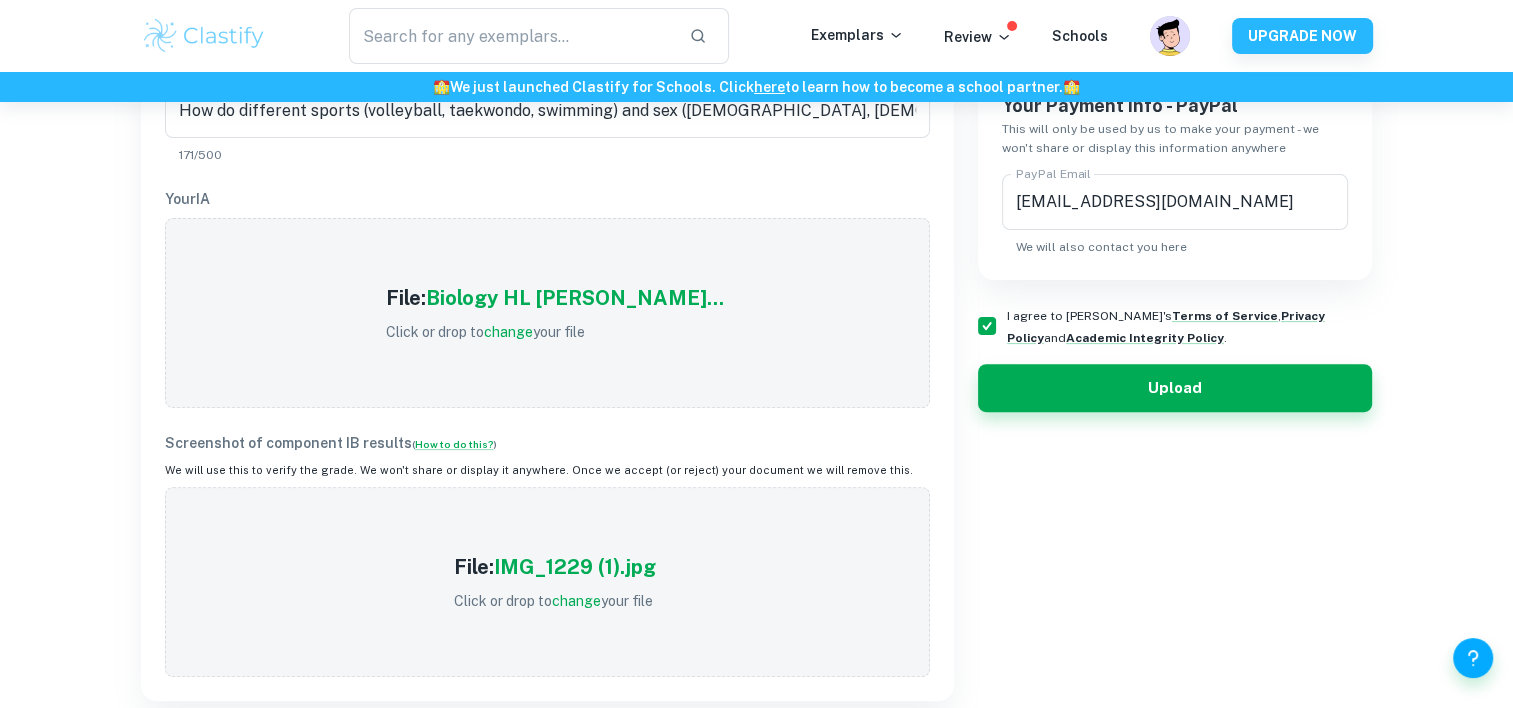 click on "Type a subject Biology Type a subject Level HL   HL Level Grade 5 5 Grade Session [DATE] M25 Session Your Payment Info - PayPal This will only be used by us to make your payment - we won't share or display this information anywhere PayPal Email [EMAIL_ADDRESS][DOMAIN_NAME] PayPal Email We will also contact you here I agree to Clastify's  Terms of Service ,  Privacy Policy  and  Academic Integrity Policy . Upload" at bounding box center [1163, 172] 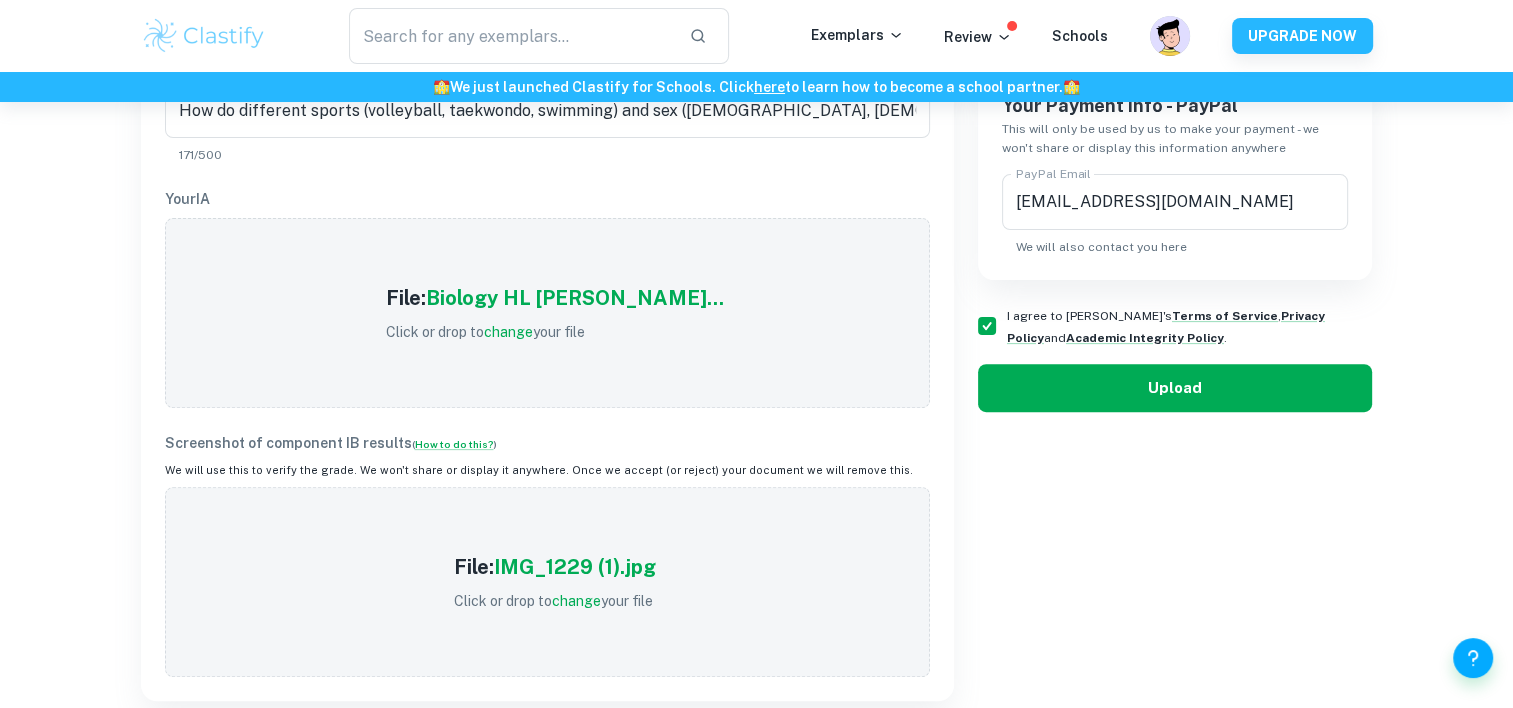 click on "Upload" at bounding box center [1175, 388] 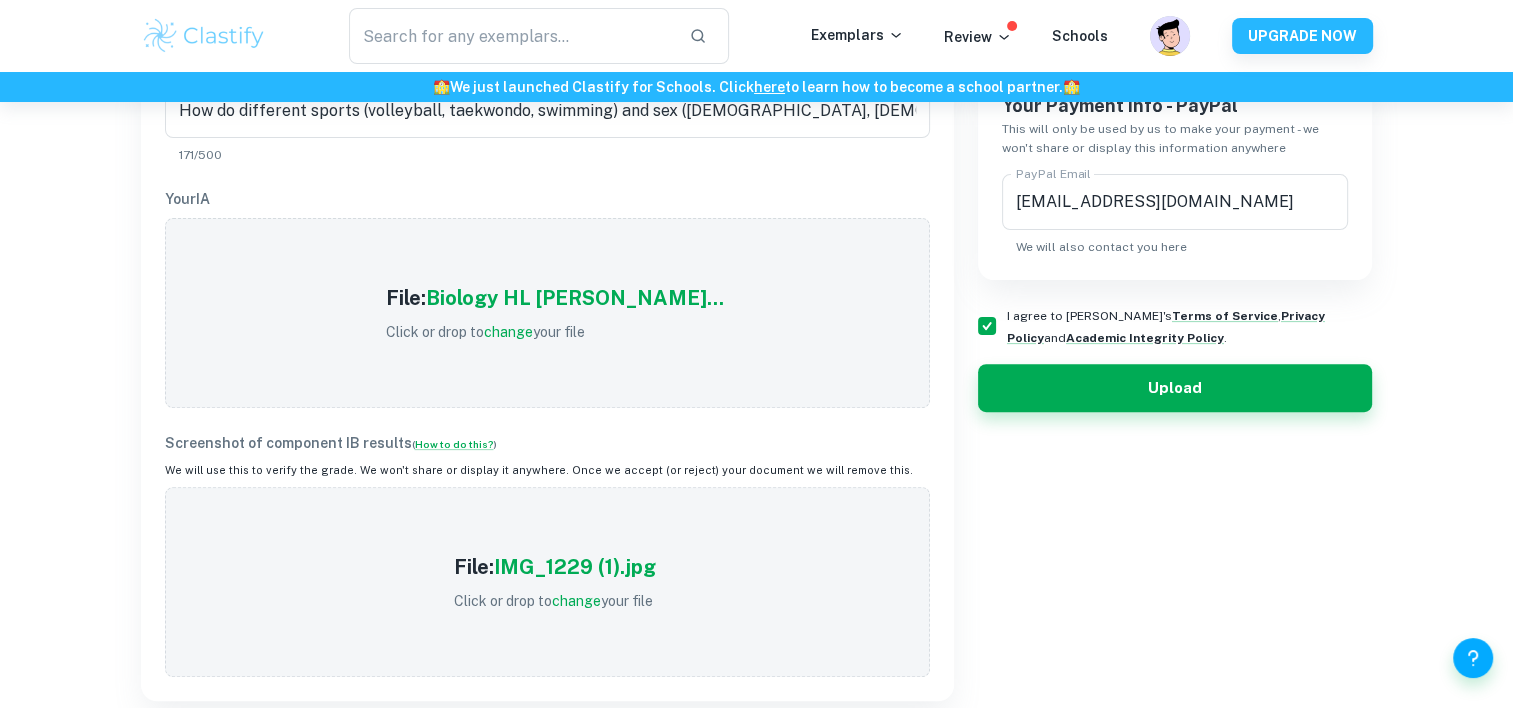 click on "Upload" at bounding box center (1175, 388) 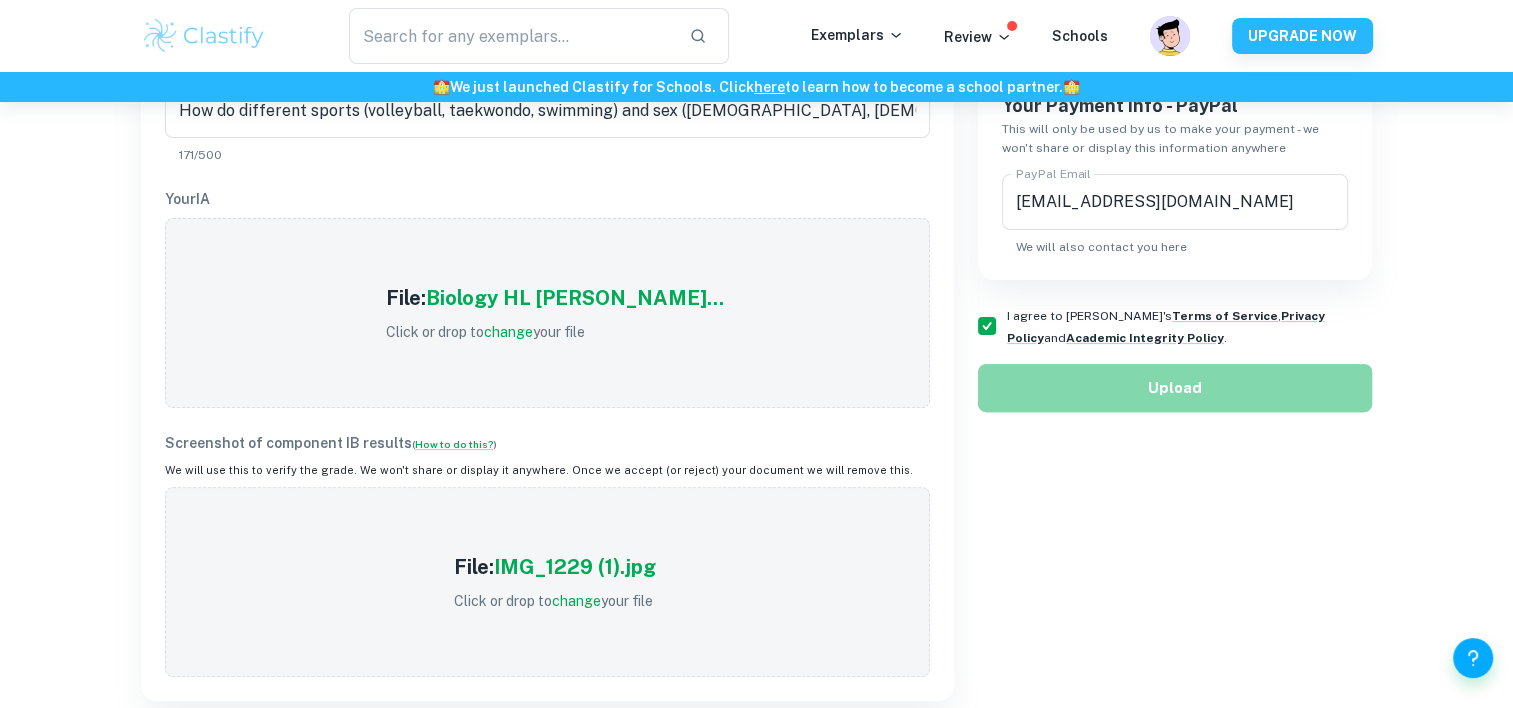 click on "Upload" at bounding box center [1175, 388] 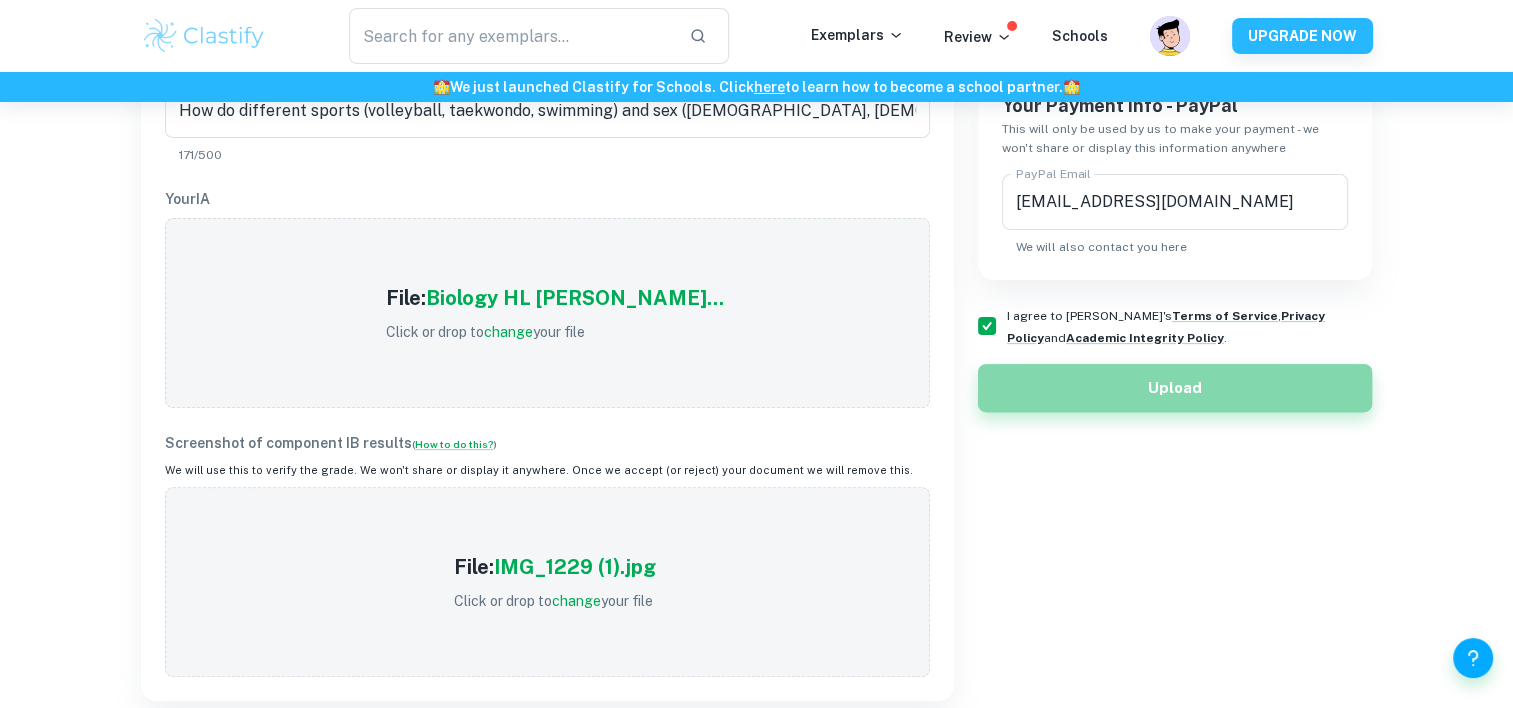 click on "Upload" at bounding box center (1175, 388) 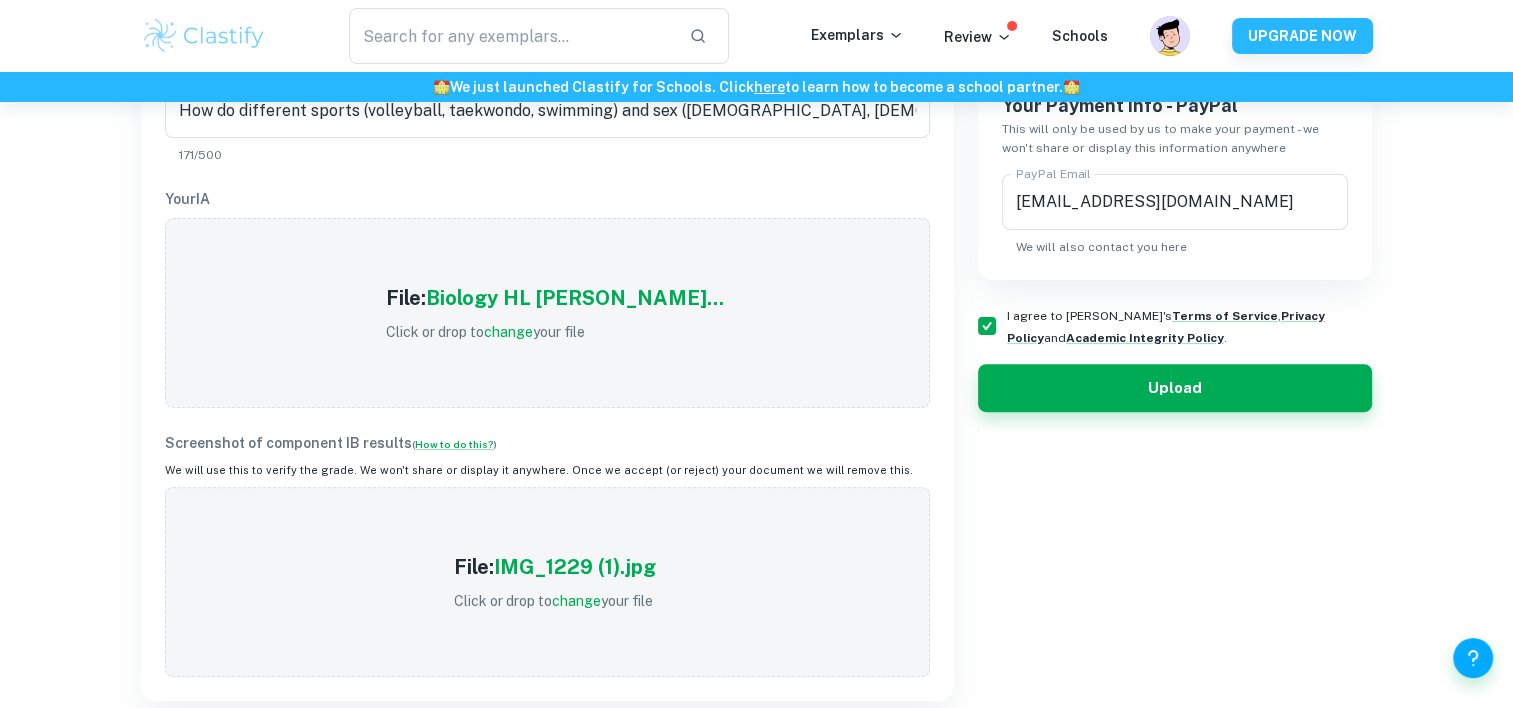 drag, startPoint x: 1125, startPoint y: 404, endPoint x: 1125, endPoint y: 387, distance: 17 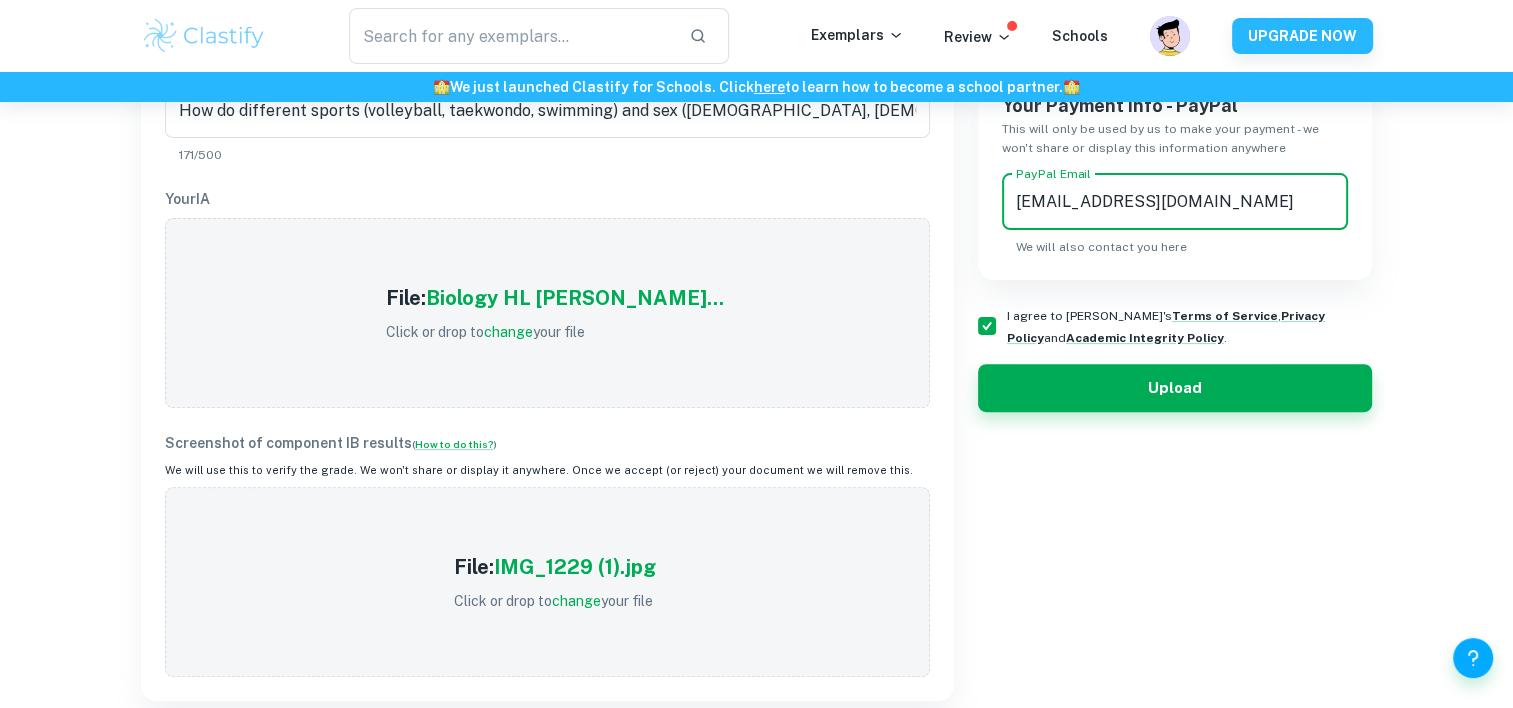 click on "[EMAIL_ADDRESS][DOMAIN_NAME]" at bounding box center [1175, 202] 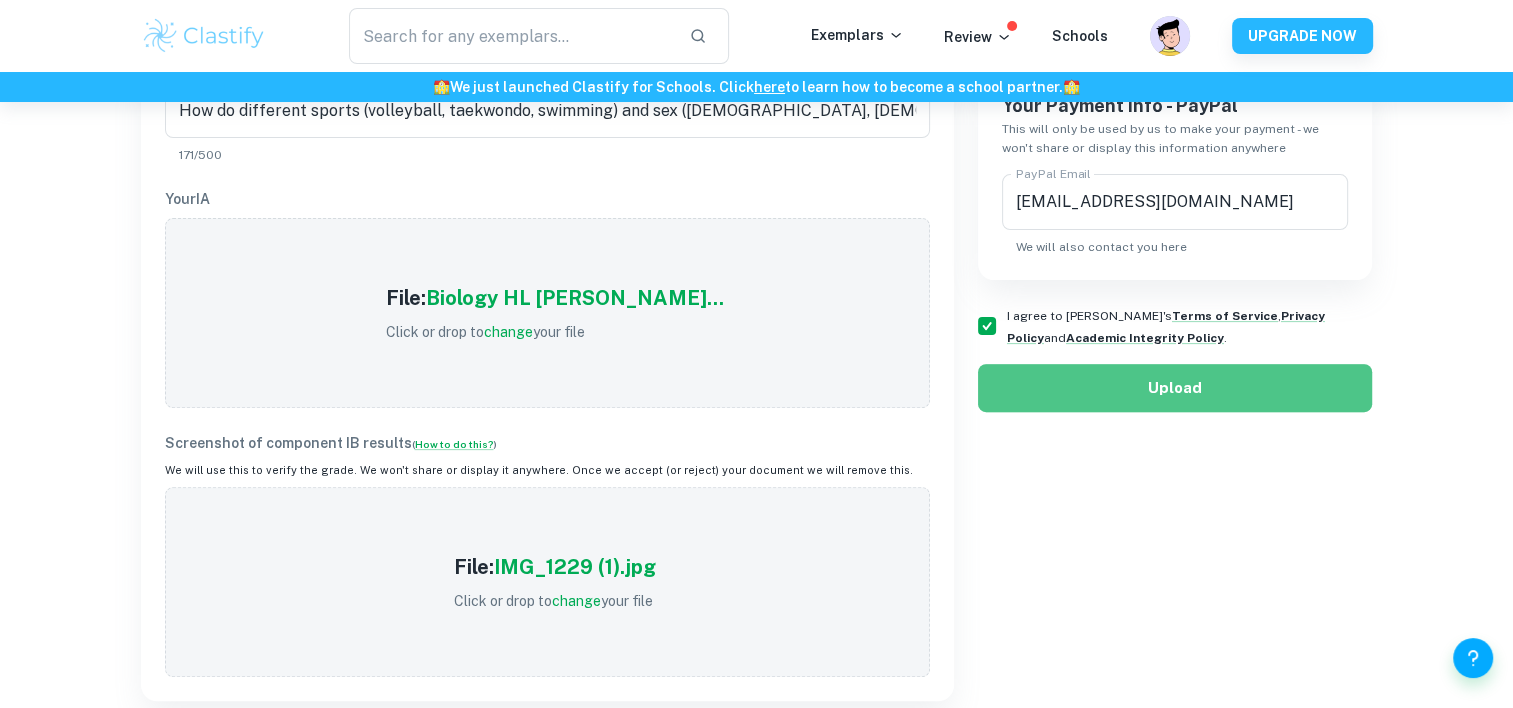 click on "Upload" at bounding box center (1175, 388) 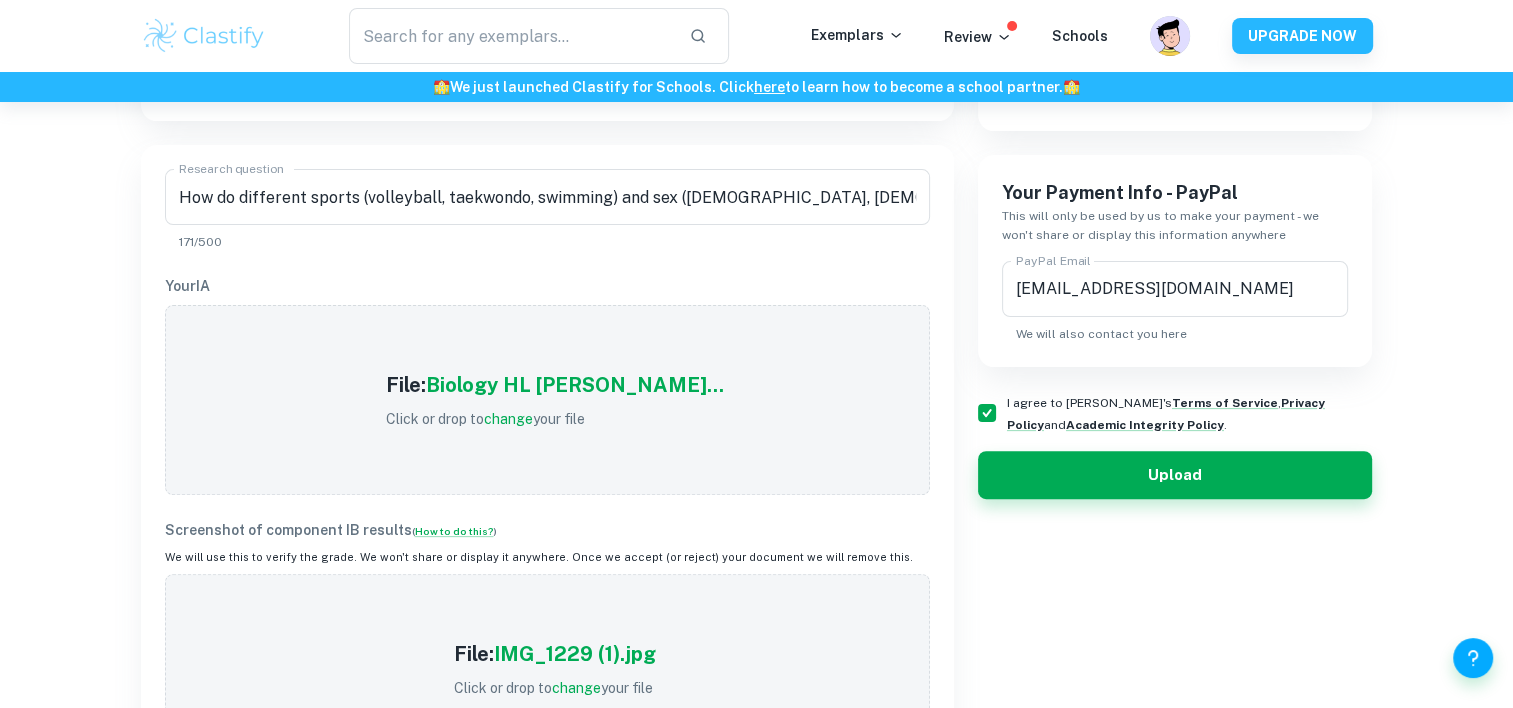 scroll, scrollTop: 512, scrollLeft: 0, axis: vertical 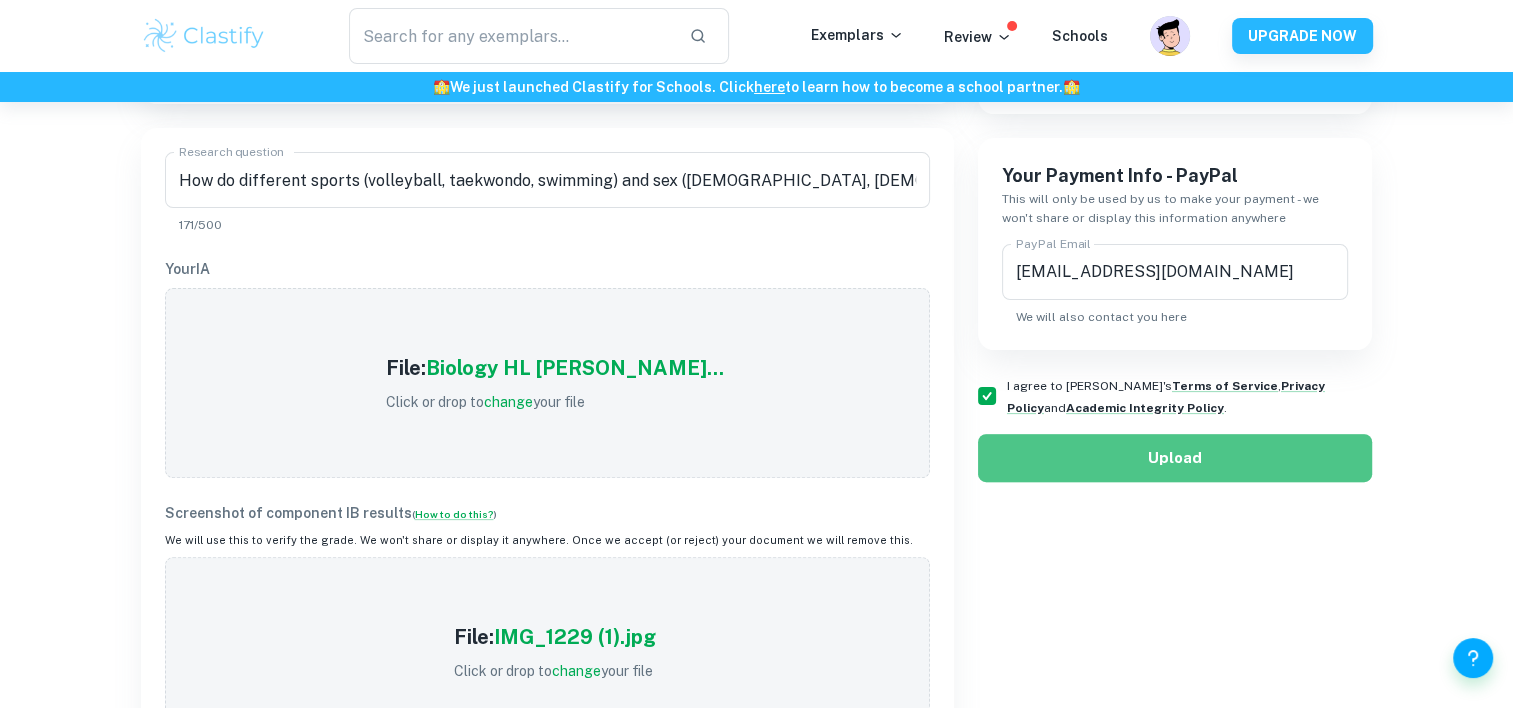 click on "Upload" at bounding box center (1175, 458) 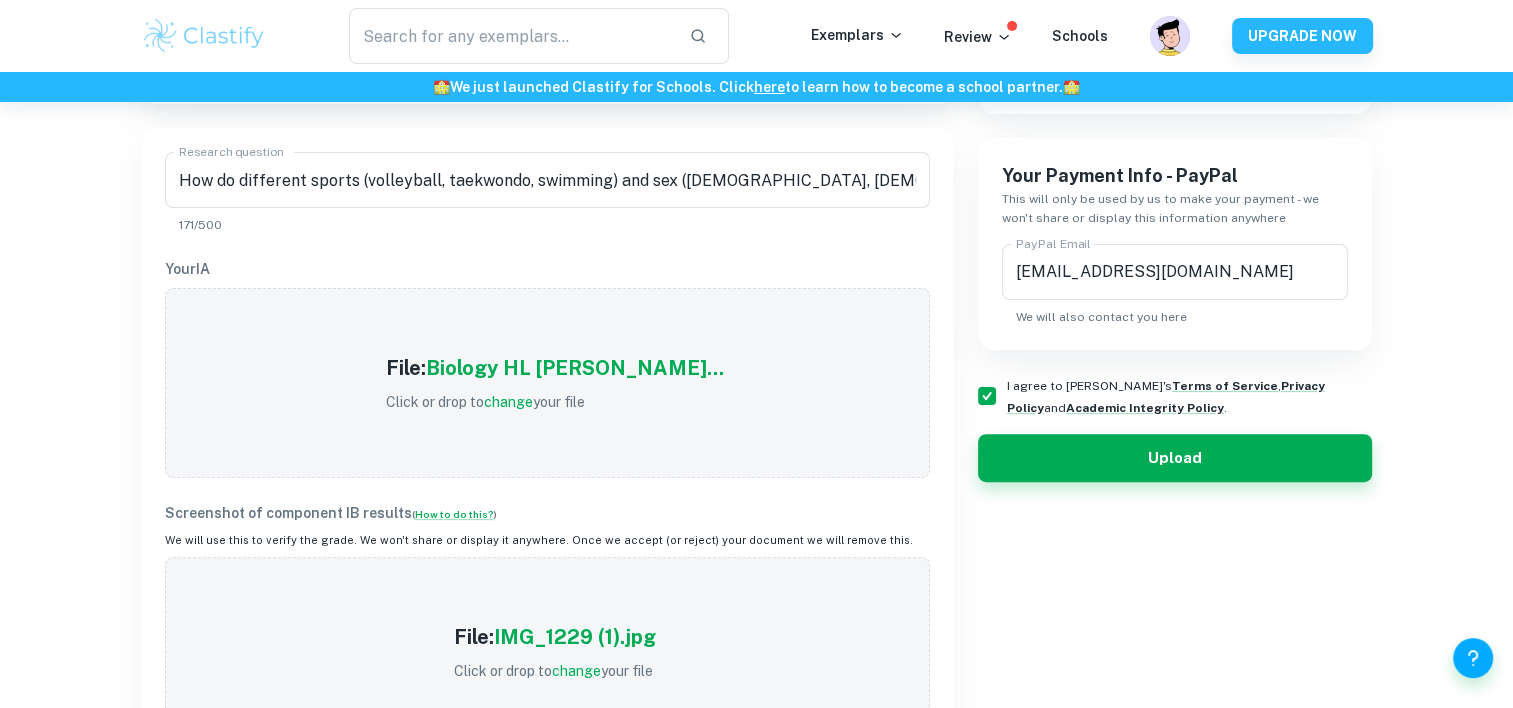 scroll, scrollTop: 0, scrollLeft: 0, axis: both 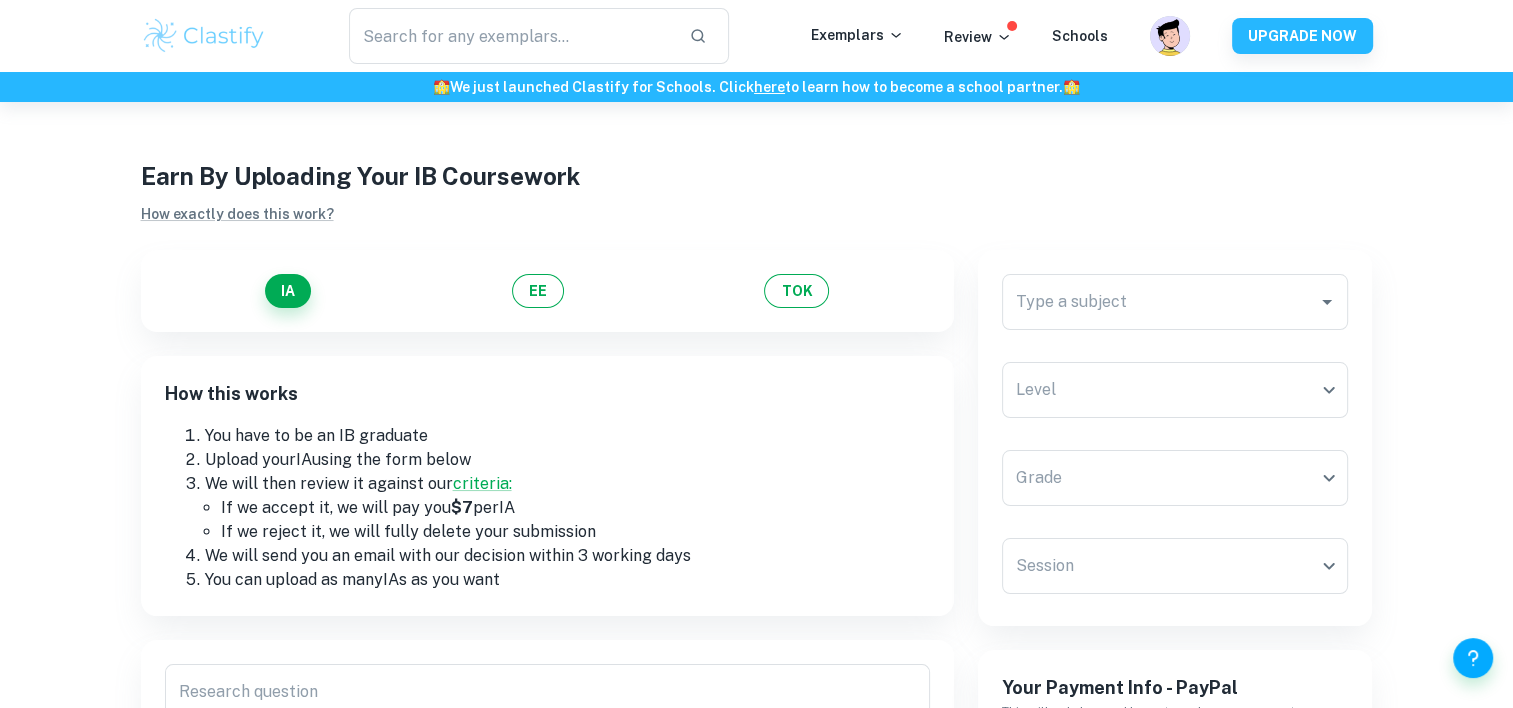 click on "Earn By Uploading Your IB Coursework How exactly does this work? IA EE TOK How this works You have to be an IB graduate Upload your  IA  using the form below We will then review it against our  criteria: If we accept it, we will pay you  $7  per  IA If we reject it, we will fully delete your submission We will send you an email with our decision within 3 working days You can upload as many  IA s as you want Research question Research question 0/500 Your  IA Drop or Select file Drop files here or click to  browse  through your machine Screenshot of component IB results  ( How to do this? ) We will use this to verify the grade. We won't share or display it anywhere. Once we accept (or reject) your document we will remove this. Drop or Select file Drop files here or click to  browse  through your machine Type a subject Type a subject Level ​ Level Grade ​ Grade Session ​ Session Your Payment Info - PayPal PayPal Email PayPal Email We will also contact you here I agree to Clastify's  Terms of Service ," at bounding box center (756, 1044) 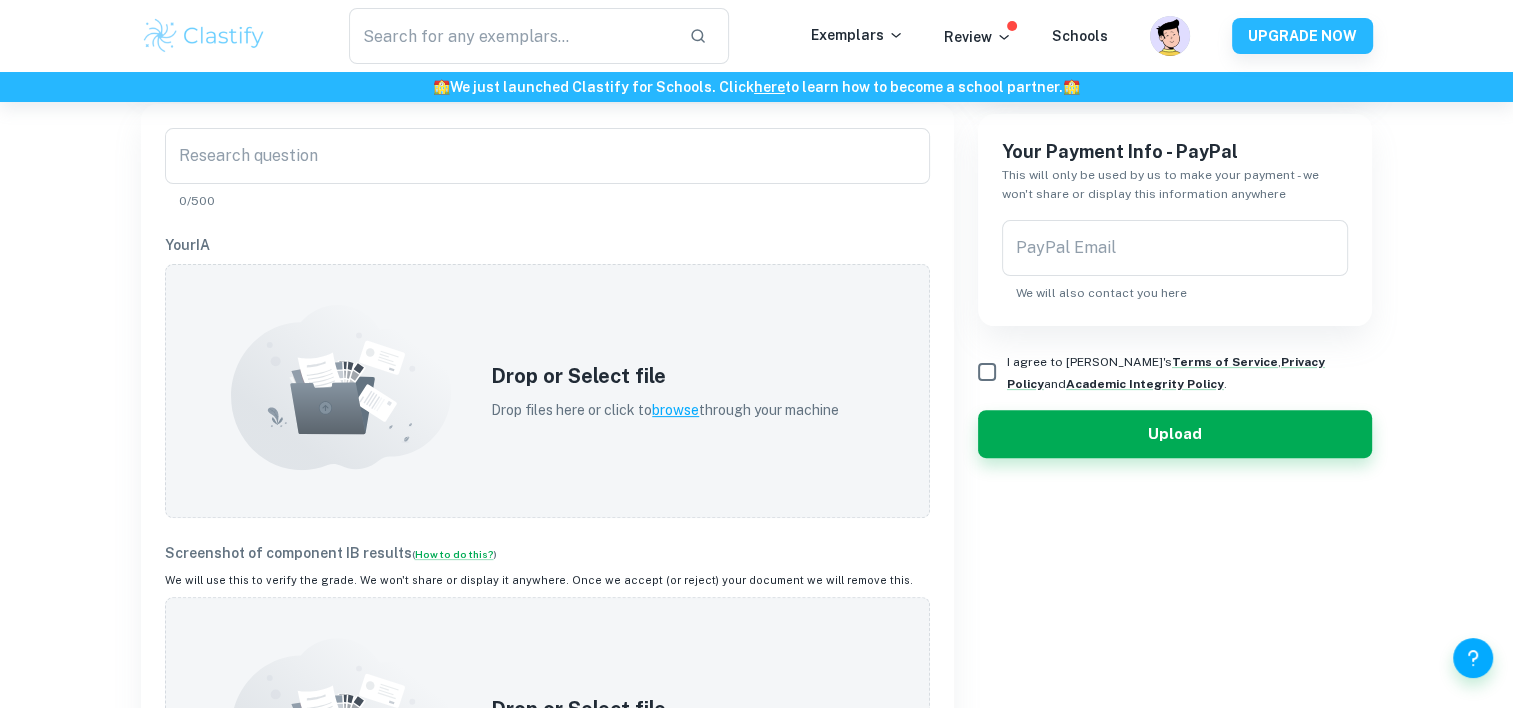scroll, scrollTop: 247, scrollLeft: 0, axis: vertical 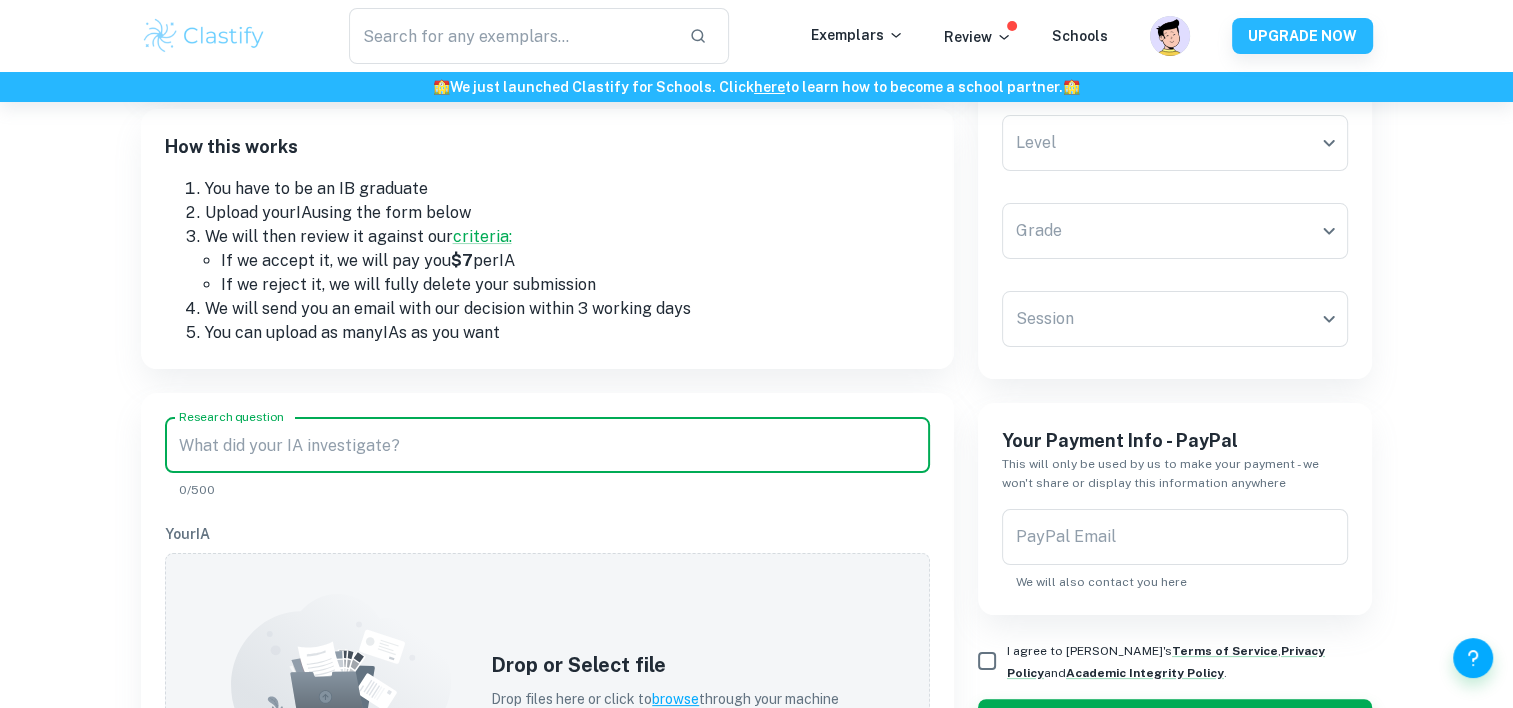 click on "Research question" at bounding box center (547, 445) 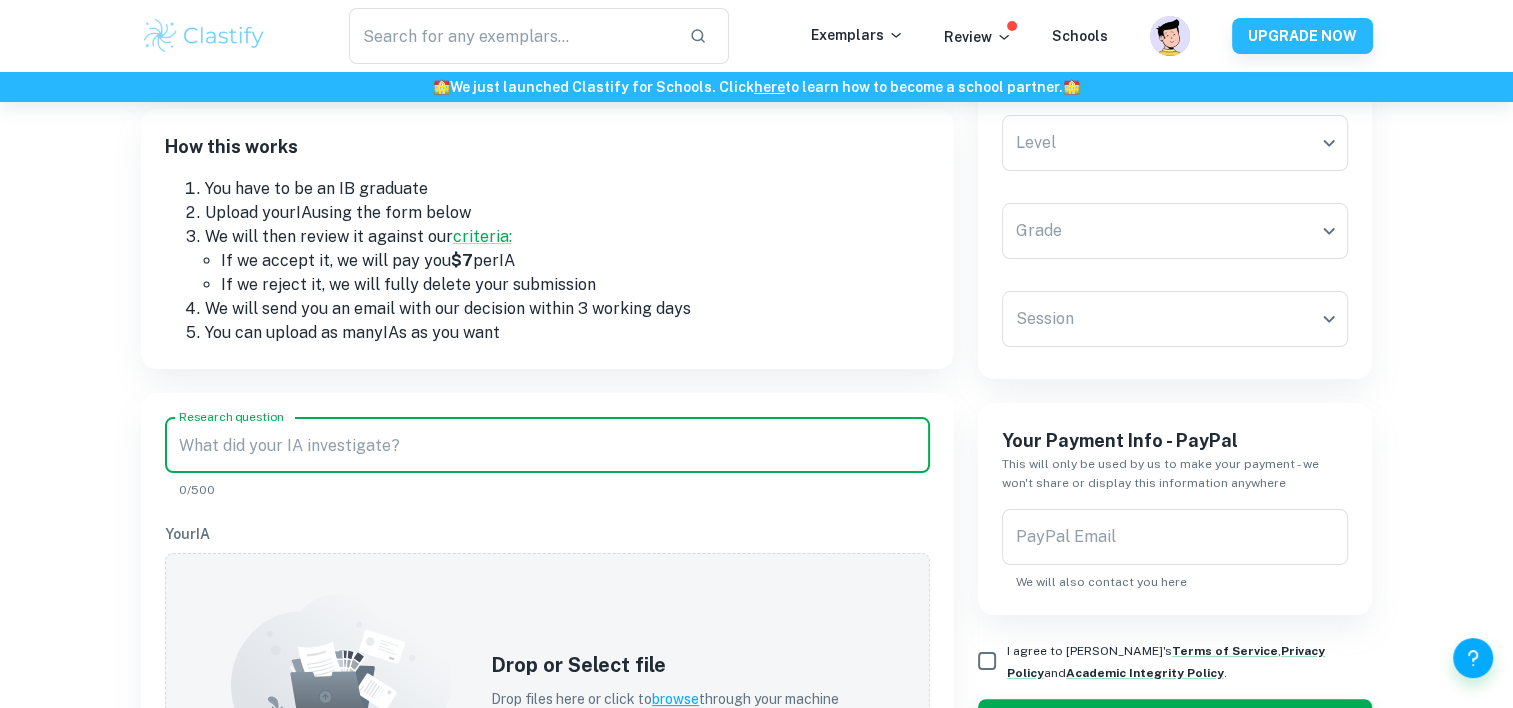 paste on "How do different sports (volleyball, taekwondo, swimming) and sex ([DEMOGRAPHIC_DATA], [DEMOGRAPHIC_DATA]) influence visual reaction time [ms] using the color-changing application „Reaction Speed”?" 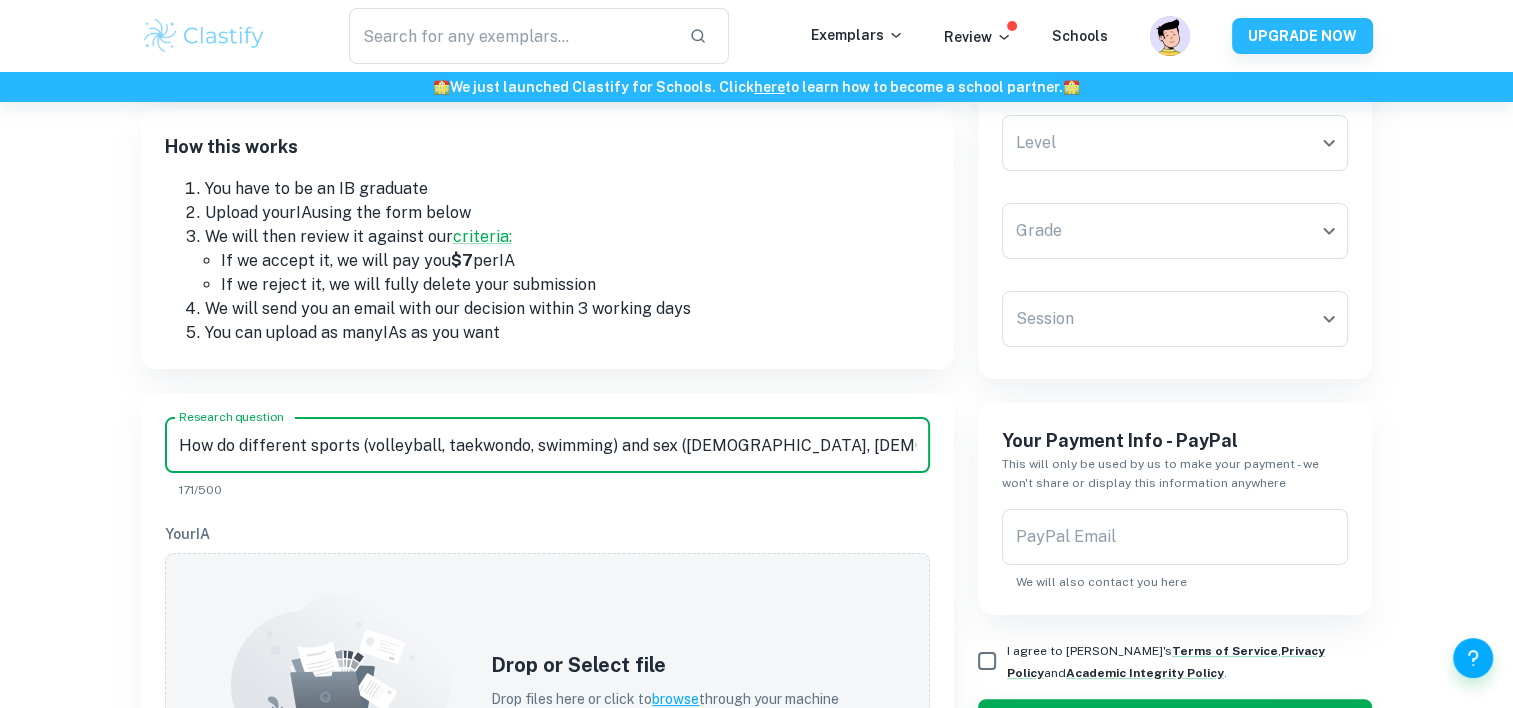 scroll, scrollTop: 0, scrollLeft: 540, axis: horizontal 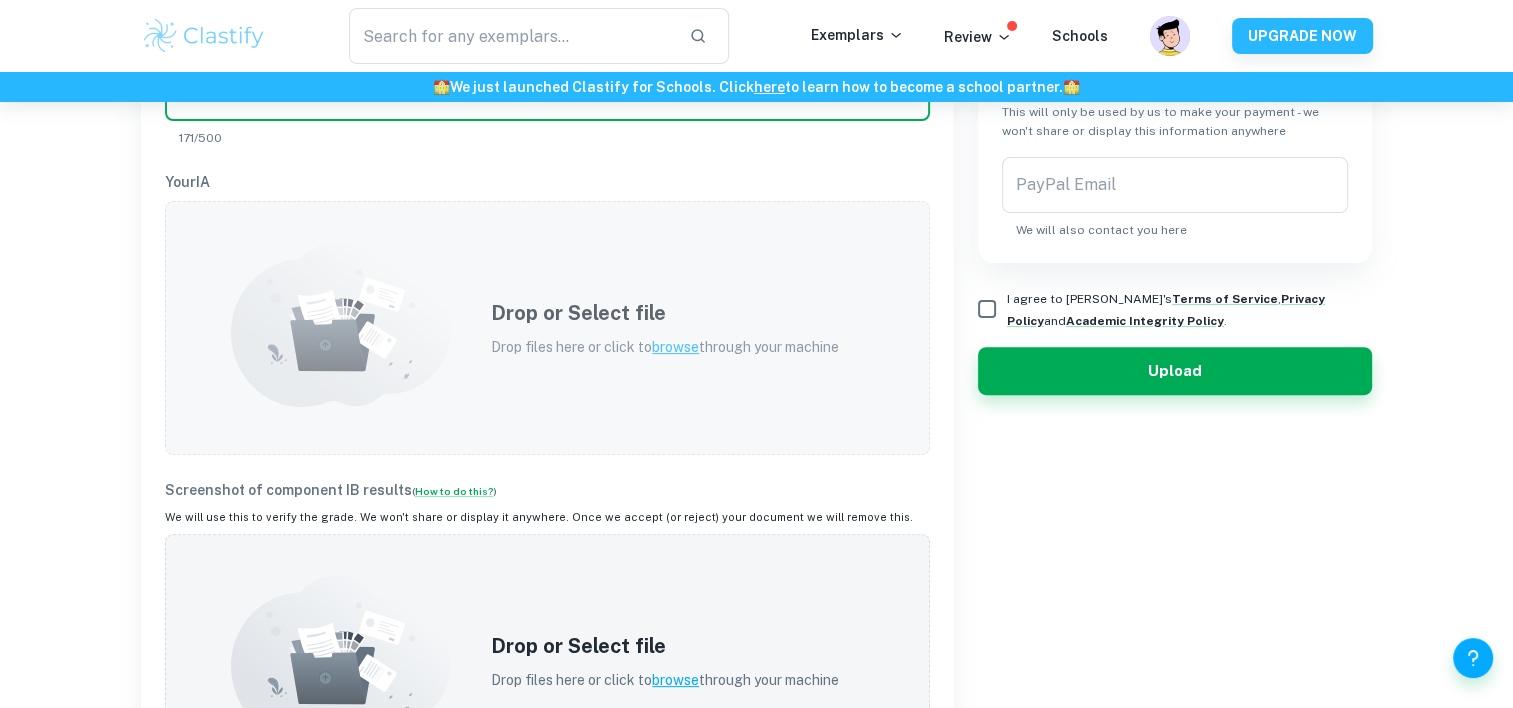 type on "How do different sports (volleyball, taekwondo, swimming) and sex ([DEMOGRAPHIC_DATA], [DEMOGRAPHIC_DATA]) influence visual reaction time [ms] using the color-changing application „Reaction Speed”?" 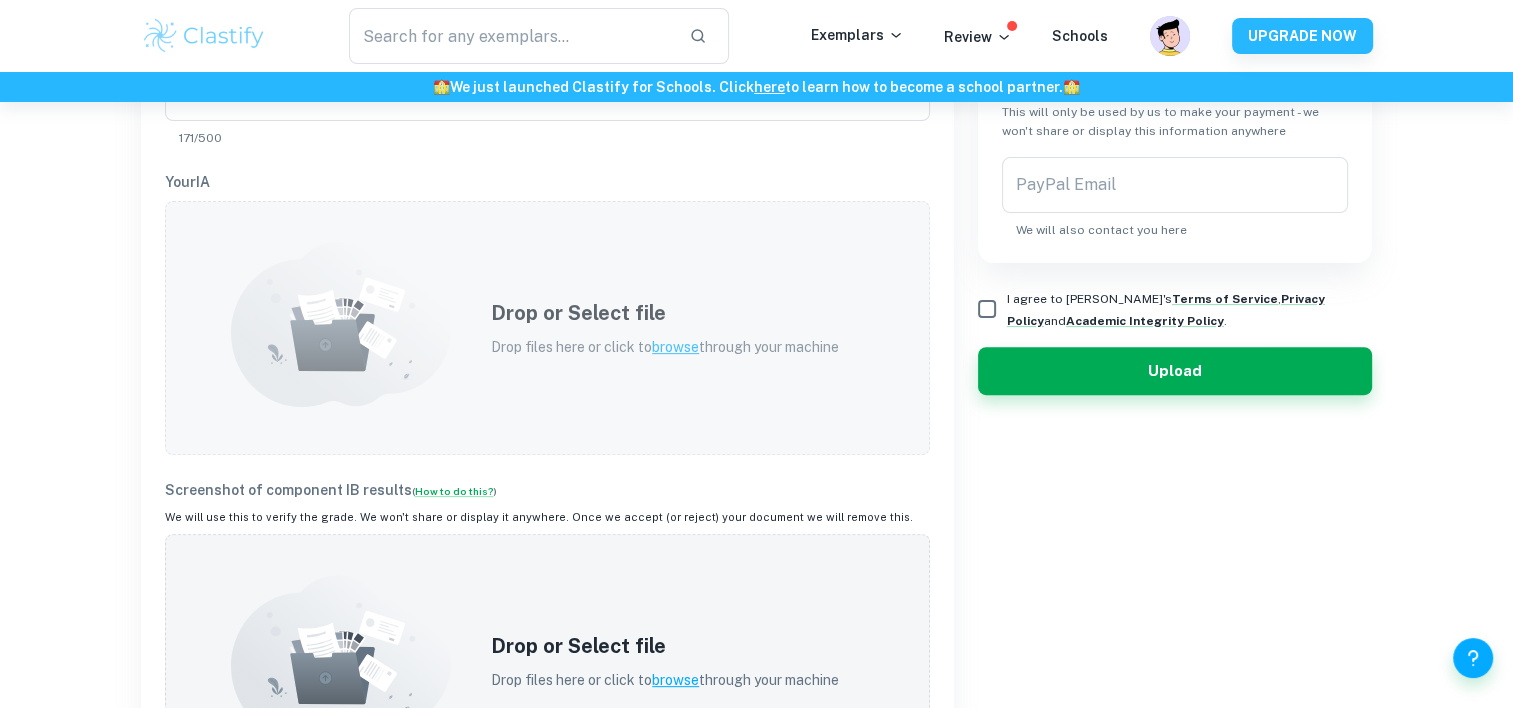 scroll, scrollTop: 0, scrollLeft: 0, axis: both 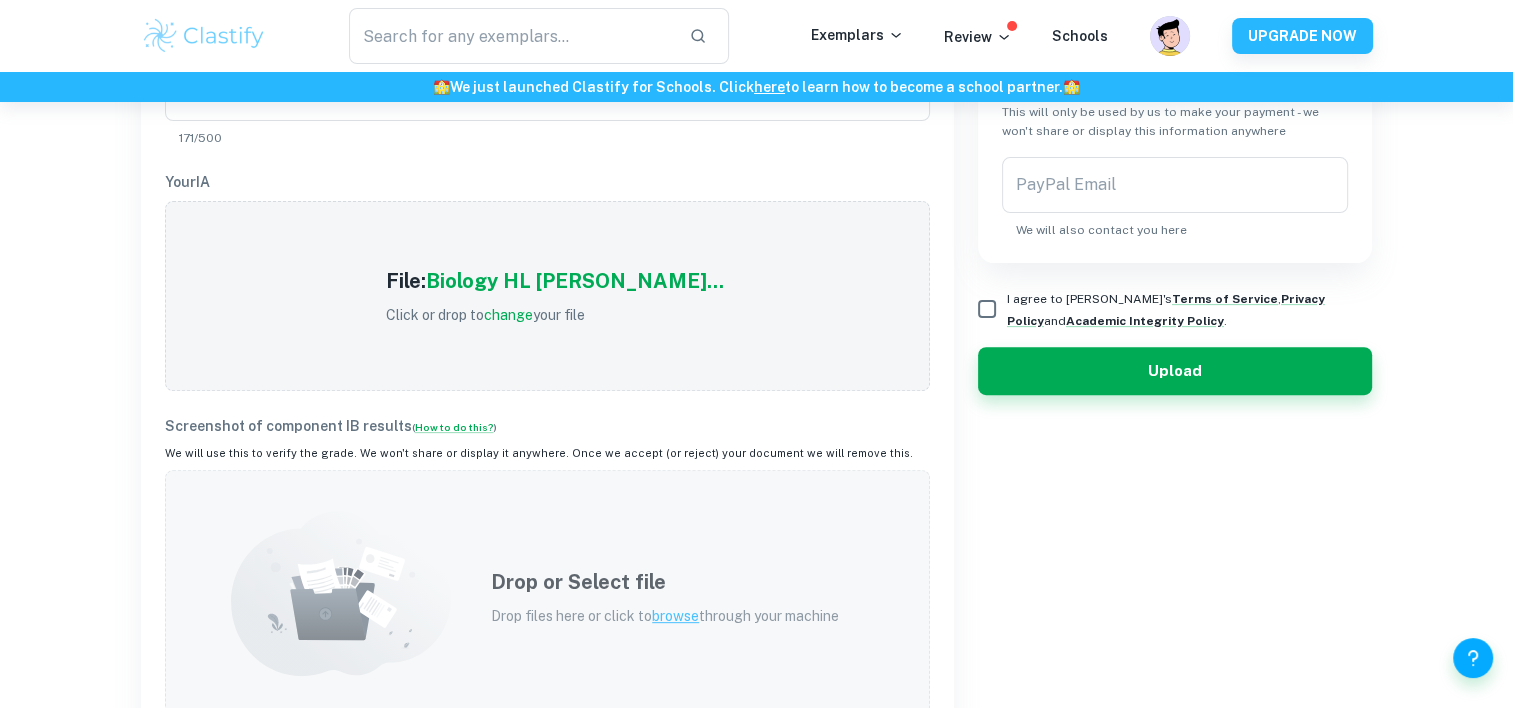 click on "Drop or Select file Drop files here or click to  browse  through your machine" at bounding box center (665, 597) 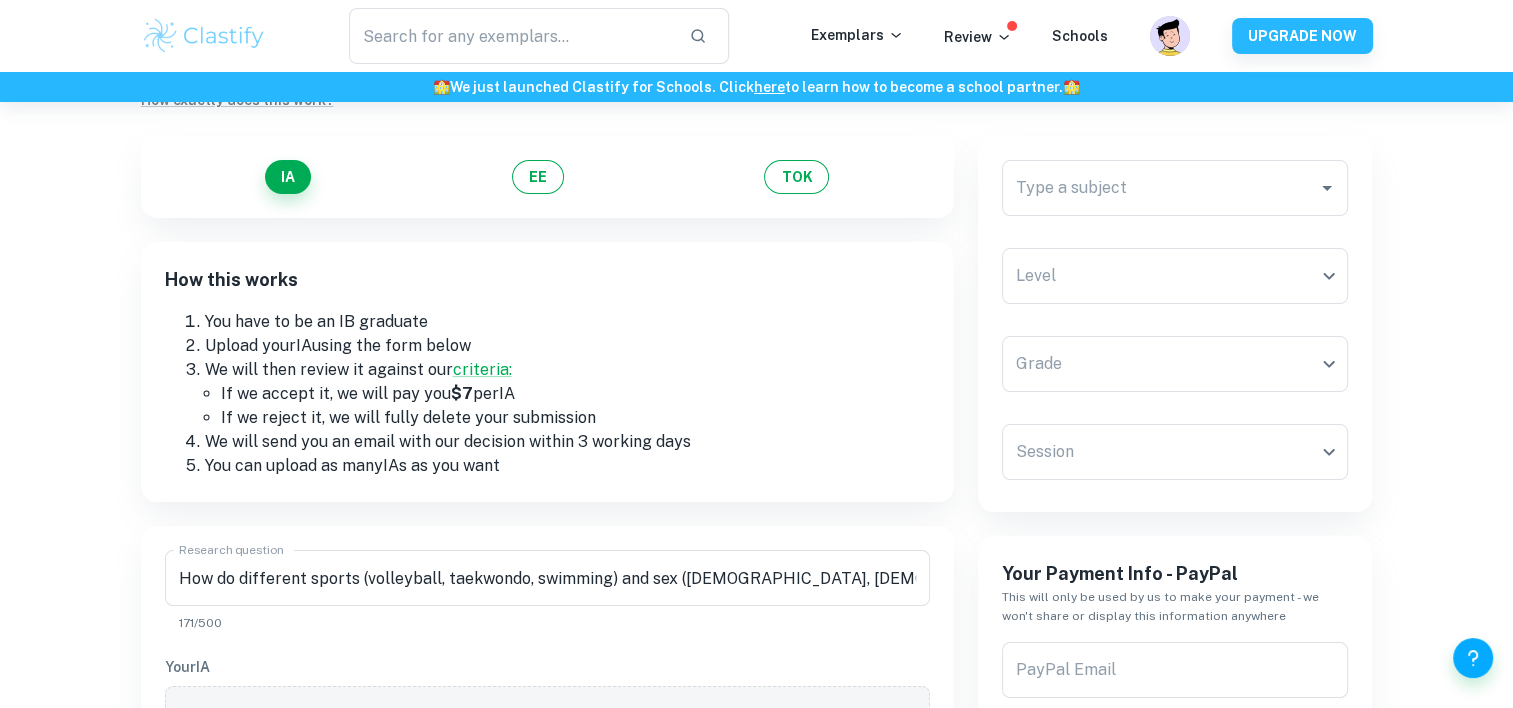scroll, scrollTop: 24, scrollLeft: 0, axis: vertical 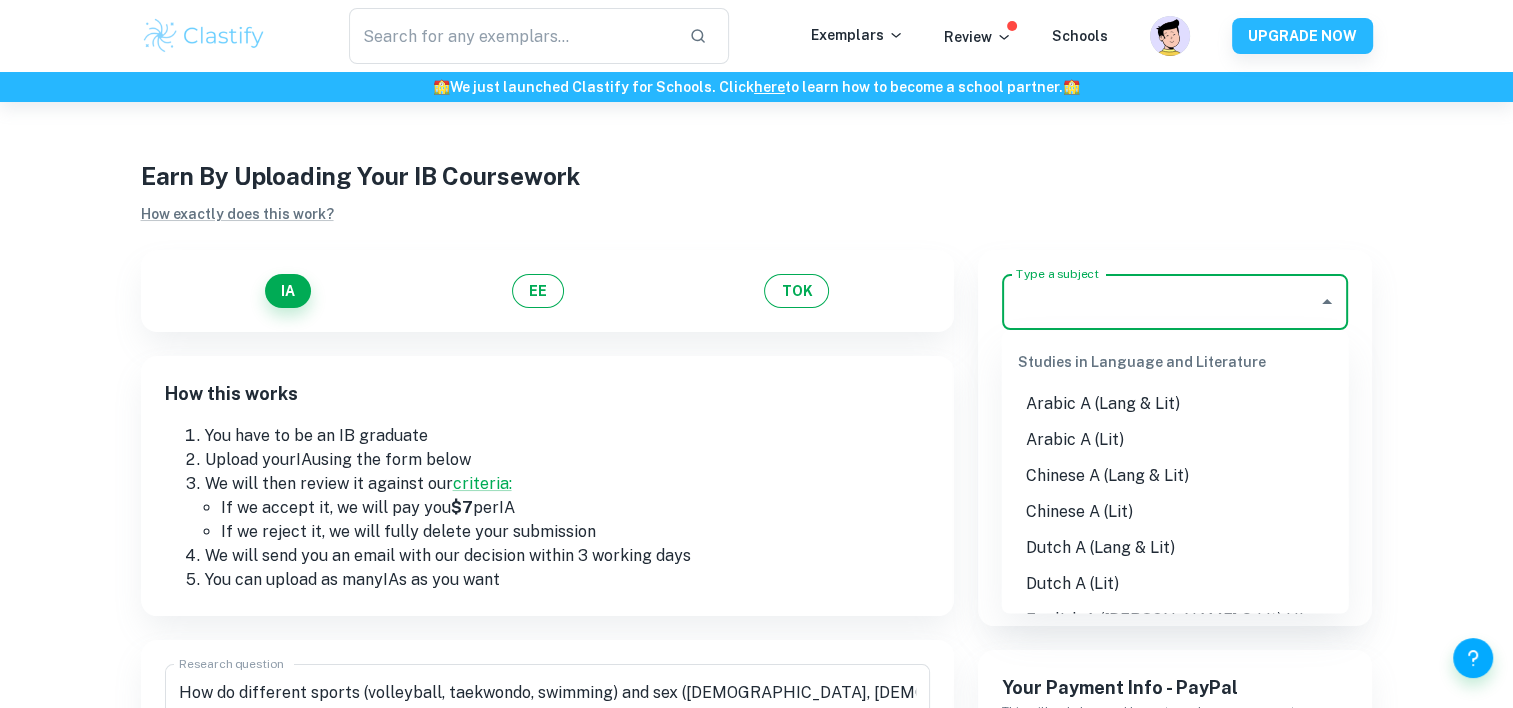 click on "Type a subject" at bounding box center (1160, 302) 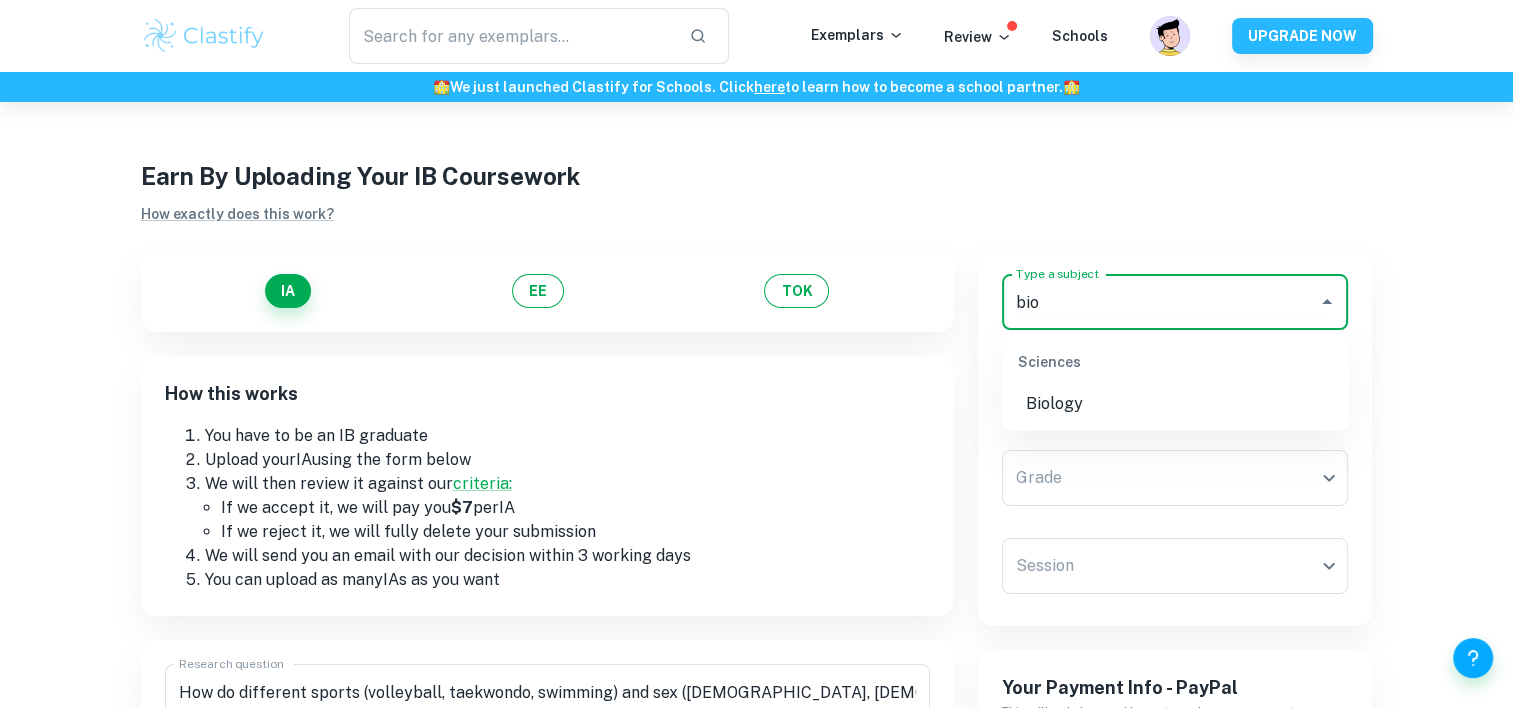 click on "Biology" at bounding box center [1175, 404] 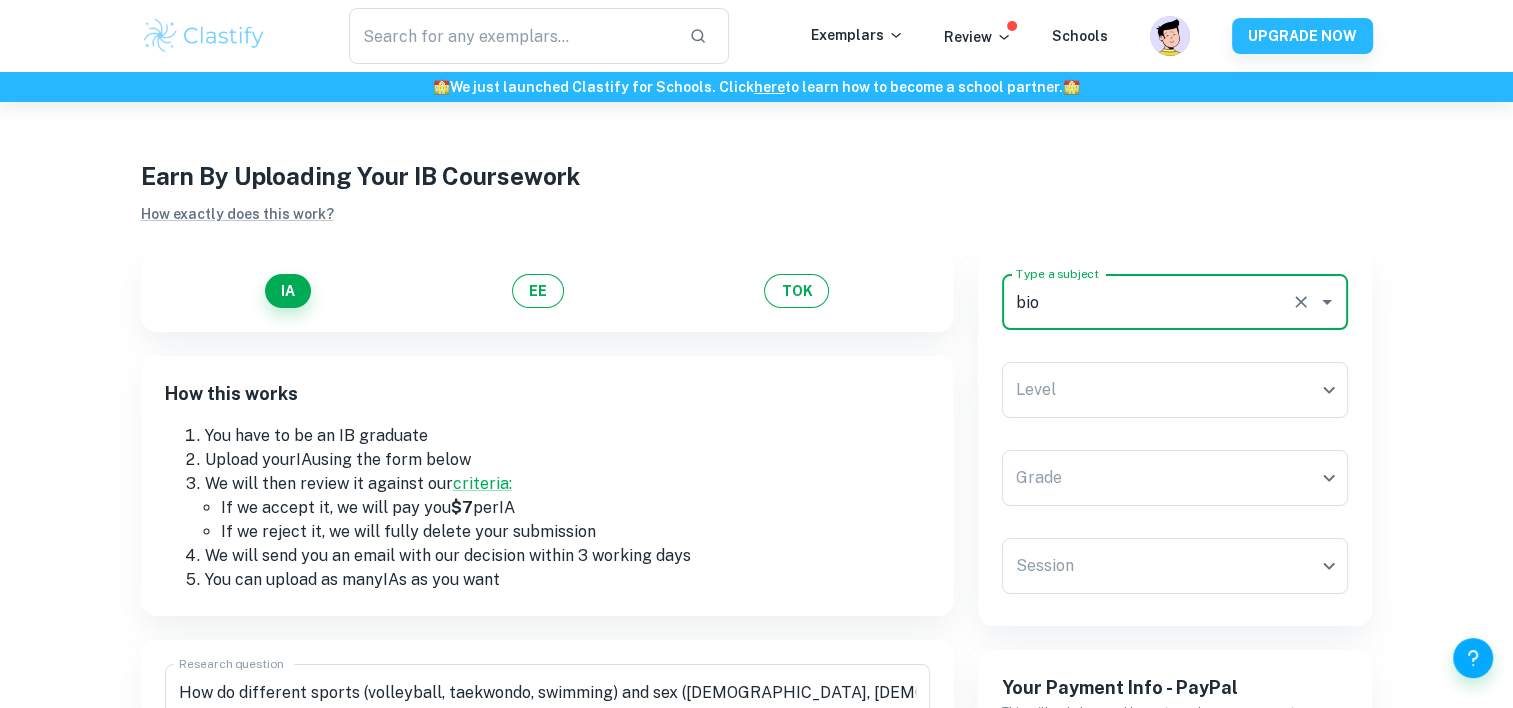 type on "Biology" 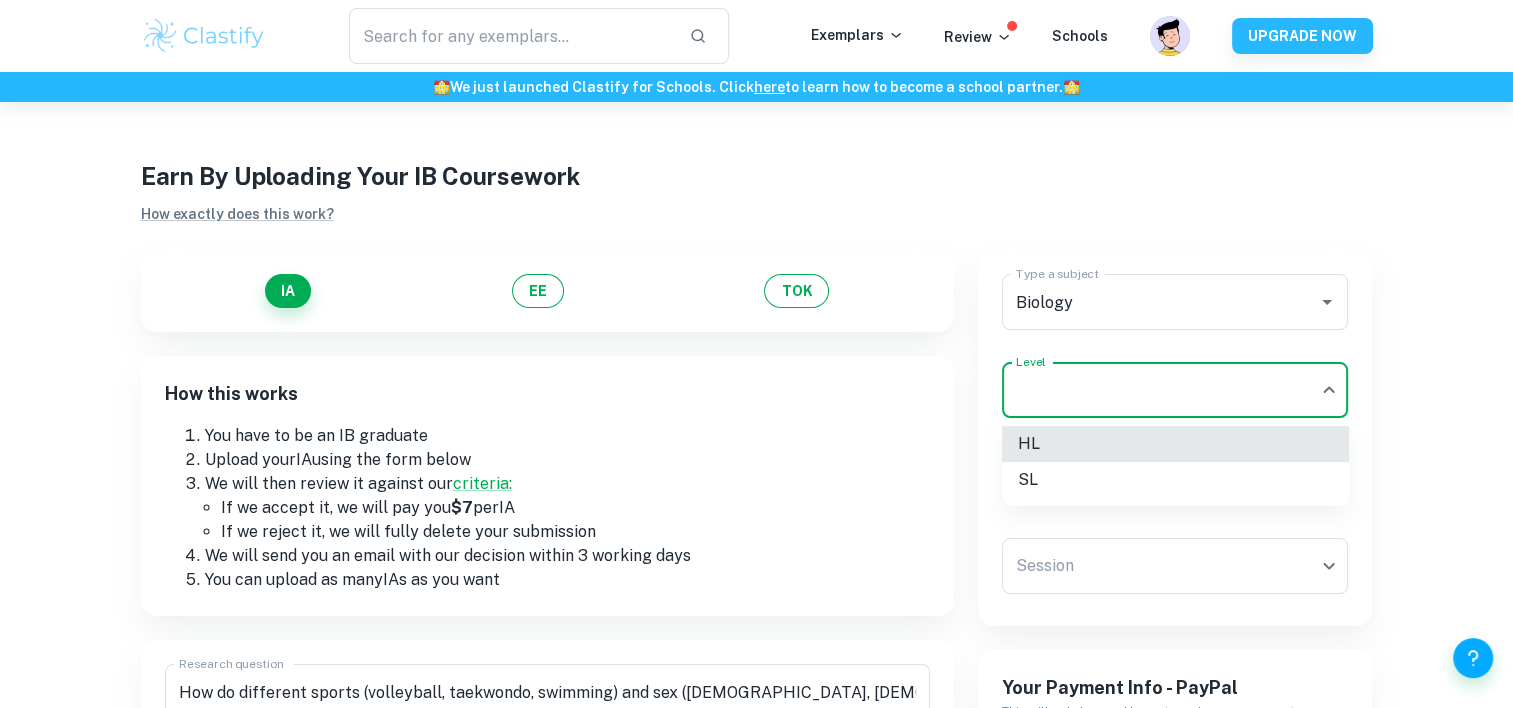 click on "We value your privacy We use cookies to enhance your browsing experience, serve personalised ads or content, and analyse our traffic. By clicking "Accept All", you consent to our use of cookies.   Cookie Policy Customise   Reject All   Accept All   Customise Consent Preferences   We use cookies to help you navigate efficiently and perform certain functions. You will find detailed information about all cookies under each consent category below. The cookies that are categorised as "Necessary" are stored on your browser as they are essential for enabling the basic functionalities of the site. ...  Show more For more information on how Google's third-party cookies operate and handle your data, see:   Google Privacy Policy Necessary Always Active Necessary cookies are required to enable the basic features of this site, such as providing secure log-in or adjusting your consent preferences. These cookies do not store any personally identifiable data. Functional Analytics Performance Advertisement Uncategorised" at bounding box center [756, 456] 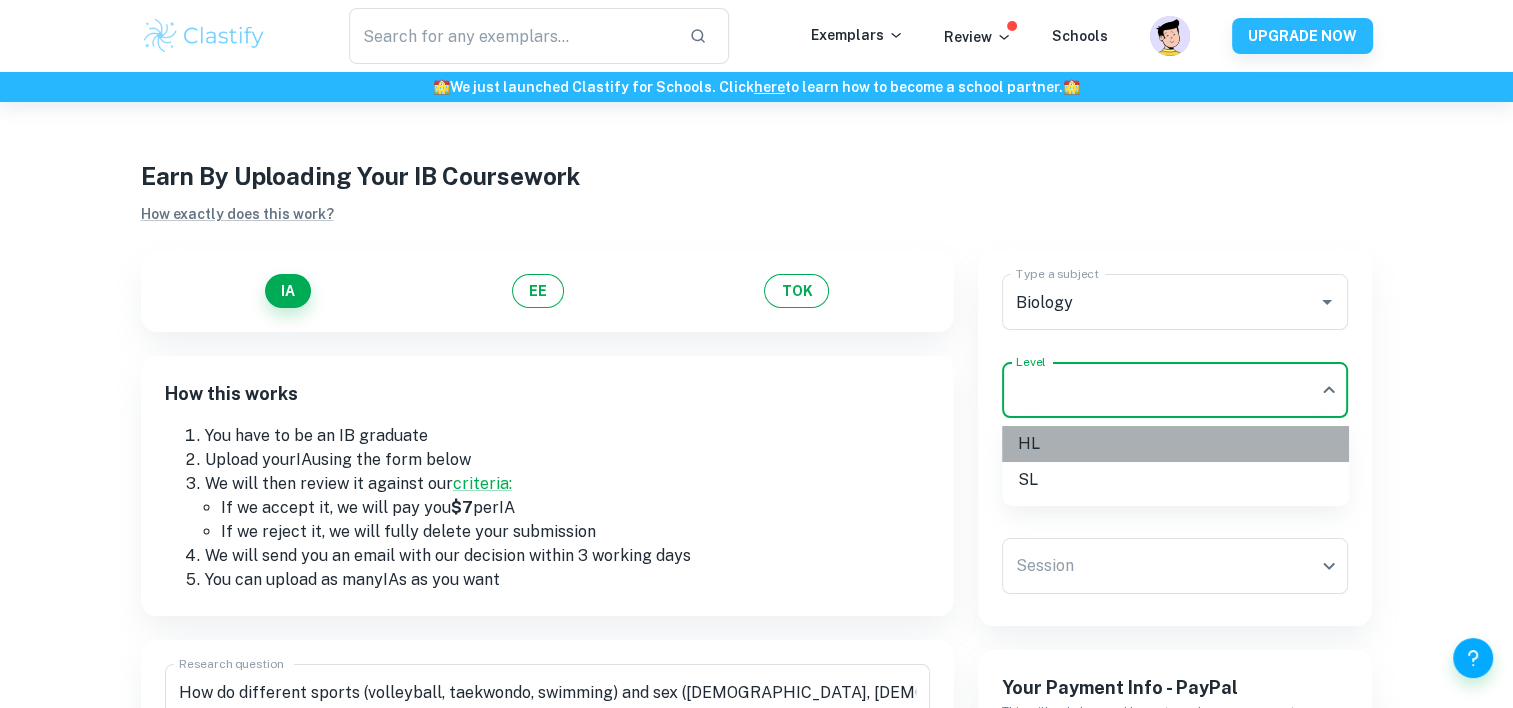 click on "HL" at bounding box center [1175, 444] 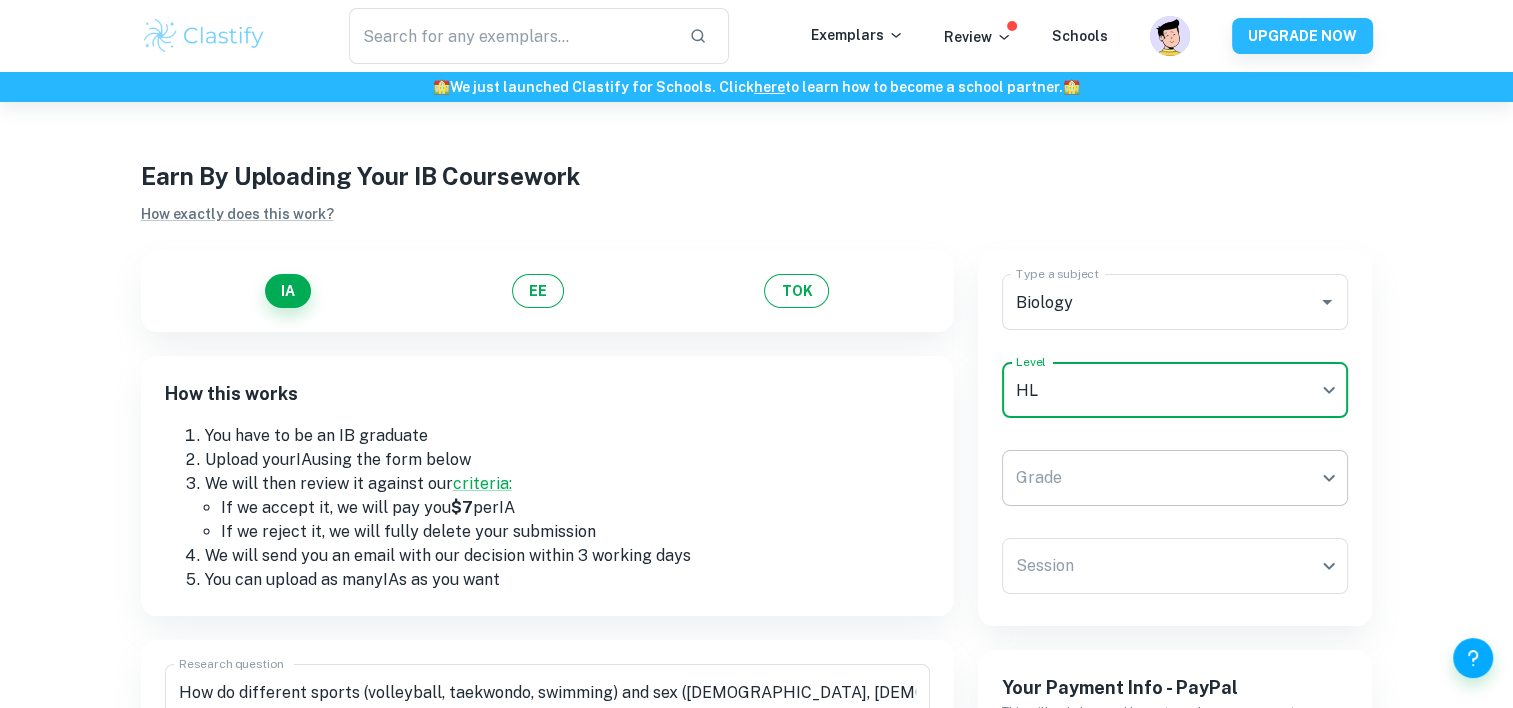 click on "We value your privacy We use cookies to enhance your browsing experience, serve personalised ads or content, and analyse our traffic. By clicking "Accept All", you consent to our use of cookies.   Cookie Policy Customise   Reject All   Accept All   Customise Consent Preferences   We use cookies to help you navigate efficiently and perform certain functions. You will find detailed information about all cookies under each consent category below. The cookies that are categorised as "Necessary" are stored on your browser as they are essential for enabling the basic functionalities of the site. ...  Show more For more information on how Google's third-party cookies operate and handle your data, see:   Google Privacy Policy Necessary Always Active Necessary cookies are required to enable the basic features of this site, such as providing secure log-in or adjusting your consent preferences. These cookies do not store any personally identifiable data. Functional Analytics Performance Advertisement Uncategorised" at bounding box center (756, 456) 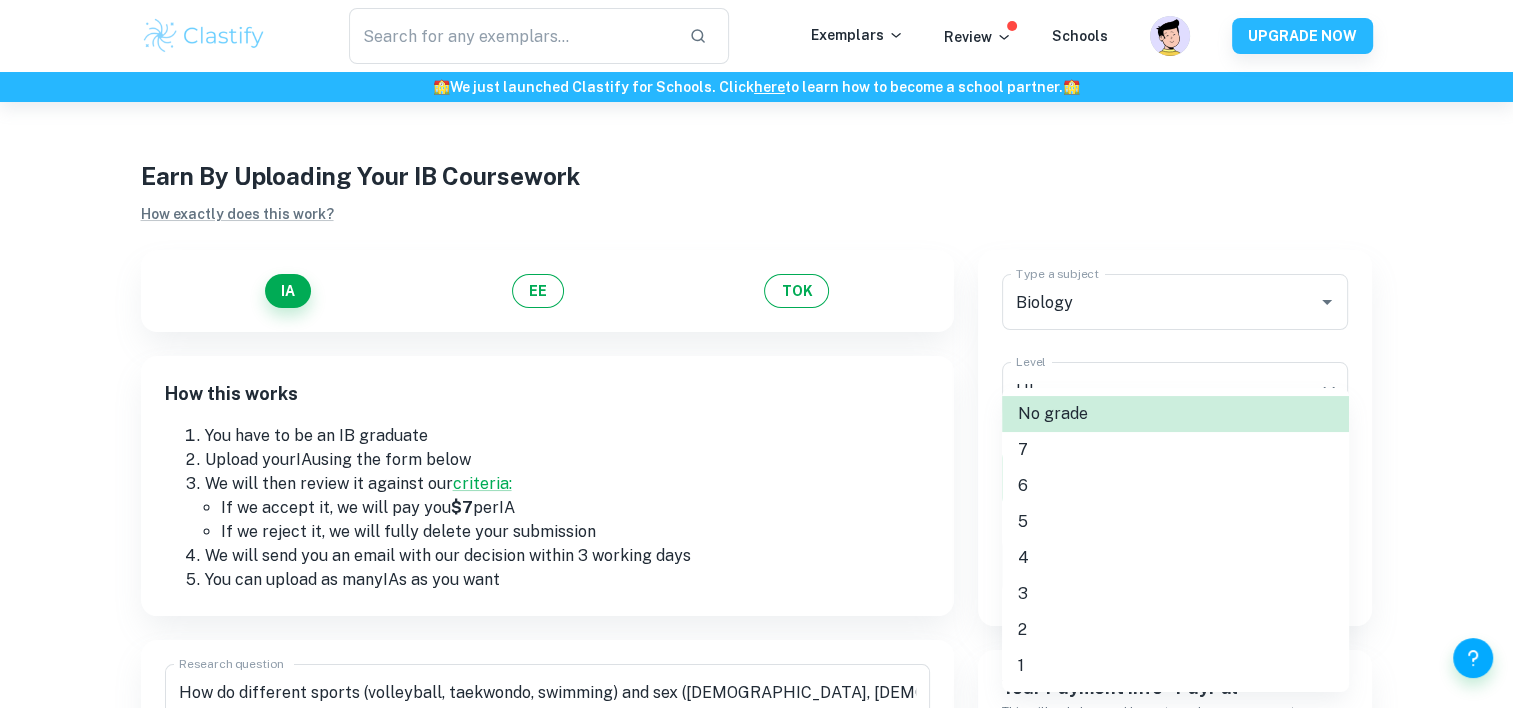 click on "5" at bounding box center [1175, 522] 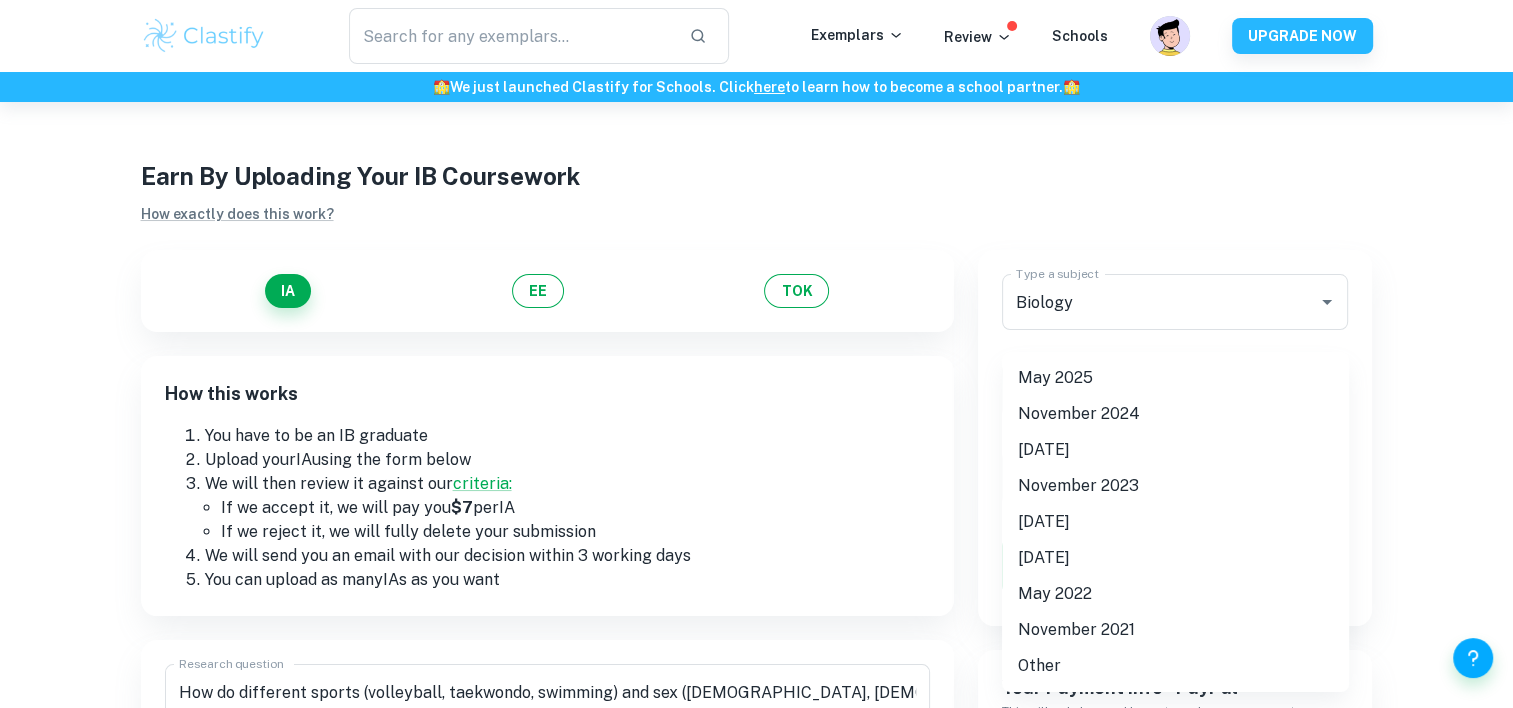 click on "We value your privacy We use cookies to enhance your browsing experience, serve personalised ads or content, and analyse our traffic. By clicking "Accept All", you consent to our use of cookies.   Cookie Policy Customise   Reject All   Accept All   Customise Consent Preferences   We use cookies to help you navigate efficiently and perform certain functions. You will find detailed information about all cookies under each consent category below. The cookies that are categorised as "Necessary" are stored on your browser as they are essential for enabling the basic functionalities of the site. ...  Show more For more information on how Google's third-party cookies operate and handle your data, see:   Google Privacy Policy Necessary Always Active Necessary cookies are required to enable the basic features of this site, such as providing secure log-in or adjusting your consent preferences. These cookies do not store any personally identifiable data. Functional Analytics Performance Advertisement Uncategorised" at bounding box center [756, 456] 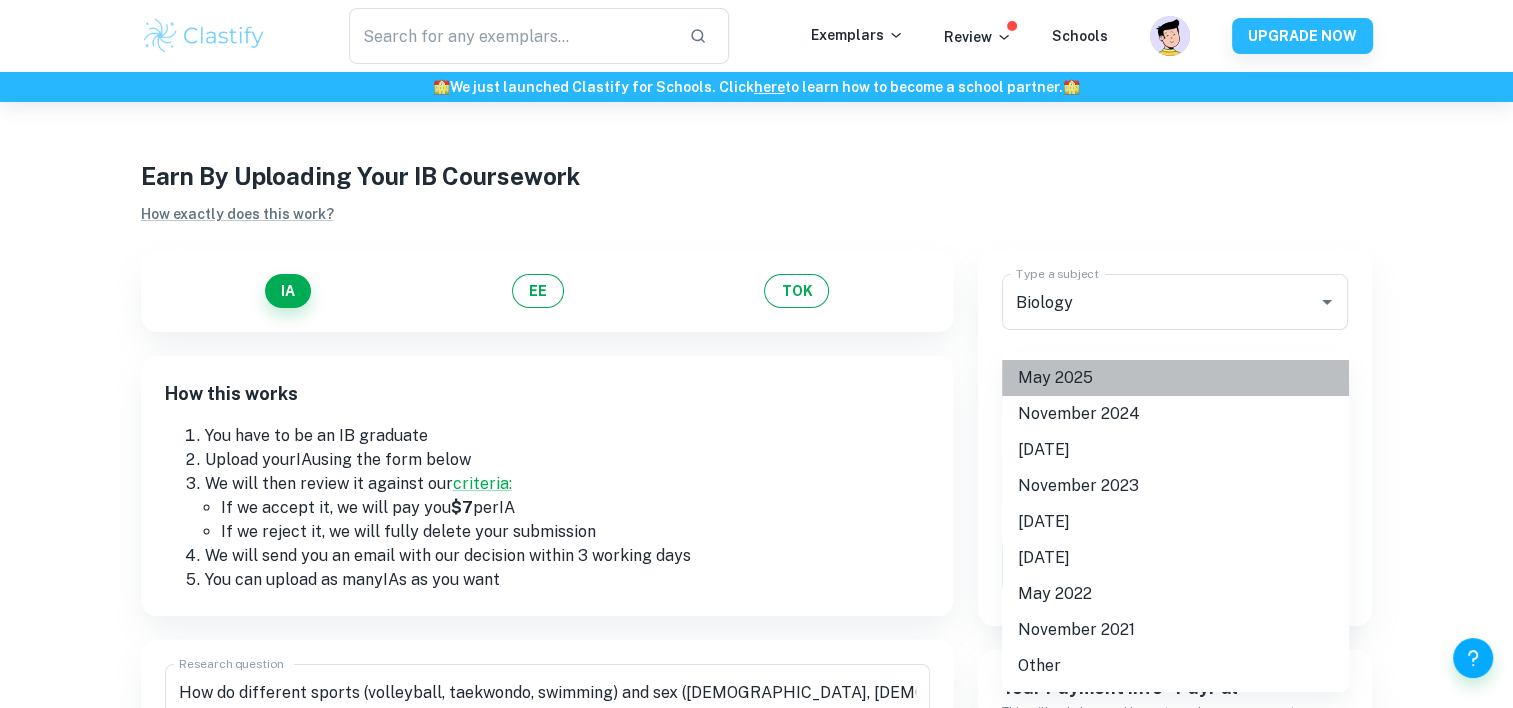 click on "May 2025" at bounding box center [1175, 378] 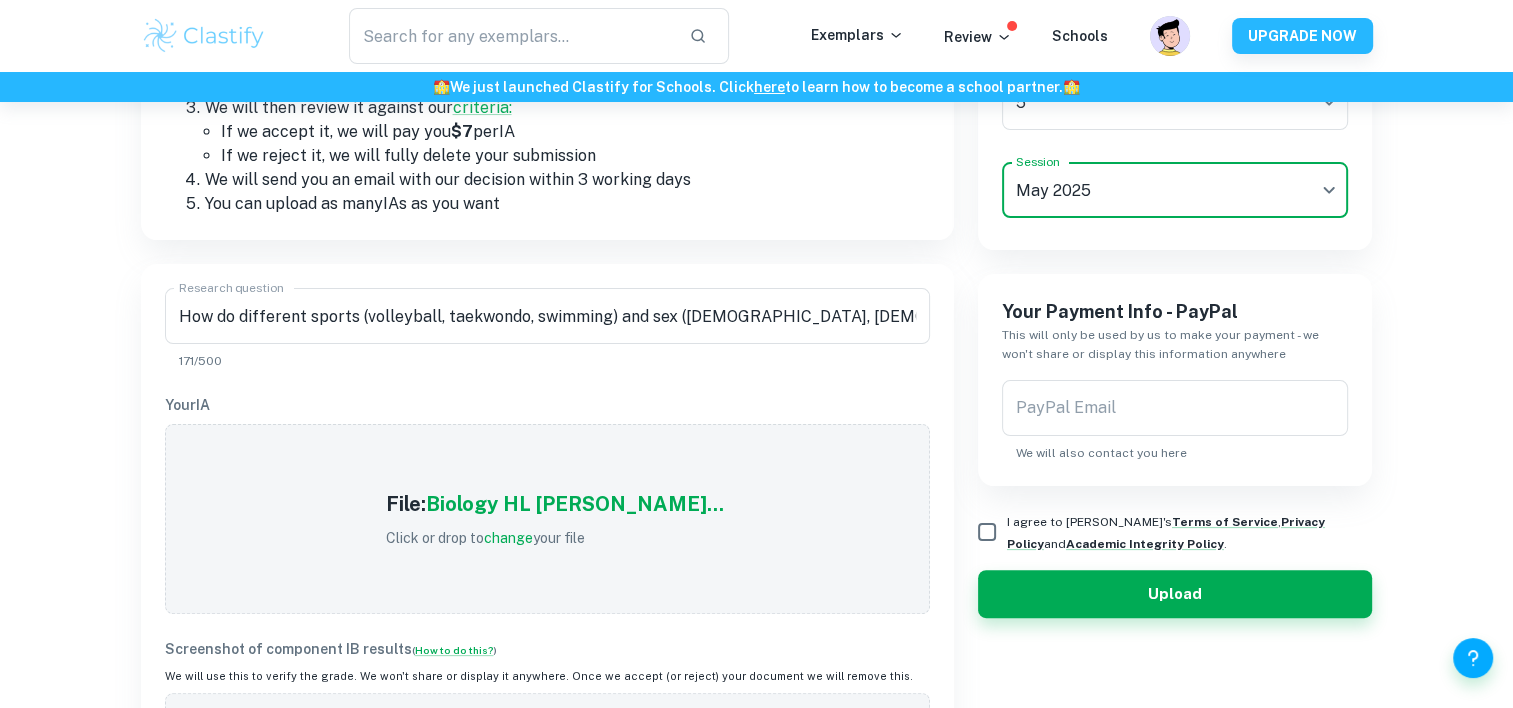 scroll, scrollTop: 378, scrollLeft: 0, axis: vertical 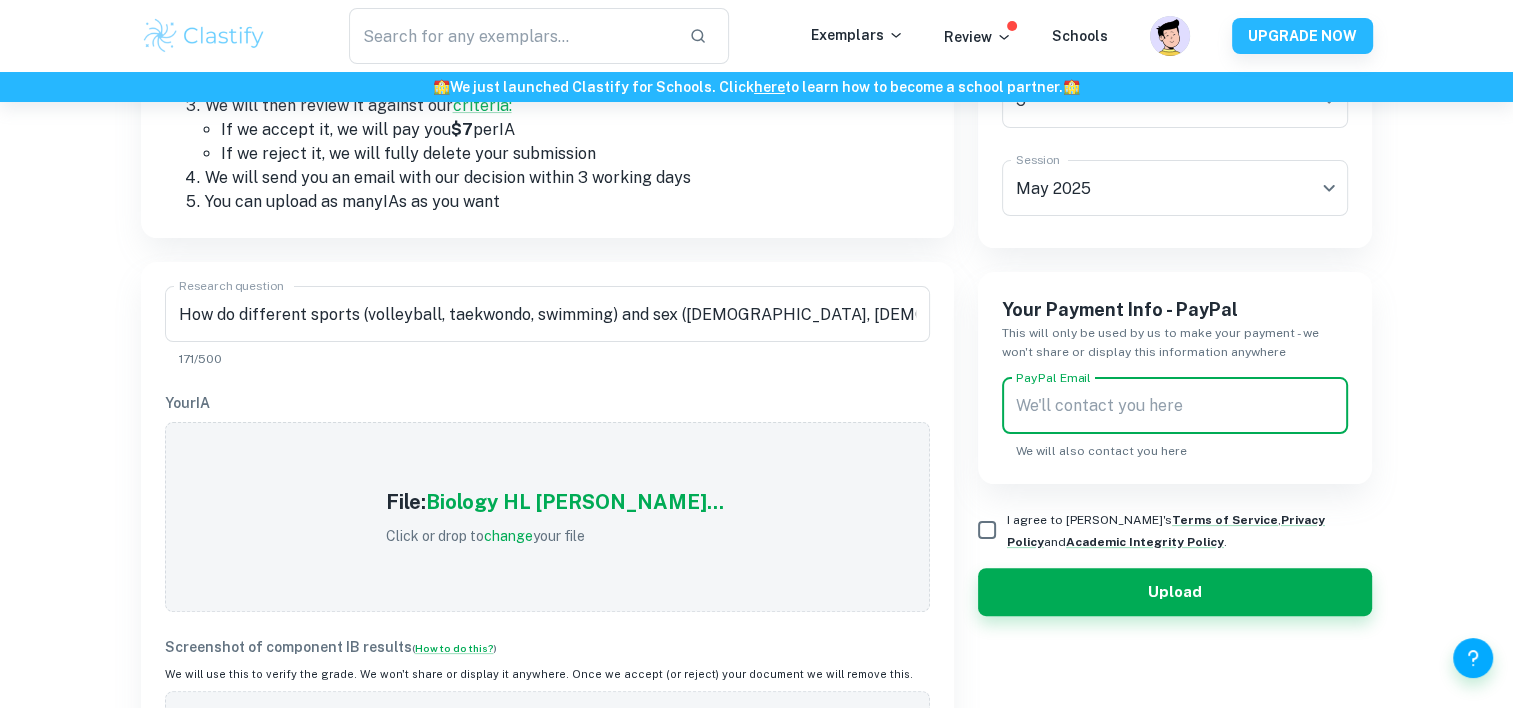 click on "PayPal Email" at bounding box center (1175, 406) 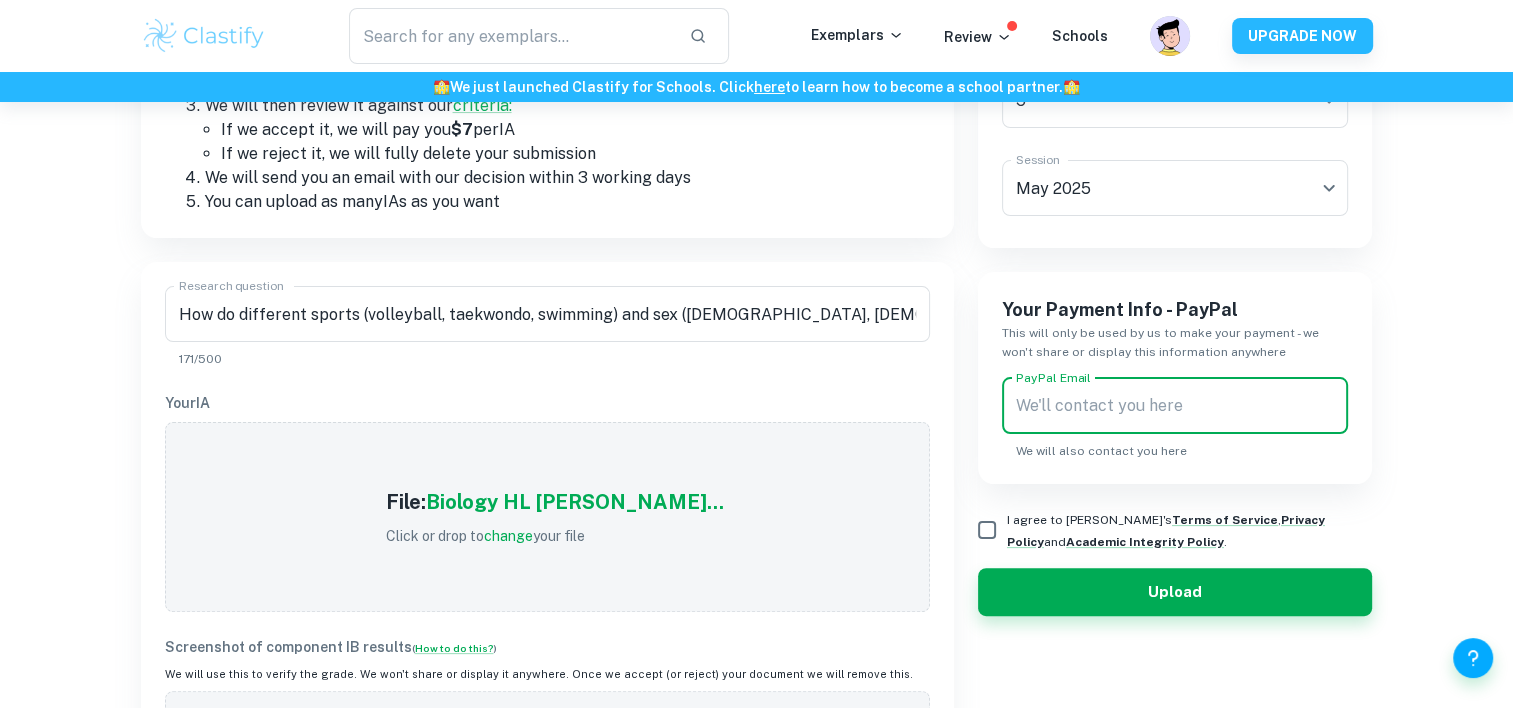 type on "[EMAIL_ADDRESS][DOMAIN_NAME]" 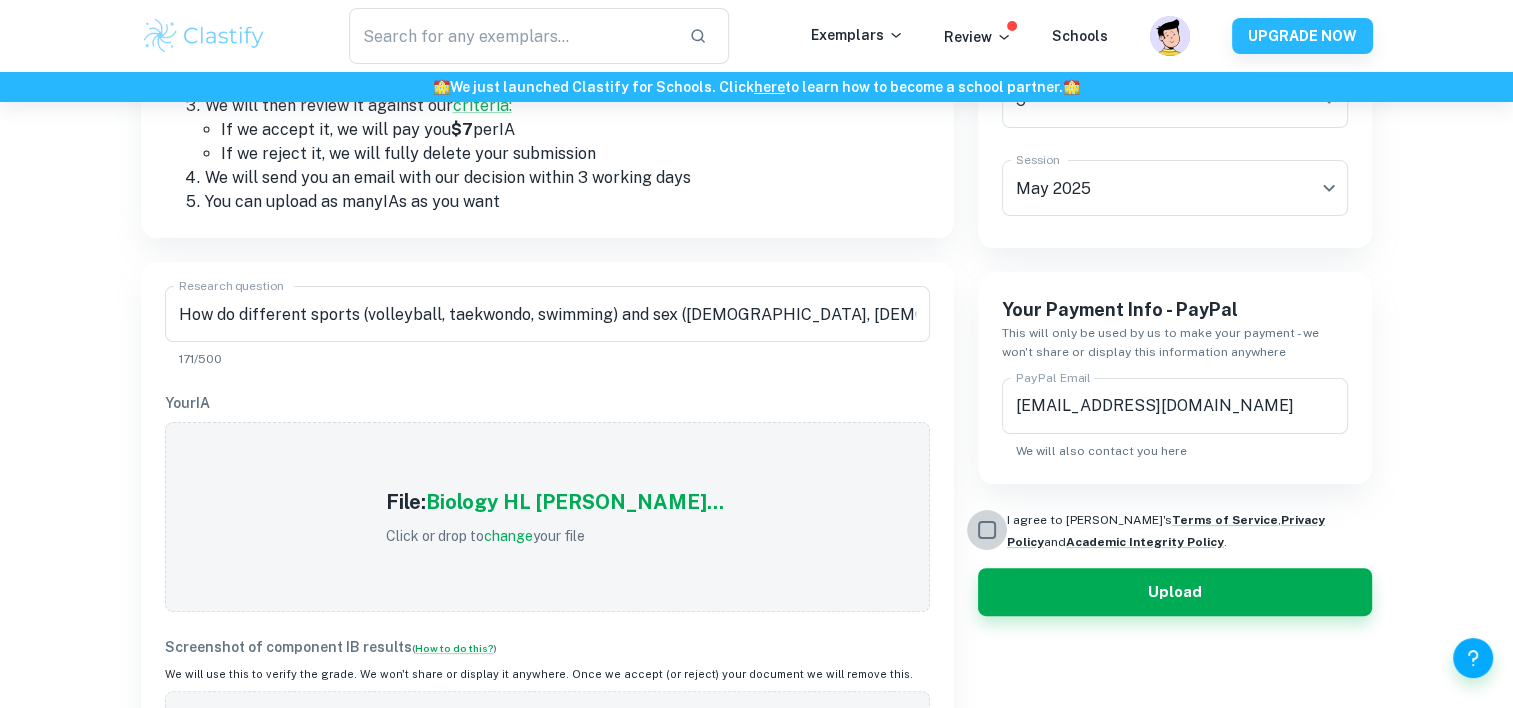click on "I agree to [PERSON_NAME]'s  Terms of Service ,  Privacy Policy  and  Academic Integrity Policy ." at bounding box center (987, 530) 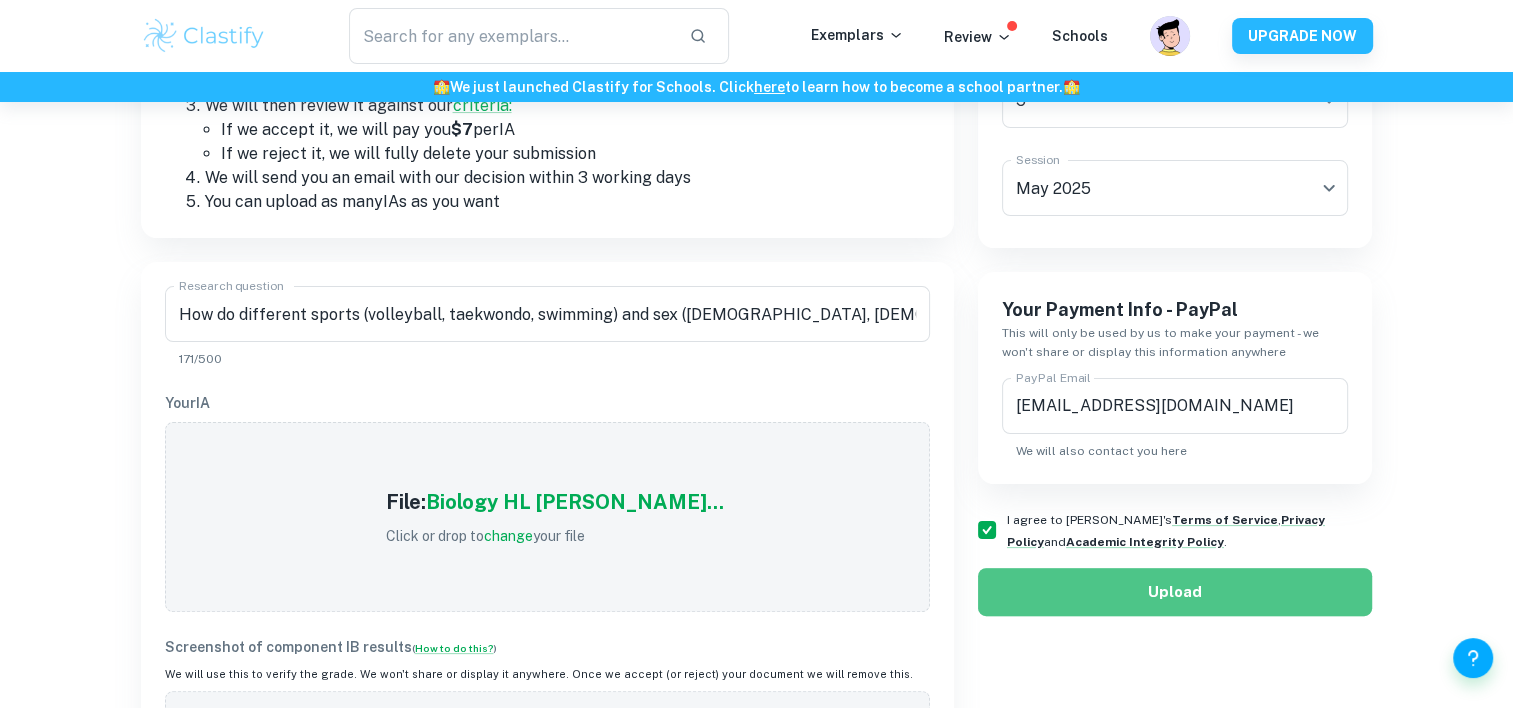 click on "Upload" at bounding box center (1175, 592) 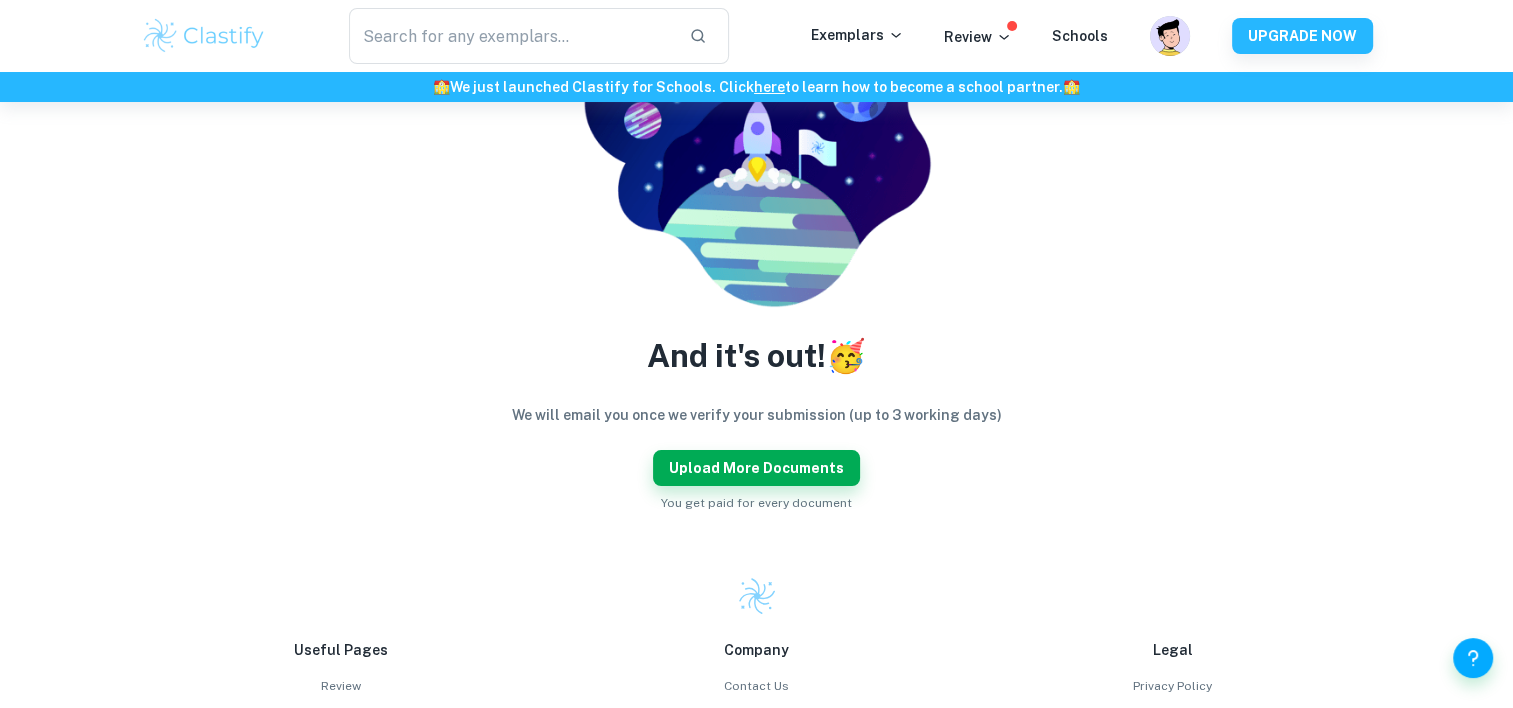 scroll, scrollTop: 202, scrollLeft: 0, axis: vertical 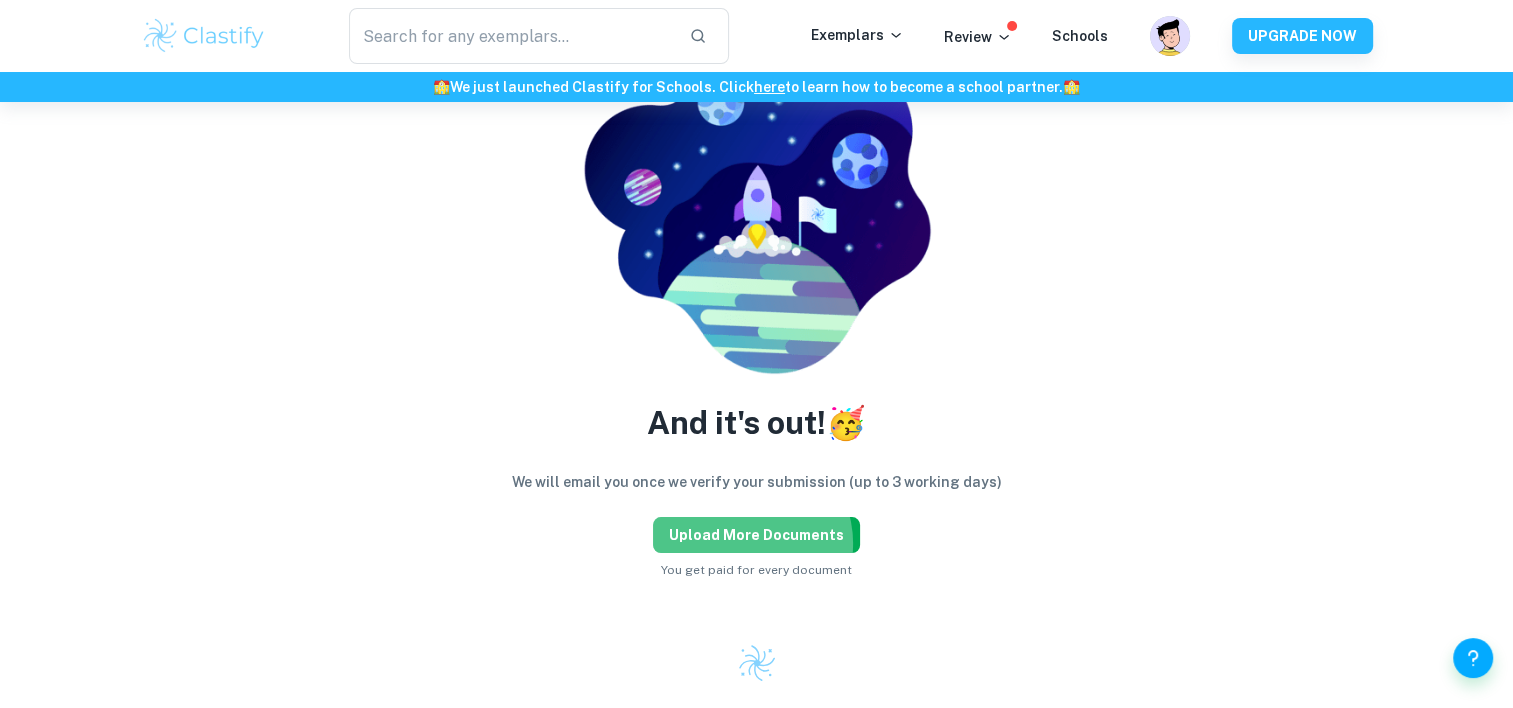 click on "Upload more documents" at bounding box center [756, 535] 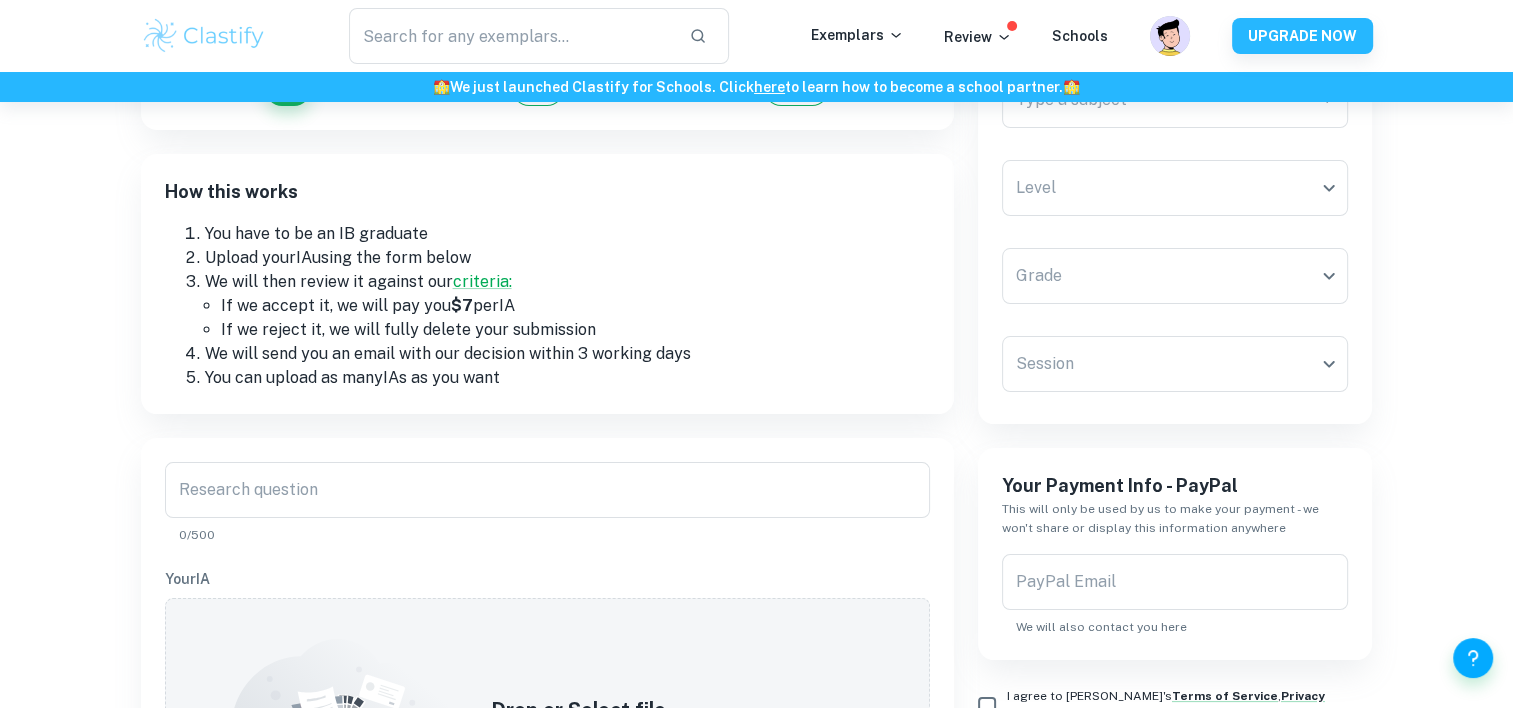 scroll, scrollTop: 22, scrollLeft: 0, axis: vertical 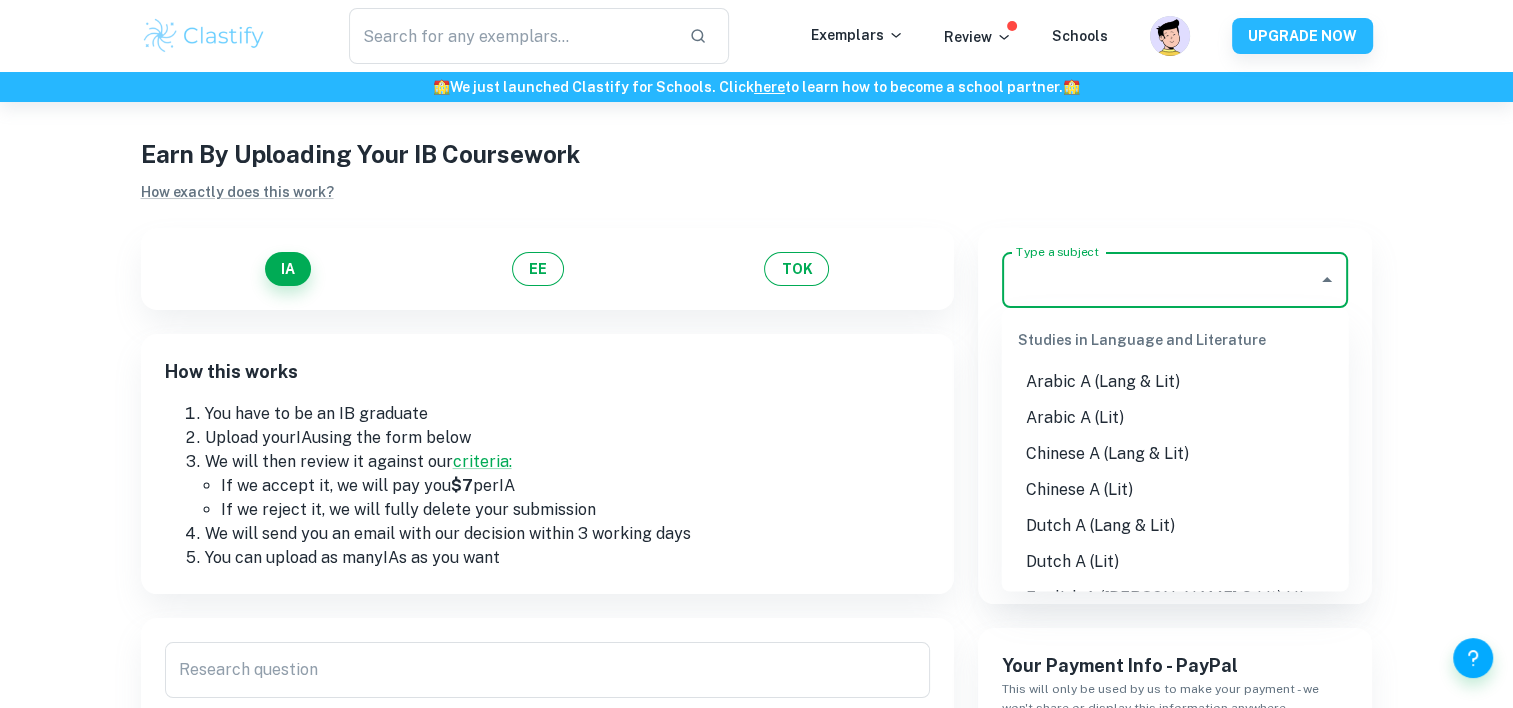 click on "Type a subject" at bounding box center [1160, 280] 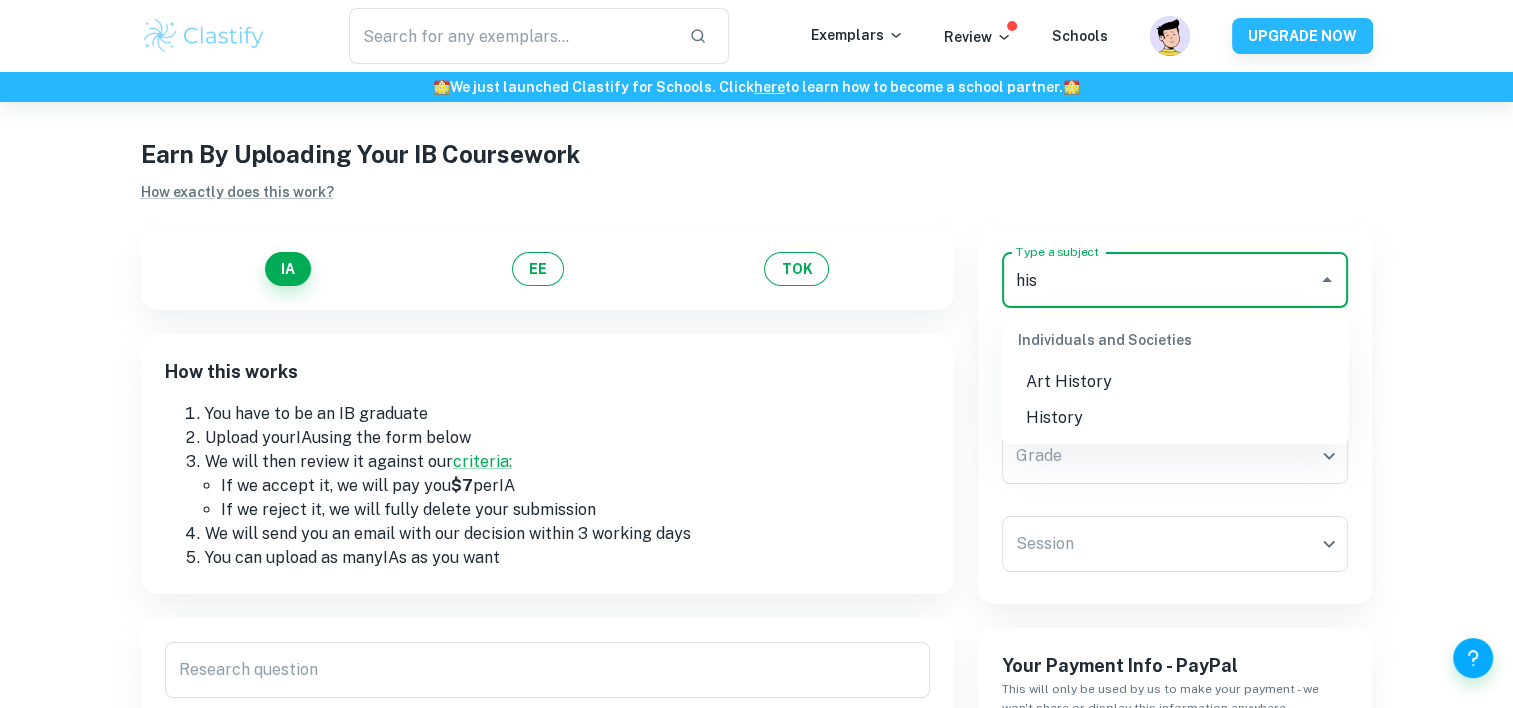 click on "History" at bounding box center (1175, 418) 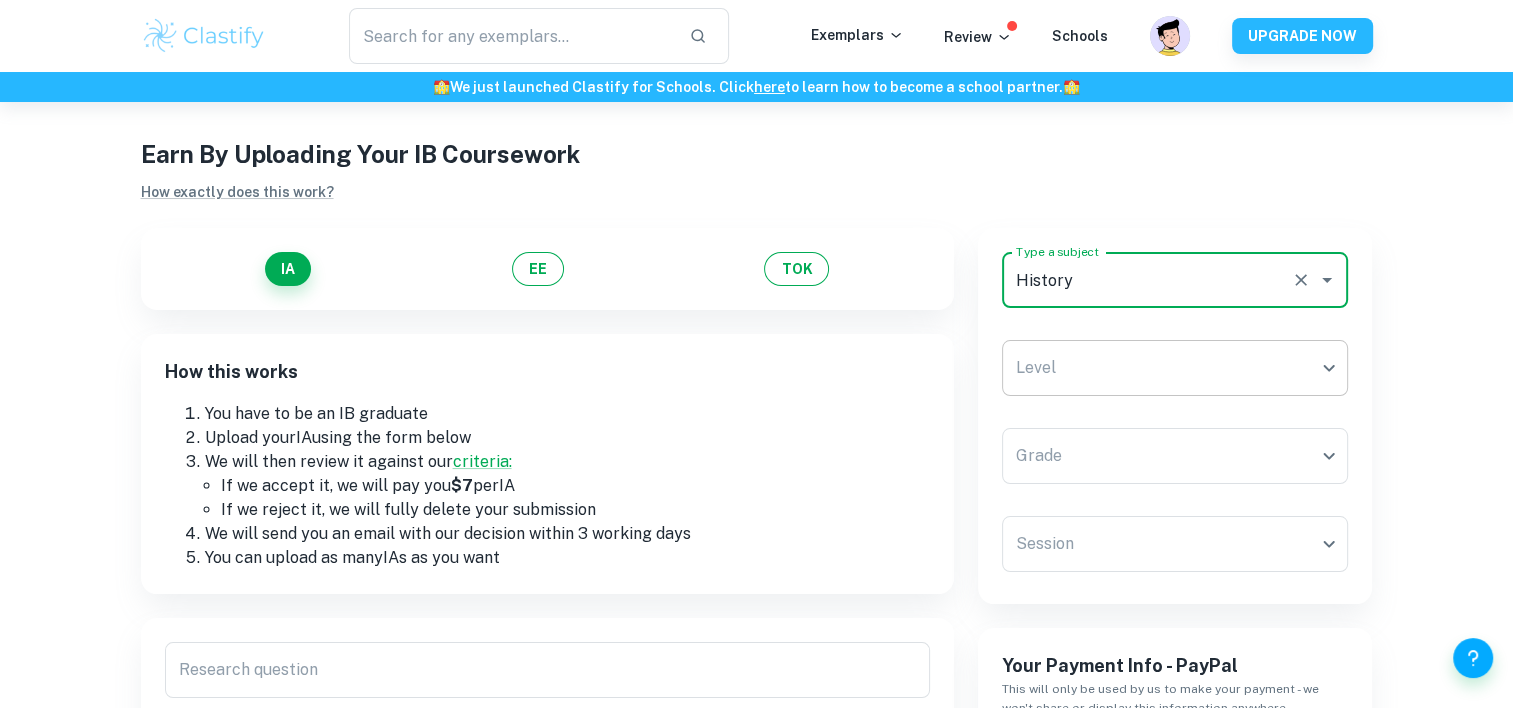type on "History" 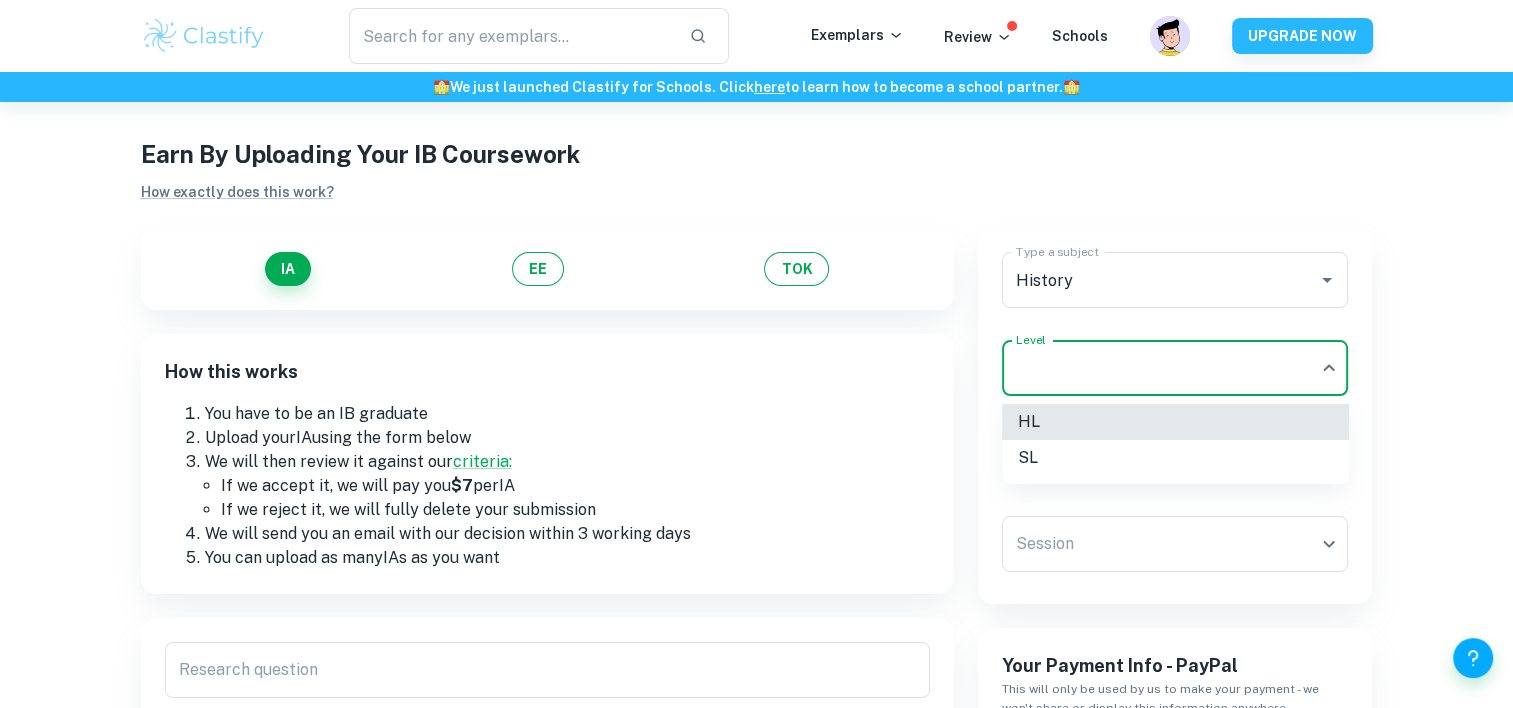 click on "We value your privacy We use cookies to enhance your browsing experience, serve personalised ads or content, and analyse our traffic. By clicking "Accept All", you consent to our use of cookies.   Cookie Policy Customise   Reject All   Accept All   Customise Consent Preferences   We use cookies to help you navigate efficiently and perform certain functions. You will find detailed information about all cookies under each consent category below. The cookies that are categorised as "Necessary" are stored on your browser as they are essential for enabling the basic functionalities of the site. ...  Show more For more information on how Google's third-party cookies operate and handle your data, see:   Google Privacy Policy Necessary Always Active Necessary cookies are required to enable the basic features of this site, such as providing secure log-in or adjusting your consent preferences. These cookies do not store any personally identifiable data. Functional Analytics Performance Advertisement Uncategorised" at bounding box center (756, 434) 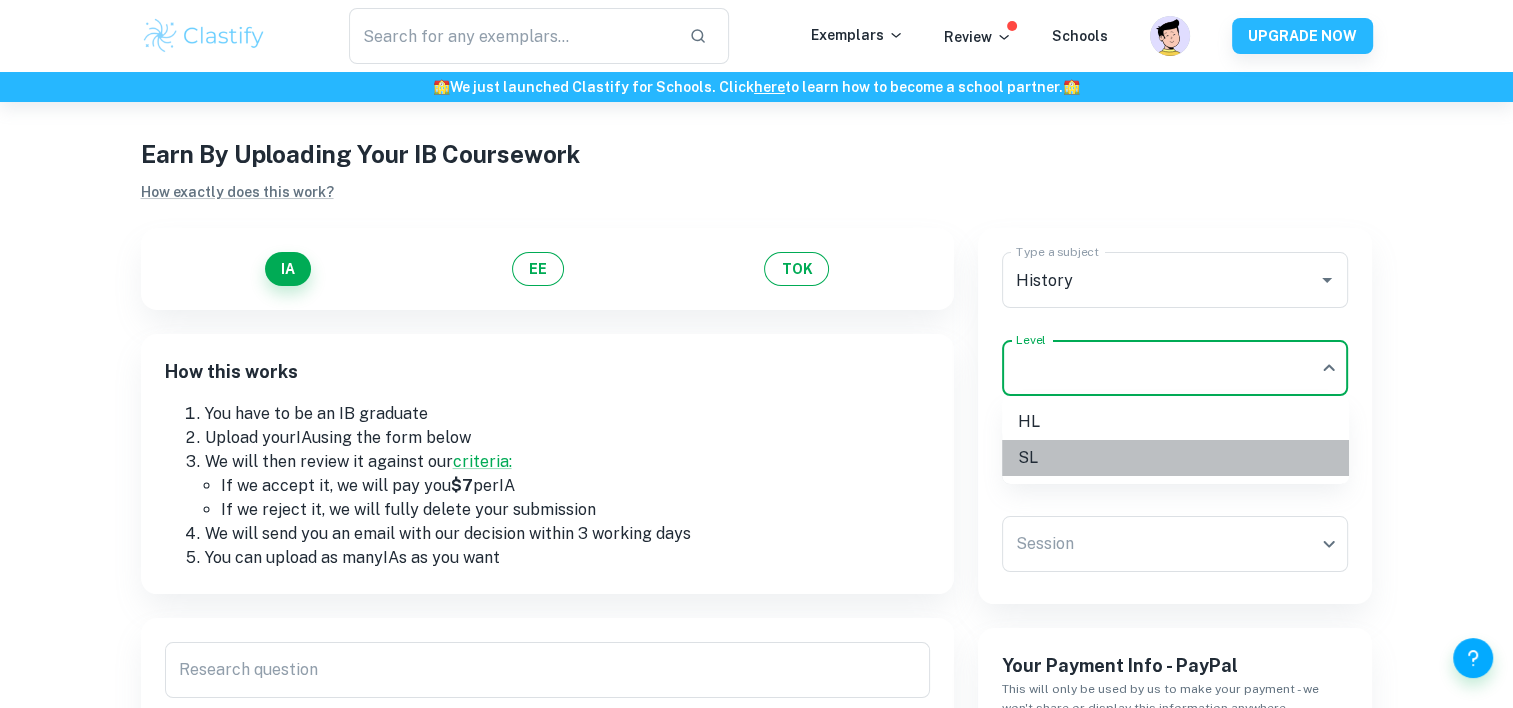 click on "SL" at bounding box center (1175, 458) 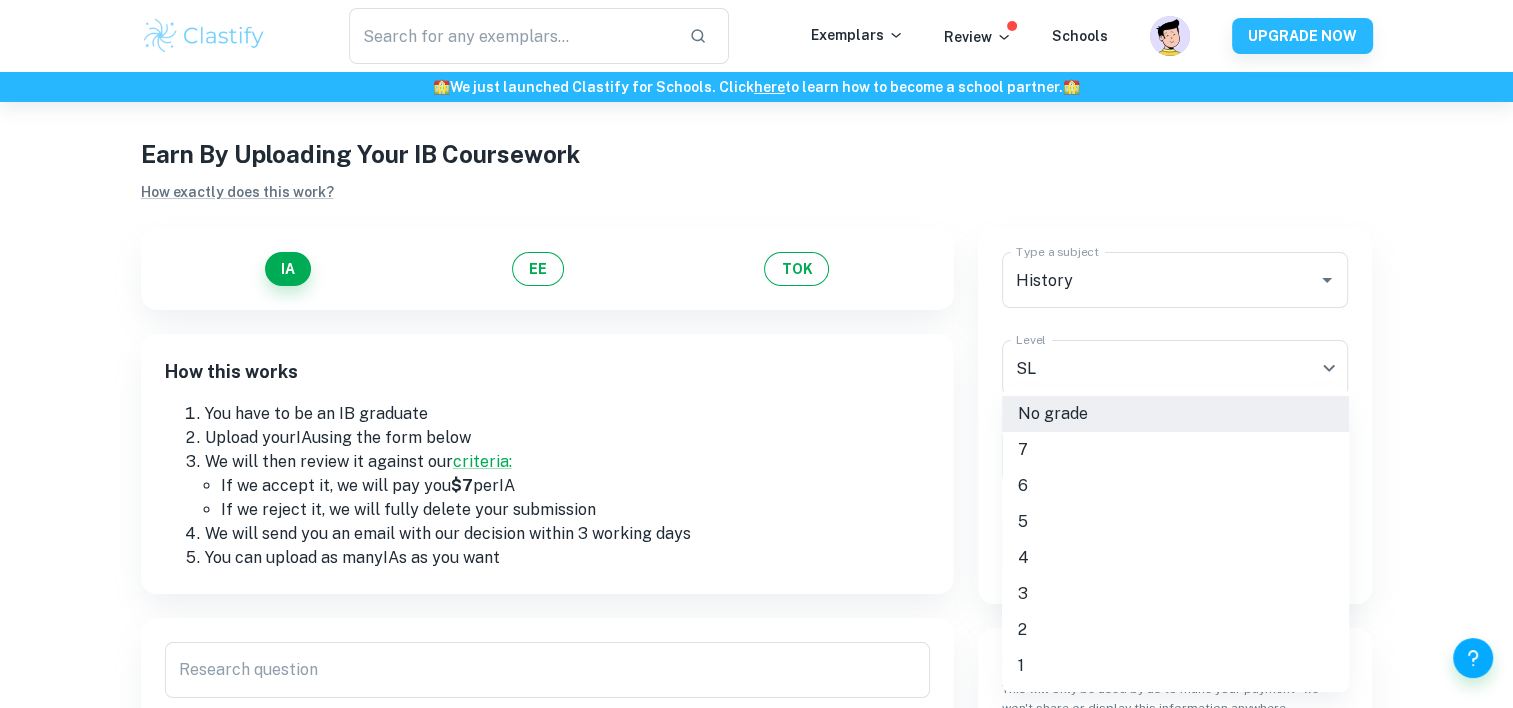 click on "We value your privacy We use cookies to enhance your browsing experience, serve personalised ads or content, and analyse our traffic. By clicking "Accept All", you consent to our use of cookies.   Cookie Policy Customise   Reject All   Accept All   Customise Consent Preferences   We use cookies to help you navigate efficiently and perform certain functions. You will find detailed information about all cookies under each consent category below. The cookies that are categorised as "Necessary" are stored on your browser as they are essential for enabling the basic functionalities of the site. ...  Show more For more information on how Google's third-party cookies operate and handle your data, see:   Google Privacy Policy Necessary Always Active Necessary cookies are required to enable the basic features of this site, such as providing secure log-in or adjusting your consent preferences. These cookies do not store any personally identifiable data. Functional Analytics Performance Advertisement Uncategorised" at bounding box center [756, 434] 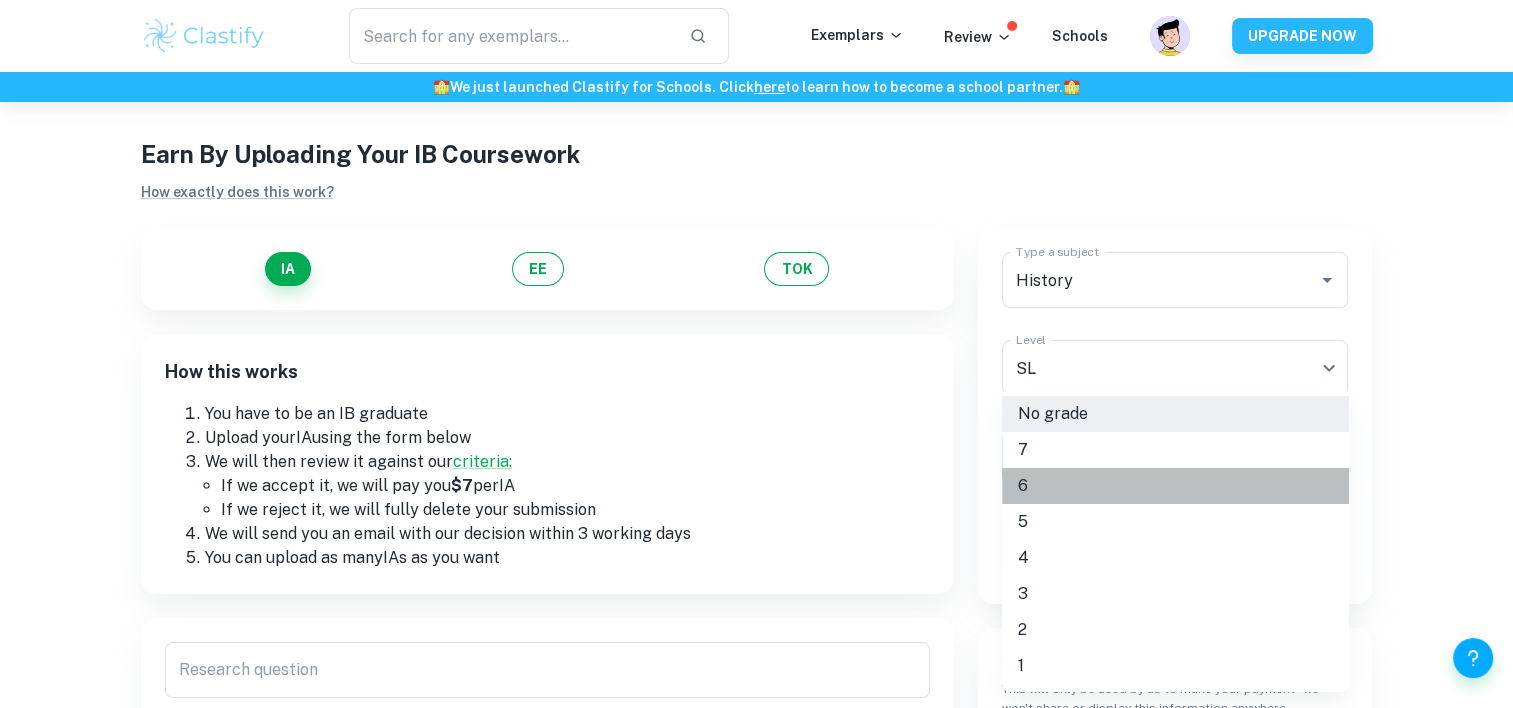 click on "6" at bounding box center (1175, 486) 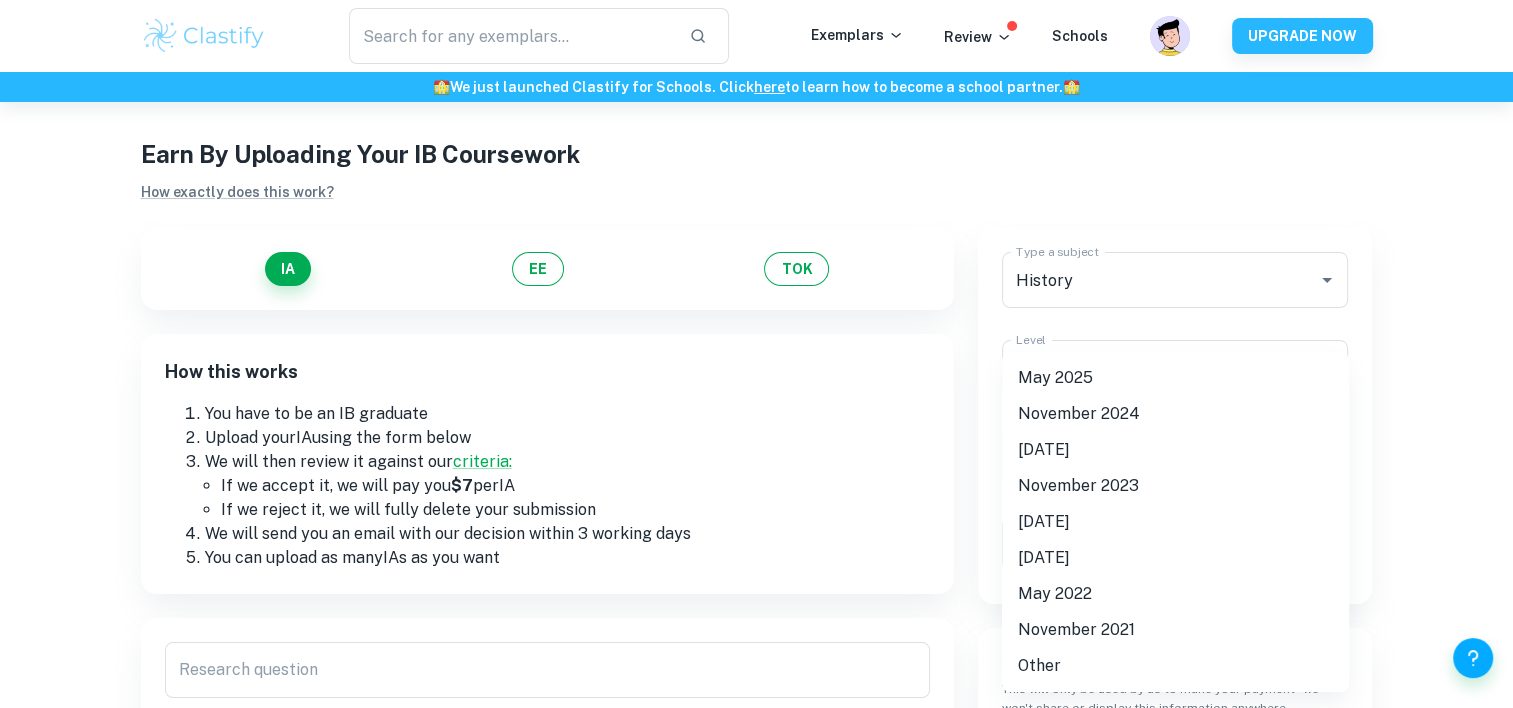 click on "We value your privacy We use cookies to enhance your browsing experience, serve personalised ads or content, and analyse our traffic. By clicking "Accept All", you consent to our use of cookies.   Cookie Policy Customise   Reject All   Accept All   Customise Consent Preferences   We use cookies to help you navigate efficiently and perform certain functions. You will find detailed information about all cookies under each consent category below. The cookies that are categorised as "Necessary" are stored on your browser as they are essential for enabling the basic functionalities of the site. ...  Show more For more information on how Google's third-party cookies operate and handle your data, see:   Google Privacy Policy Necessary Always Active Necessary cookies are required to enable the basic features of this site, such as providing secure log-in or adjusting your consent preferences. These cookies do not store any personally identifiable data. Functional Analytics Performance Advertisement Uncategorised" at bounding box center [756, 434] 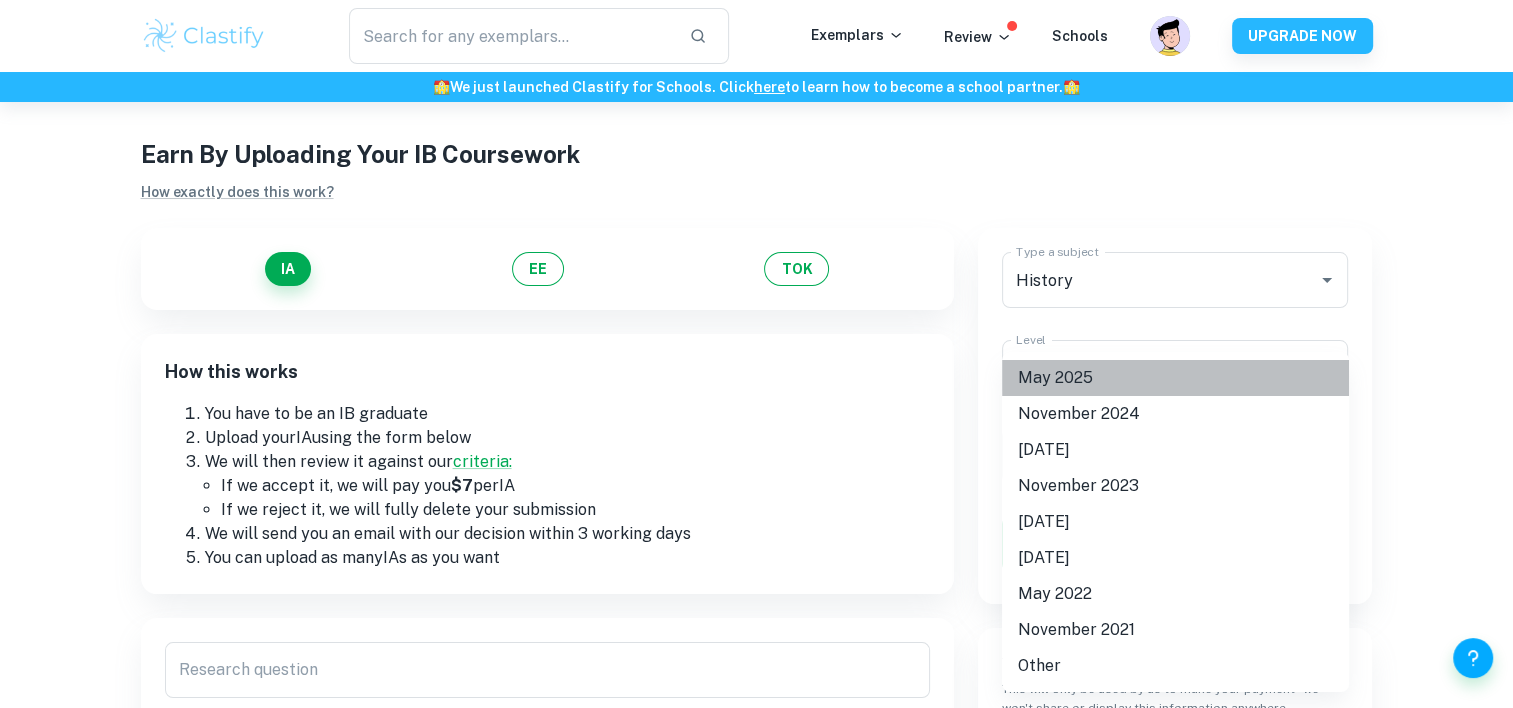 click on "May 2025" at bounding box center [1175, 378] 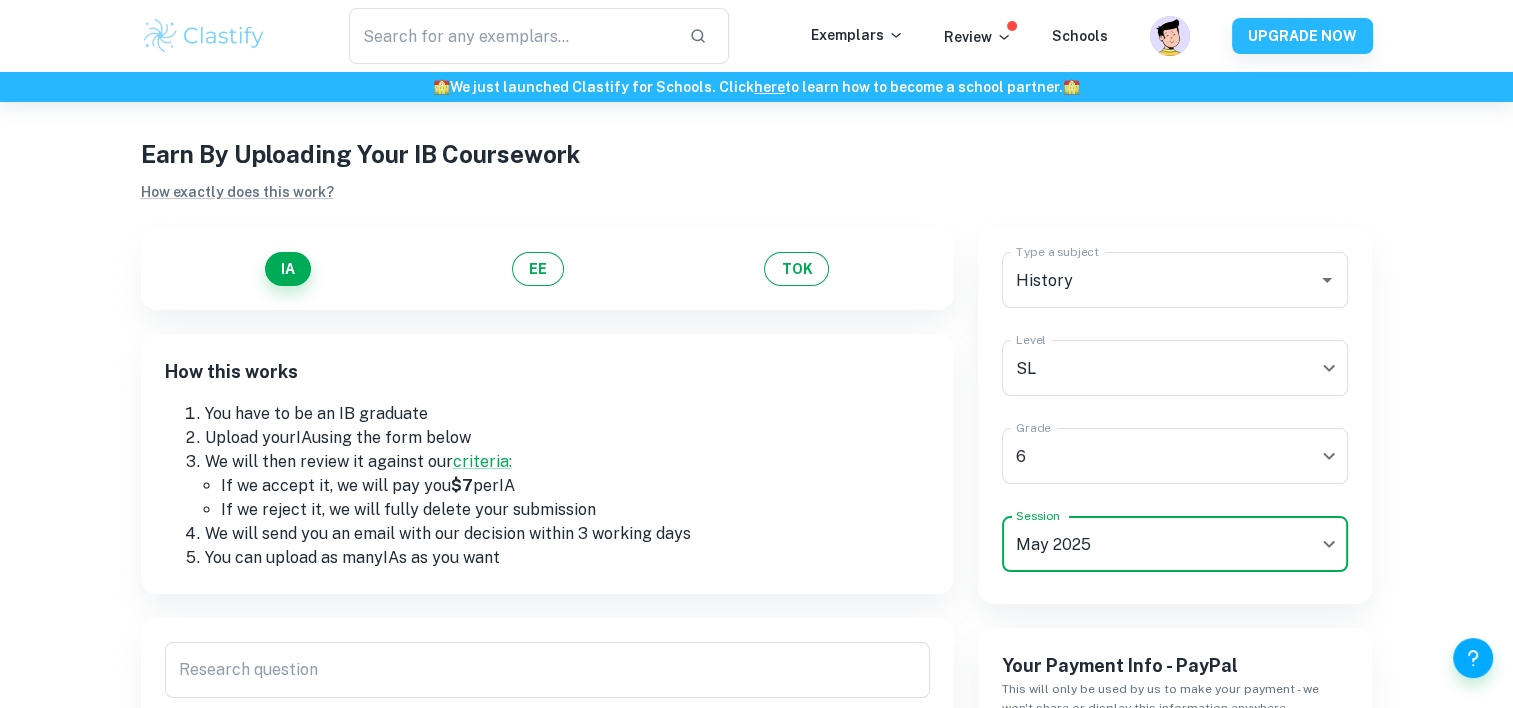 scroll, scrollTop: 480, scrollLeft: 0, axis: vertical 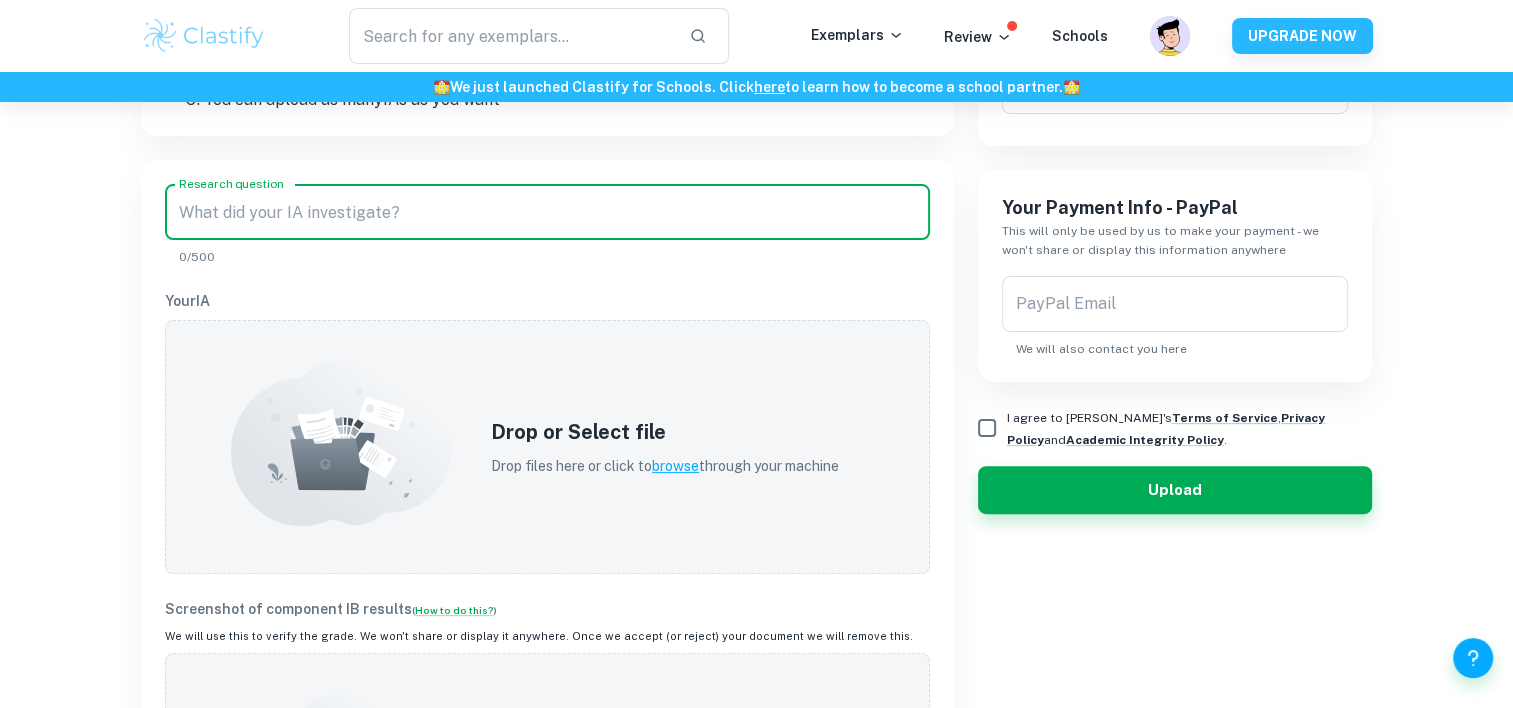 click on "Research question" at bounding box center [547, 212] 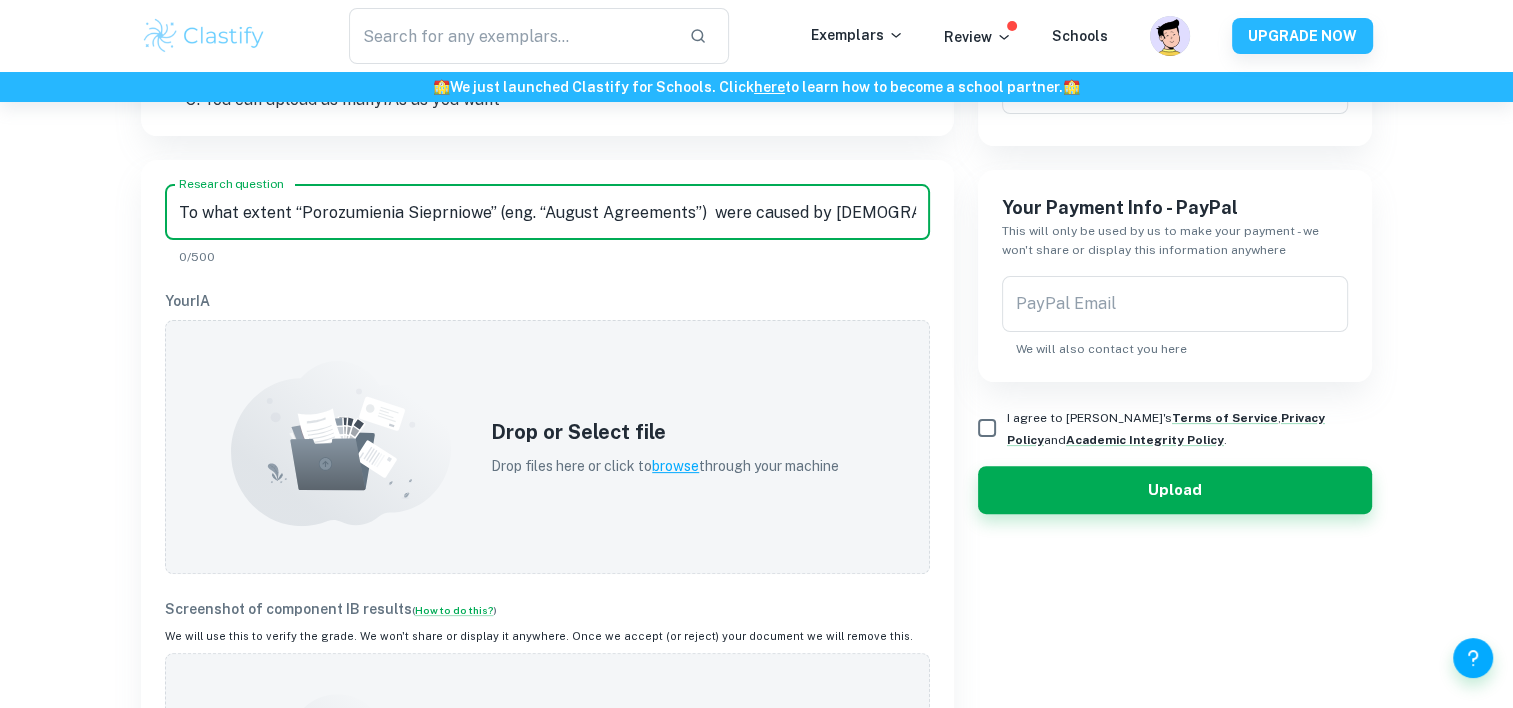 scroll, scrollTop: 0, scrollLeft: 238, axis: horizontal 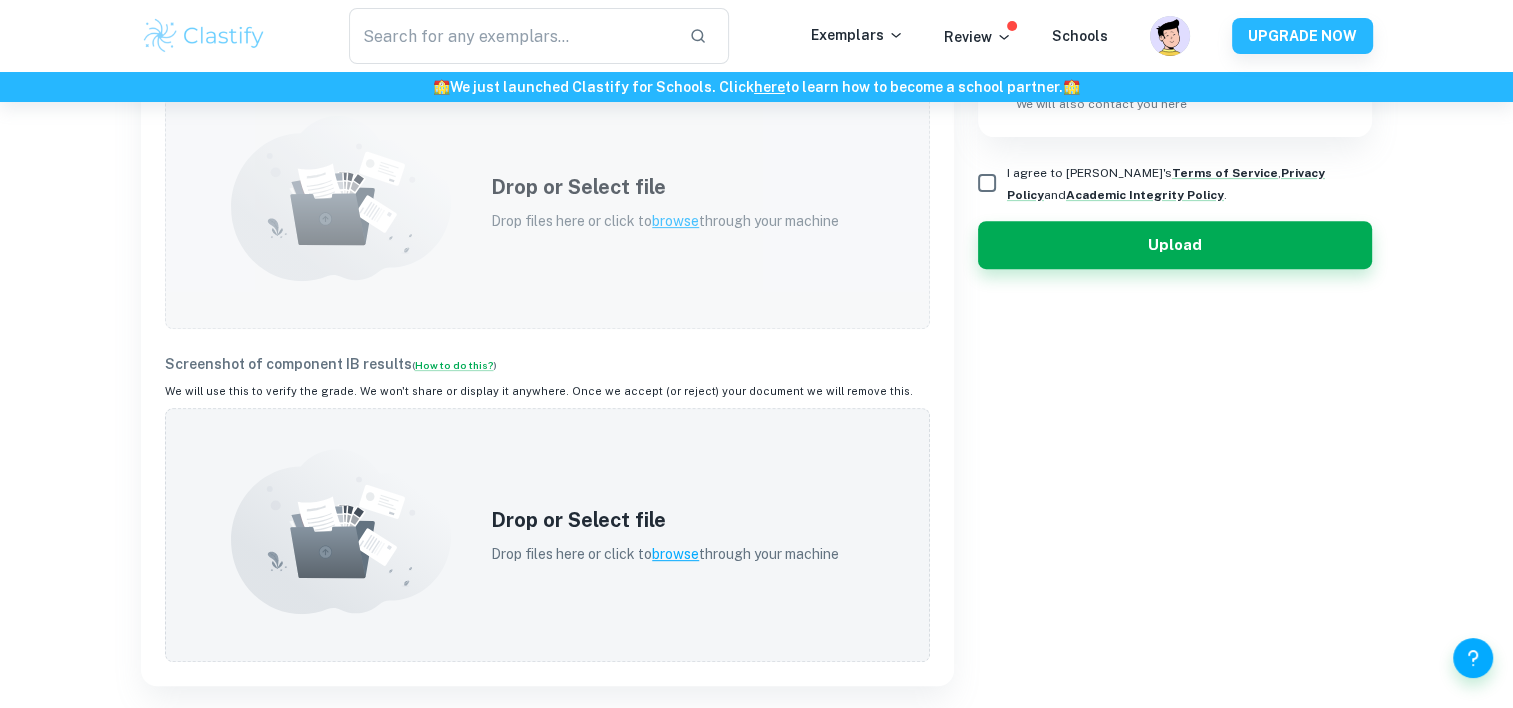 type on "To what extent “Porozumienia Sieprniowe” (eng. “August Agreements”)  were caused by Polish citizens protests or by other factors?" 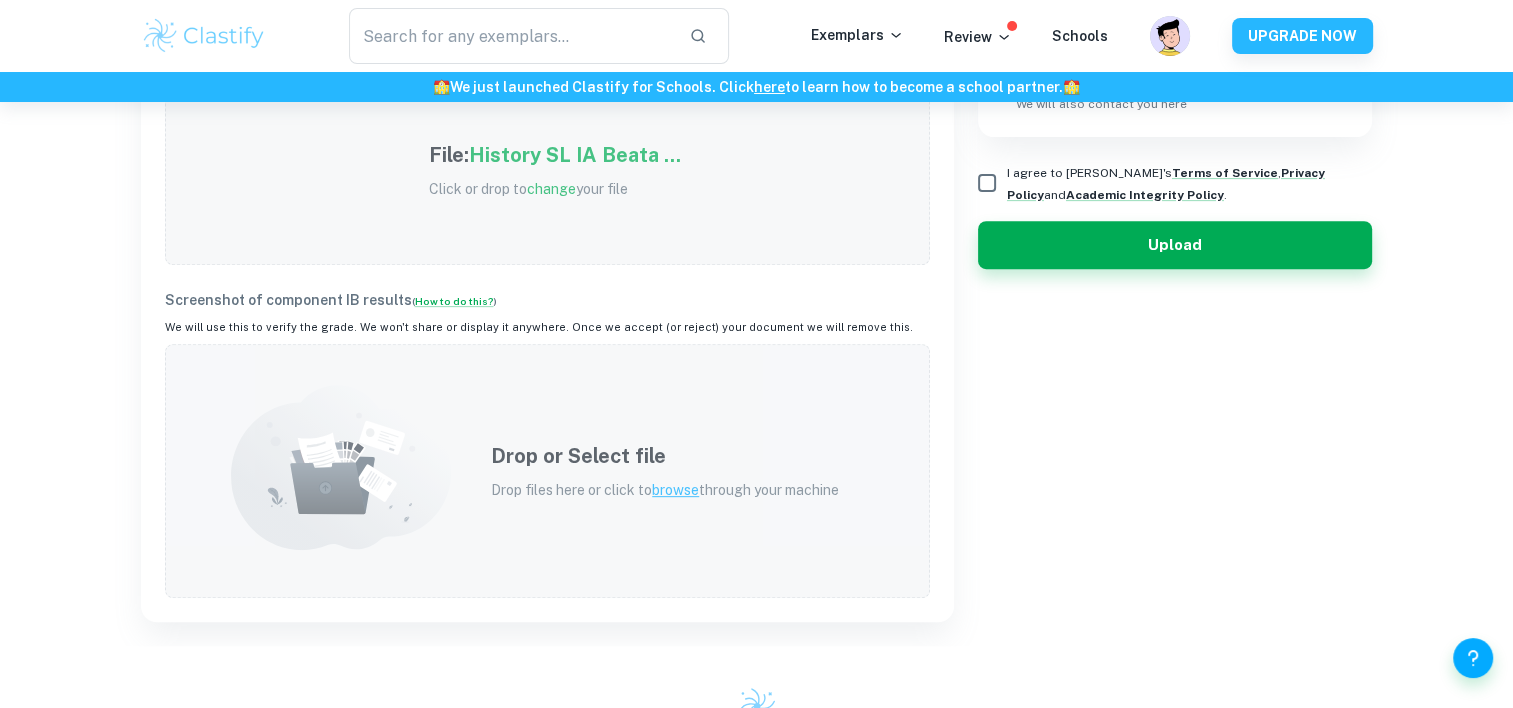 click on "Drop or Select file" at bounding box center (665, 456) 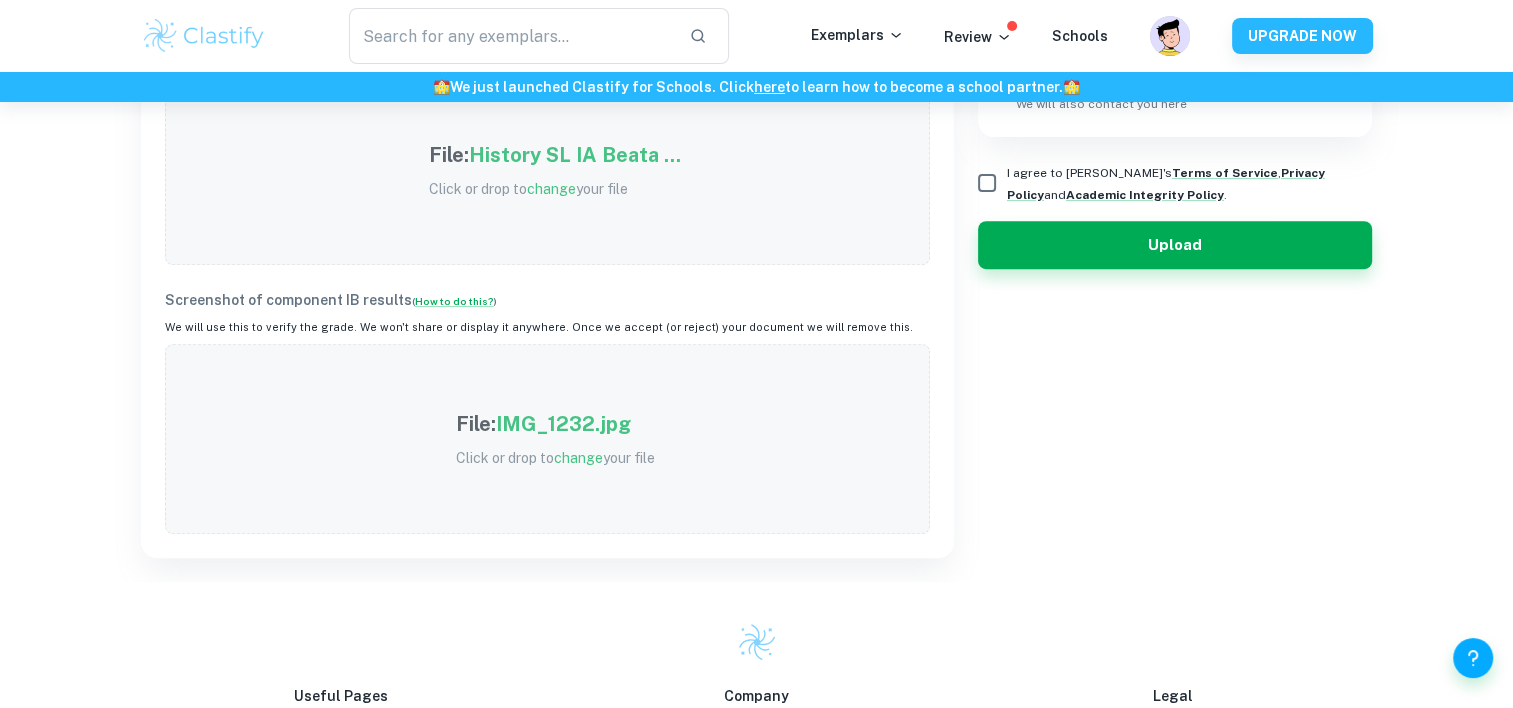 scroll, scrollTop: 278, scrollLeft: 0, axis: vertical 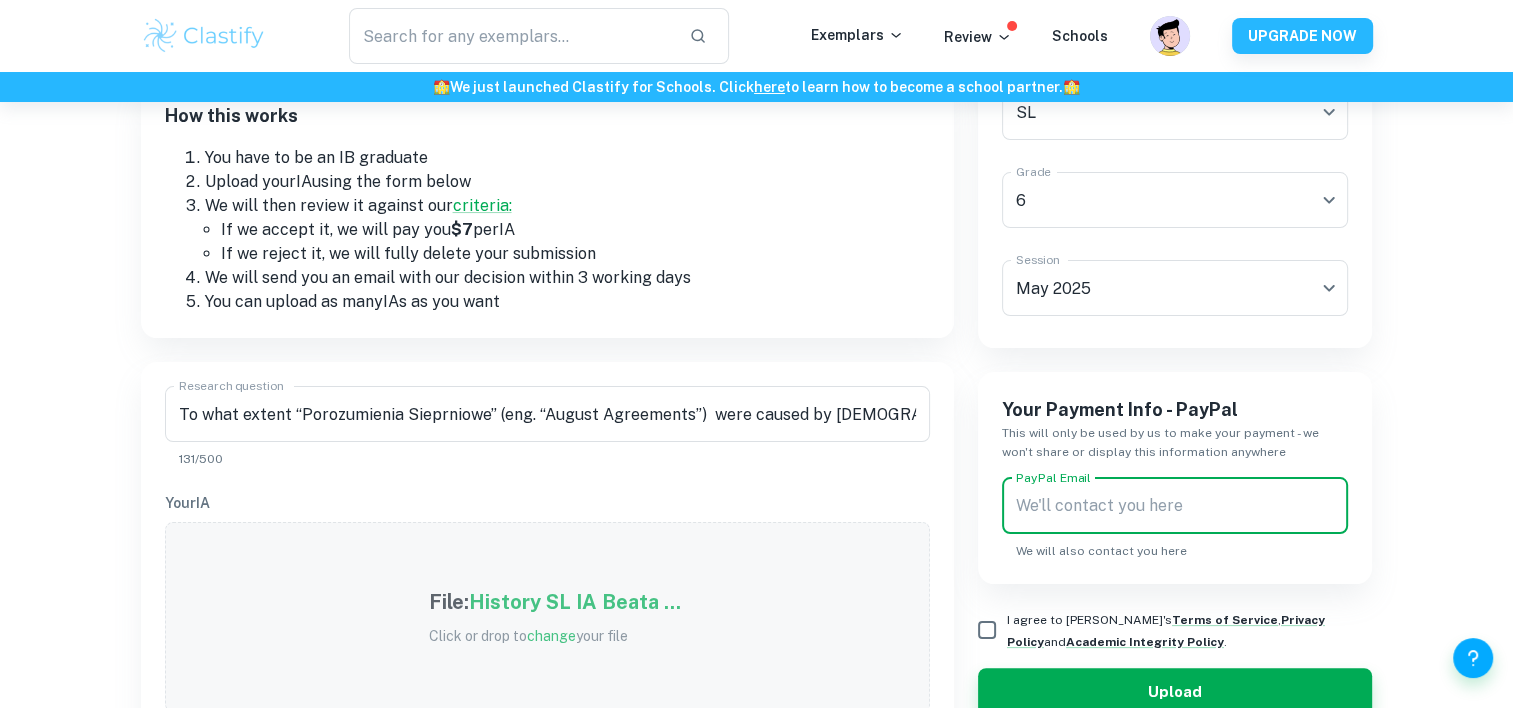 click on "PayPal Email" at bounding box center (1175, 506) 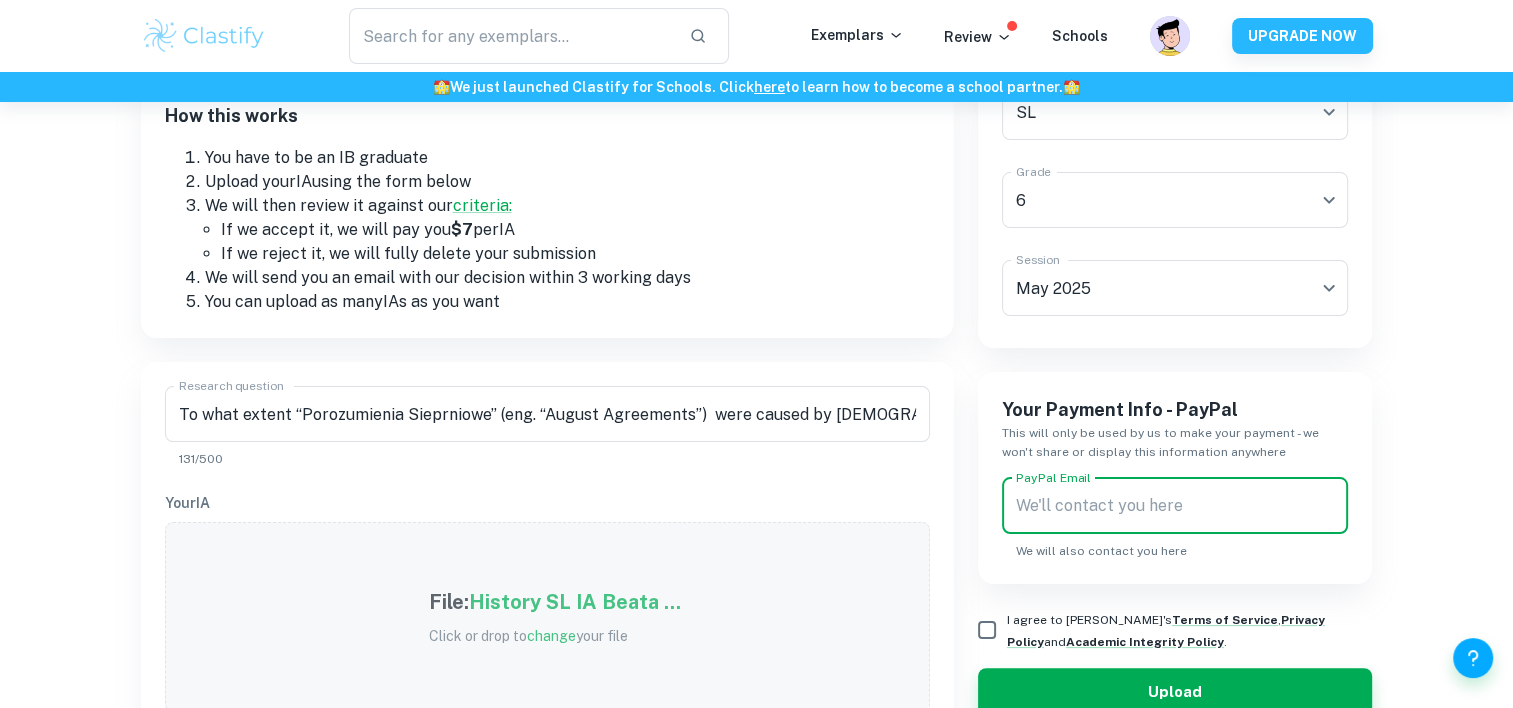 type on "[EMAIL_ADDRESS][DOMAIN_NAME]" 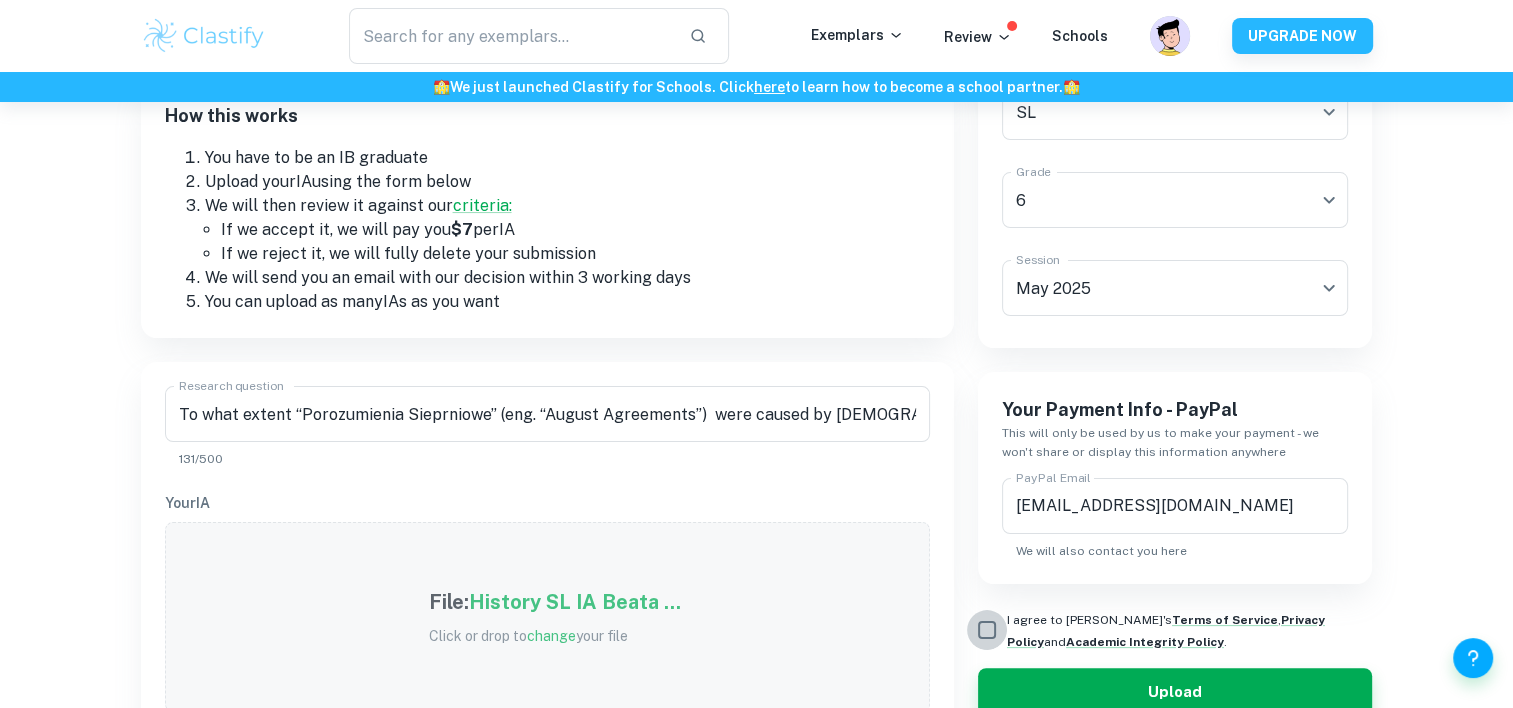 click on "I agree to [PERSON_NAME]'s  Terms of Service ,  Privacy Policy  and  Academic Integrity Policy ." at bounding box center (987, 630) 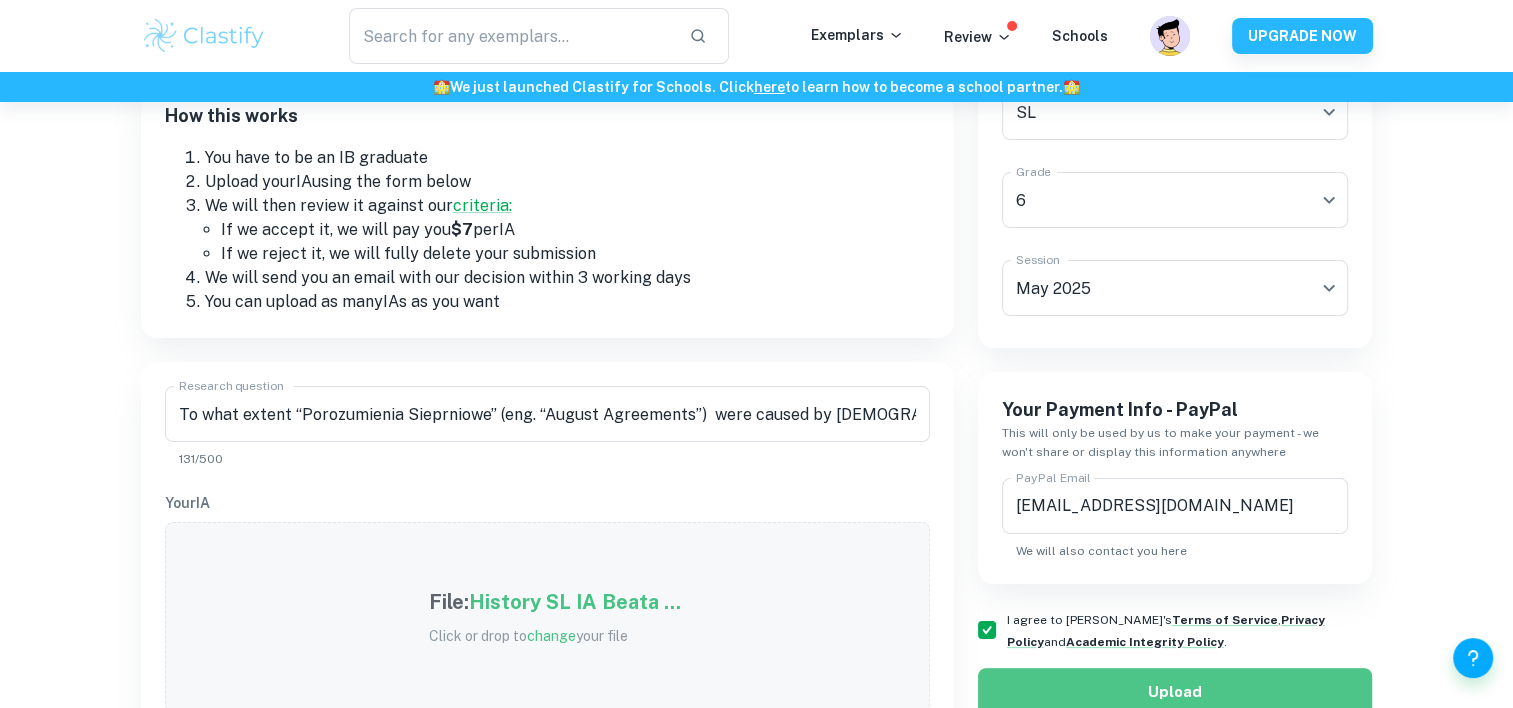 click on "Upload" at bounding box center (1175, 692) 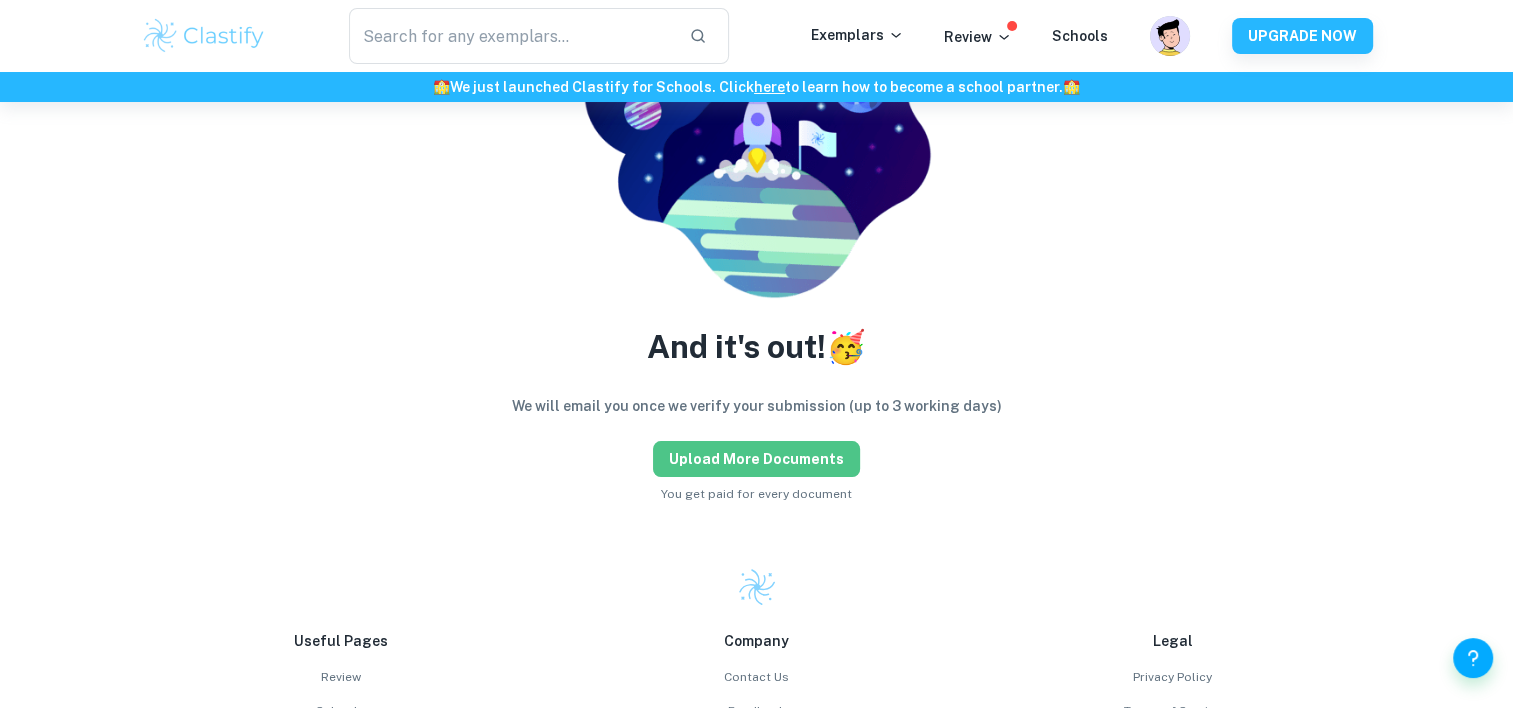 click on "Upload more documents" at bounding box center [756, 459] 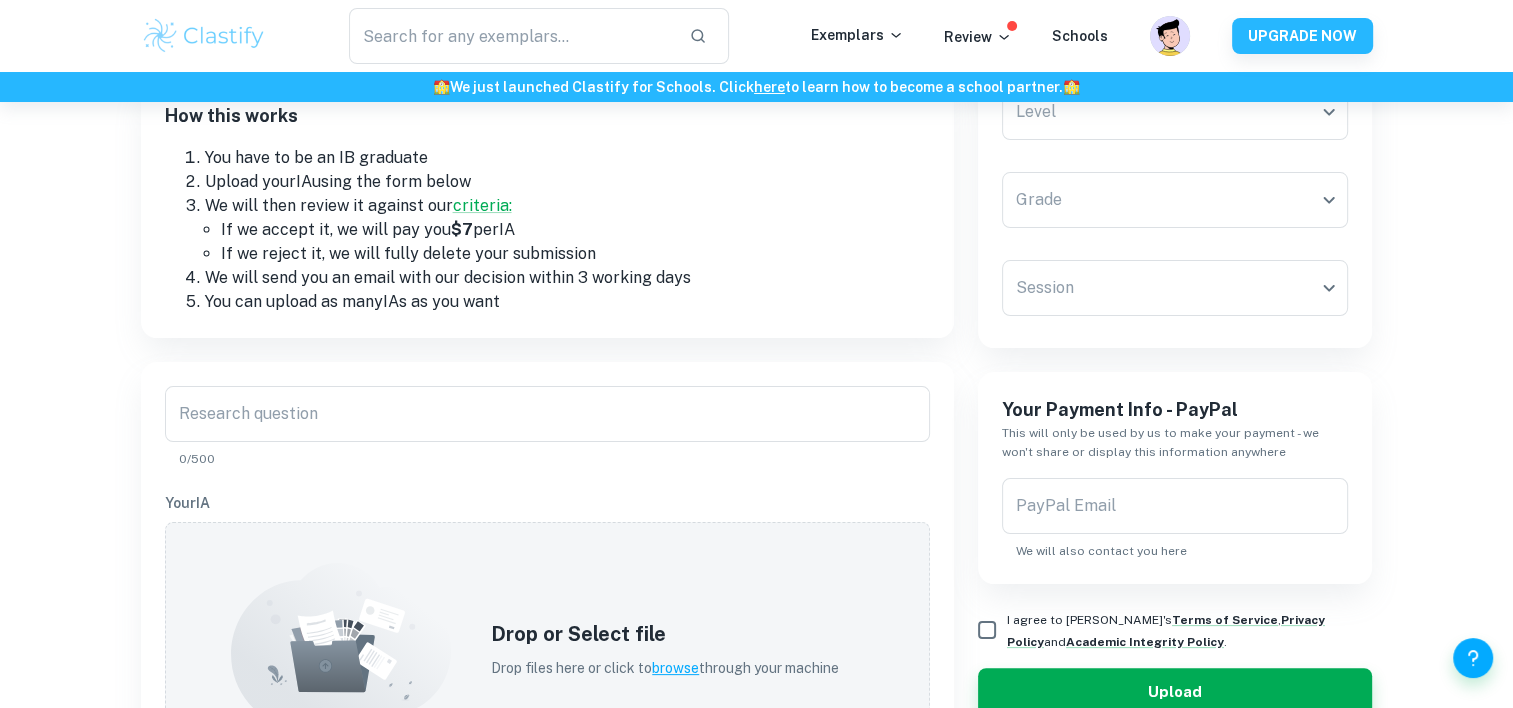 drag, startPoint x: 1431, startPoint y: 319, endPoint x: 1527, endPoint y: 284, distance: 102.18121 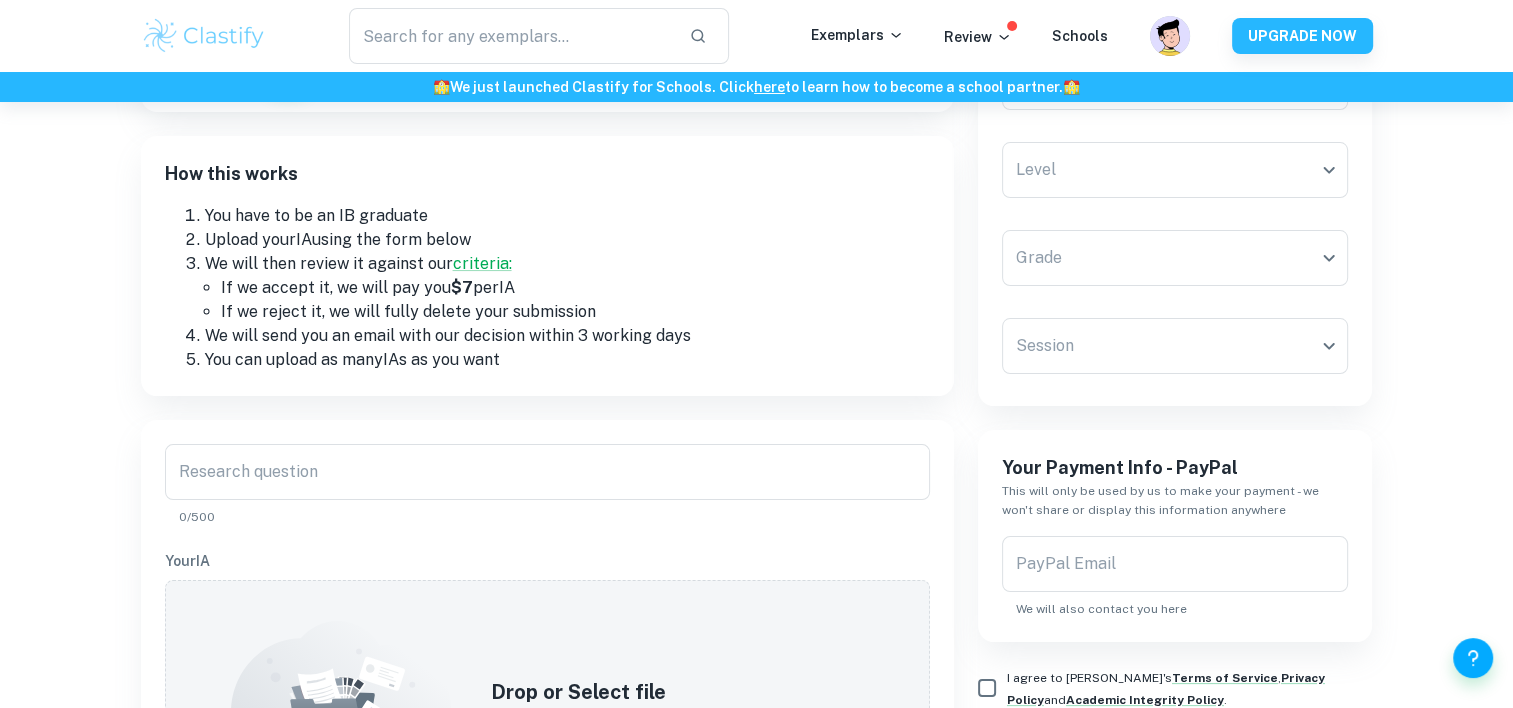 scroll, scrollTop: 0, scrollLeft: 0, axis: both 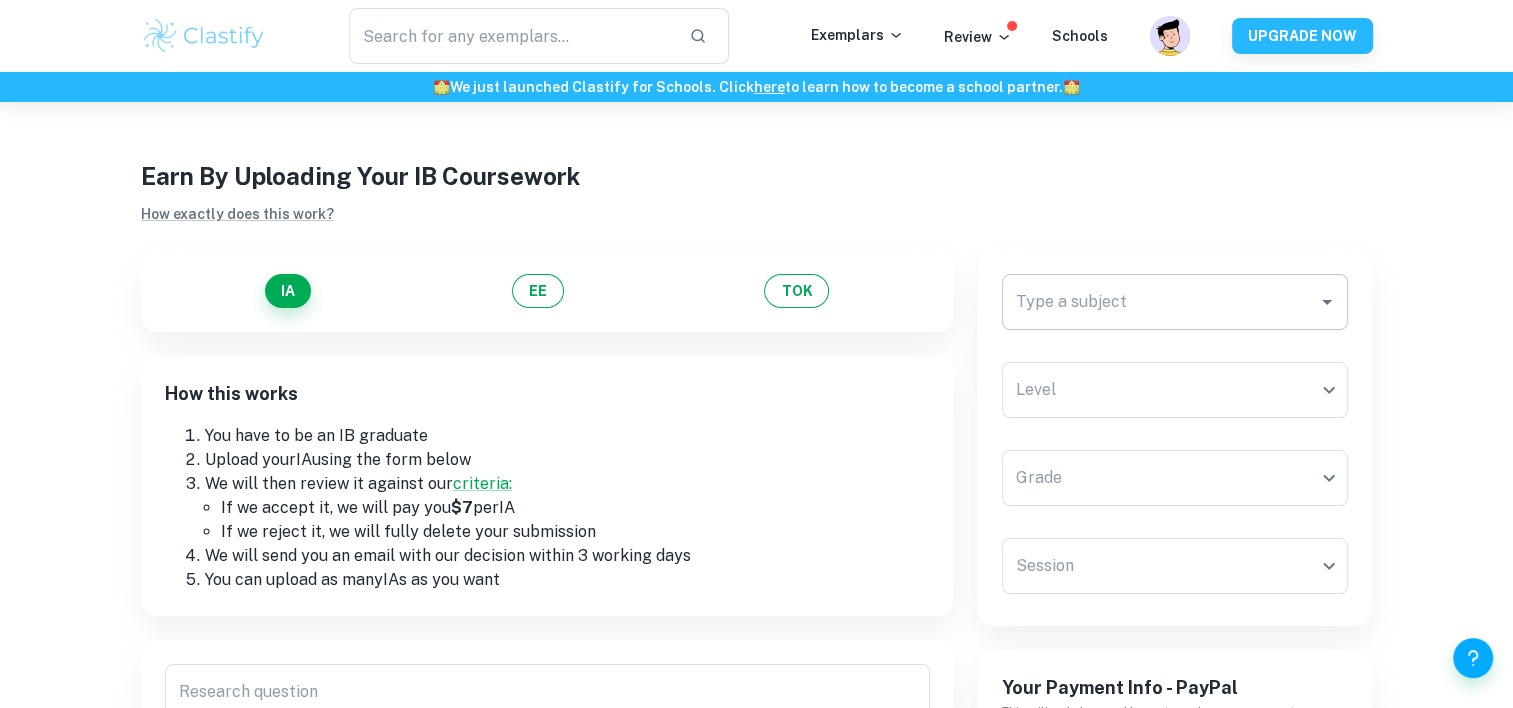 click on "Type a subject" at bounding box center (1175, 302) 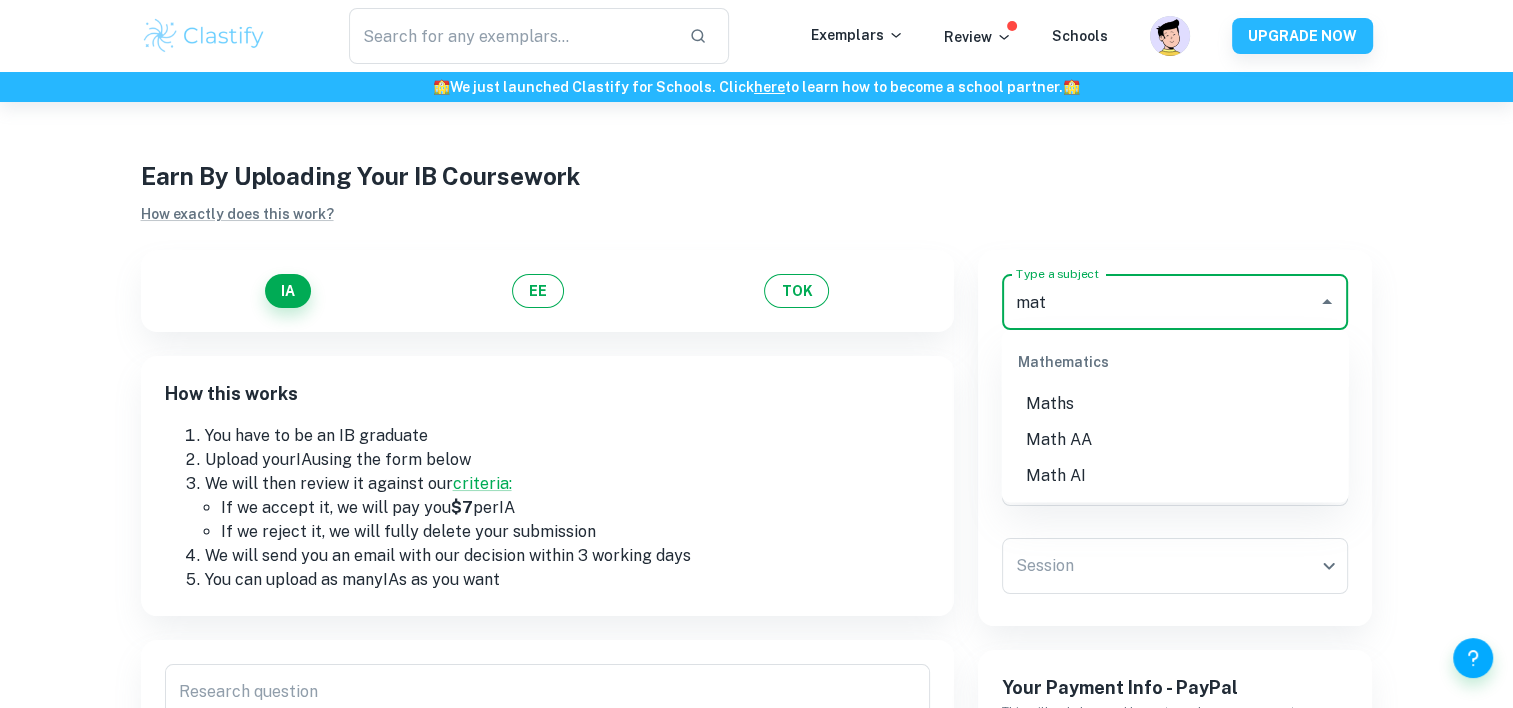 click on "Math AA" at bounding box center [1175, 440] 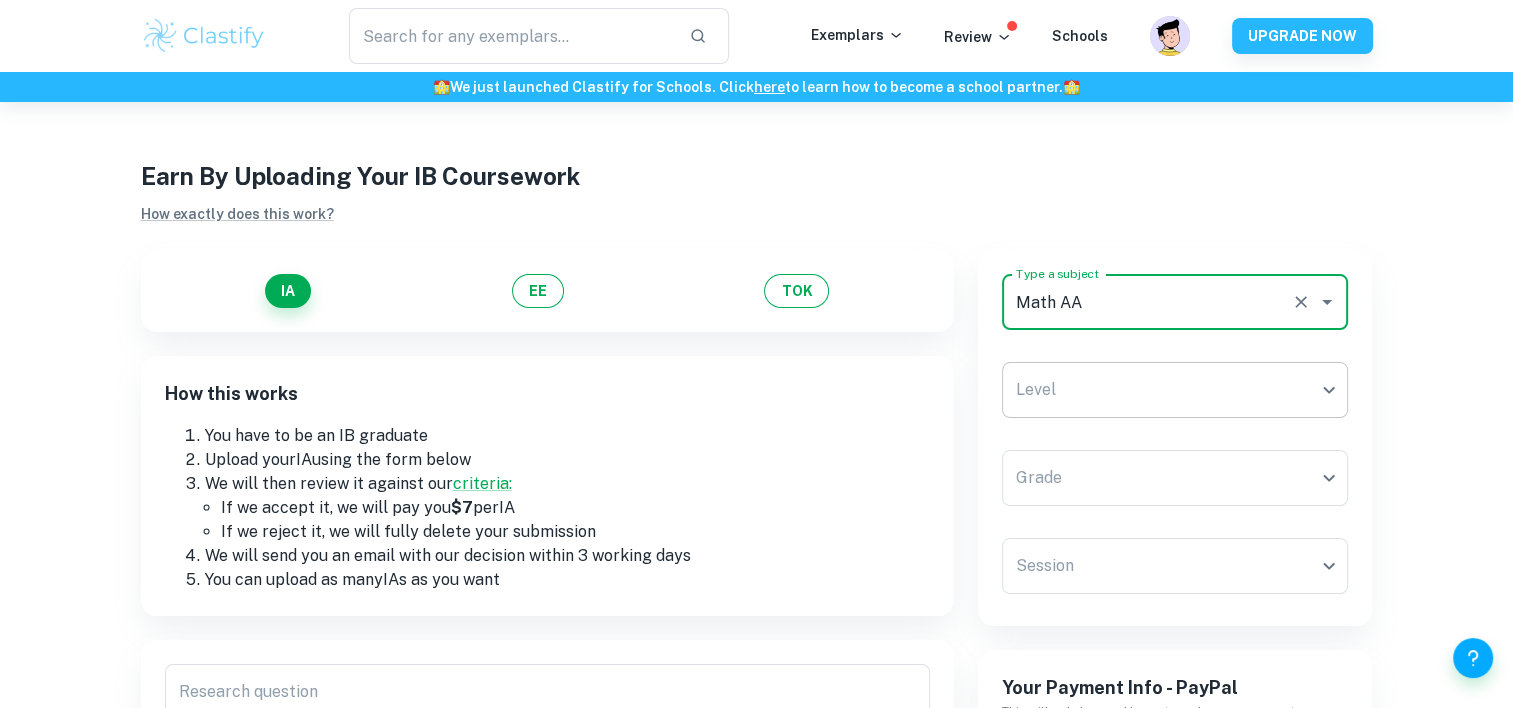 type on "Math AA" 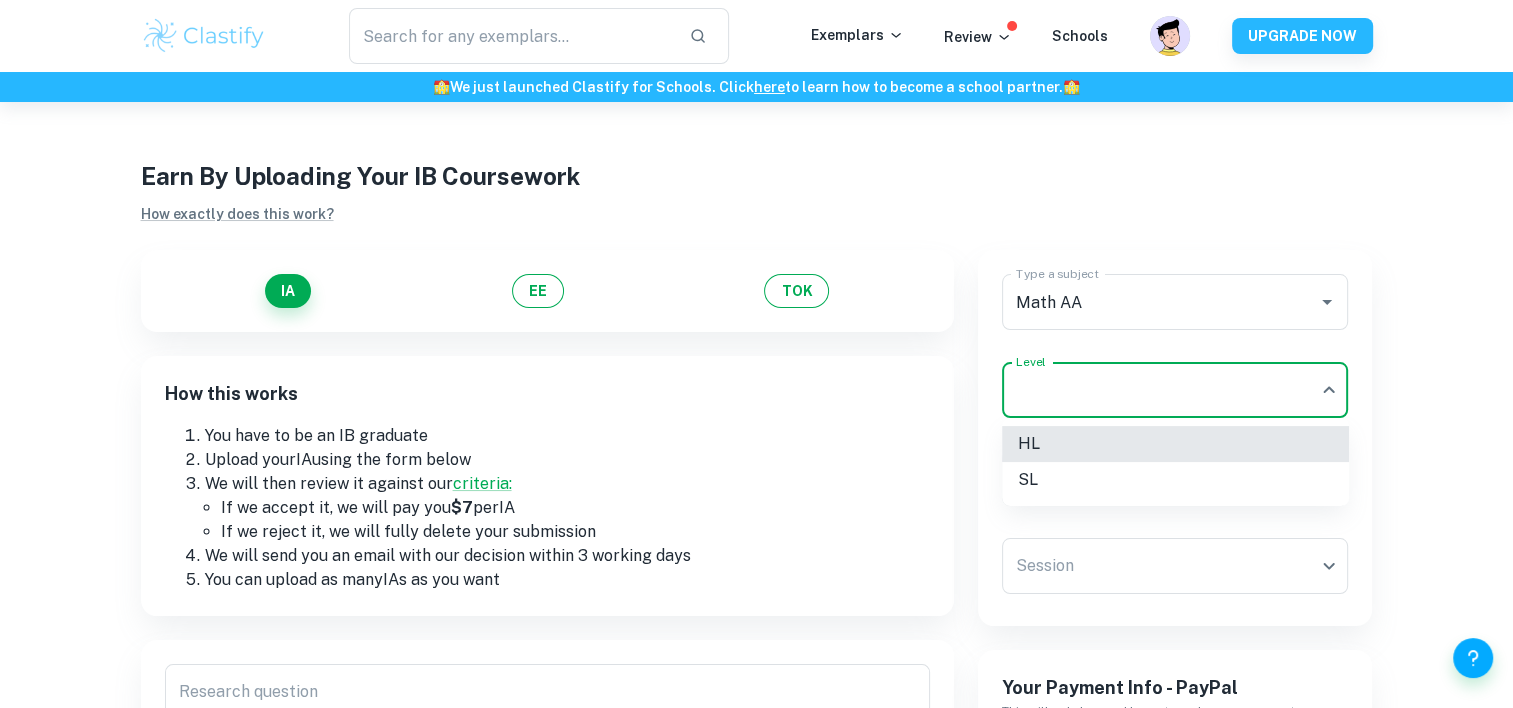 click on "We value your privacy We use cookies to enhance your browsing experience, serve personalised ads or content, and analyse our traffic. By clicking "Accept All", you consent to our use of cookies.   Cookie Policy Customise   Reject All   Accept All   Customise Consent Preferences   We use cookies to help you navigate efficiently and perform certain functions. You will find detailed information about all cookies under each consent category below. The cookies that are categorised as "Necessary" are stored on your browser as they are essential for enabling the basic functionalities of the site. ...  Show more For more information on how Google's third-party cookies operate and handle your data, see:   Google Privacy Policy Necessary Always Active Necessary cookies are required to enable the basic features of this site, such as providing secure log-in or adjusting your consent preferences. These cookies do not store any personally identifiable data. Functional Analytics Performance Advertisement Uncategorised" at bounding box center [756, 456] 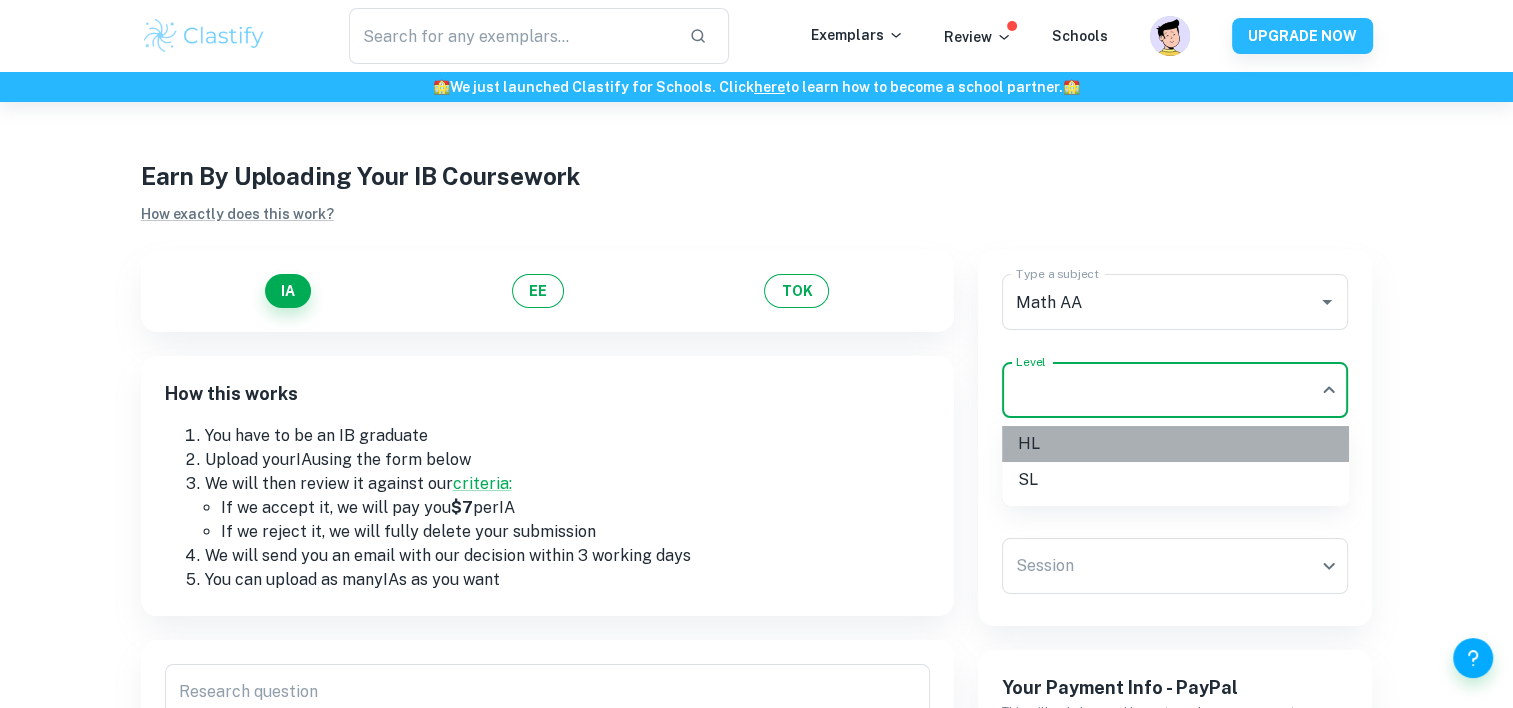 click on "HL" at bounding box center (1175, 444) 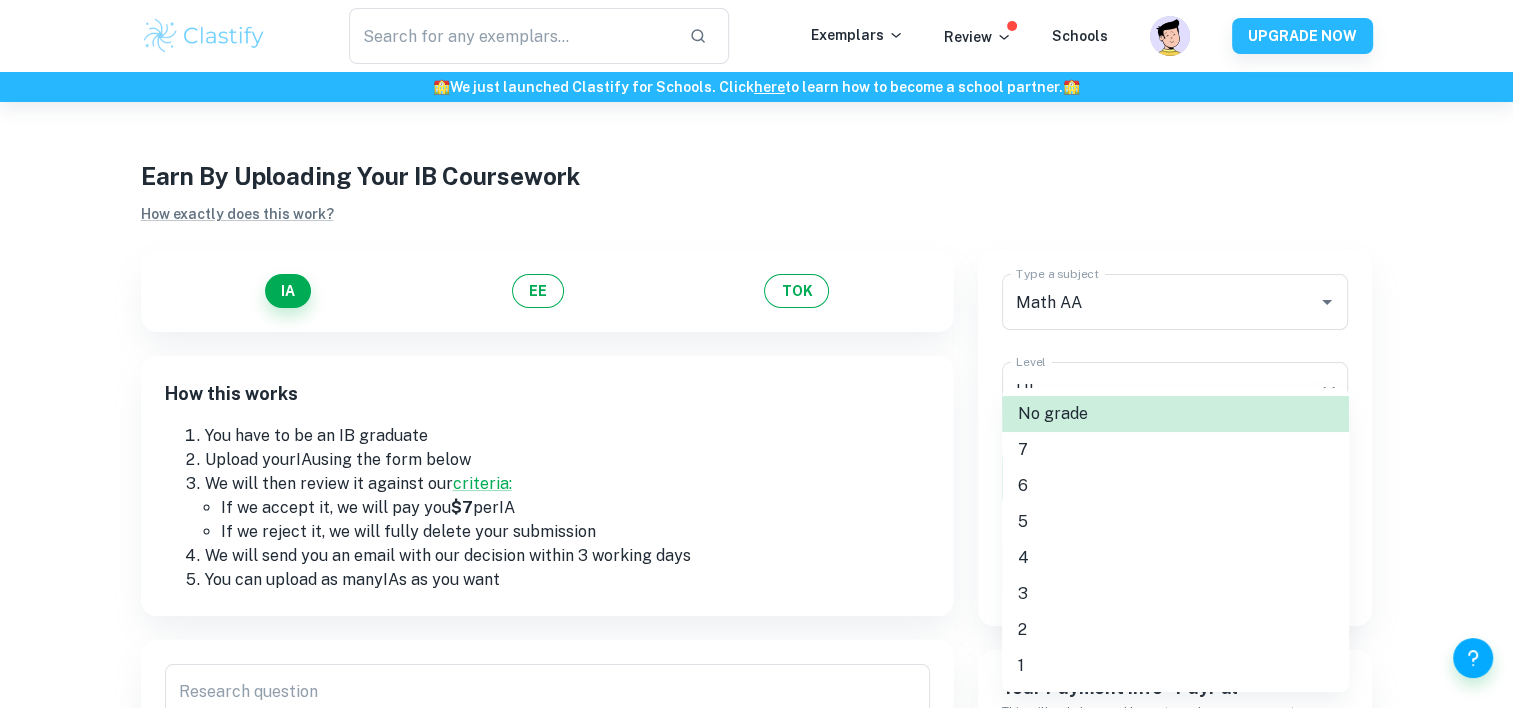 click on "We value your privacy We use cookies to enhance your browsing experience, serve personalised ads or content, and analyse our traffic. By clicking "Accept All", you consent to our use of cookies.   Cookie Policy Customise   Reject All   Accept All   Customise Consent Preferences   We use cookies to help you navigate efficiently and perform certain functions. You will find detailed information about all cookies under each consent category below. The cookies that are categorised as "Necessary" are stored on your browser as they are essential for enabling the basic functionalities of the site. ...  Show more For more information on how Google's third-party cookies operate and handle your data, see:   Google Privacy Policy Necessary Always Active Necessary cookies are required to enable the basic features of this site, such as providing secure log-in or adjusting your consent preferences. These cookies do not store any personally identifiable data. Functional Analytics Performance Advertisement Uncategorised" at bounding box center [756, 456] 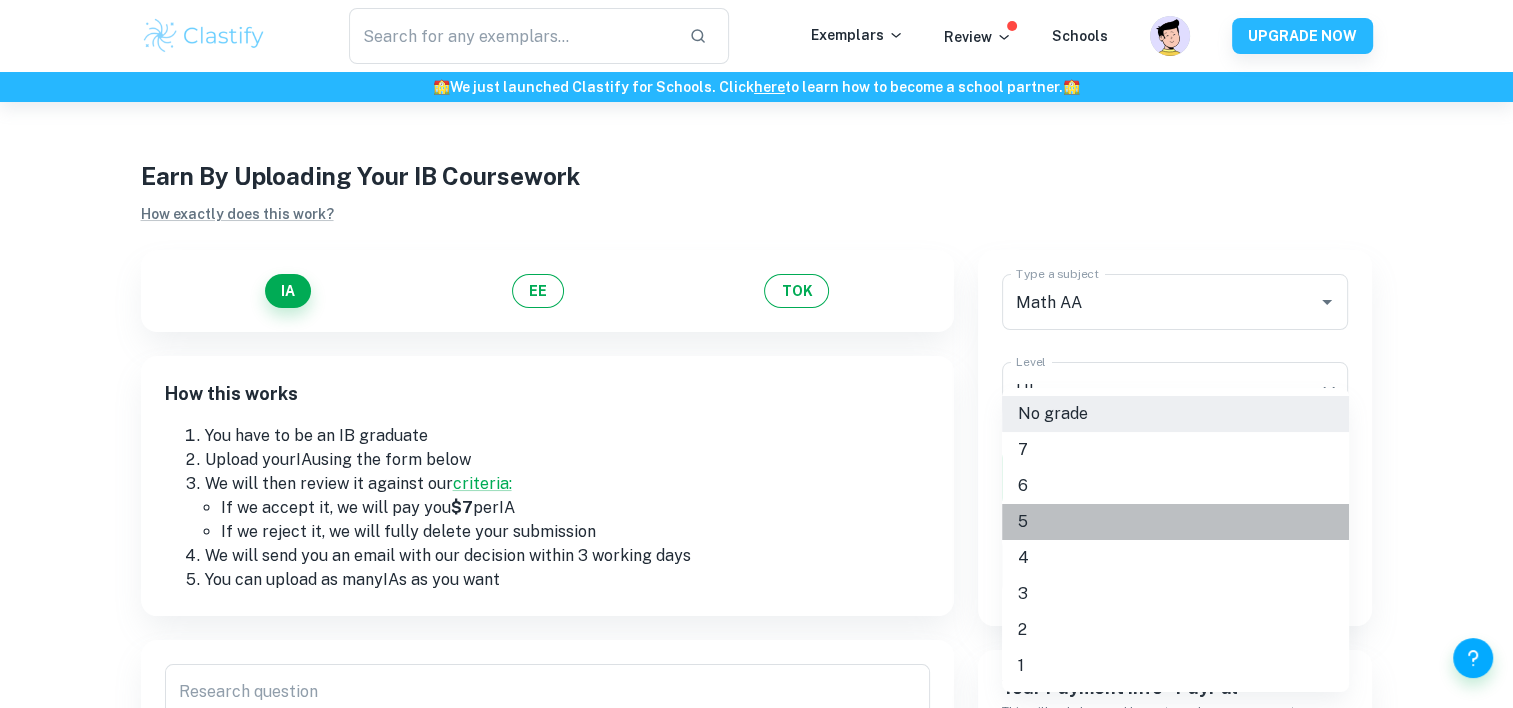 click on "5" at bounding box center [1175, 522] 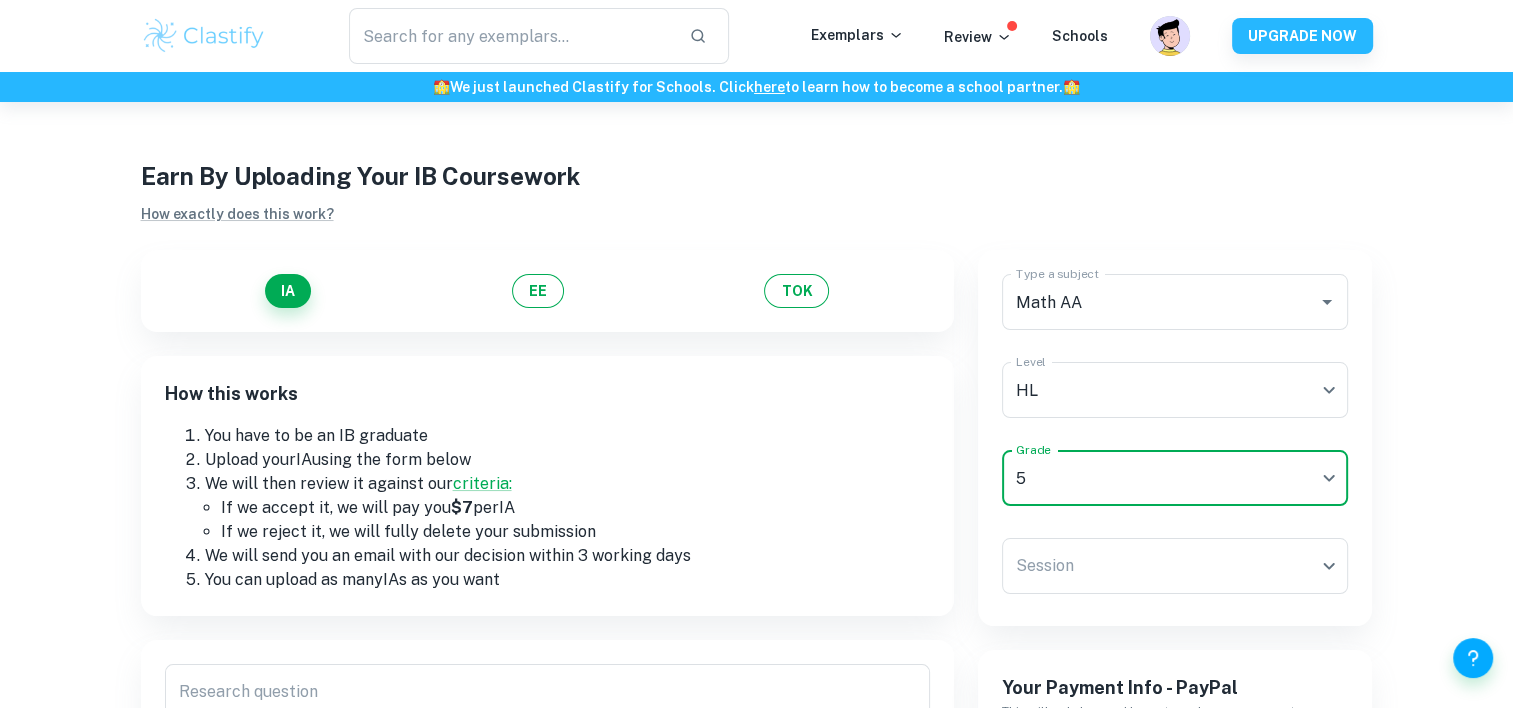 scroll, scrollTop: 140, scrollLeft: 0, axis: vertical 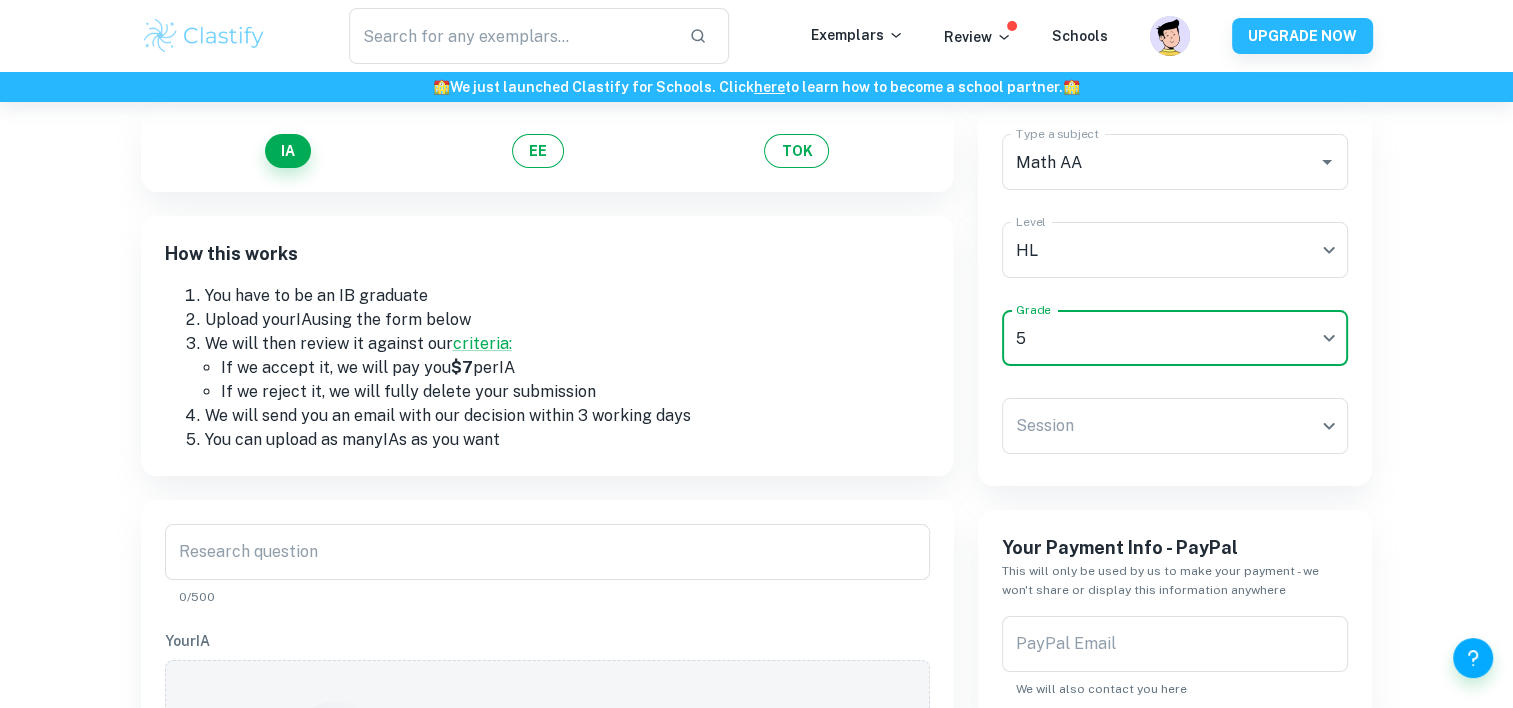 click on "Session ​ Session" at bounding box center (1175, 430) 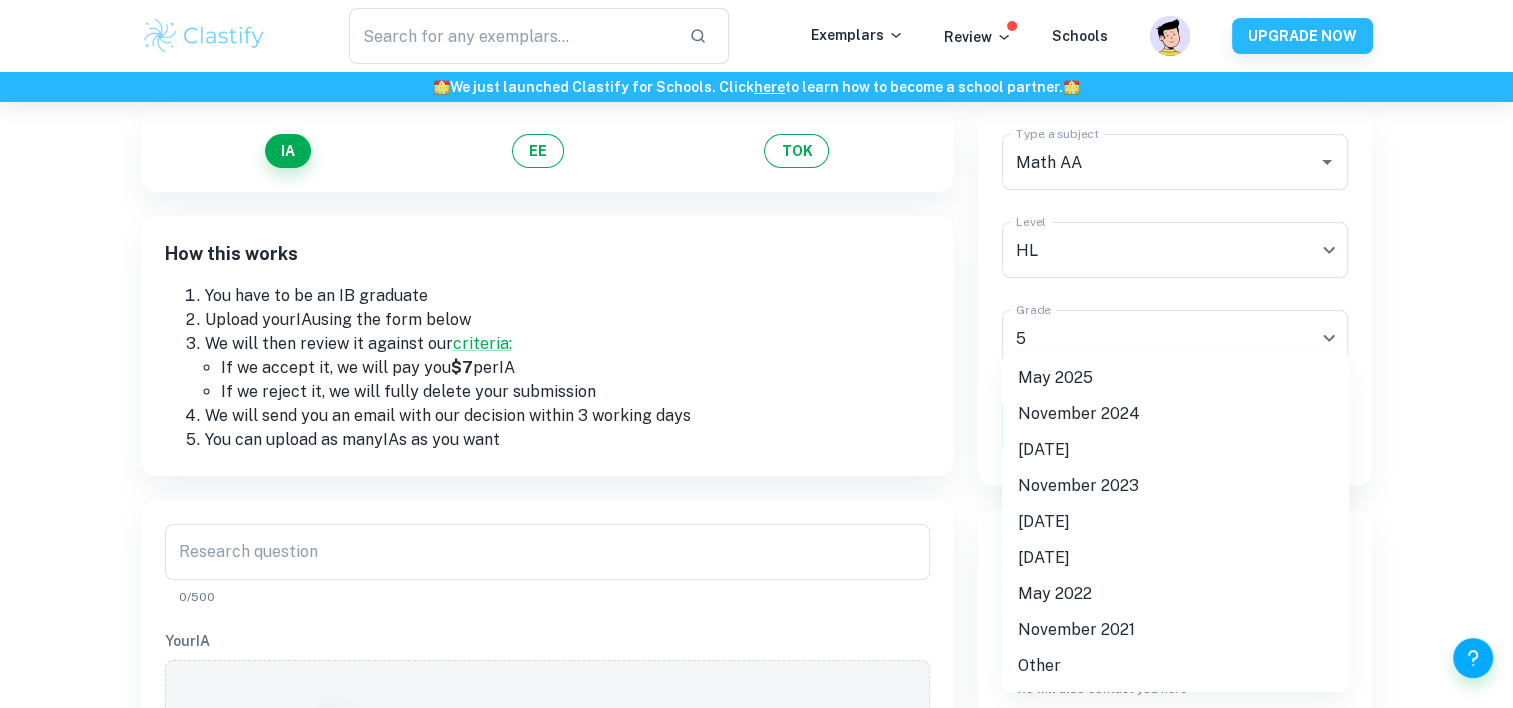 click on "We value your privacy We use cookies to enhance your browsing experience, serve personalised ads or content, and analyse our traffic. By clicking "Accept All", you consent to our use of cookies.   Cookie Policy Customise   Reject All   Accept All   Customise Consent Preferences   We use cookies to help you navigate efficiently and perform certain functions. You will find detailed information about all cookies under each consent category below. The cookies that are categorised as "Necessary" are stored on your browser as they are essential for enabling the basic functionalities of the site. ...  Show more For more information on how Google's third-party cookies operate and handle your data, see:   Google Privacy Policy Necessary Always Active Necessary cookies are required to enable the basic features of this site, such as providing secure log-in or adjusting your consent preferences. These cookies do not store any personally identifiable data. Functional Analytics Performance Advertisement Uncategorised" at bounding box center (756, 316) 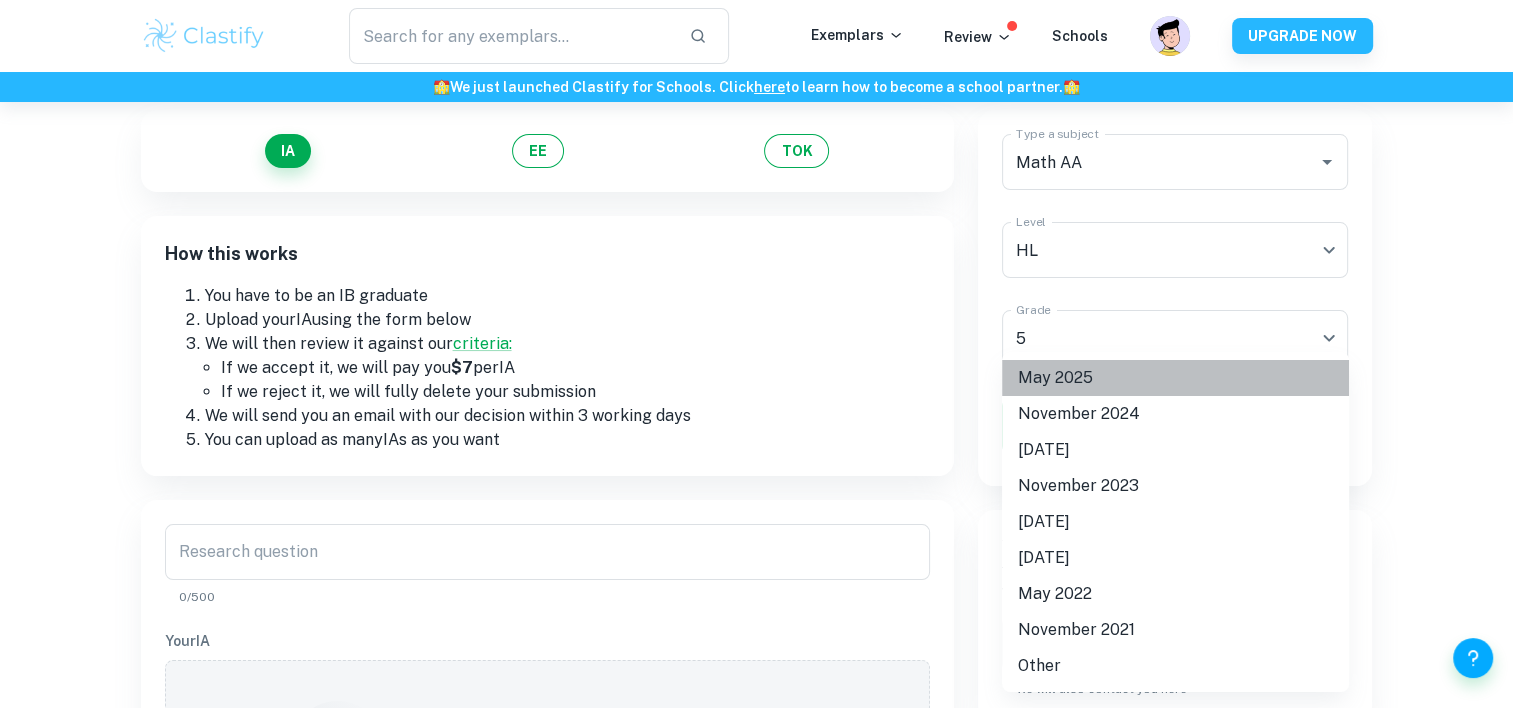 click on "May 2025" at bounding box center (1175, 378) 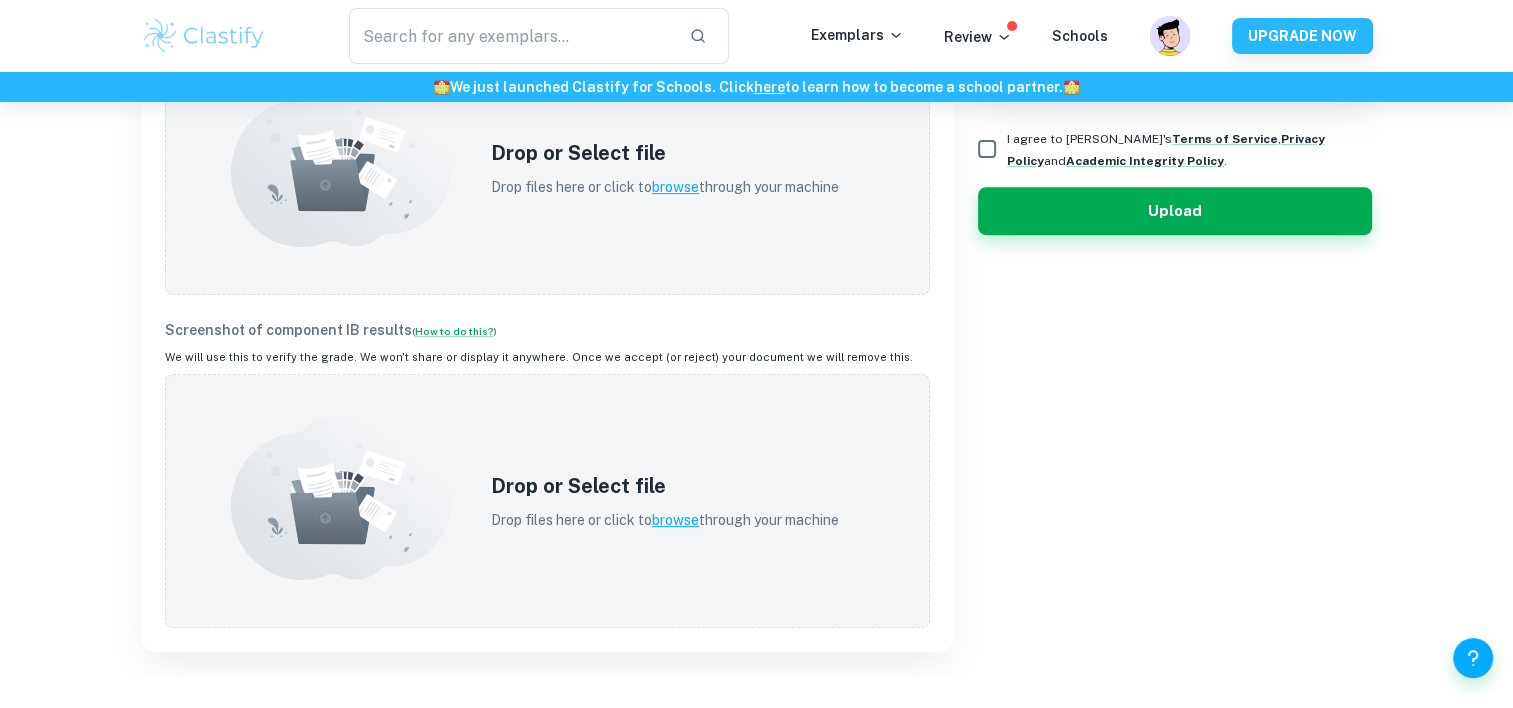 scroll, scrollTop: 761, scrollLeft: 0, axis: vertical 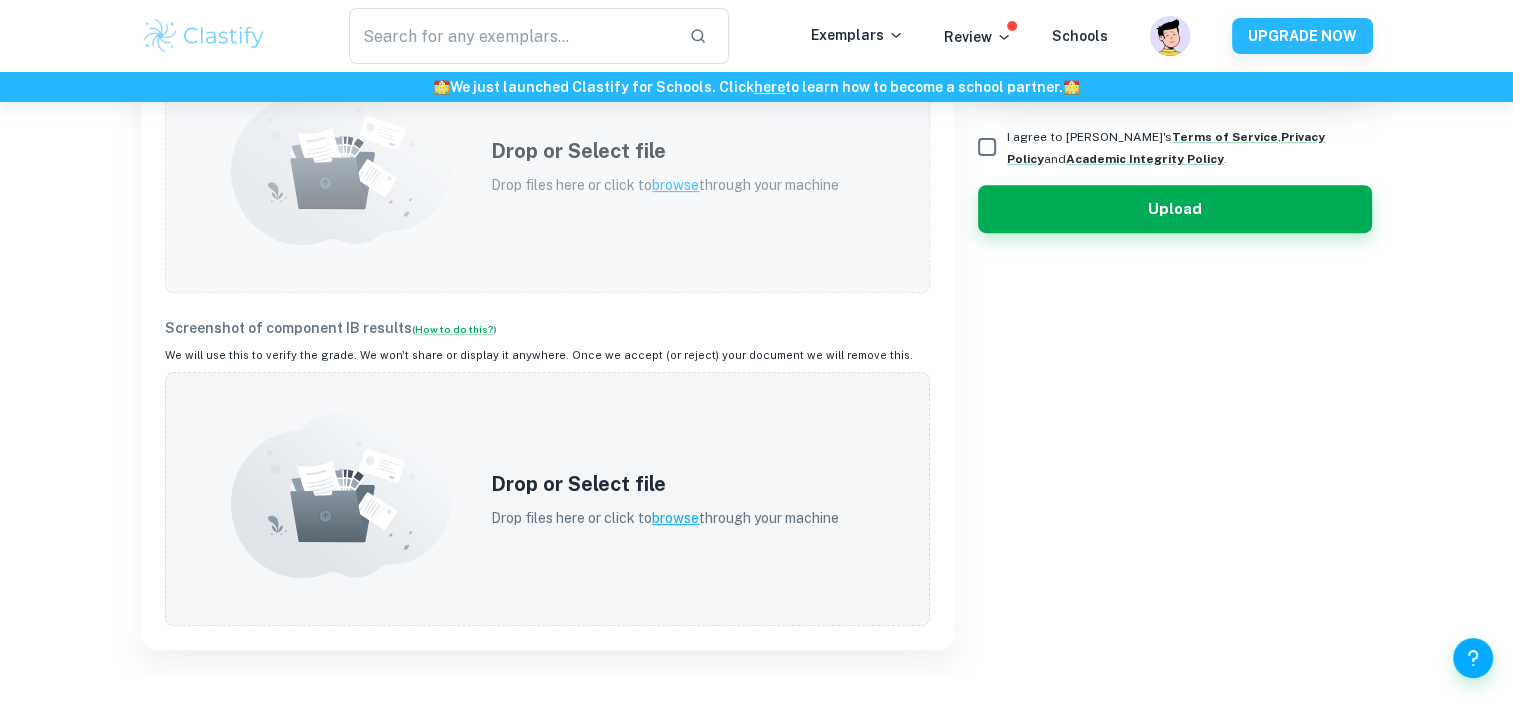 click on "Drop or Select file Drop files here or click to  browse  through your machine" at bounding box center (665, 166) 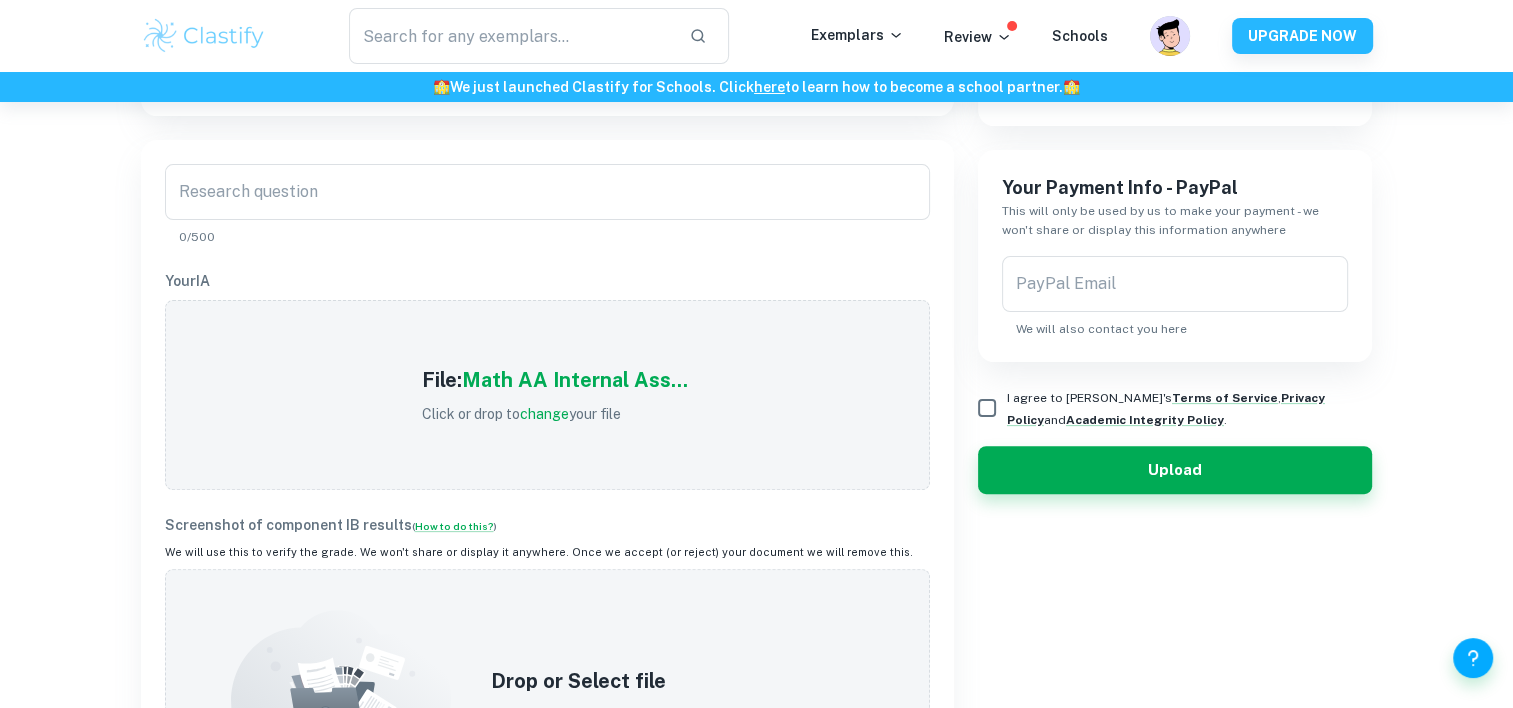 scroll, scrollTop: 262, scrollLeft: 0, axis: vertical 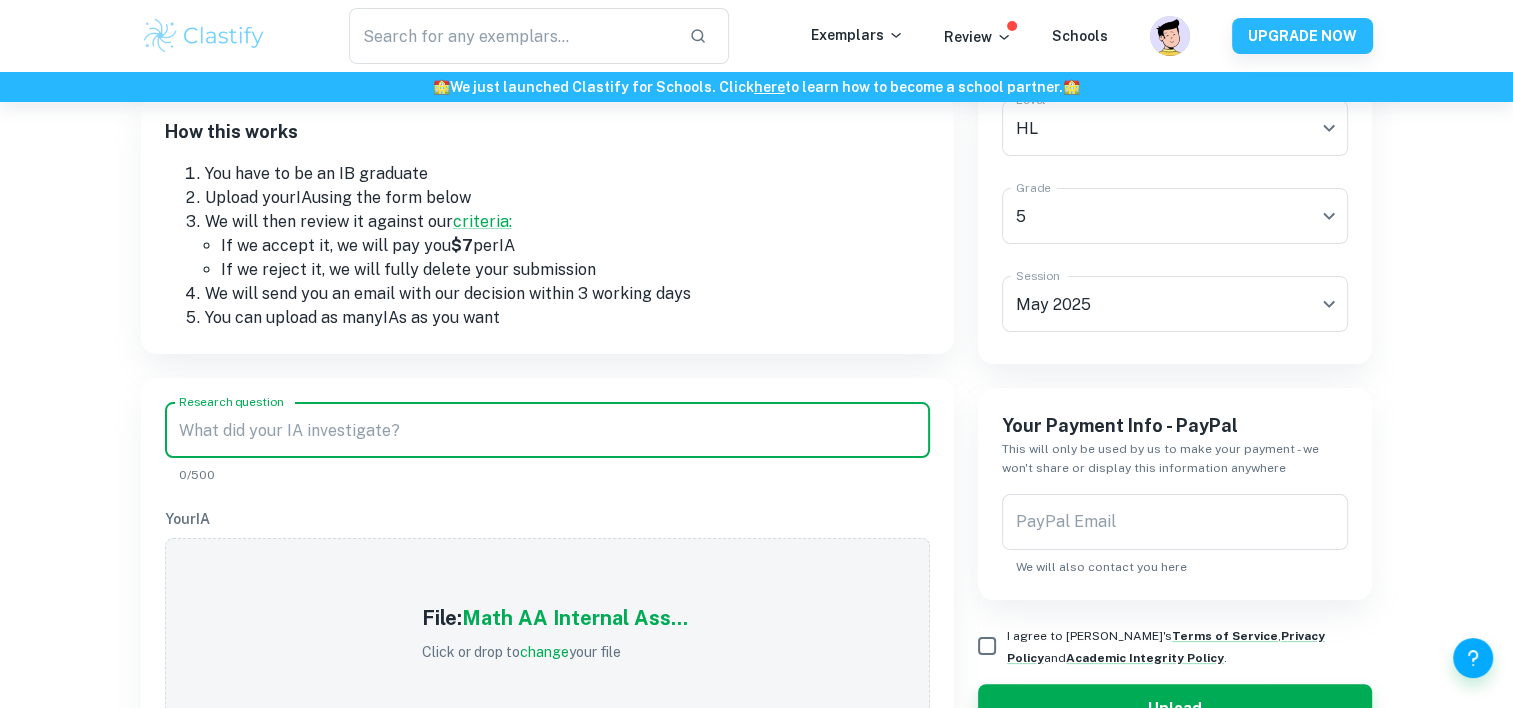 click on "Research question" at bounding box center (547, 430) 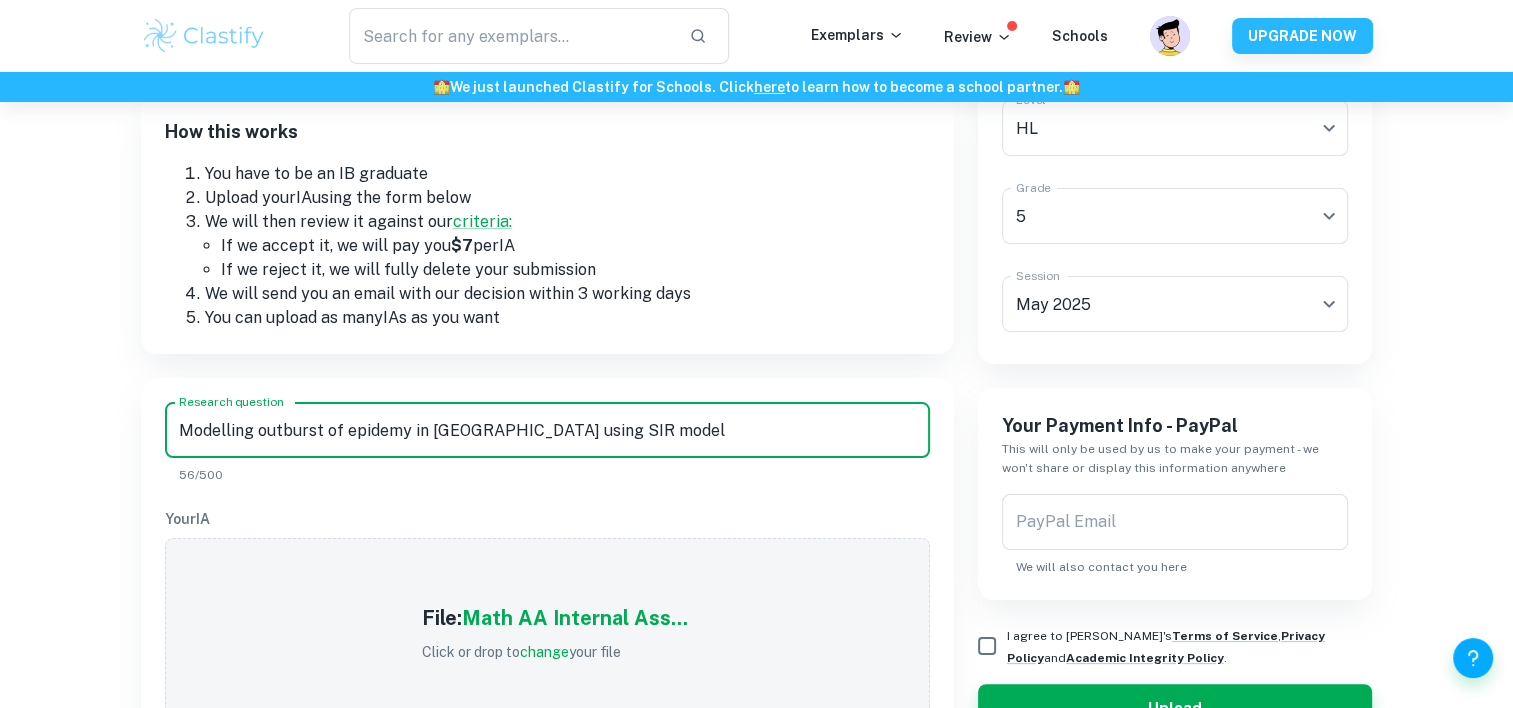 type on "Modelling outburst of epidemy in Poland using SIR model" 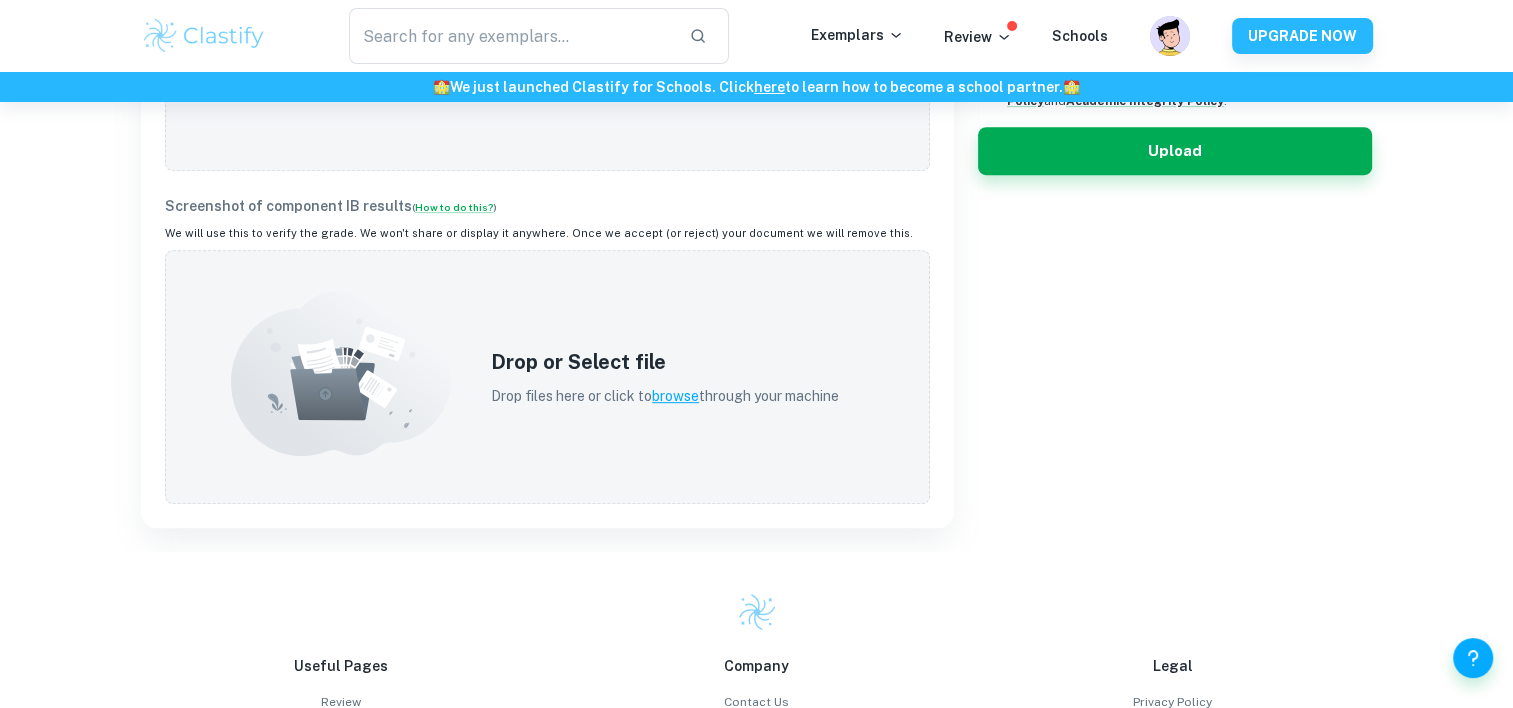 scroll, scrollTop: 821, scrollLeft: 0, axis: vertical 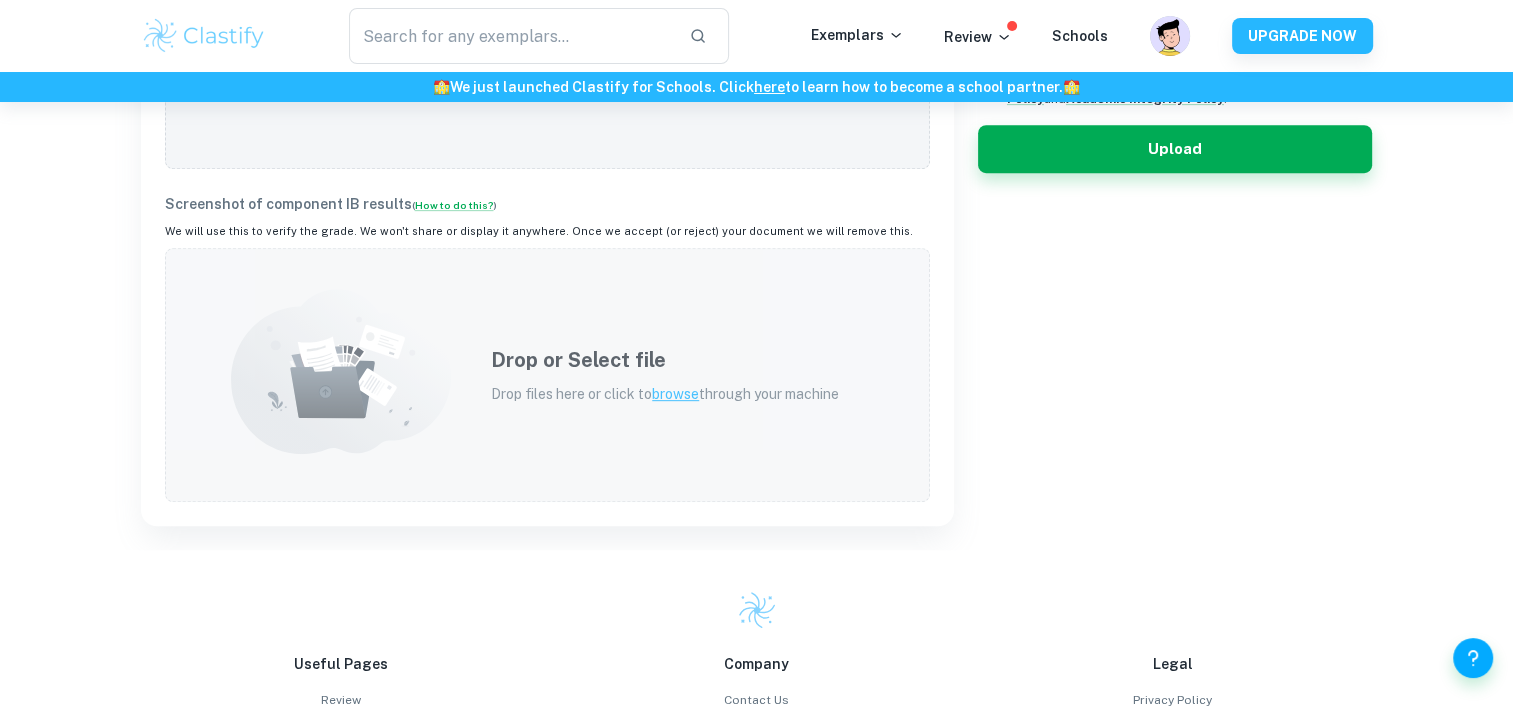 click on "Drop or Select file Drop files here or click to  browse  through your machine" at bounding box center [665, 375] 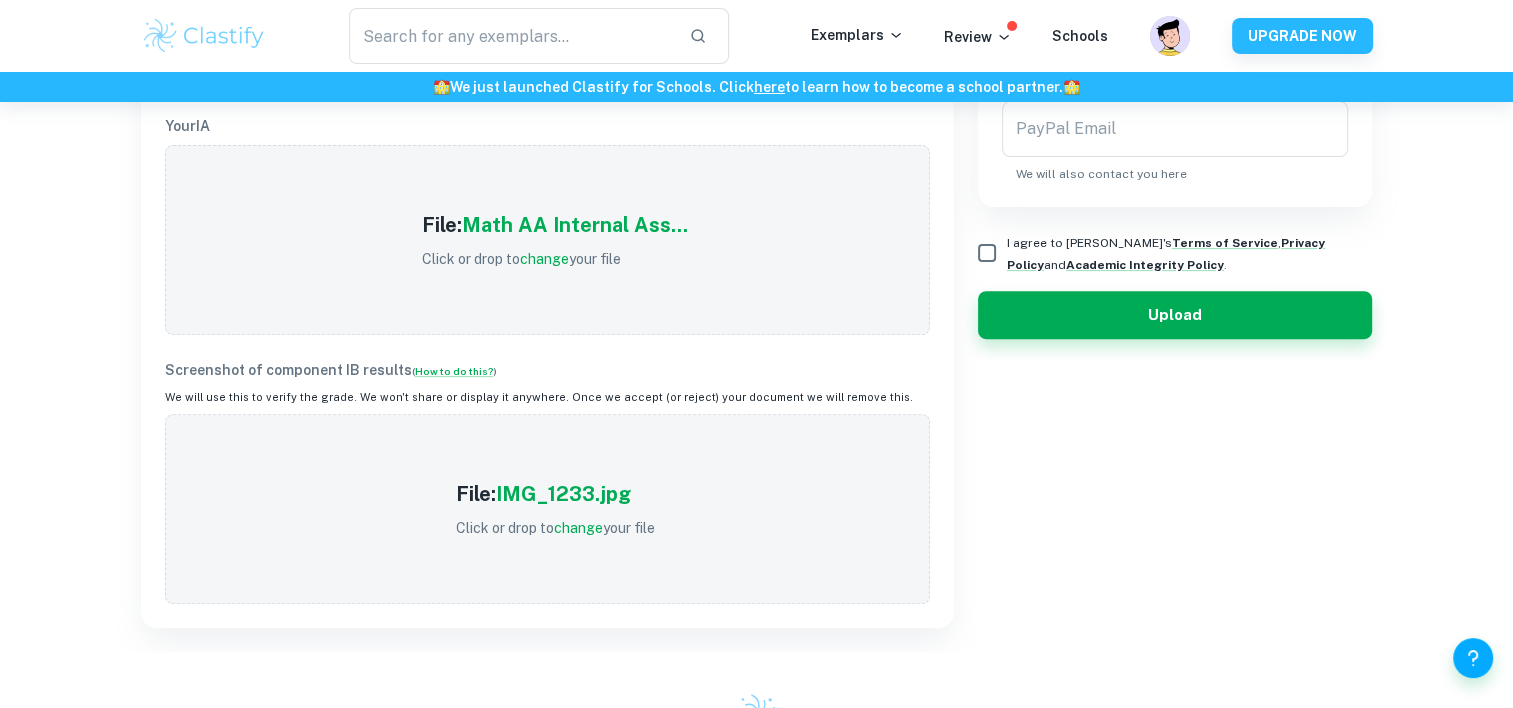 scroll, scrollTop: 548, scrollLeft: 0, axis: vertical 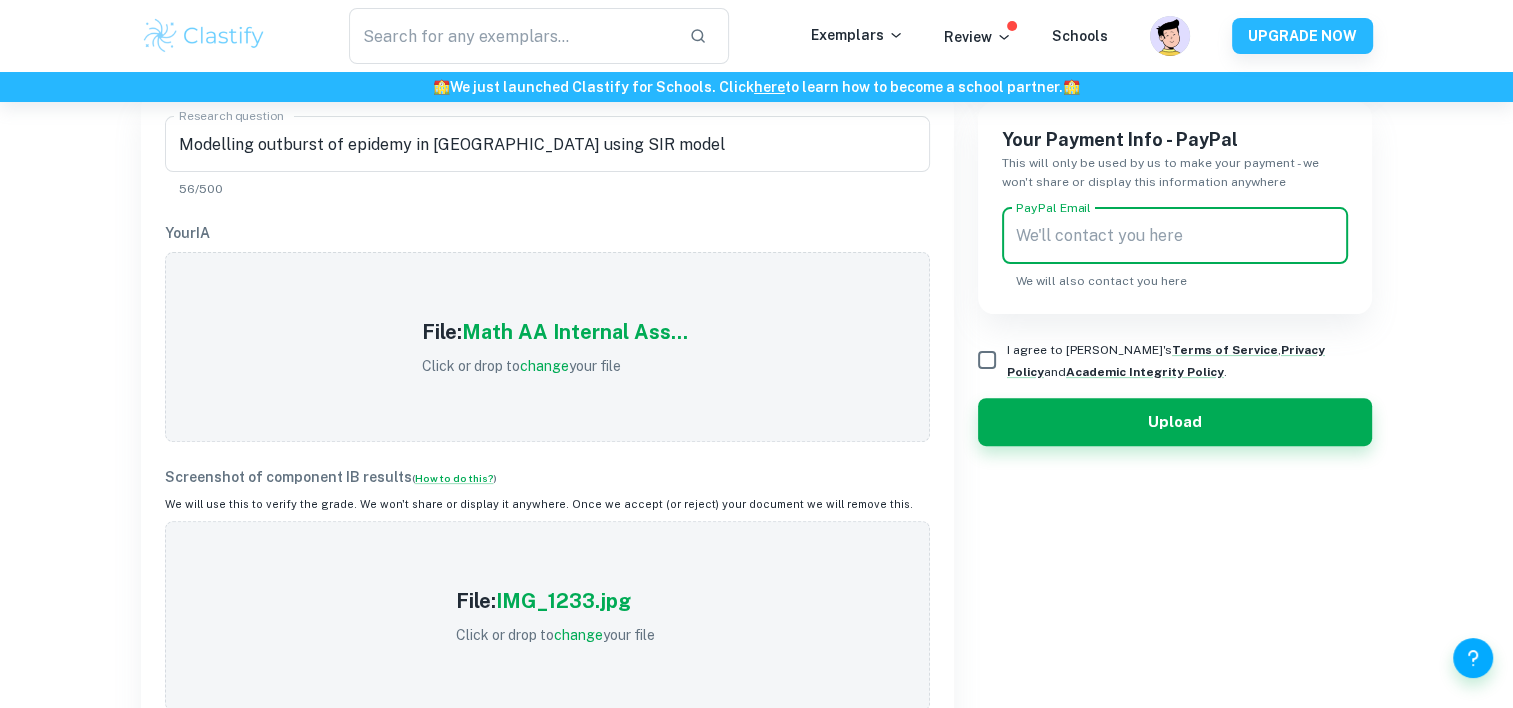 click on "PayPal Email" at bounding box center (1175, 236) 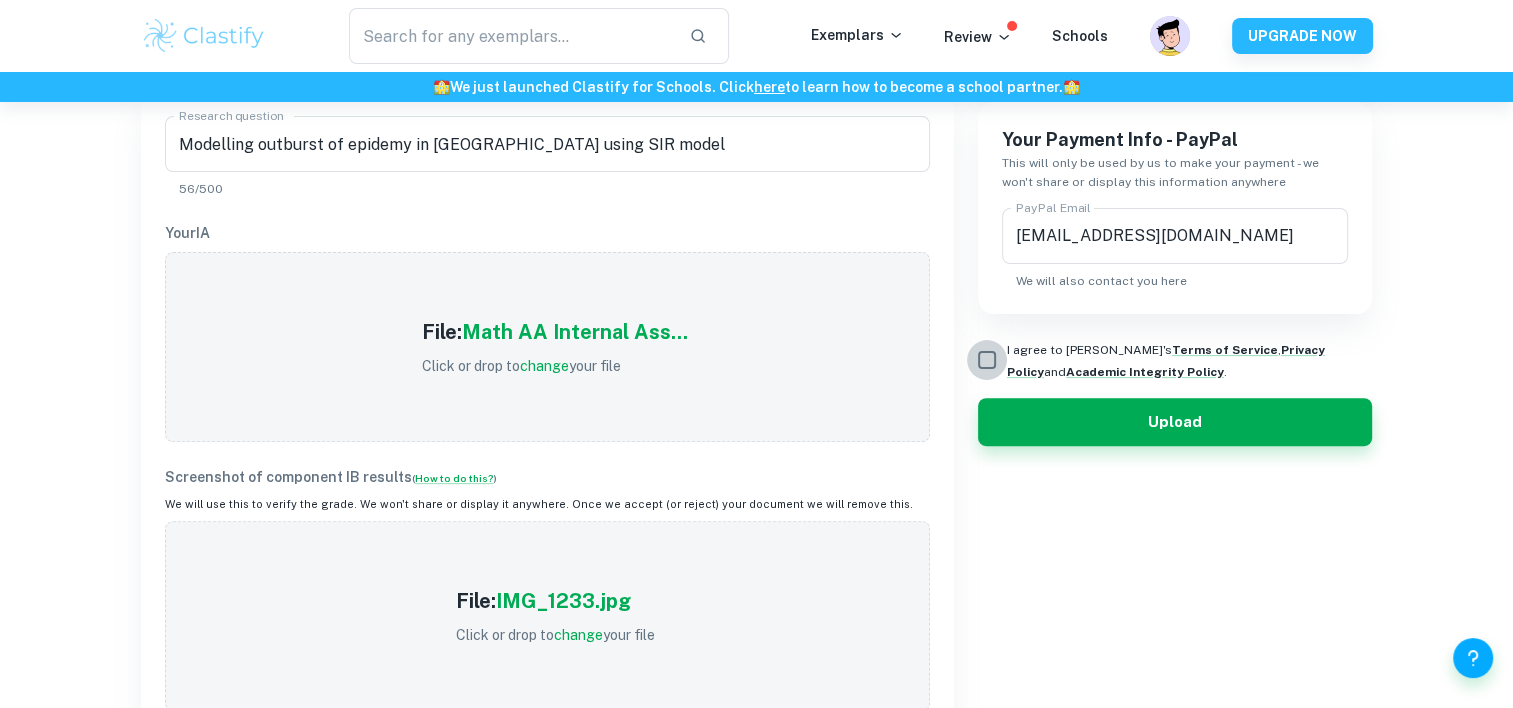 click on "I agree to [PERSON_NAME]'s  Terms of Service ,  Privacy Policy  and  Academic Integrity Policy ." at bounding box center (987, 360) 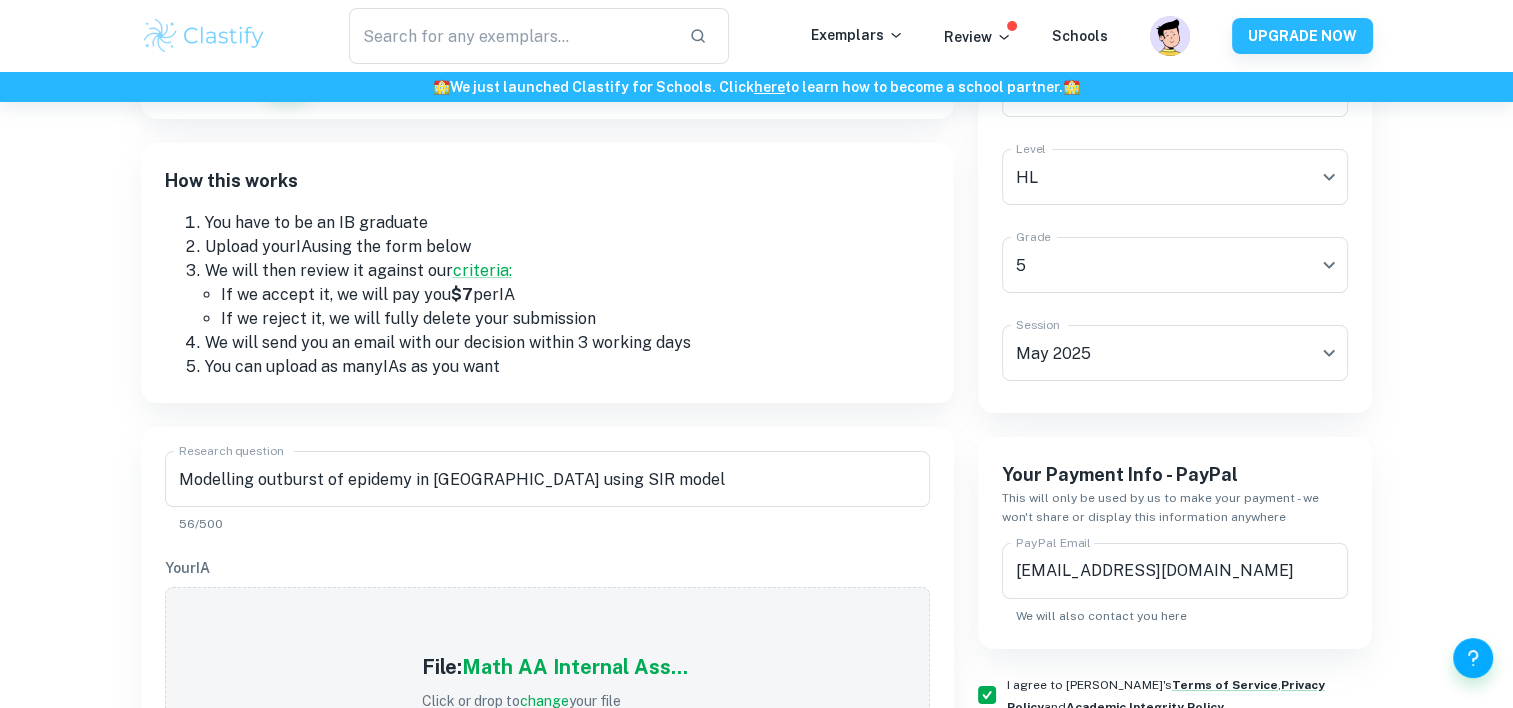 scroll, scrollTop: 148, scrollLeft: 0, axis: vertical 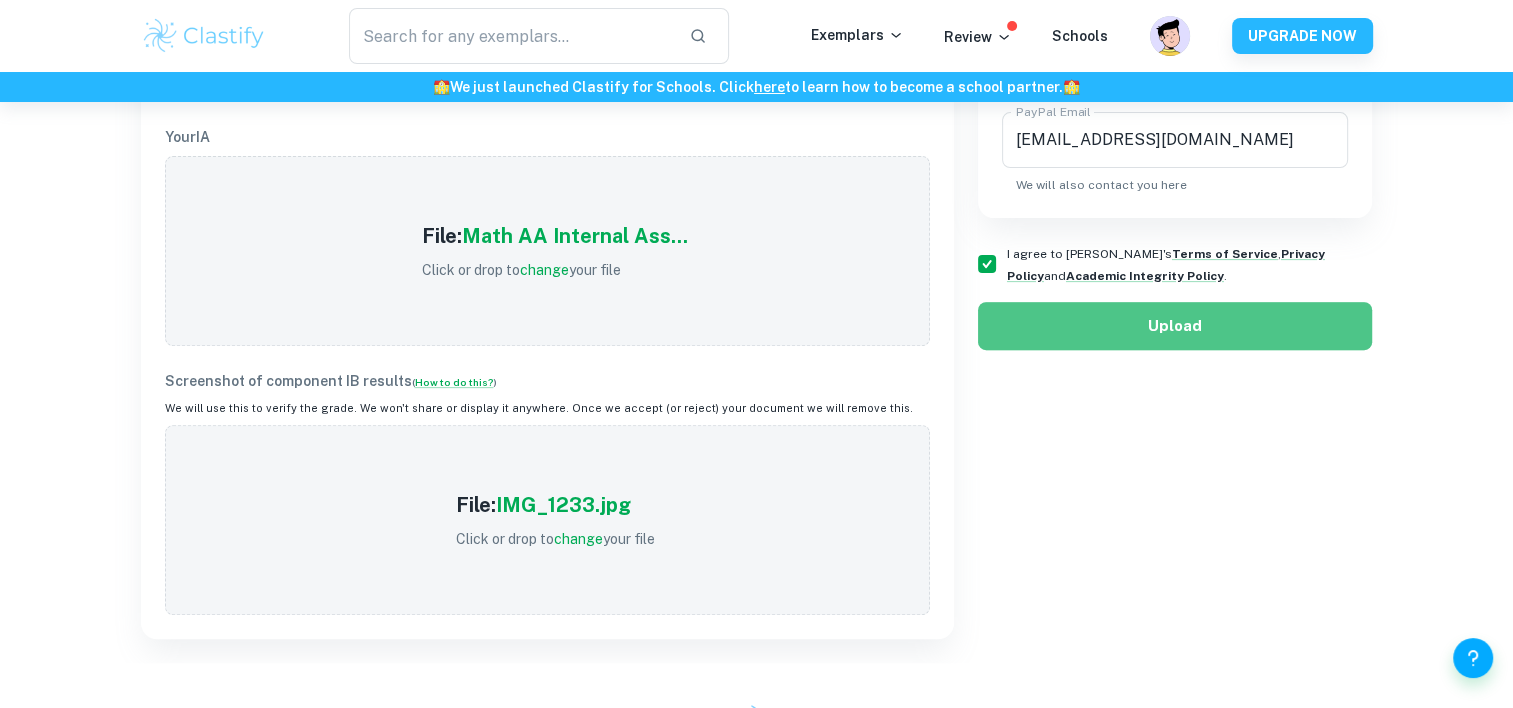 click on "Upload" at bounding box center (1175, 326) 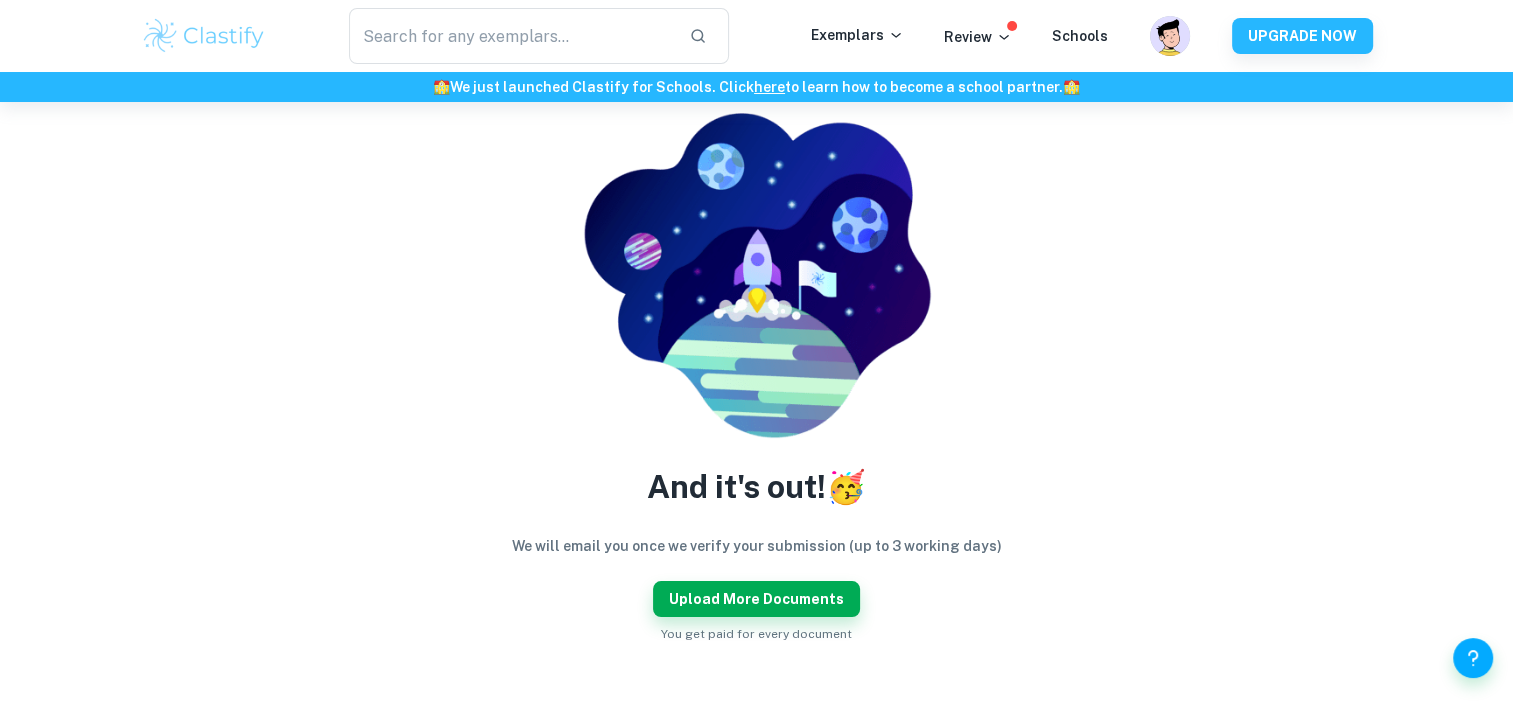 scroll, scrollTop: 112, scrollLeft: 0, axis: vertical 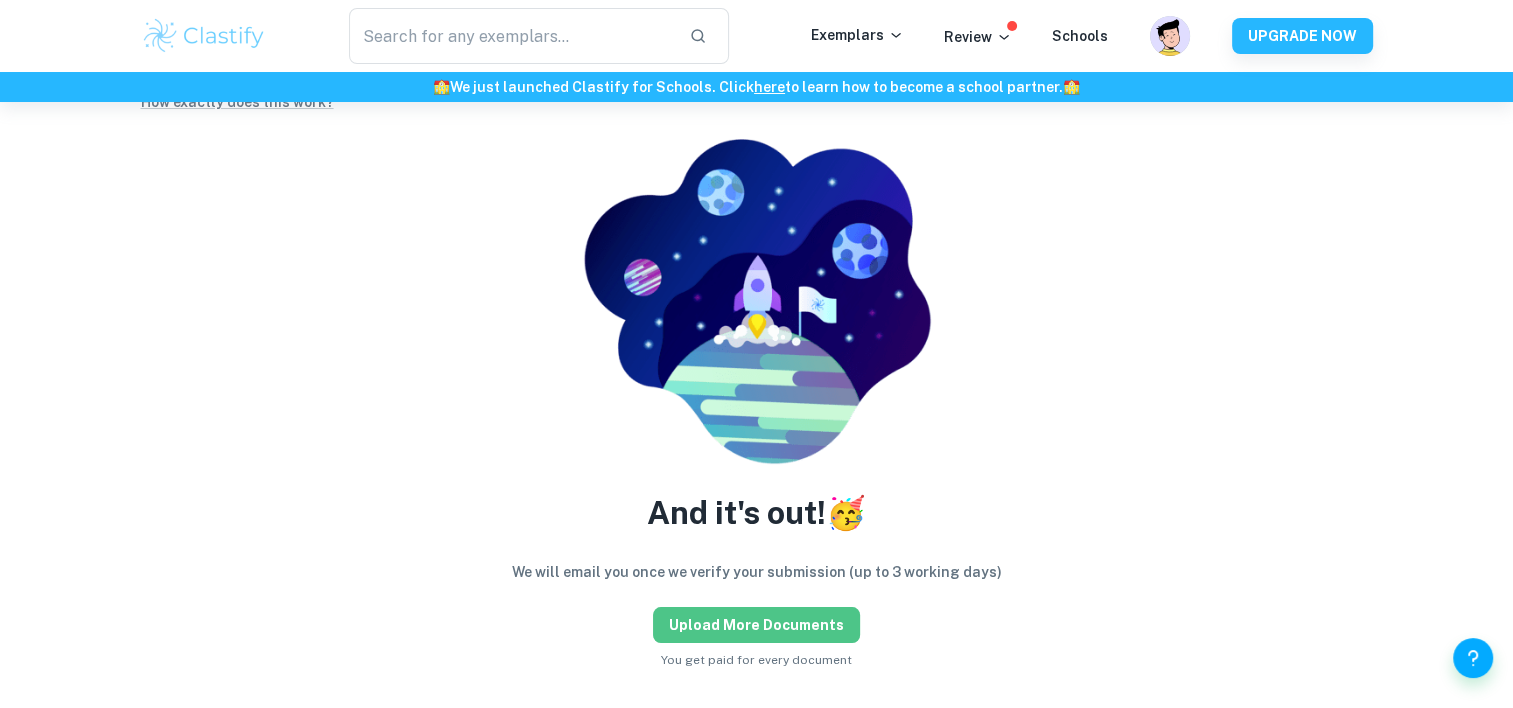 click on "Upload more documents" at bounding box center [756, 625] 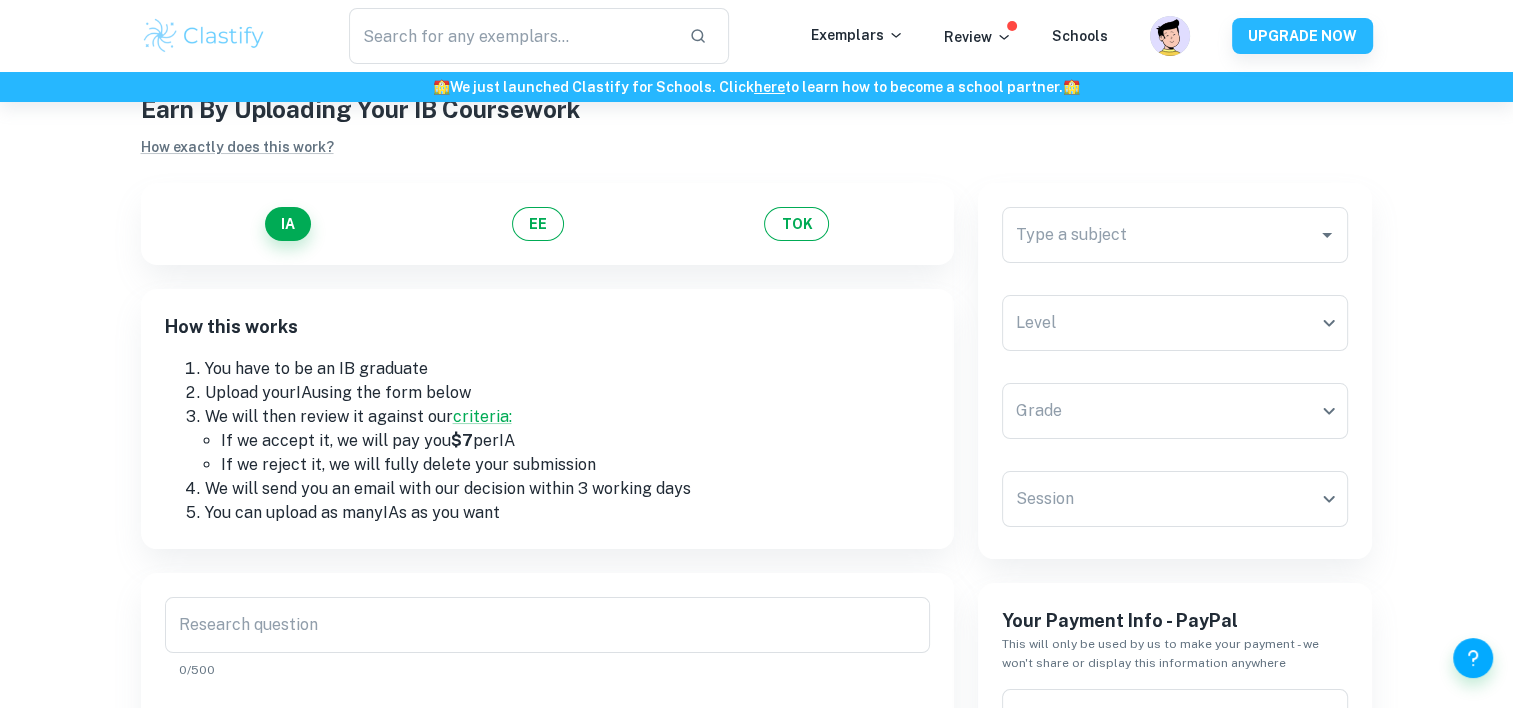 scroll, scrollTop: 0, scrollLeft: 0, axis: both 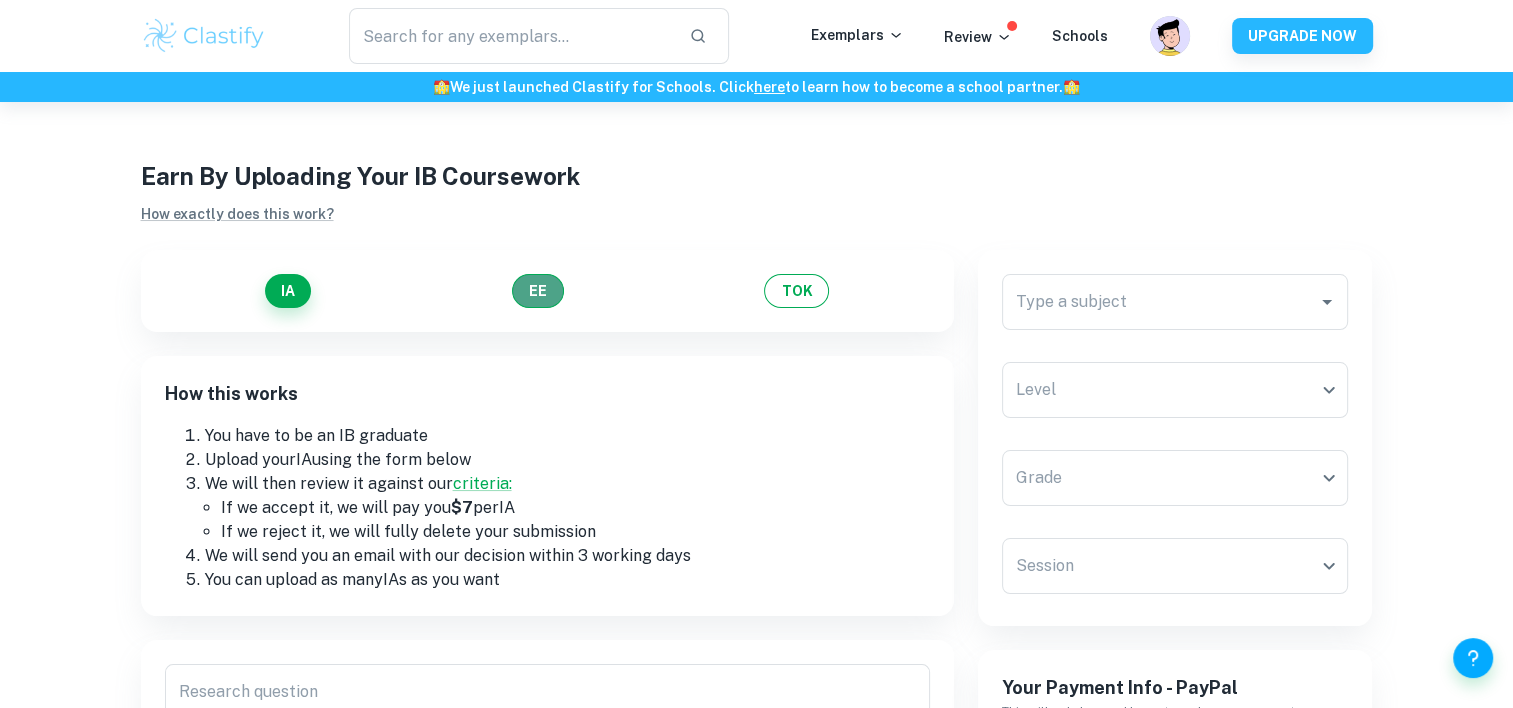 click on "EE" at bounding box center [538, 291] 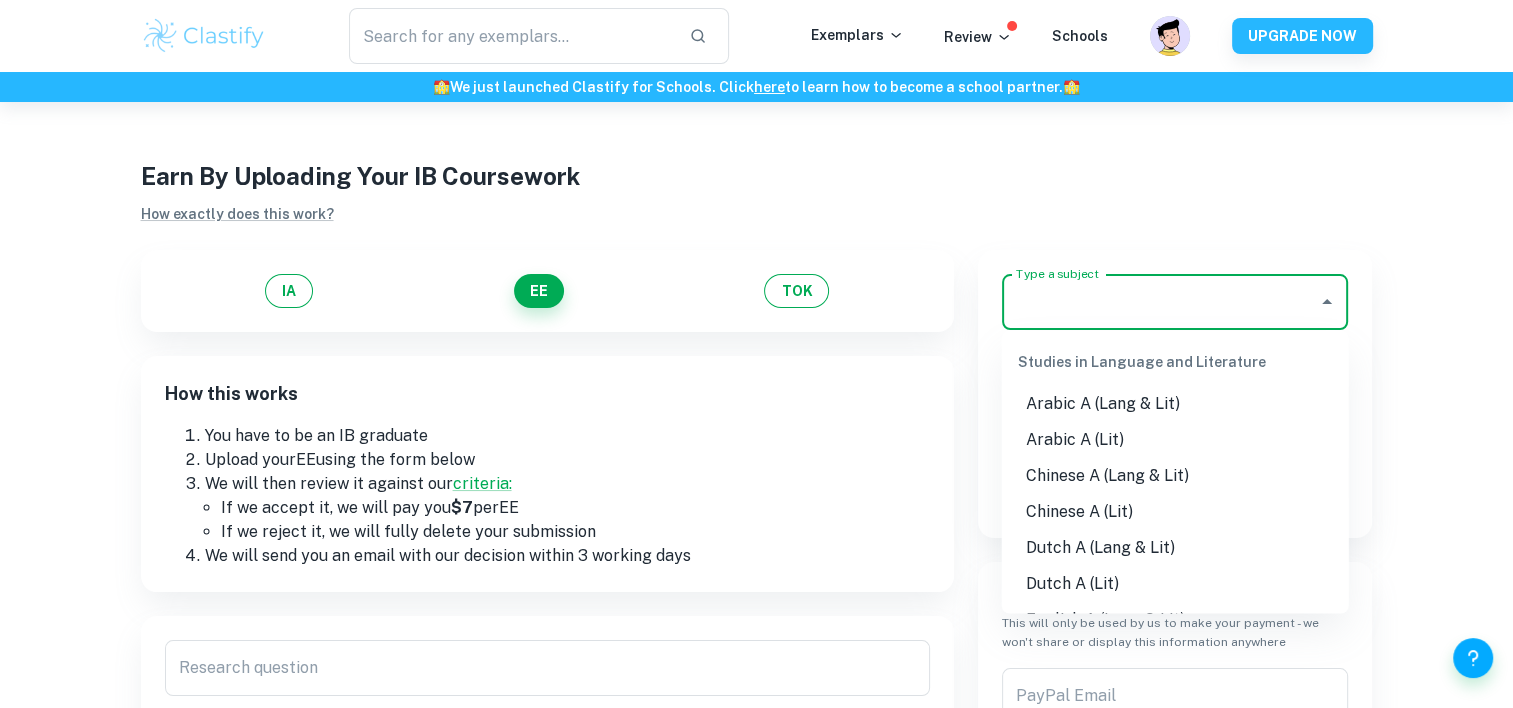 click on "Type a subject" at bounding box center [1160, 302] 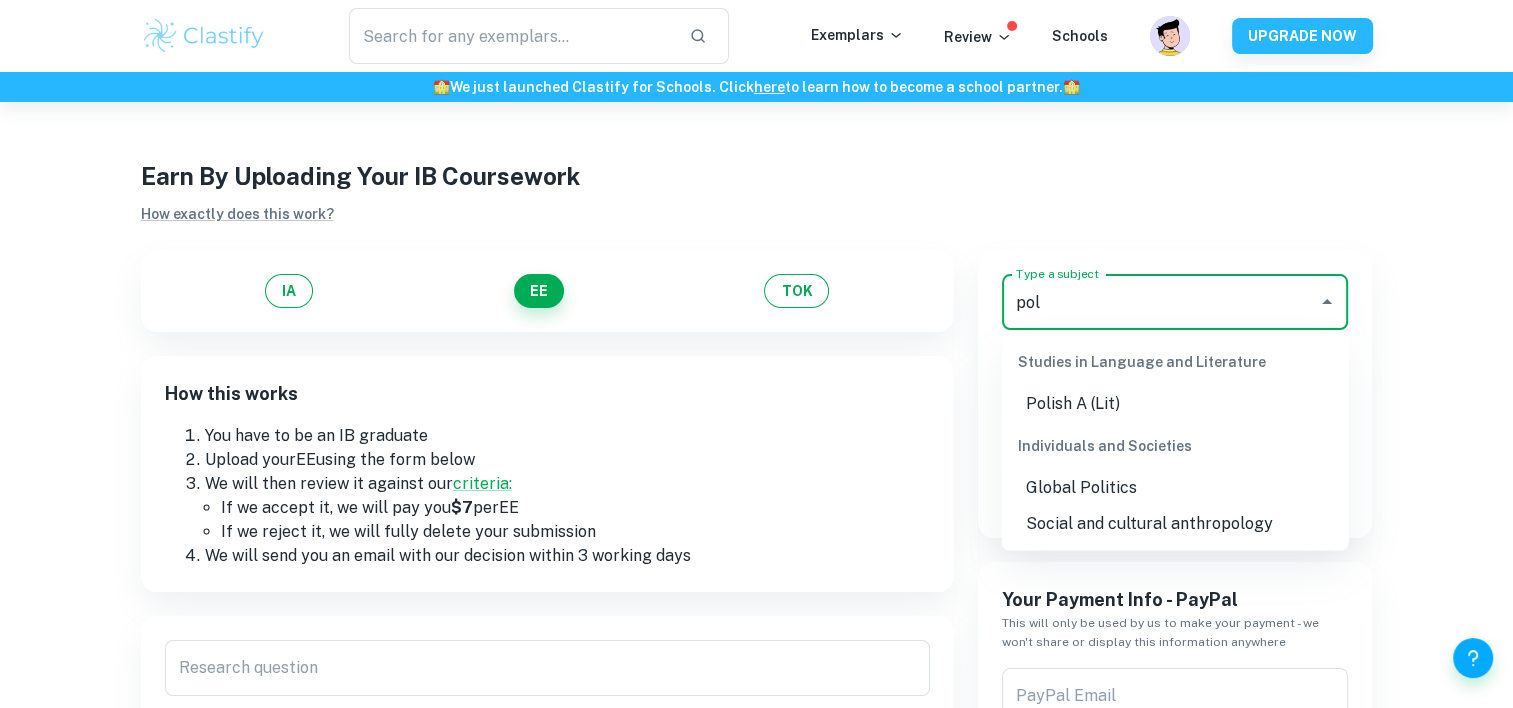 click on "Polish A (Lit)" at bounding box center [1175, 404] 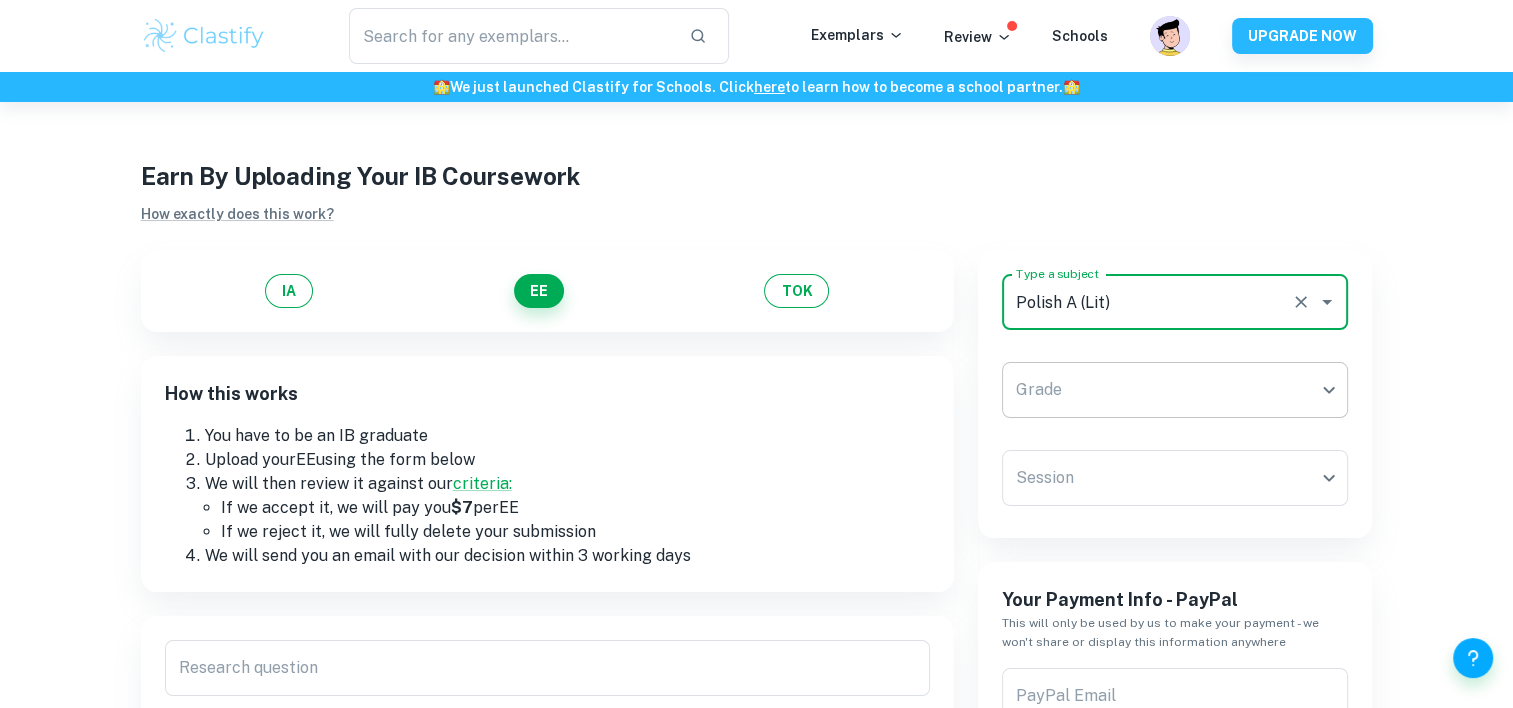 type on "Polish A (Lit)" 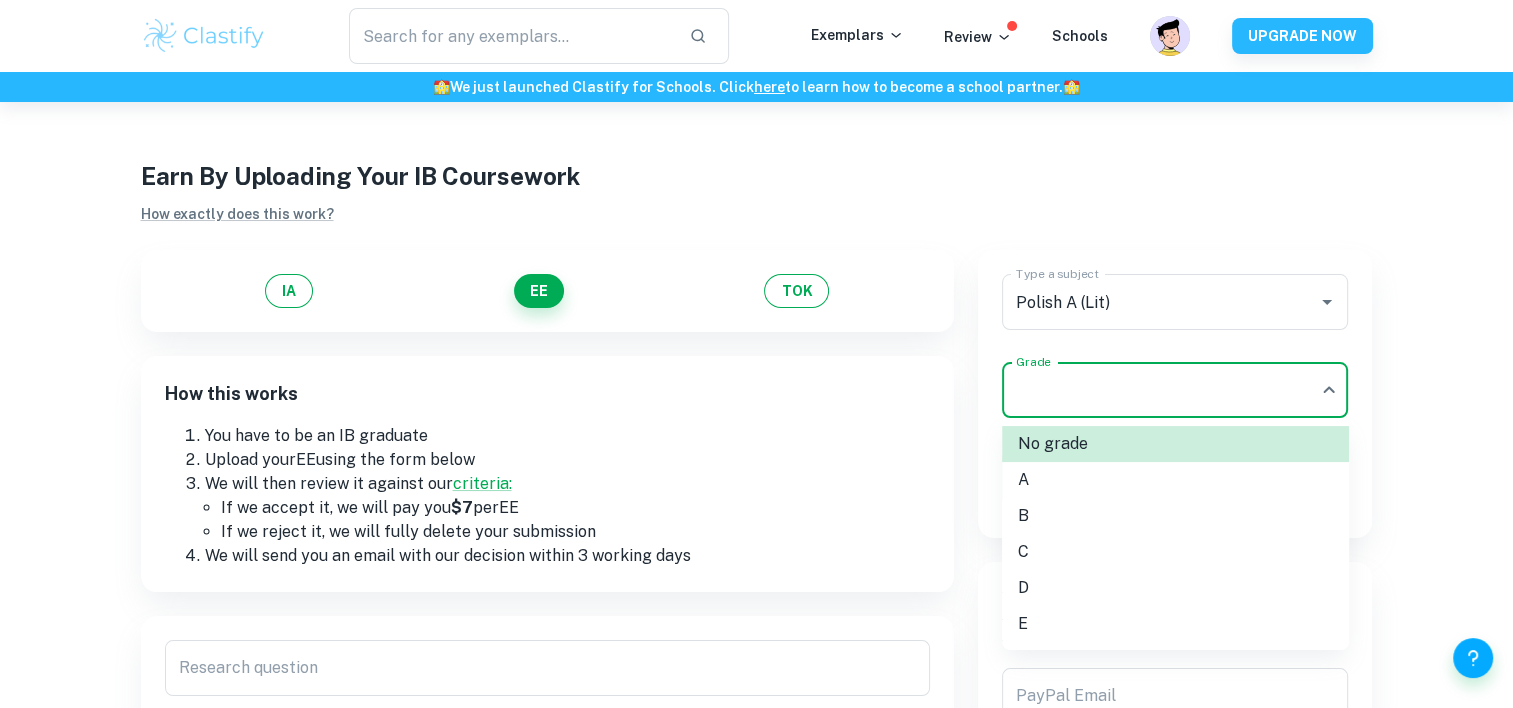 click on "We value your privacy We use cookies to enhance your browsing experience, serve personalised ads or content, and analyse our traffic. By clicking "Accept All", you consent to our use of cookies.   Cookie Policy Customise   Reject All   Accept All   Customise Consent Preferences   We use cookies to help you navigate efficiently and perform certain functions. You will find detailed information about all cookies under each consent category below. The cookies that are categorised as "Necessary" are stored on your browser as they are essential for enabling the basic functionalities of the site. ...  Show more For more information on how Google's third-party cookies operate and handle your data, see:   Google Privacy Policy Necessary Always Active Necessary cookies are required to enable the basic features of this site, such as providing secure log-in or adjusting your consent preferences. These cookies do not store any personally identifiable data. Functional Analytics Performance Advertisement Uncategorised" at bounding box center [756, 456] 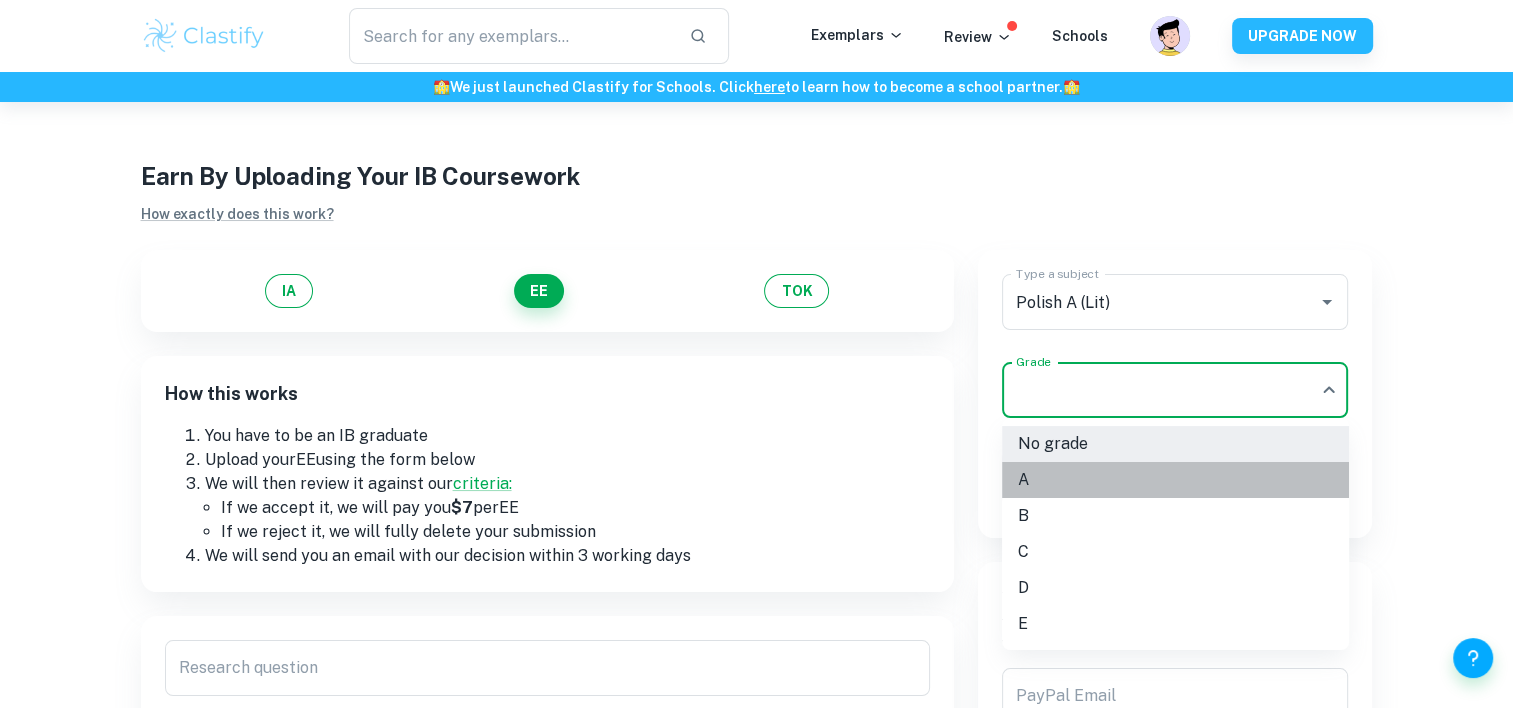 click on "A" at bounding box center [1175, 480] 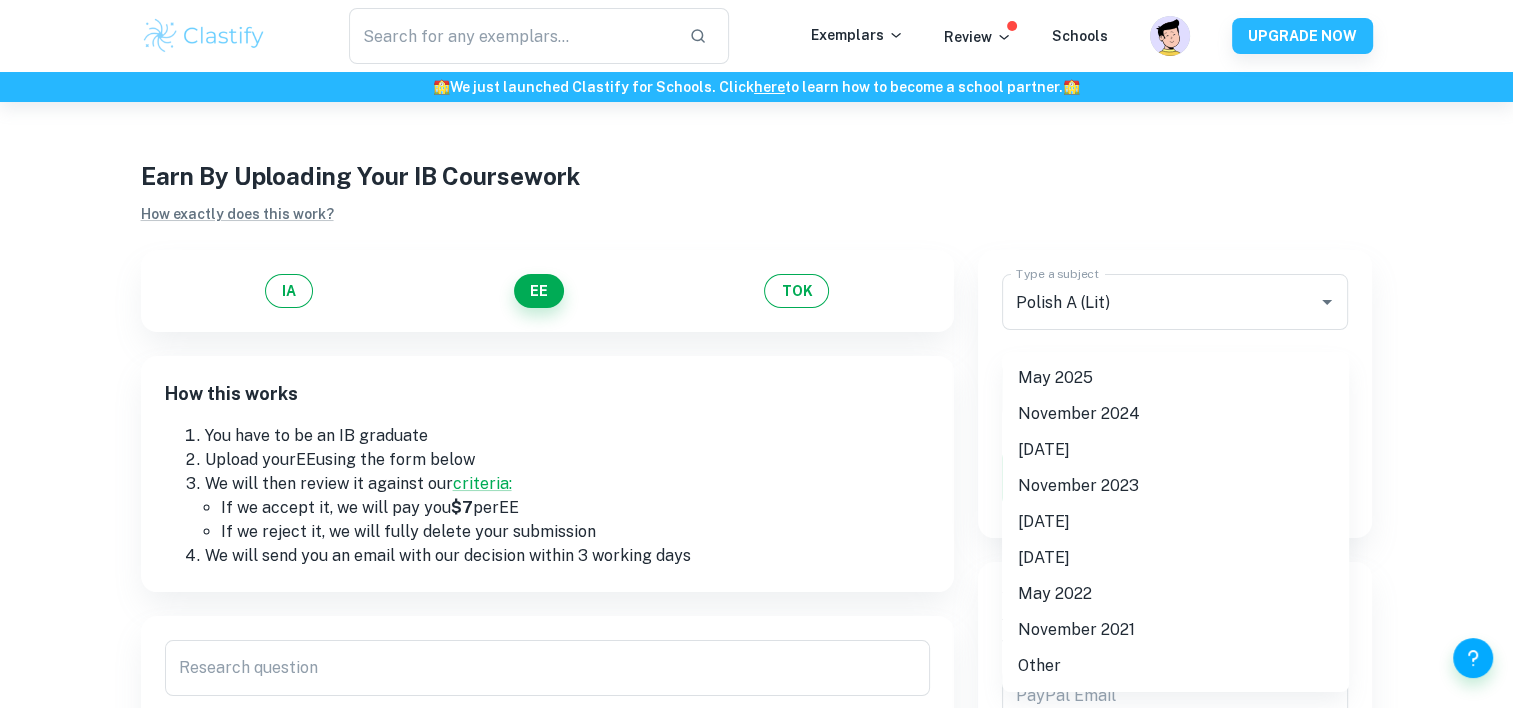 click on "We value your privacy We use cookies to enhance your browsing experience, serve personalised ads or content, and analyse our traffic. By clicking "Accept All", you consent to our use of cookies.   Cookie Policy Customise   Reject All   Accept All   Customise Consent Preferences   We use cookies to help you navigate efficiently and perform certain functions. You will find detailed information about all cookies under each consent category below. The cookies that are categorised as "Necessary" are stored on your browser as they are essential for enabling the basic functionalities of the site. ...  Show more For more information on how Google's third-party cookies operate and handle your data, see:   Google Privacy Policy Necessary Always Active Necessary cookies are required to enable the basic features of this site, such as providing secure log-in or adjusting your consent preferences. These cookies do not store any personally identifiable data. Functional Analytics Performance Advertisement Uncategorised" at bounding box center [756, 456] 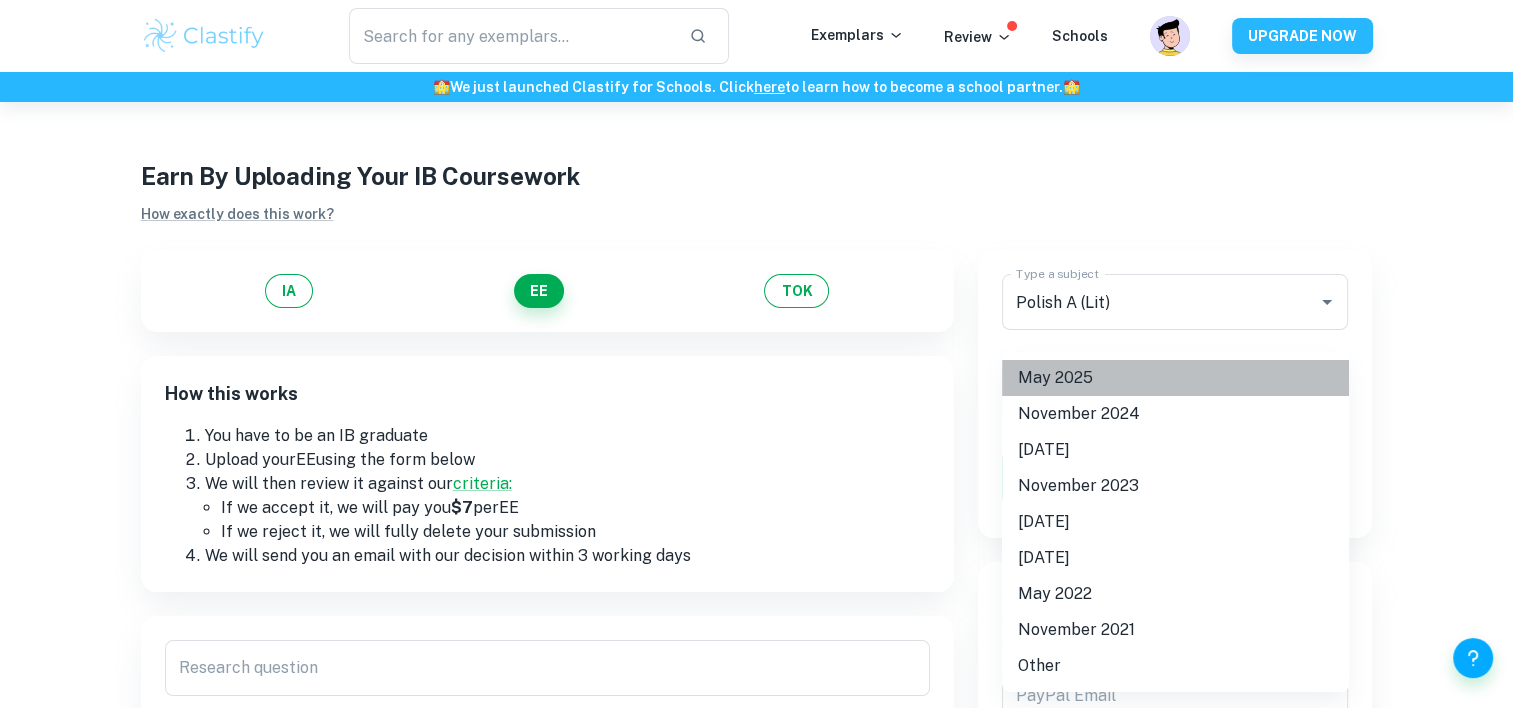 click on "May 2025" at bounding box center [1175, 378] 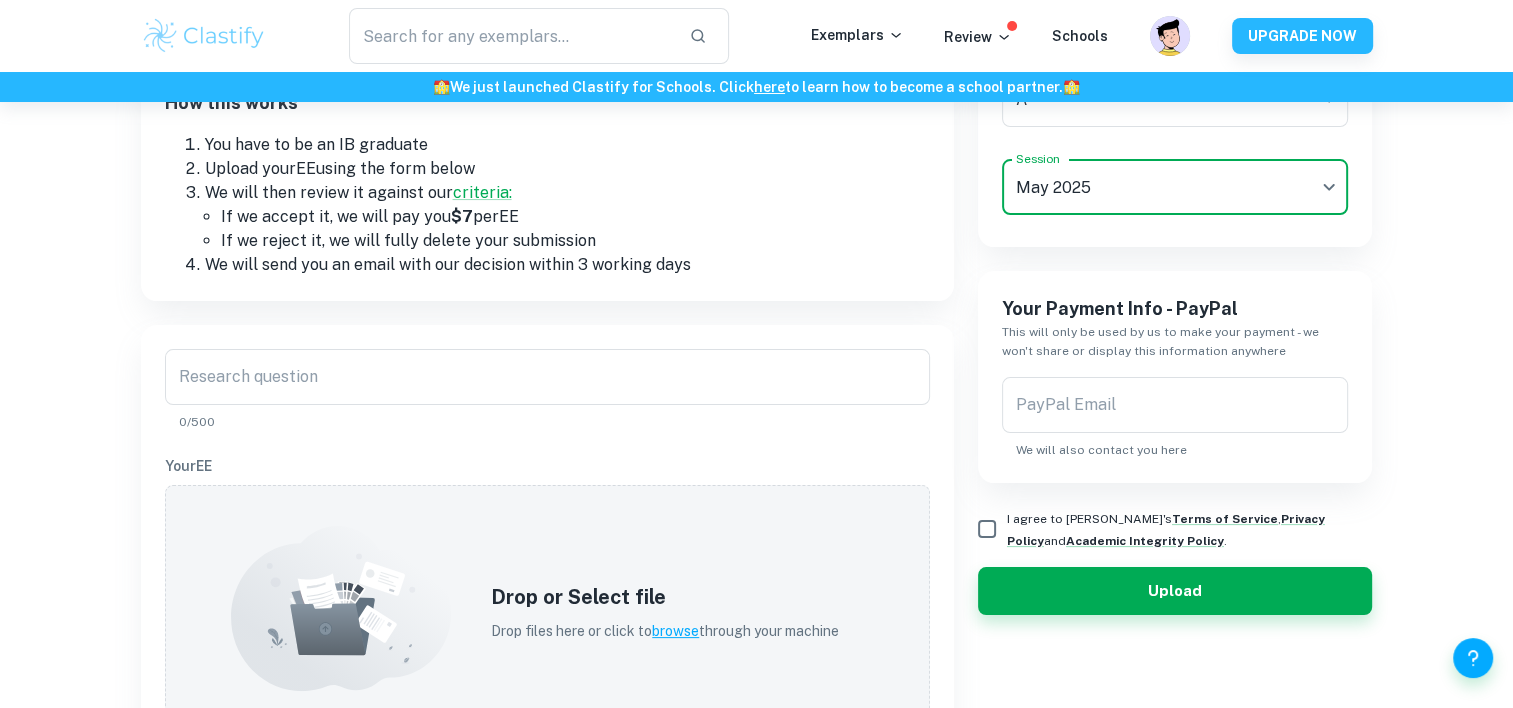 scroll, scrollTop: 313, scrollLeft: 0, axis: vertical 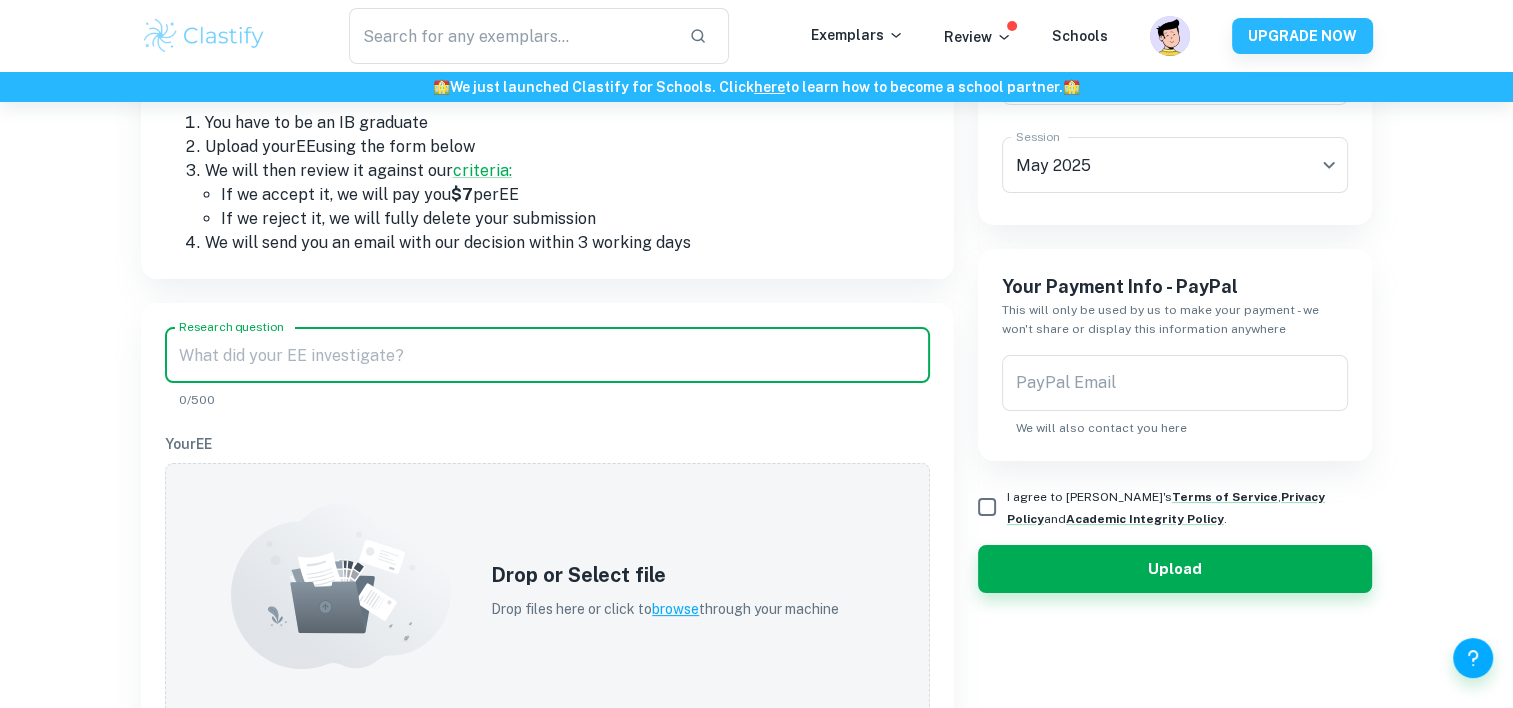 click on "Research question" at bounding box center (547, 355) 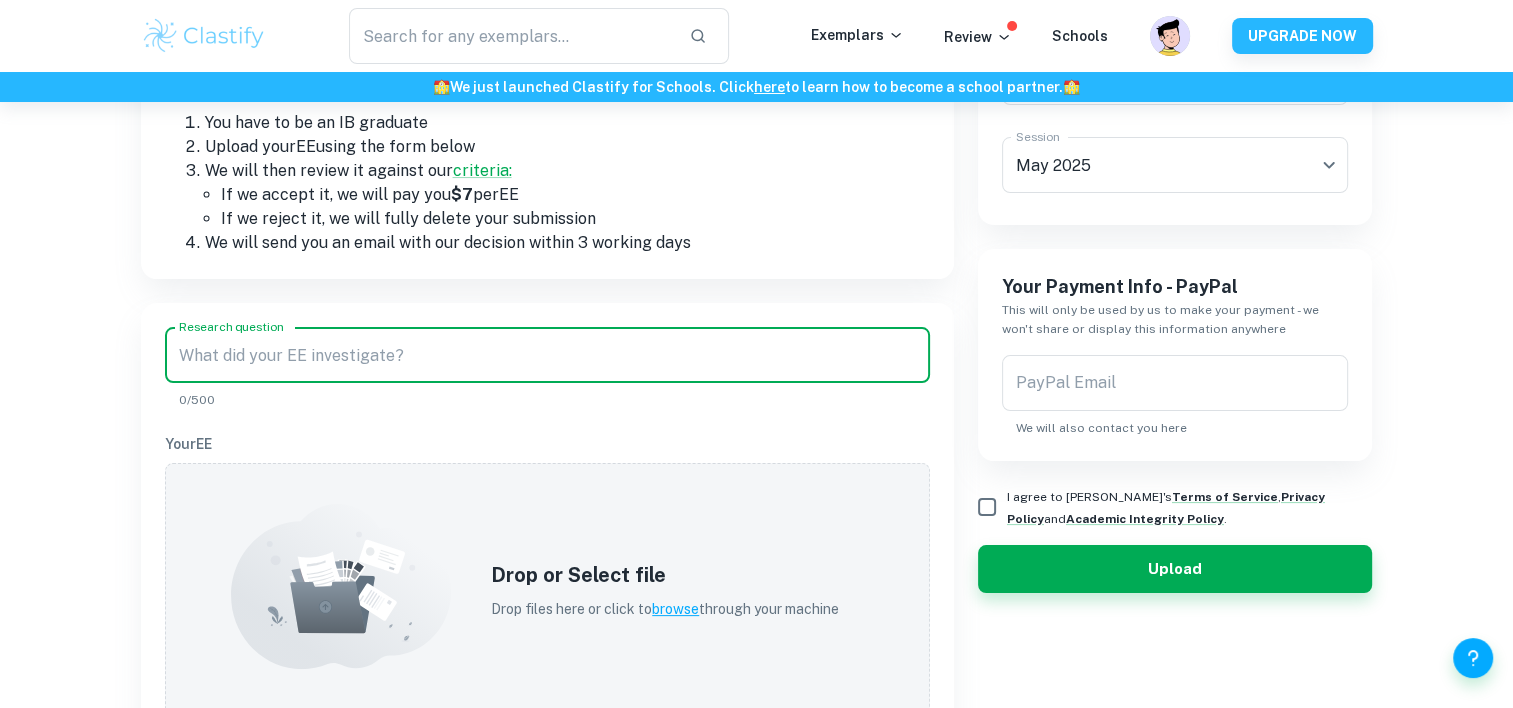 paste on "W jaki sposób zabiegi literackie tworzą obraz więzi przyjacielskich,  romantycznych i rodzinnych w wybranych tekstach duetu „Kacperczyk”?" 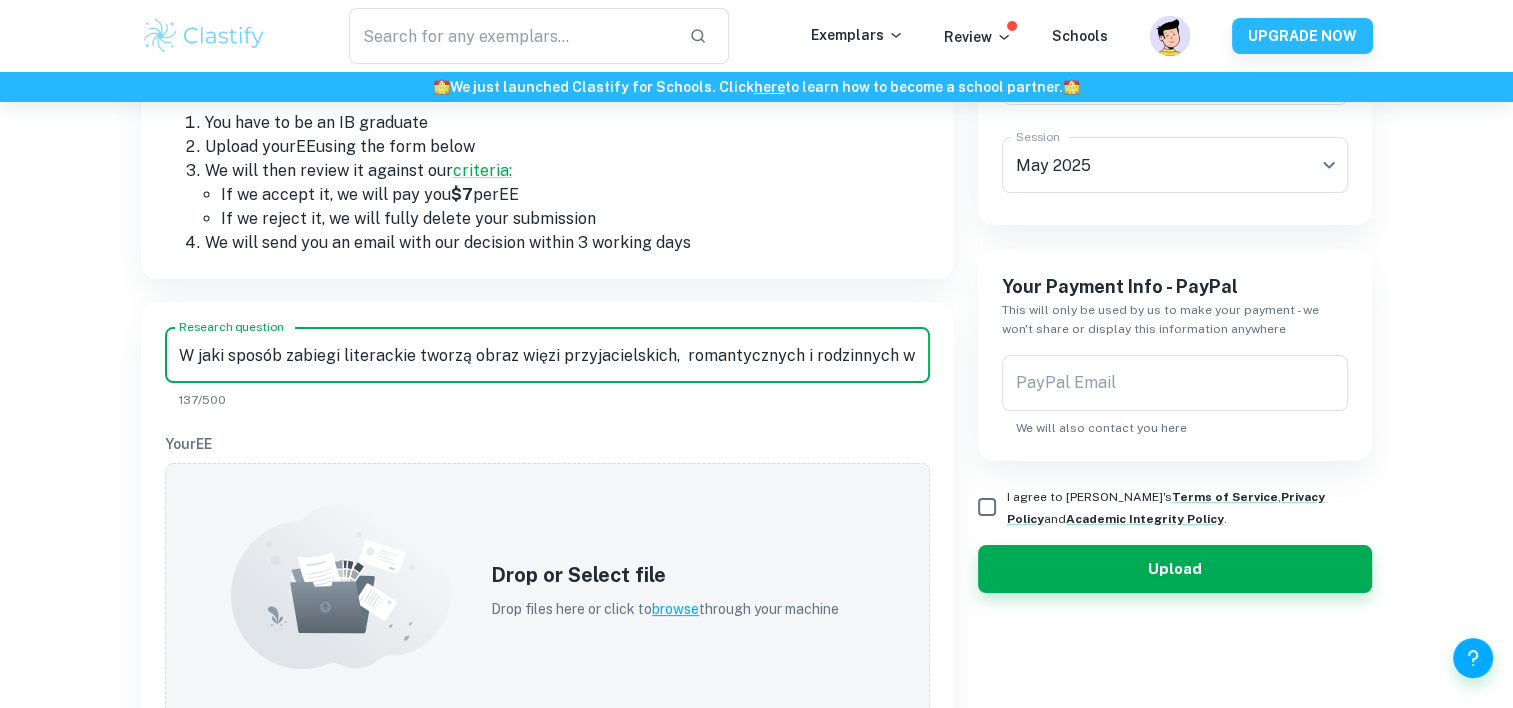 scroll, scrollTop: 0, scrollLeft: 293, axis: horizontal 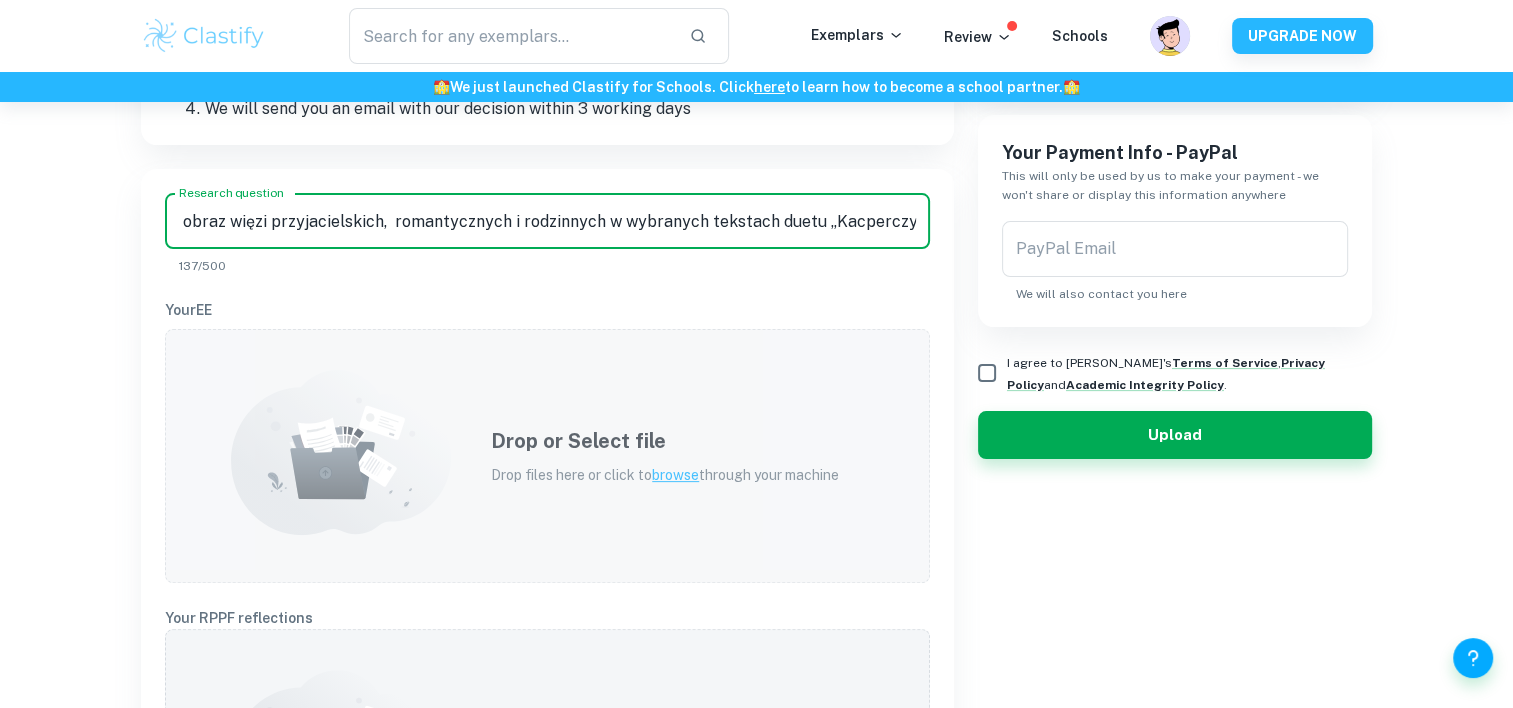 type on "W jaki sposób zabiegi literackie tworzą obraz więzi przyjacielskich,  romantycznych i rodzinnych w wybranych tekstach duetu „Kacperczyk”?" 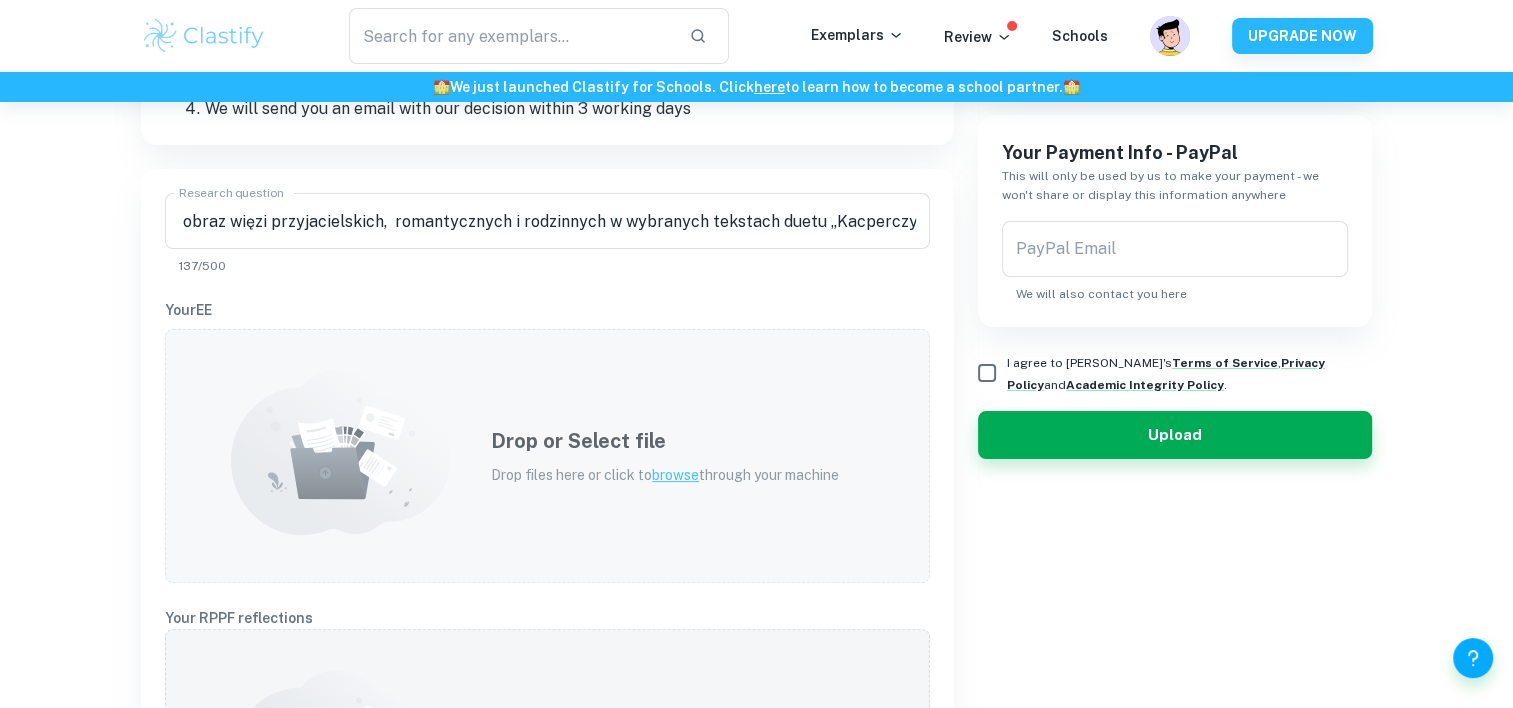 scroll, scrollTop: 0, scrollLeft: 0, axis: both 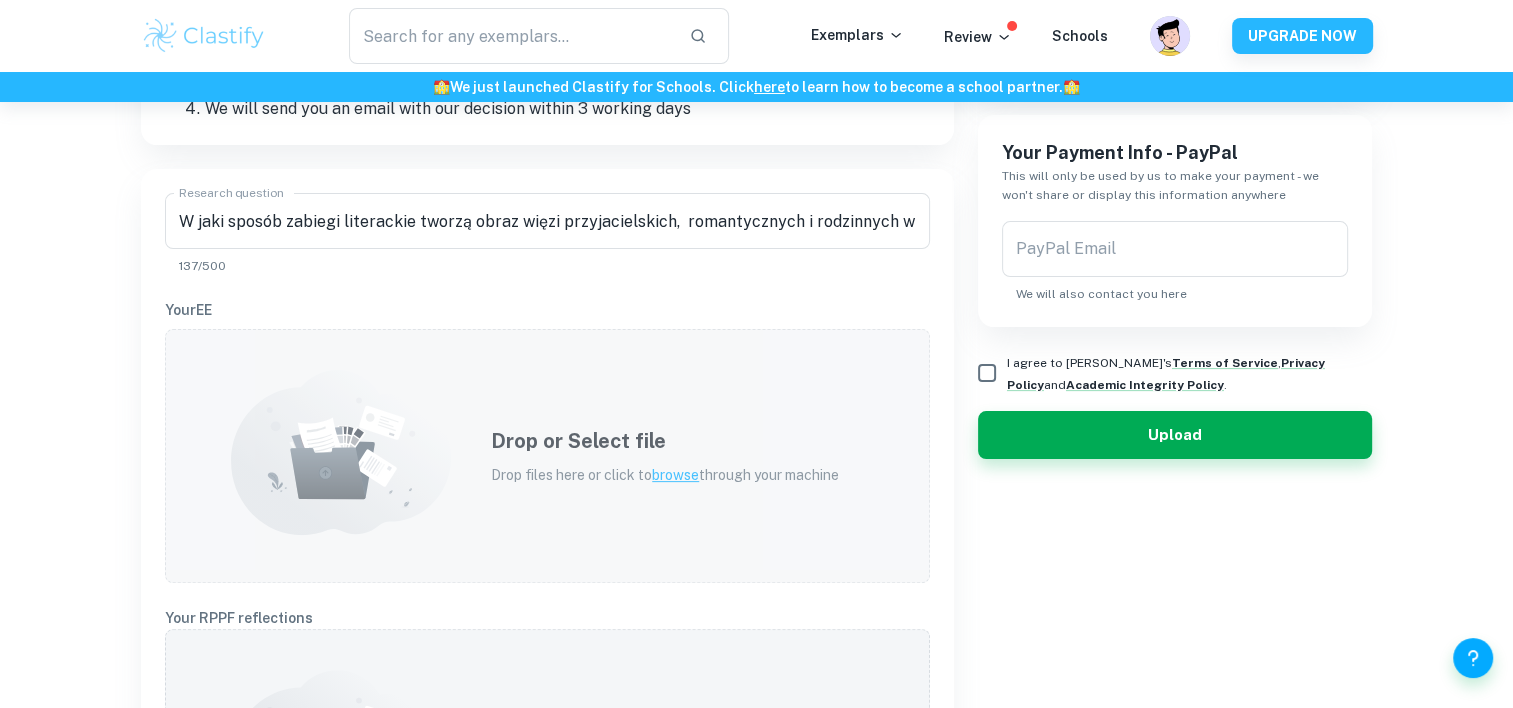 click on "Drop or Select file" at bounding box center (665, 441) 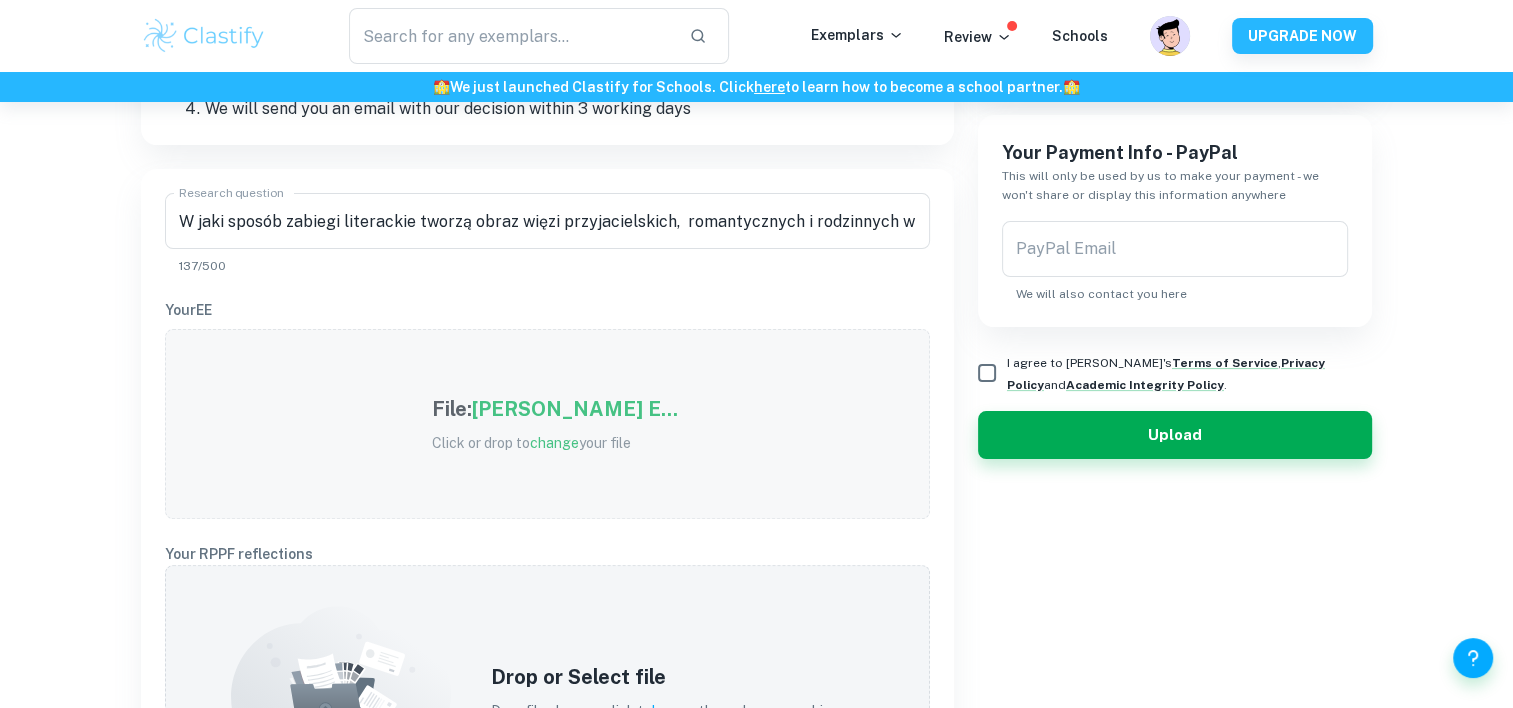 scroll, scrollTop: 672, scrollLeft: 0, axis: vertical 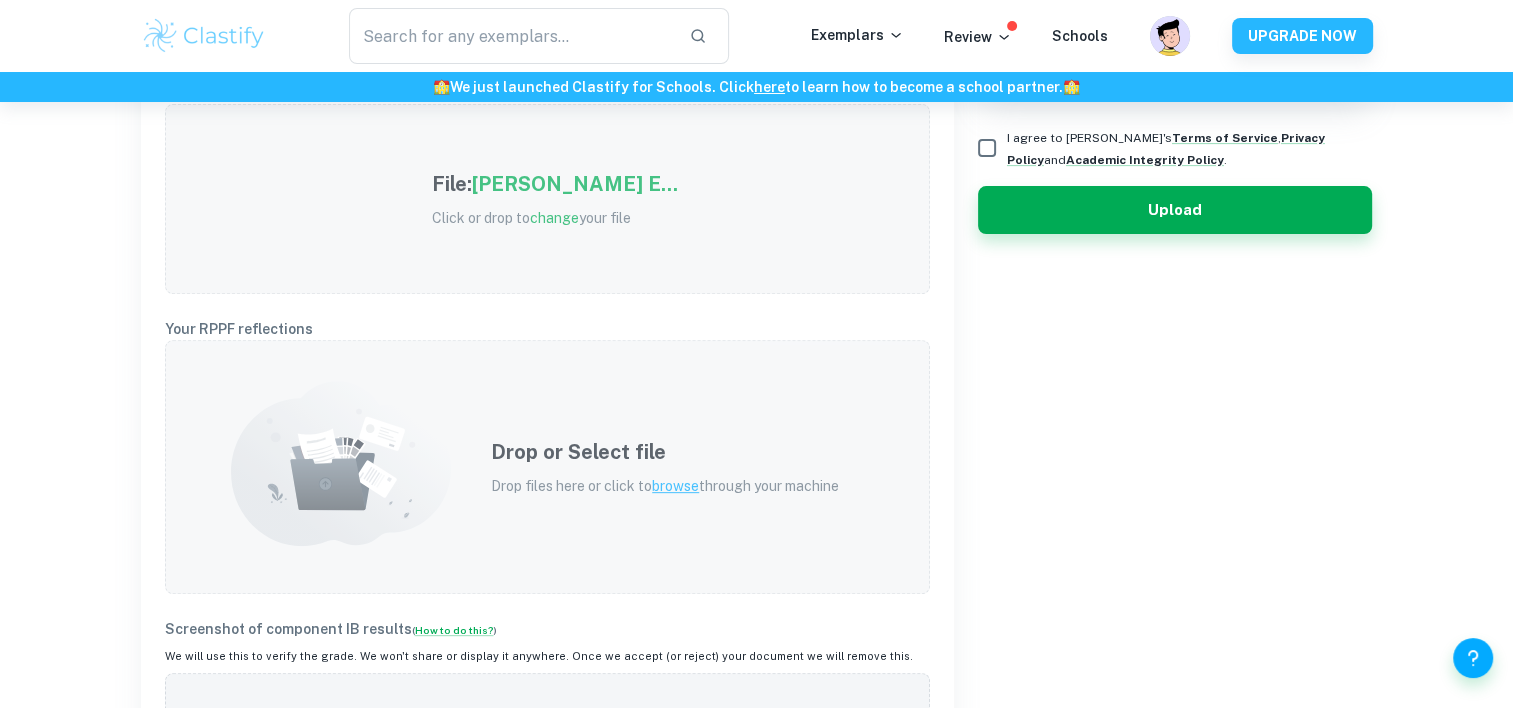 click on "Drop or Select file Drop files here or click to  browse  through your machine" at bounding box center [665, 467] 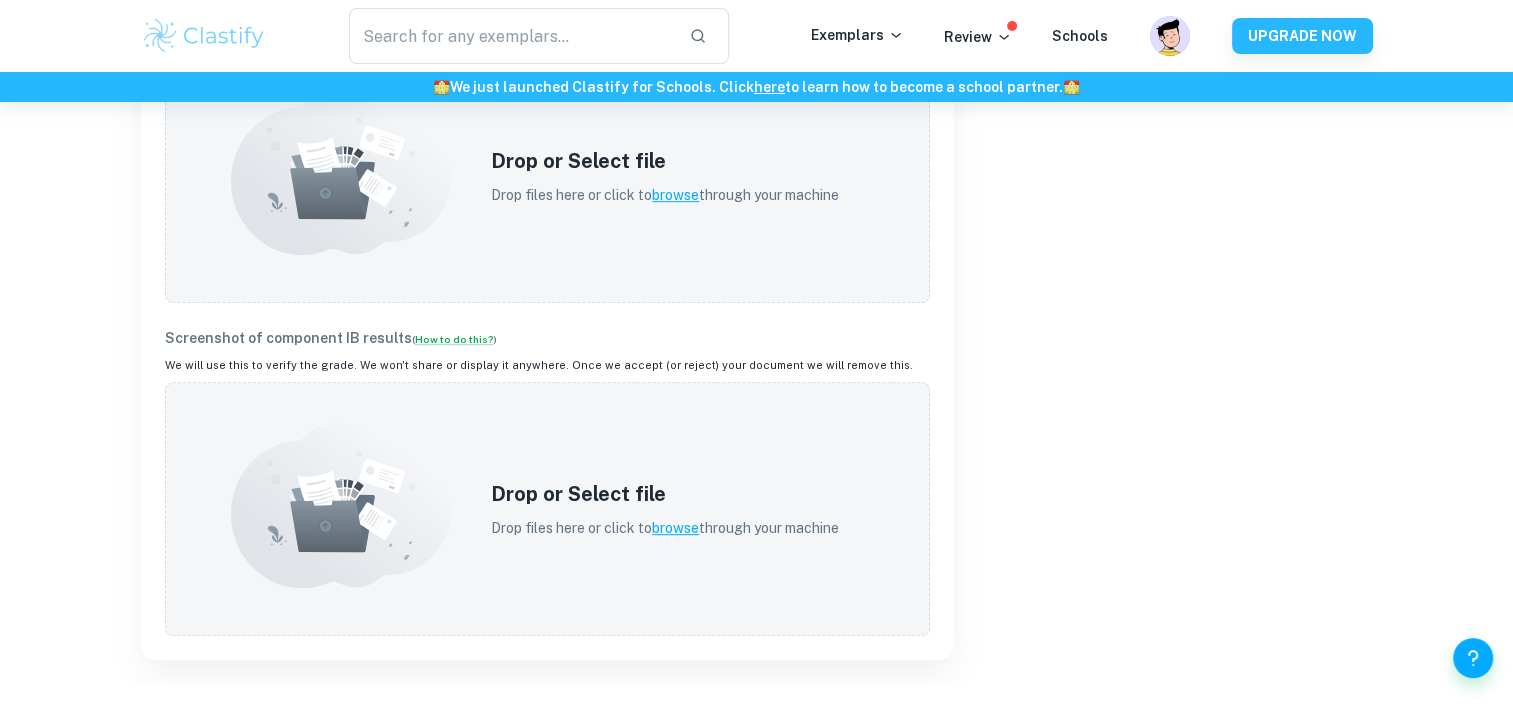 scroll, scrollTop: 1048, scrollLeft: 0, axis: vertical 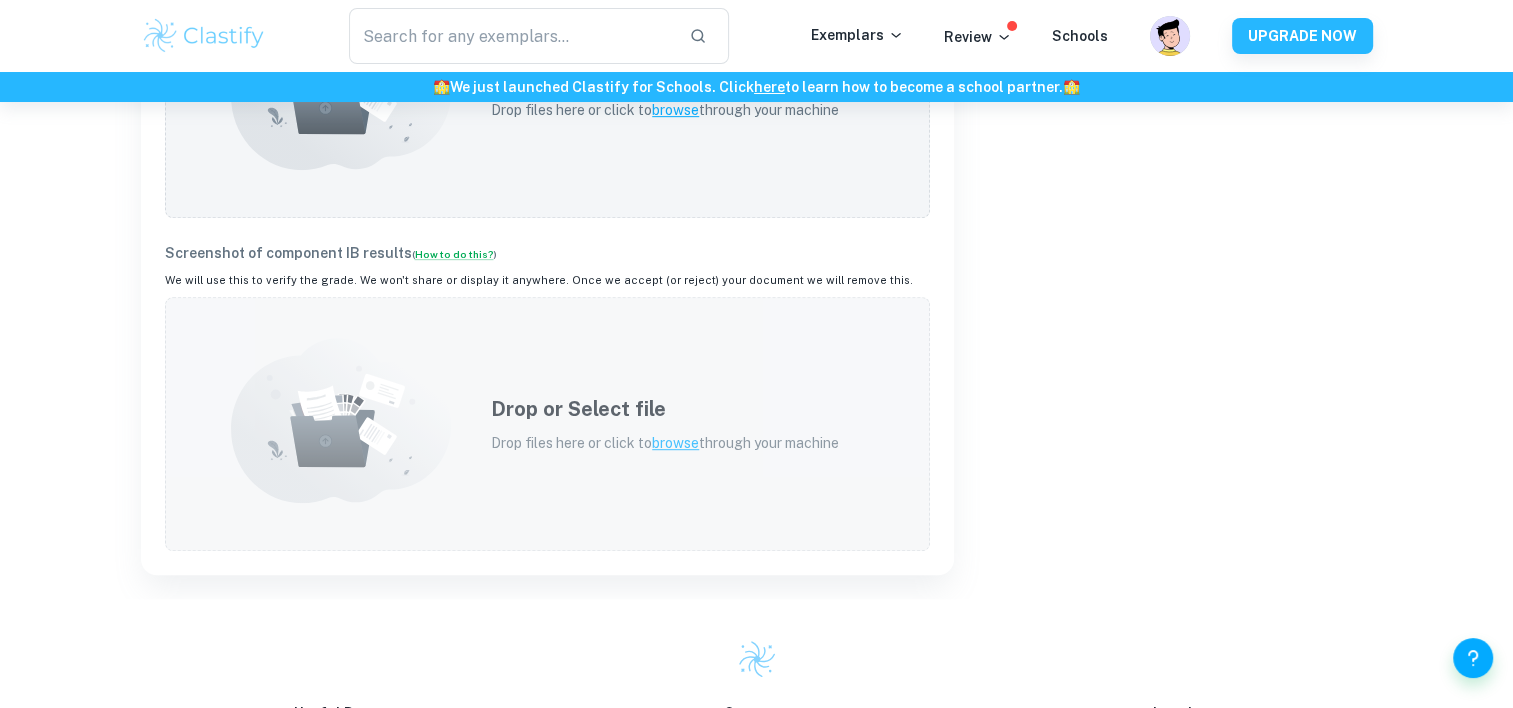 click on "Drop or Select file Drop files here or click to  browse  through your machine" at bounding box center (665, 424) 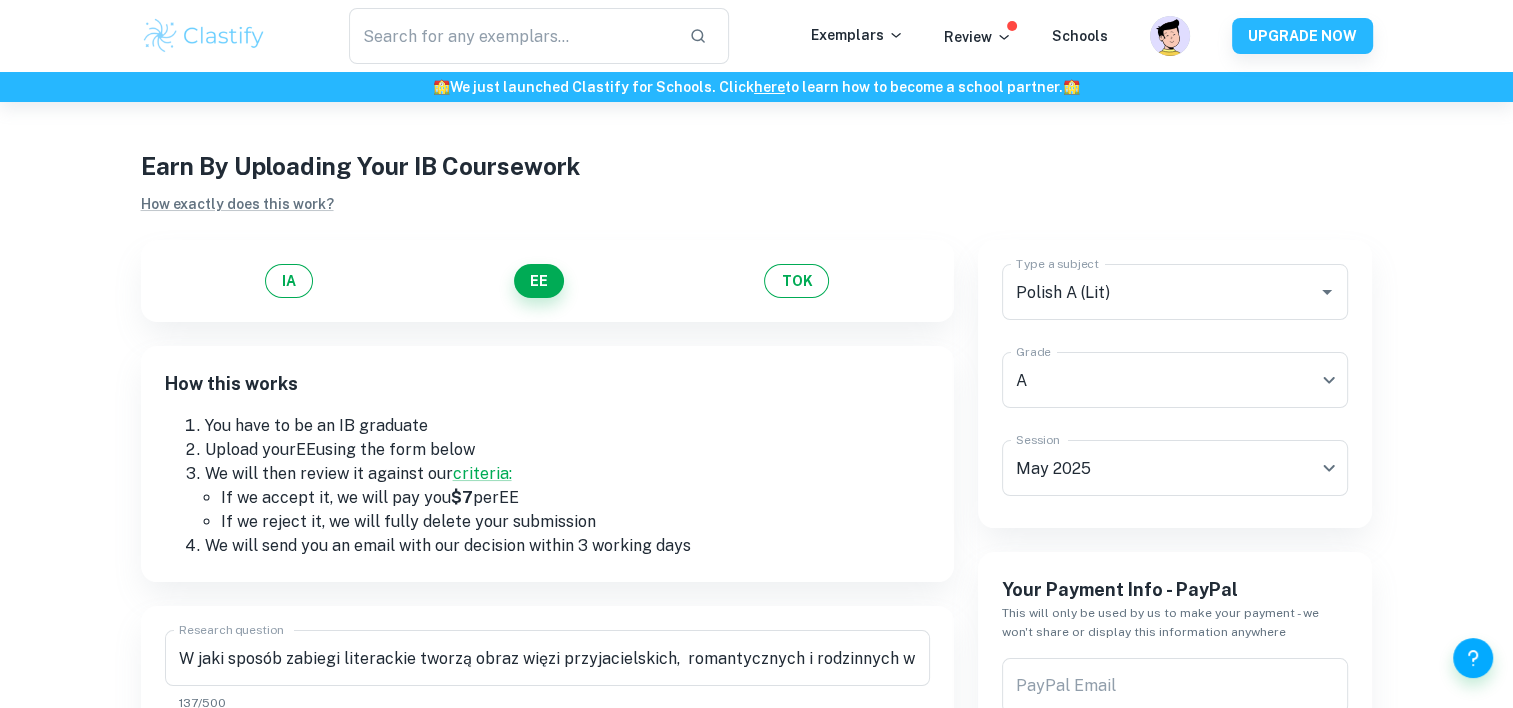 scroll, scrollTop: 0, scrollLeft: 0, axis: both 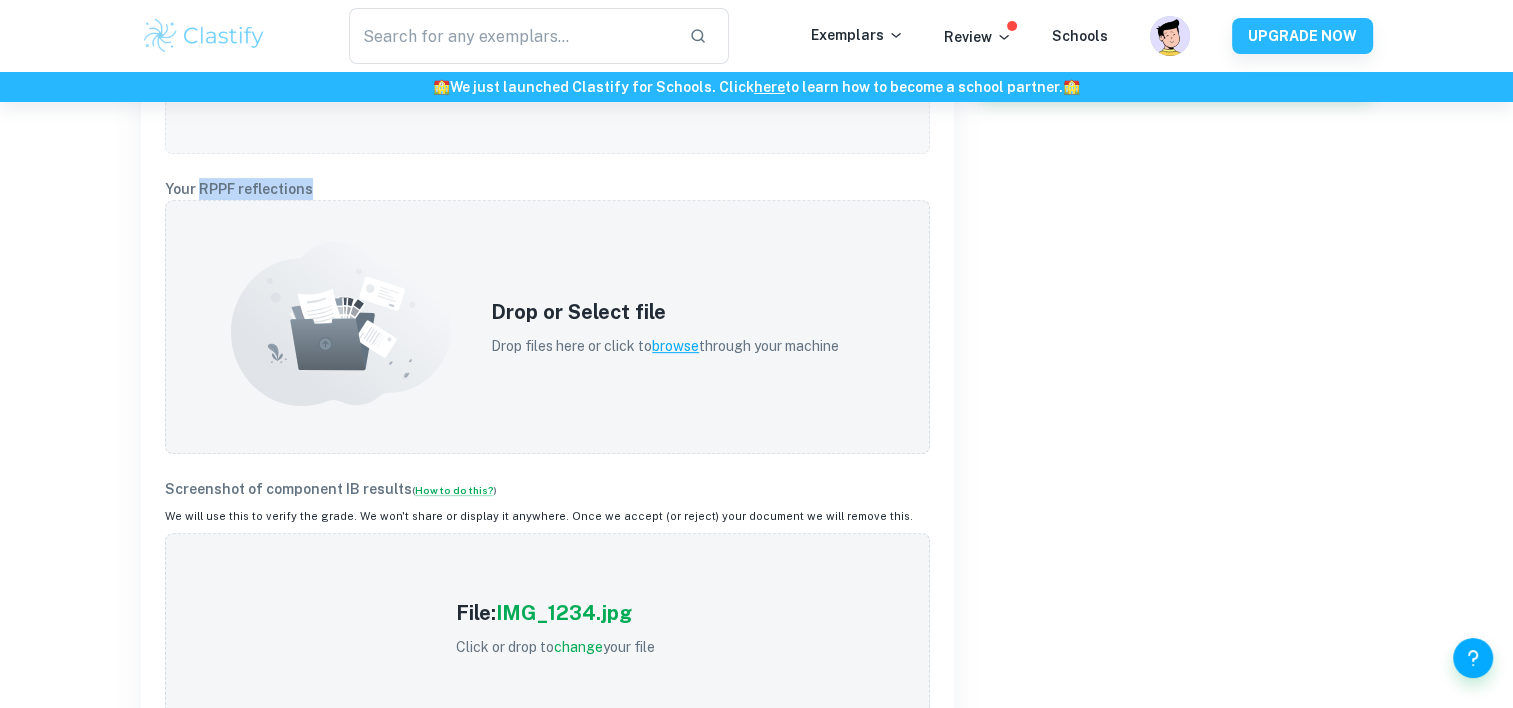 drag, startPoint x: 196, startPoint y: 188, endPoint x: 315, endPoint y: 189, distance: 119.0042 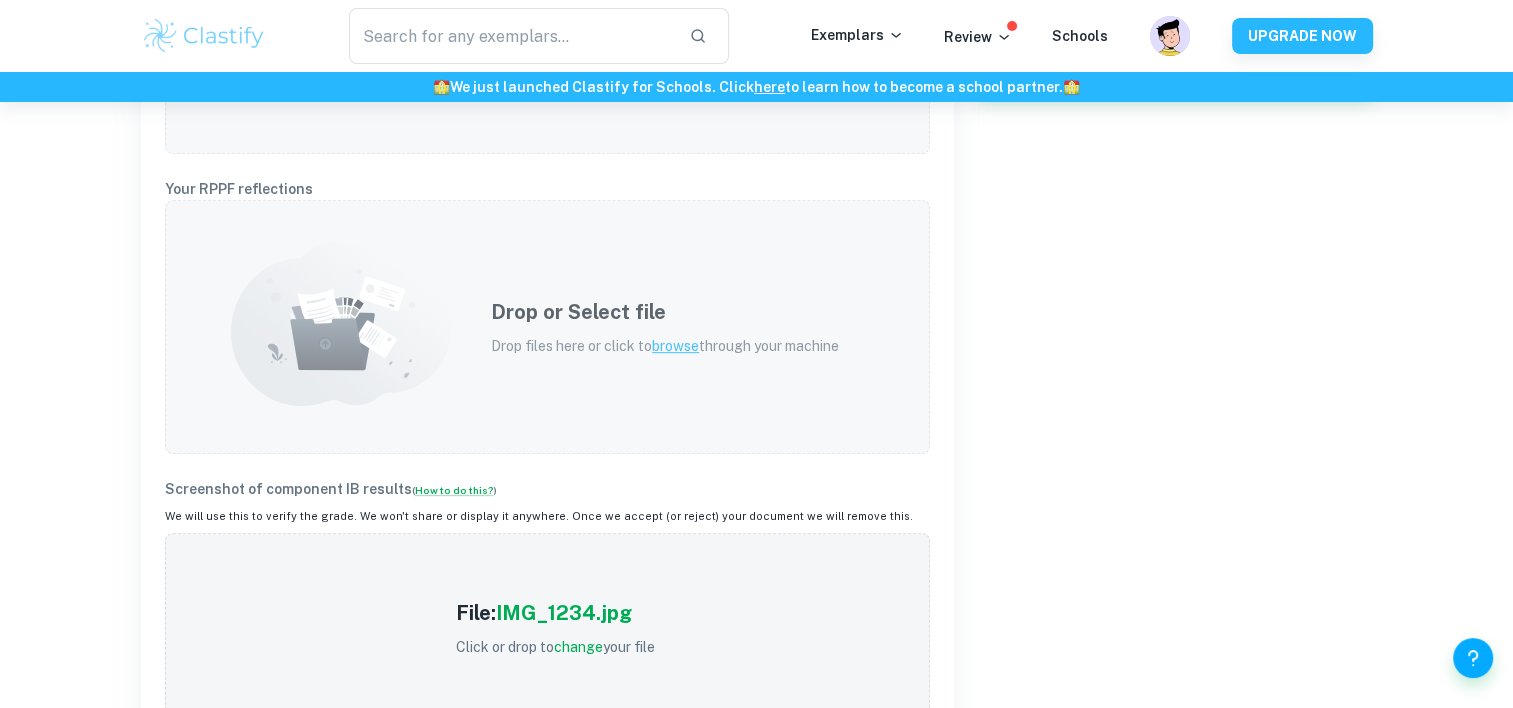 click on "Drop or Select file Drop files here or click to  browse  through your machine" at bounding box center [665, 327] 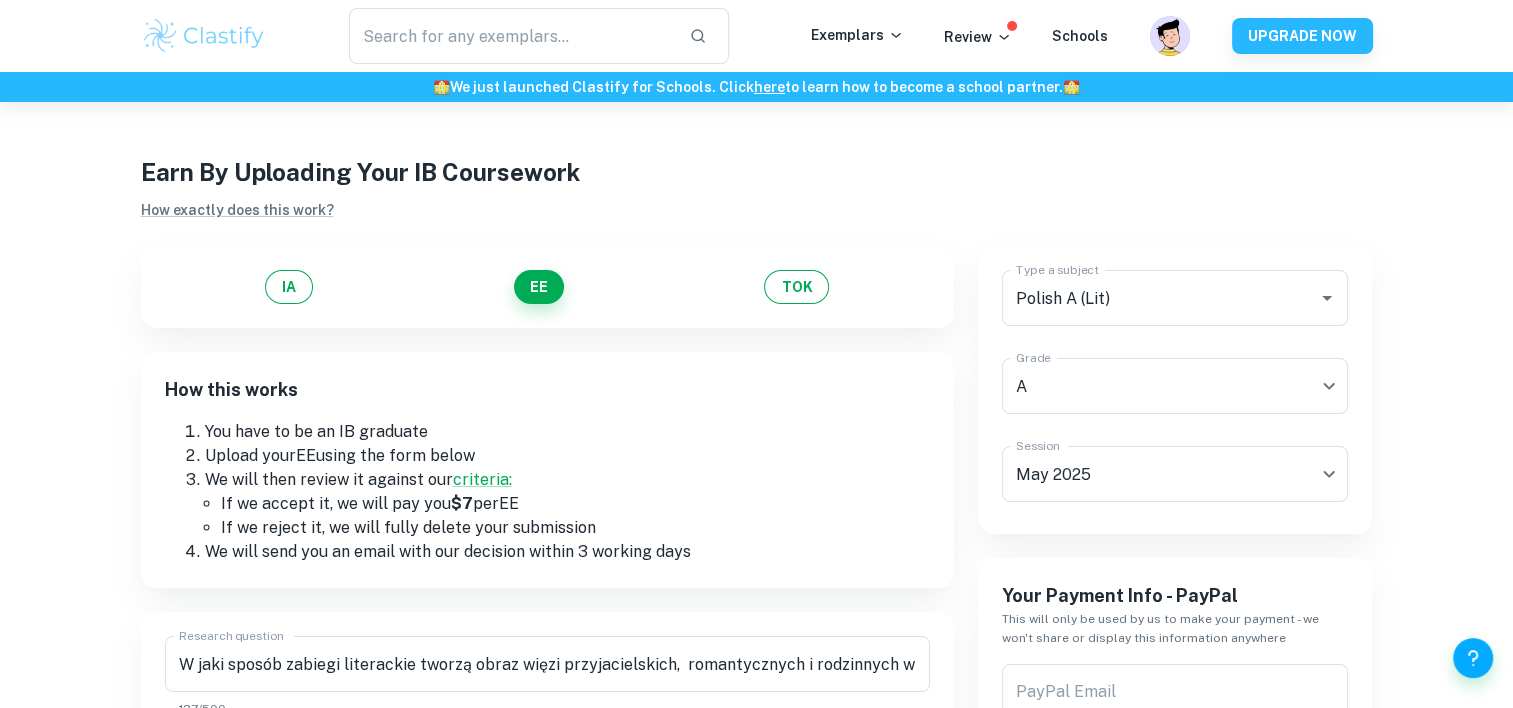 scroll, scrollTop: 0, scrollLeft: 0, axis: both 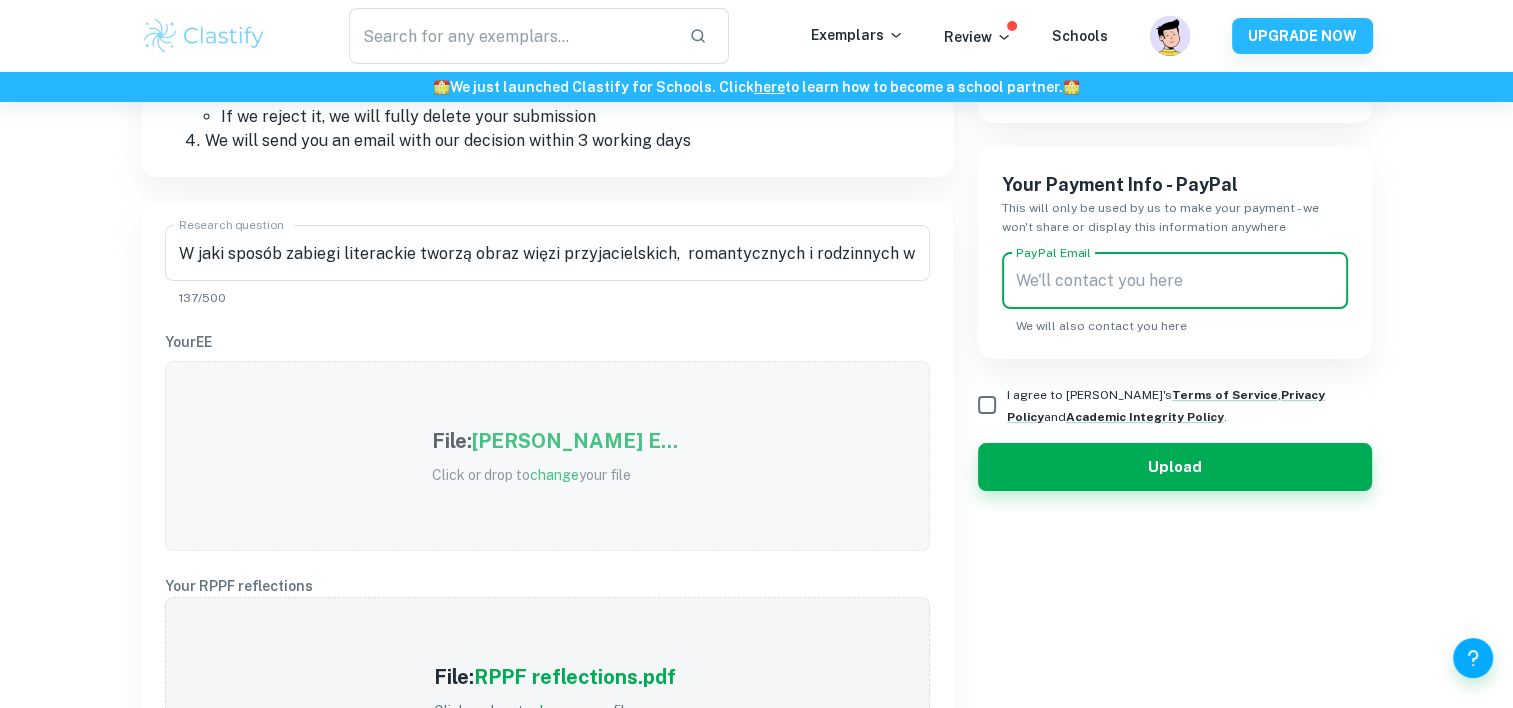 click on "PayPal Email" at bounding box center (1175, 281) 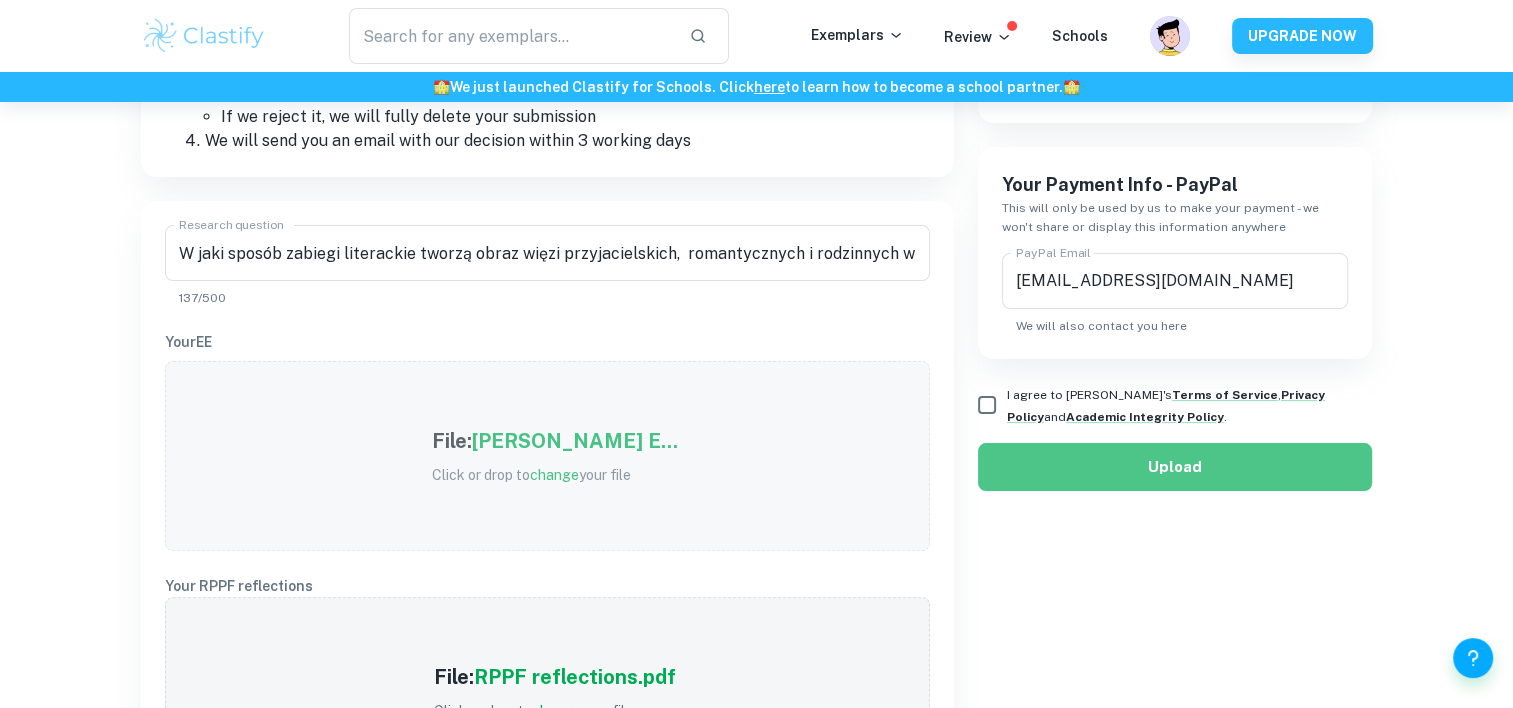 click on "Upload" at bounding box center (1175, 467) 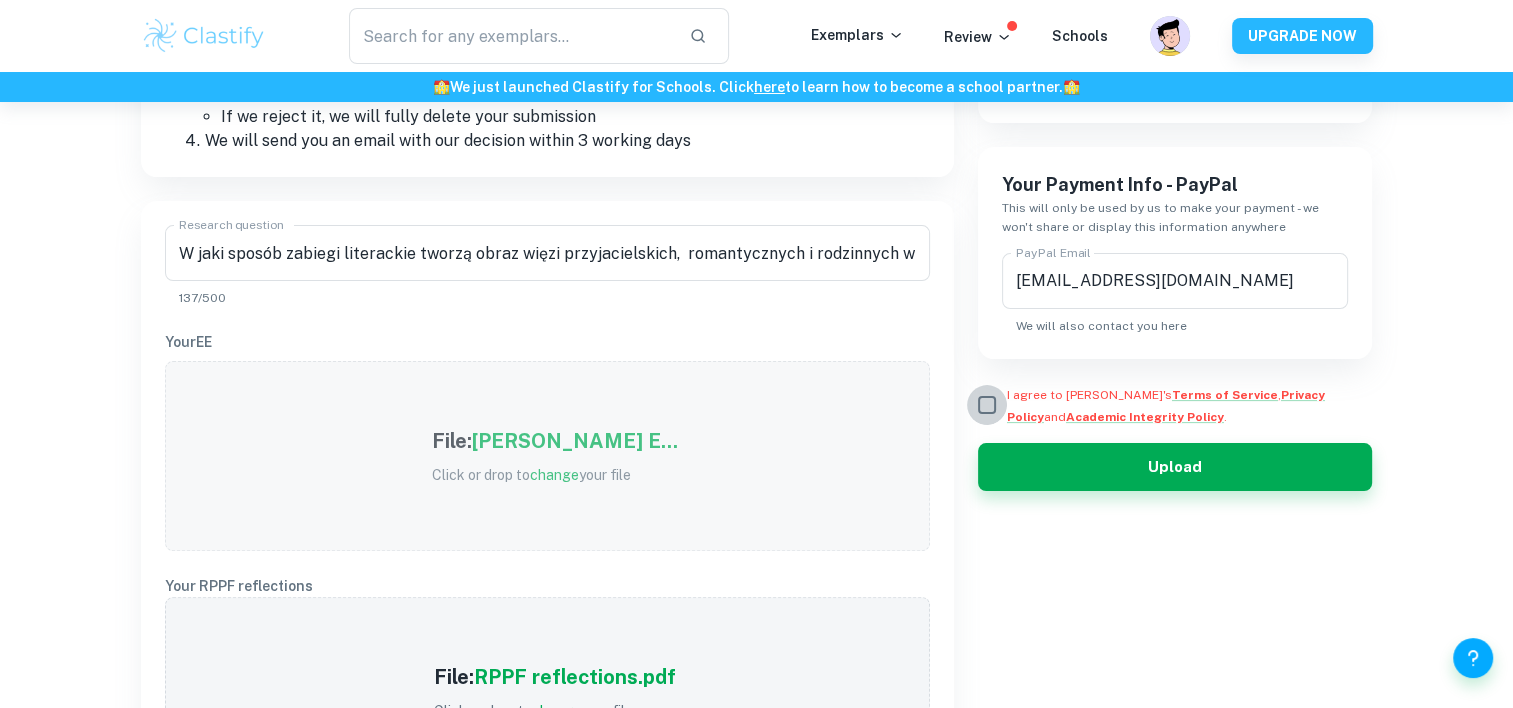 click on "I agree to [PERSON_NAME]'s  Terms of Service ,  Privacy Policy  and  Academic Integrity Policy ." at bounding box center [987, 405] 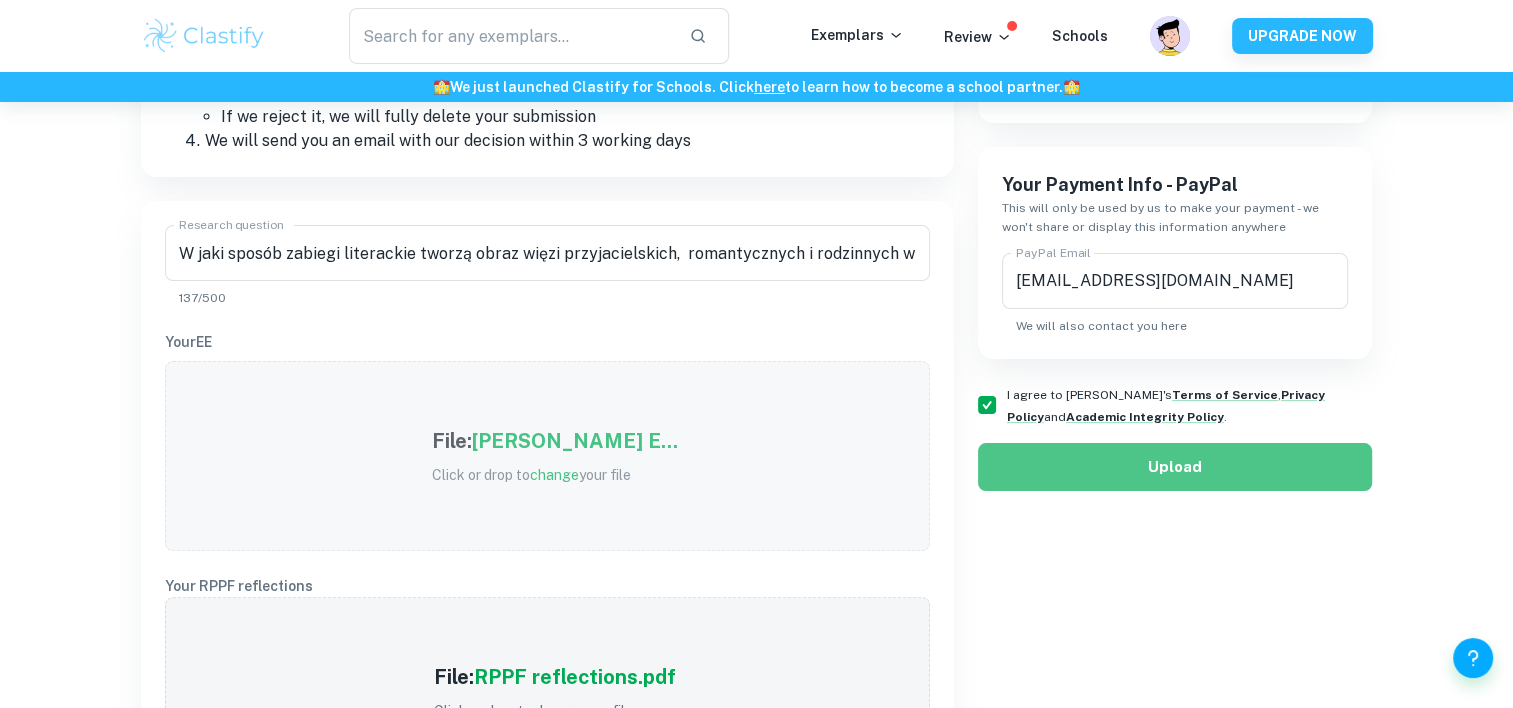 click on "Upload" at bounding box center [1175, 467] 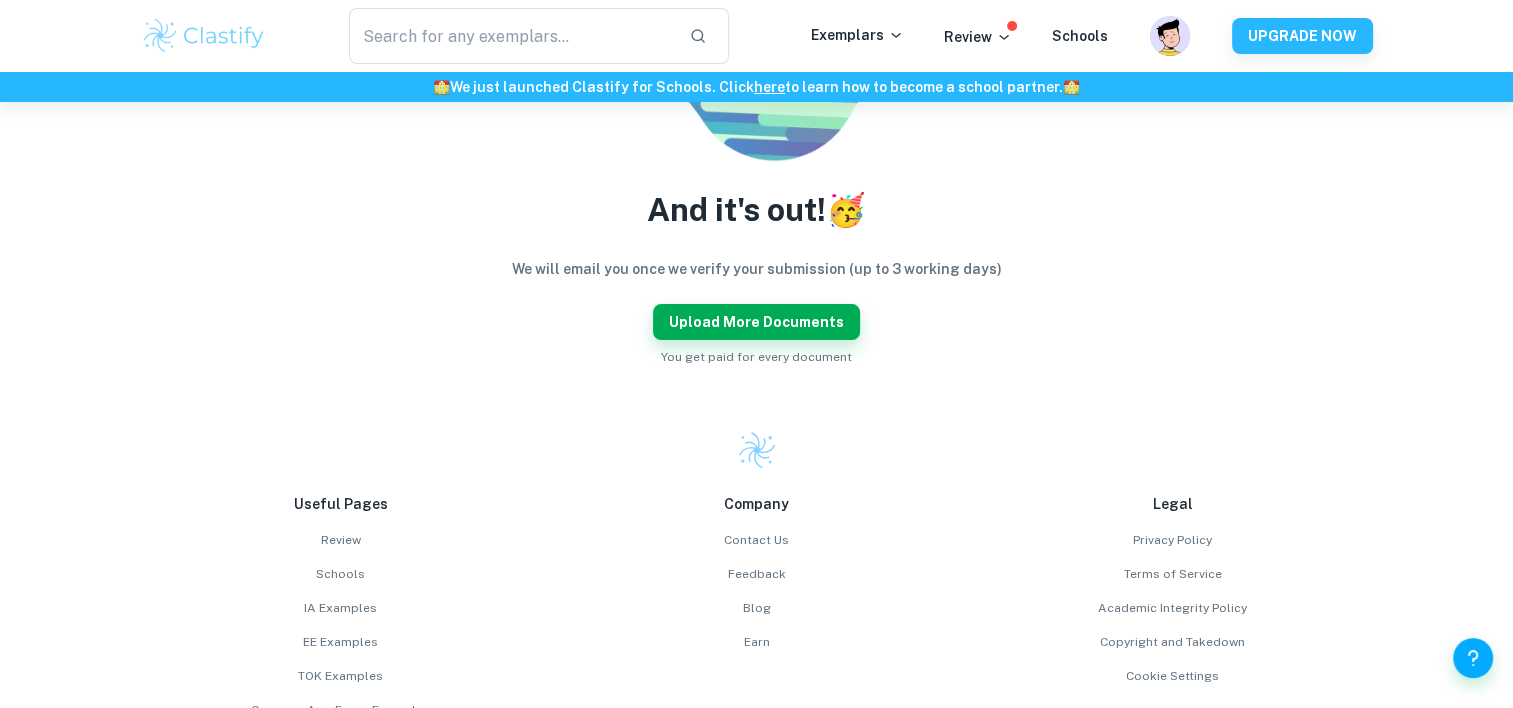 scroll, scrollTop: 268, scrollLeft: 0, axis: vertical 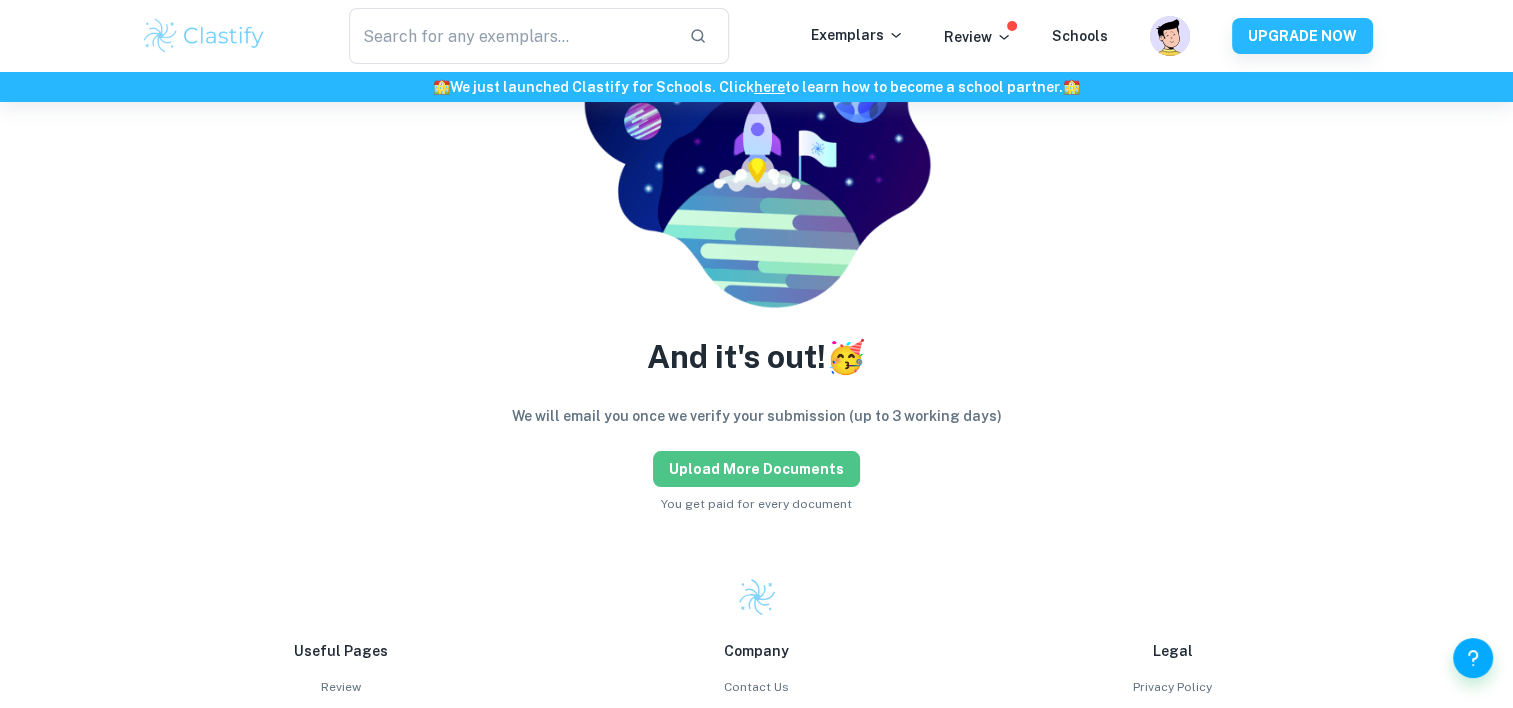 click on "Upload more documents" at bounding box center (756, 469) 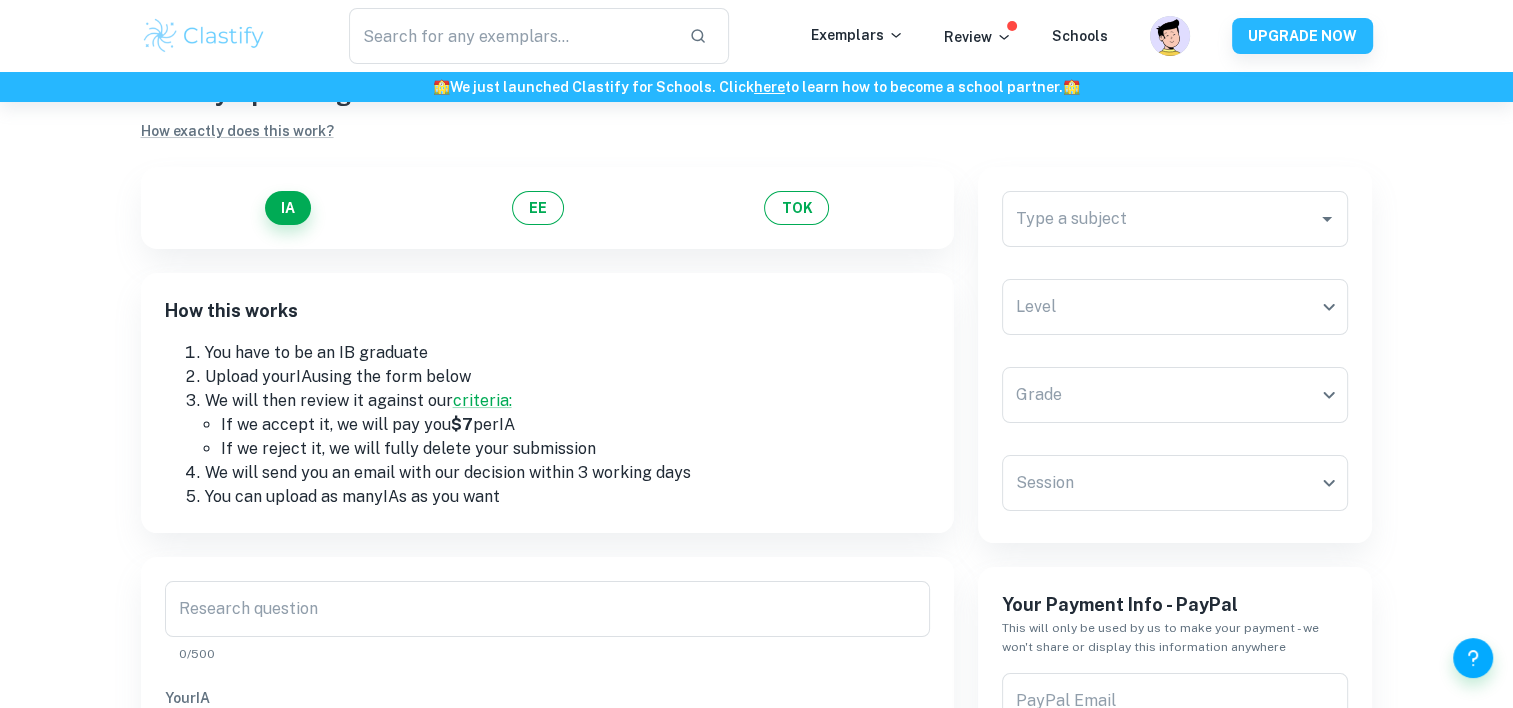 scroll, scrollTop: 0, scrollLeft: 0, axis: both 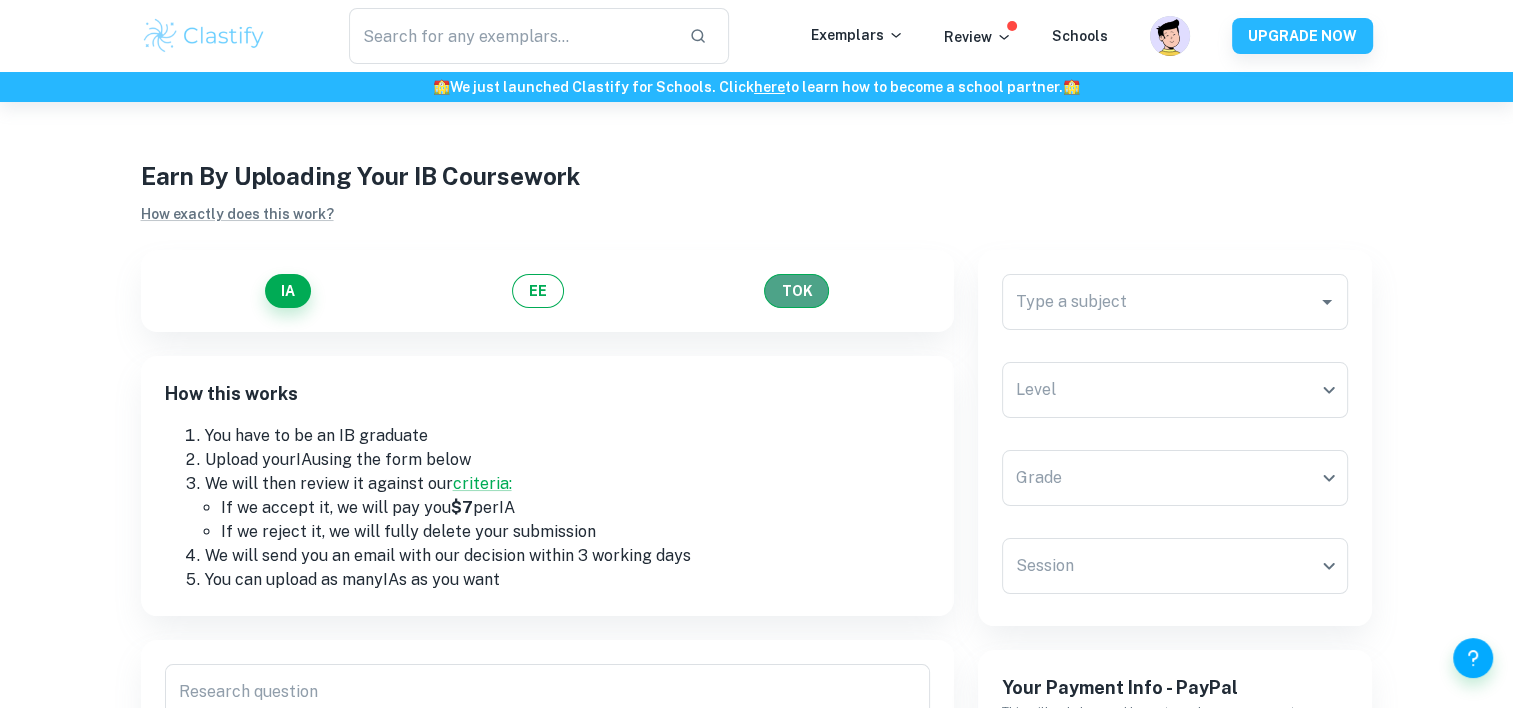 click on "TOK" at bounding box center [796, 291] 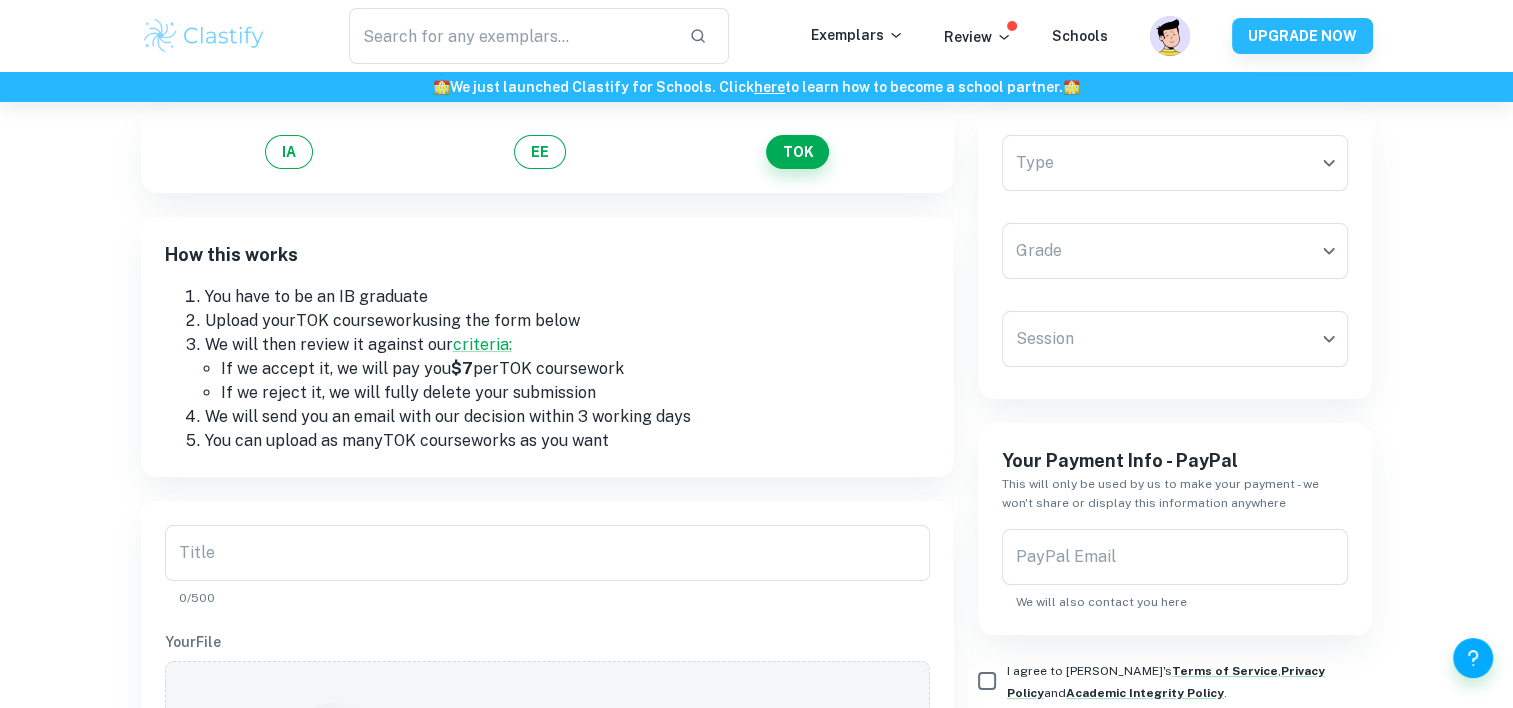 scroll, scrollTop: 55, scrollLeft: 0, axis: vertical 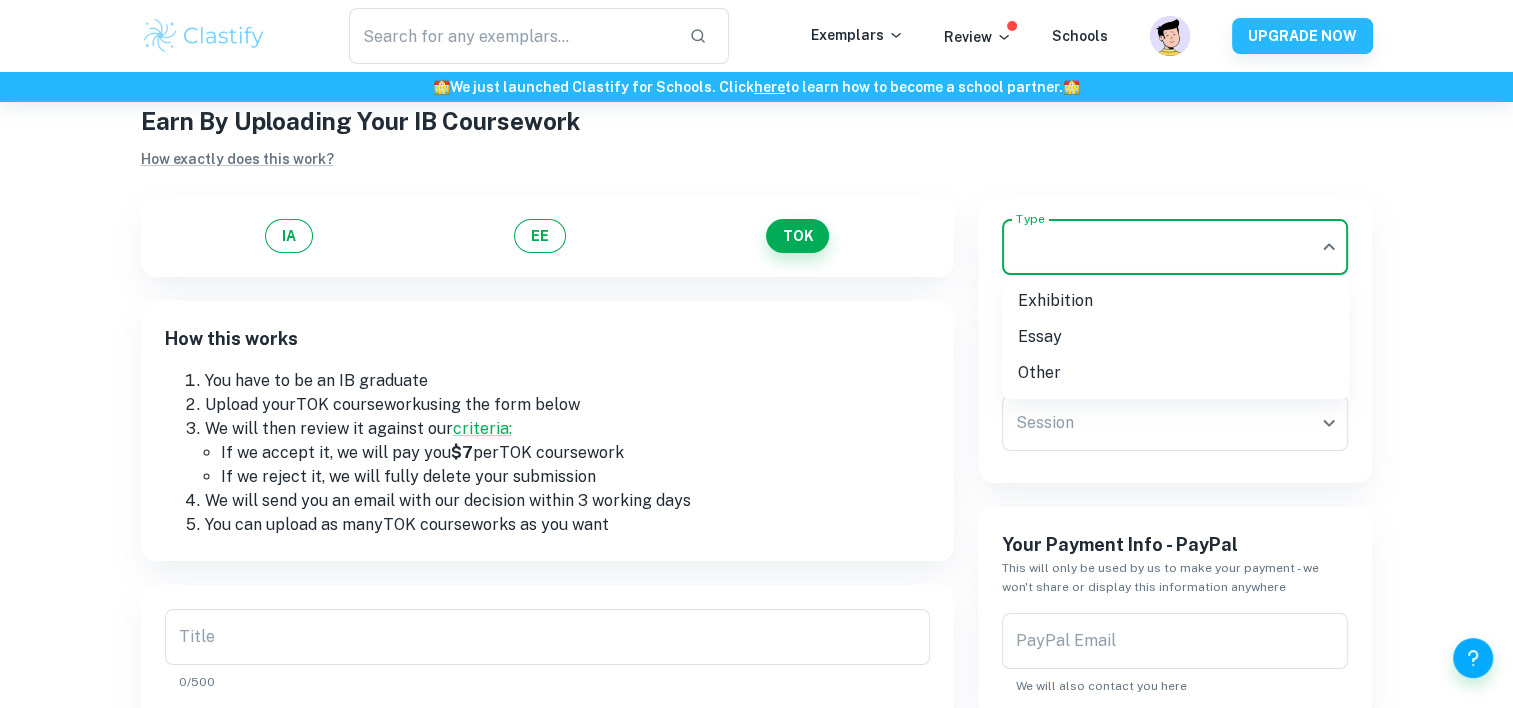 click on "We value your privacy We use cookies to enhance your browsing experience, serve personalised ads or content, and analyse our traffic. By clicking "Accept All", you consent to our use of cookies.   Cookie Policy Customise   Reject All   Accept All   Customise Consent Preferences   We use cookies to help you navigate efficiently and perform certain functions. You will find detailed information about all cookies under each consent category below. The cookies that are categorised as "Necessary" are stored on your browser as they are essential for enabling the basic functionalities of the site. ...  Show more For more information on how Google's third-party cookies operate and handle your data, see:   Google Privacy Policy Necessary Always Active Necessary cookies are required to enable the basic features of this site, such as providing secure log-in or adjusting your consent preferences. These cookies do not store any personally identifiable data. Functional Analytics Performance Advertisement Uncategorised" at bounding box center [756, 401] 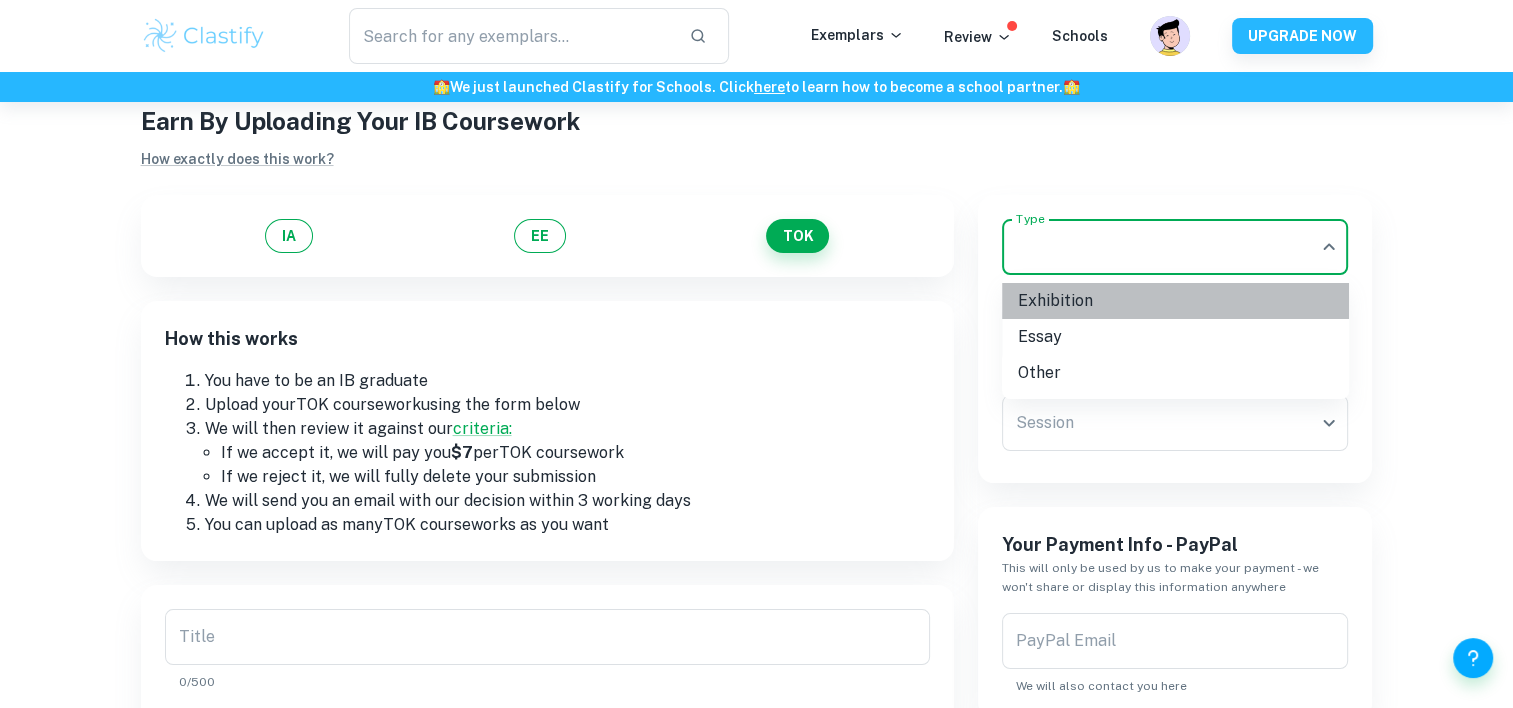 click on "Exhibition" at bounding box center (1175, 301) 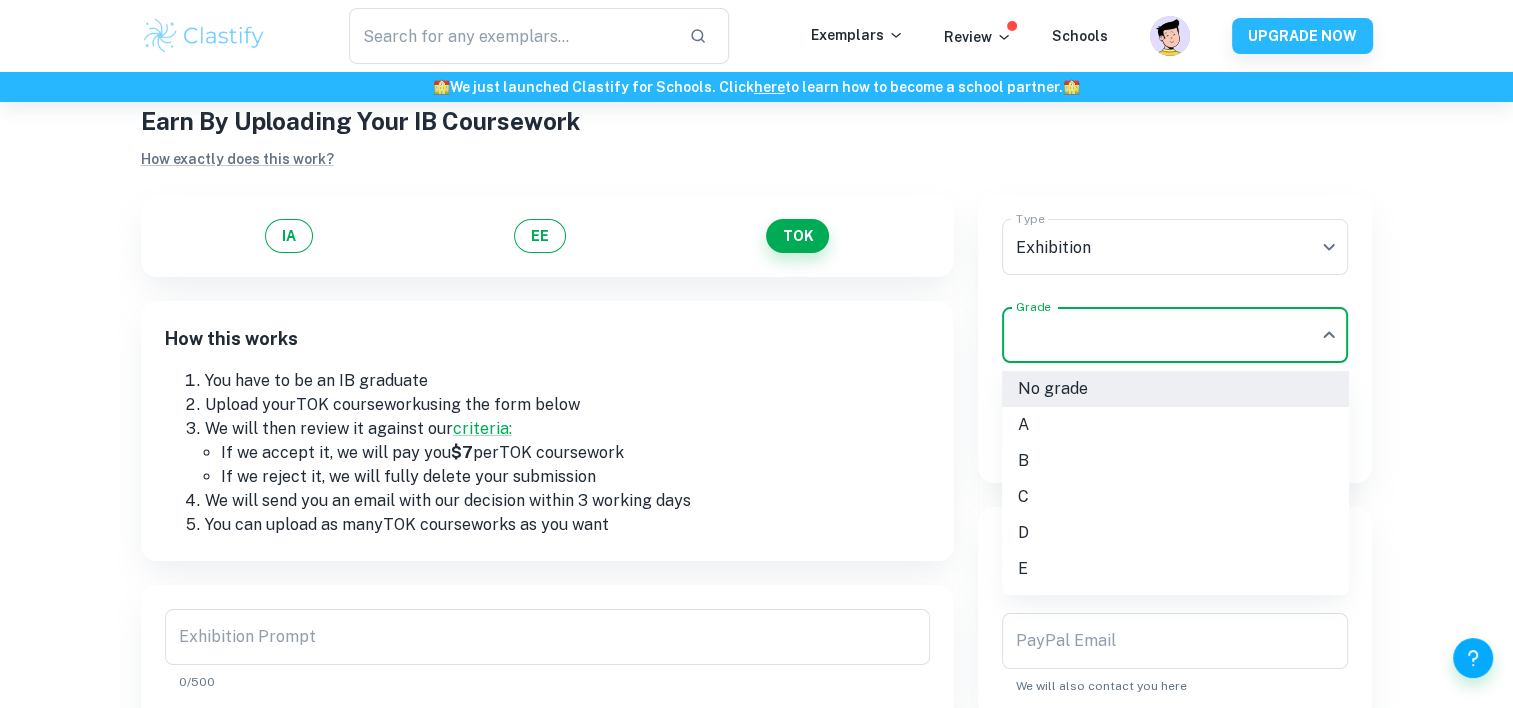 click on "We value your privacy We use cookies to enhance your browsing experience, serve personalised ads or content, and analyse our traffic. By clicking "Accept All", you consent to our use of cookies.   Cookie Policy Customise   Reject All   Accept All   Customise Consent Preferences   We use cookies to help you navigate efficiently and perform certain functions. You will find detailed information about all cookies under each consent category below. The cookies that are categorised as "Necessary" are stored on your browser as they are essential for enabling the basic functionalities of the site. ...  Show more For more information on how Google's third-party cookies operate and handle your data, see:   Google Privacy Policy Necessary Always Active Necessary cookies are required to enable the basic features of this site, such as providing secure log-in or adjusting your consent preferences. These cookies do not store any personally identifiable data. Functional Analytics Performance Advertisement Uncategorised" at bounding box center [756, 401] 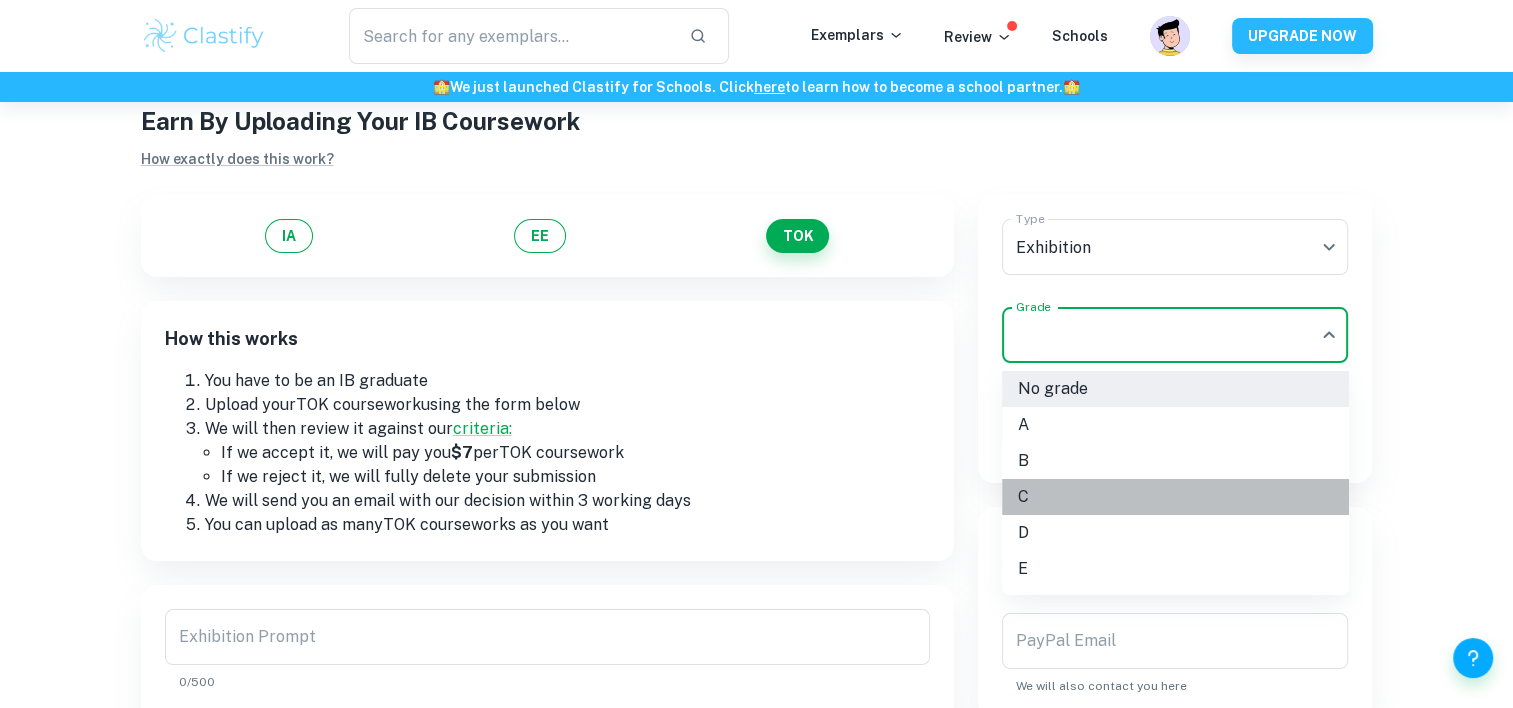 click on "C" at bounding box center [1175, 497] 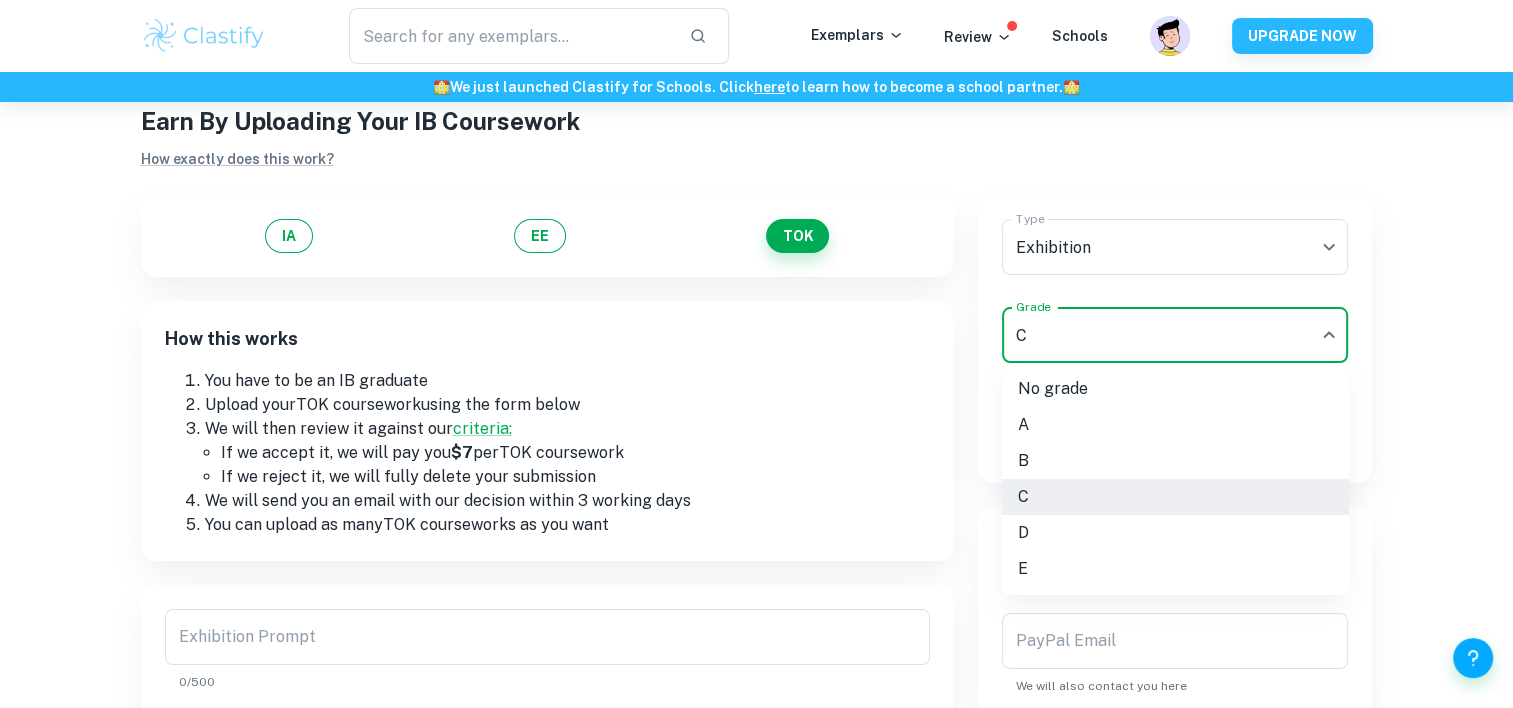 click on "We value your privacy We use cookies to enhance your browsing experience, serve personalised ads or content, and analyse our traffic. By clicking "Accept All", you consent to our use of cookies.   Cookie Policy Customise   Reject All   Accept All   Customise Consent Preferences   We use cookies to help you navigate efficiently and perform certain functions. You will find detailed information about all cookies under each consent category below. The cookies that are categorised as "Necessary" are stored on your browser as they are essential for enabling the basic functionalities of the site. ...  Show more For more information on how Google's third-party cookies operate and handle your data, see:   Google Privacy Policy Necessary Always Active Necessary cookies are required to enable the basic features of this site, such as providing secure log-in or adjusting your consent preferences. These cookies do not store any personally identifiable data. Functional Analytics Performance Advertisement Uncategorised" at bounding box center (756, 401) 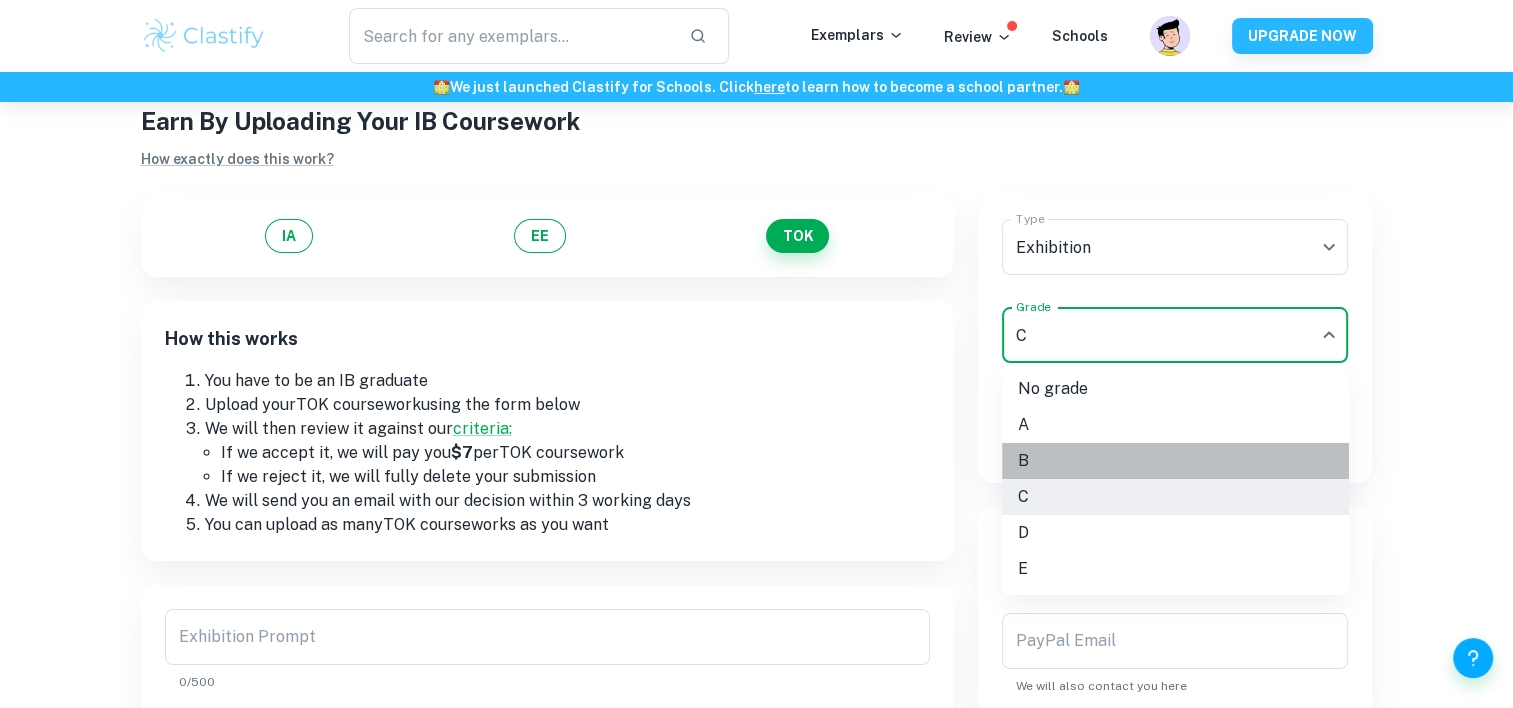 click on "B" at bounding box center [1175, 461] 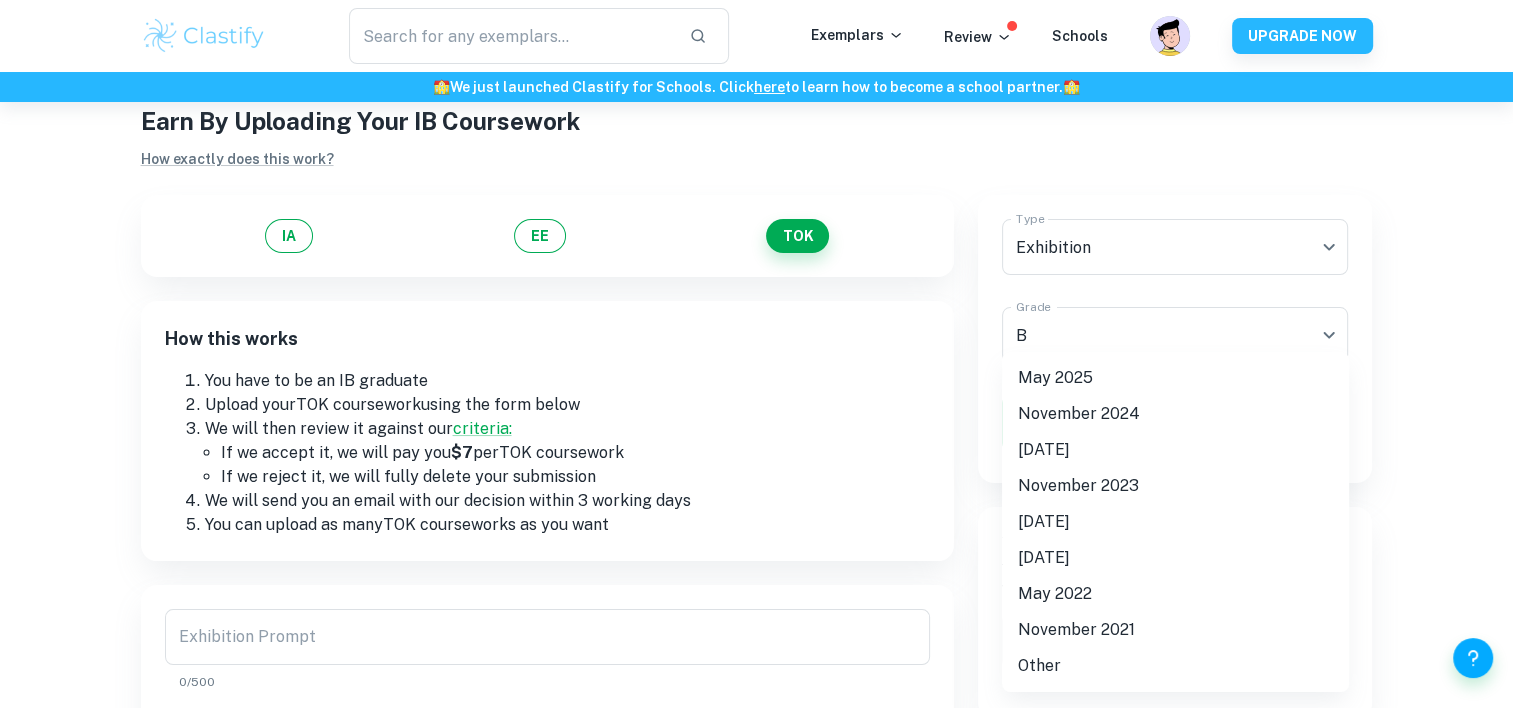 click on "We value your privacy We use cookies to enhance your browsing experience, serve personalised ads or content, and analyse our traffic. By clicking "Accept All", you consent to our use of cookies.   Cookie Policy Customise   Reject All   Accept All   Customise Consent Preferences   We use cookies to help you navigate efficiently and perform certain functions. You will find detailed information about all cookies under each consent category below. The cookies that are categorised as "Necessary" are stored on your browser as they are essential for enabling the basic functionalities of the site. ...  Show more For more information on how Google's third-party cookies operate and handle your data, see:   Google Privacy Policy Necessary Always Active Necessary cookies are required to enable the basic features of this site, such as providing secure log-in or adjusting your consent preferences. These cookies do not store any personally identifiable data. Functional Analytics Performance Advertisement Uncategorised" at bounding box center [756, 401] 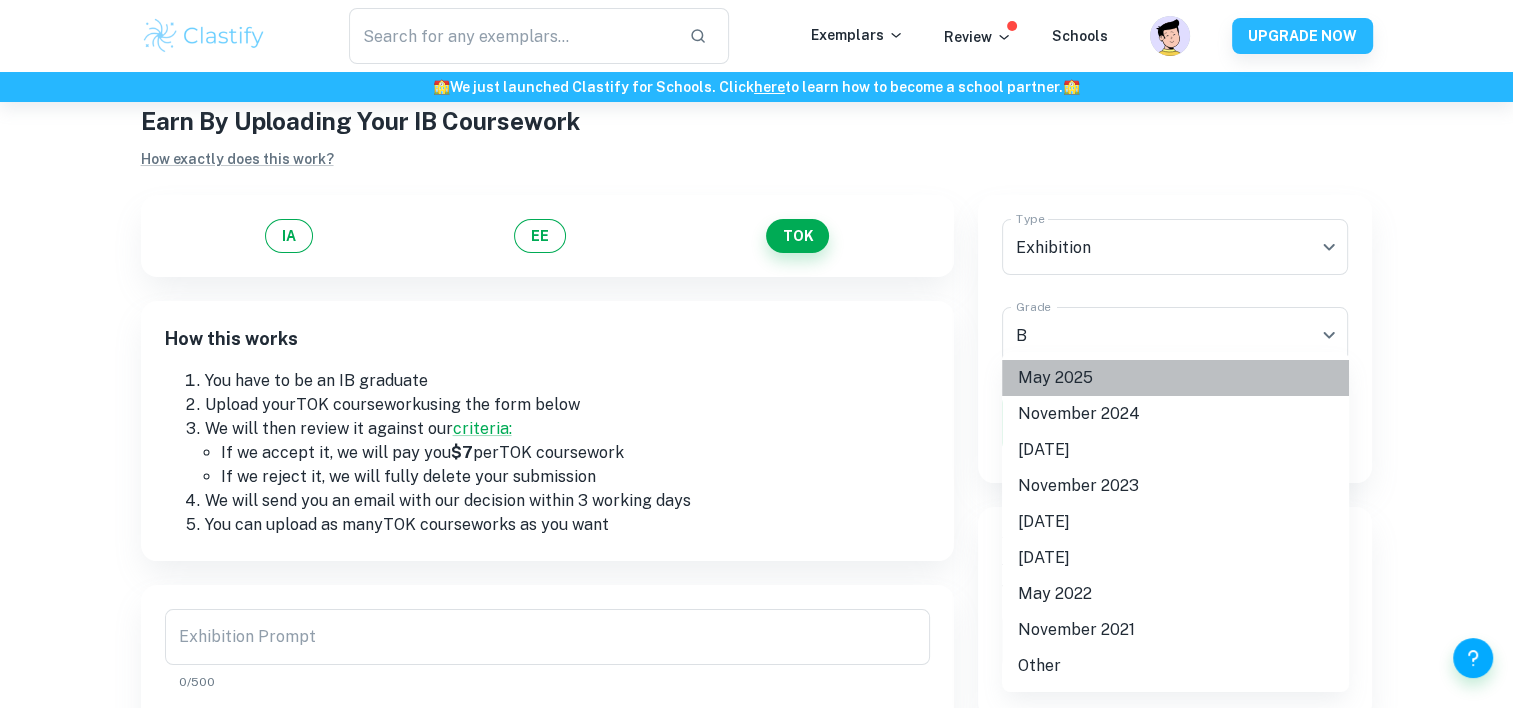 click on "May 2025" at bounding box center [1175, 378] 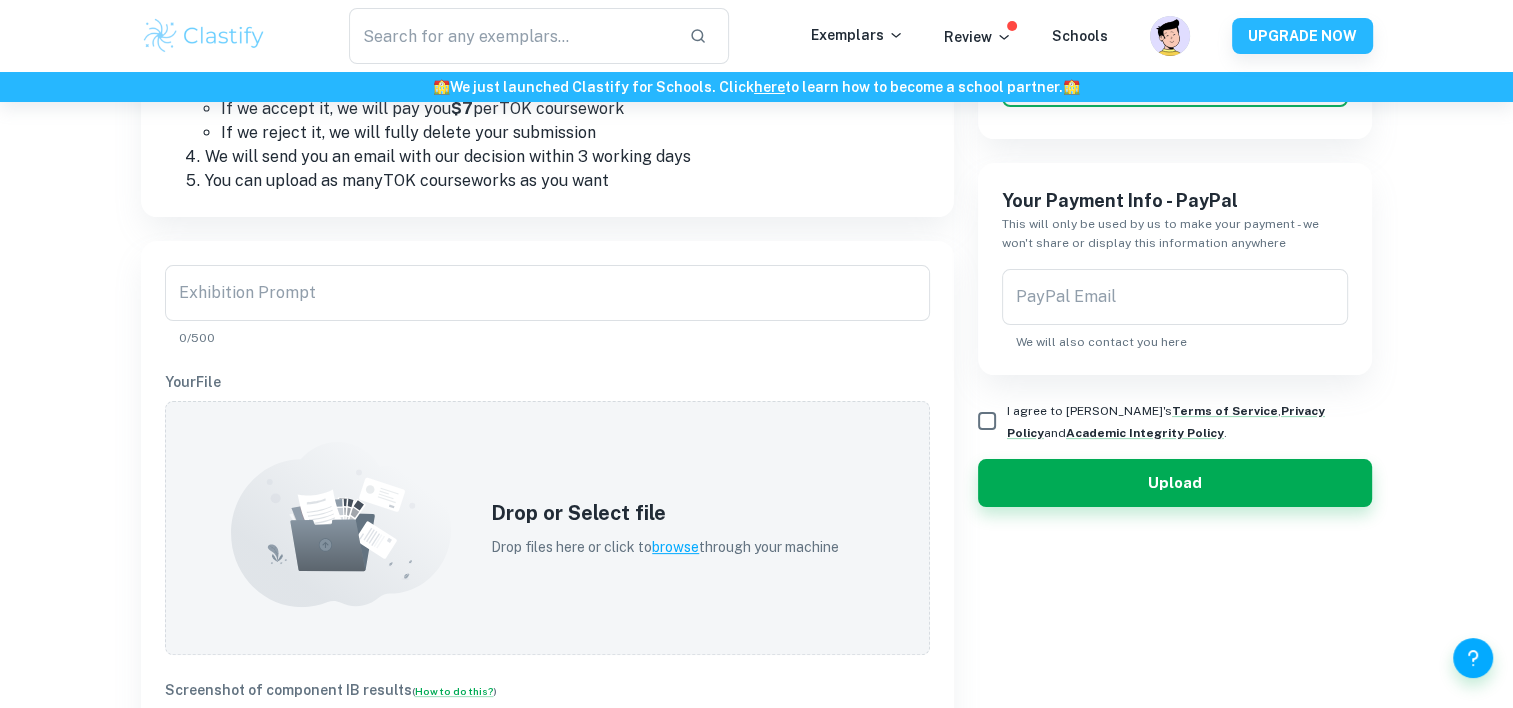 scroll, scrollTop: 136, scrollLeft: 0, axis: vertical 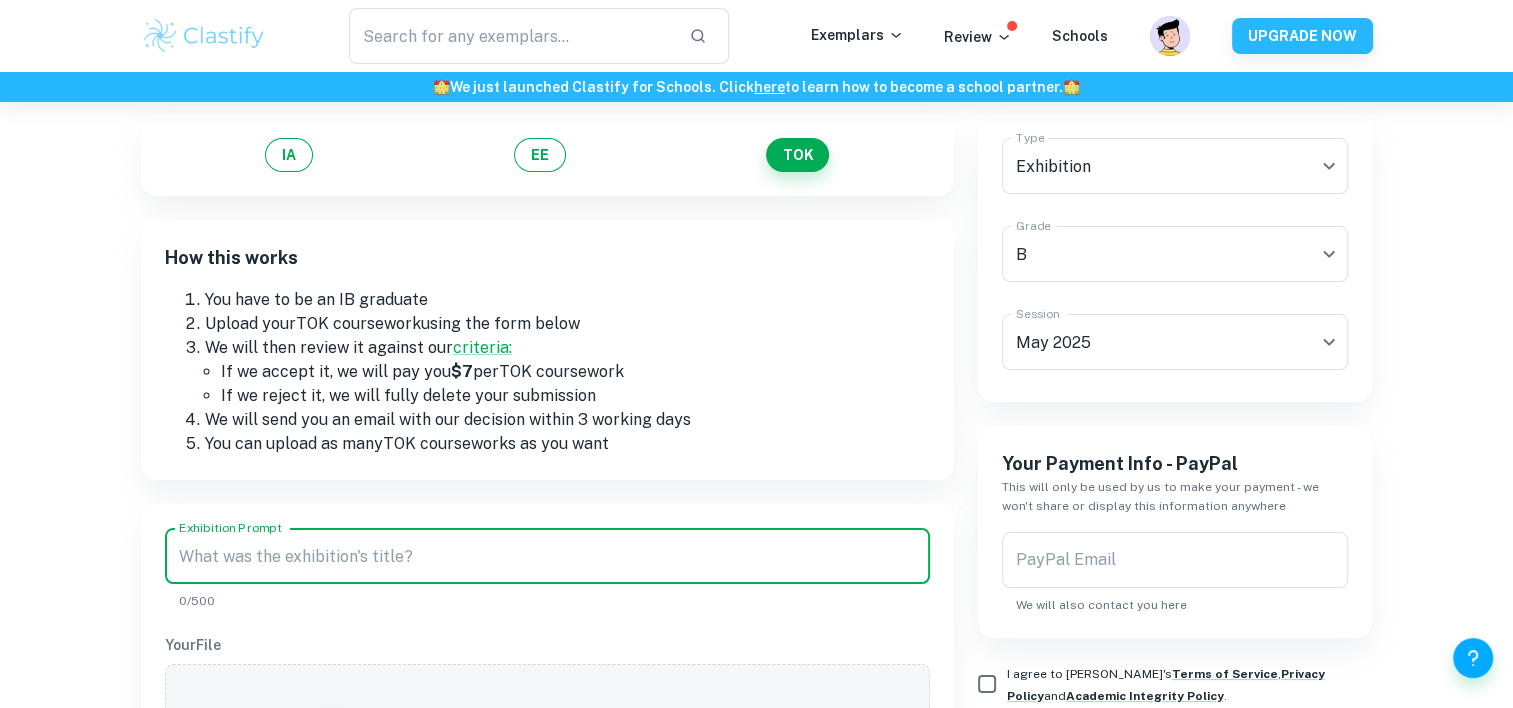 click on "Exhibition Prompt" at bounding box center [547, 556] 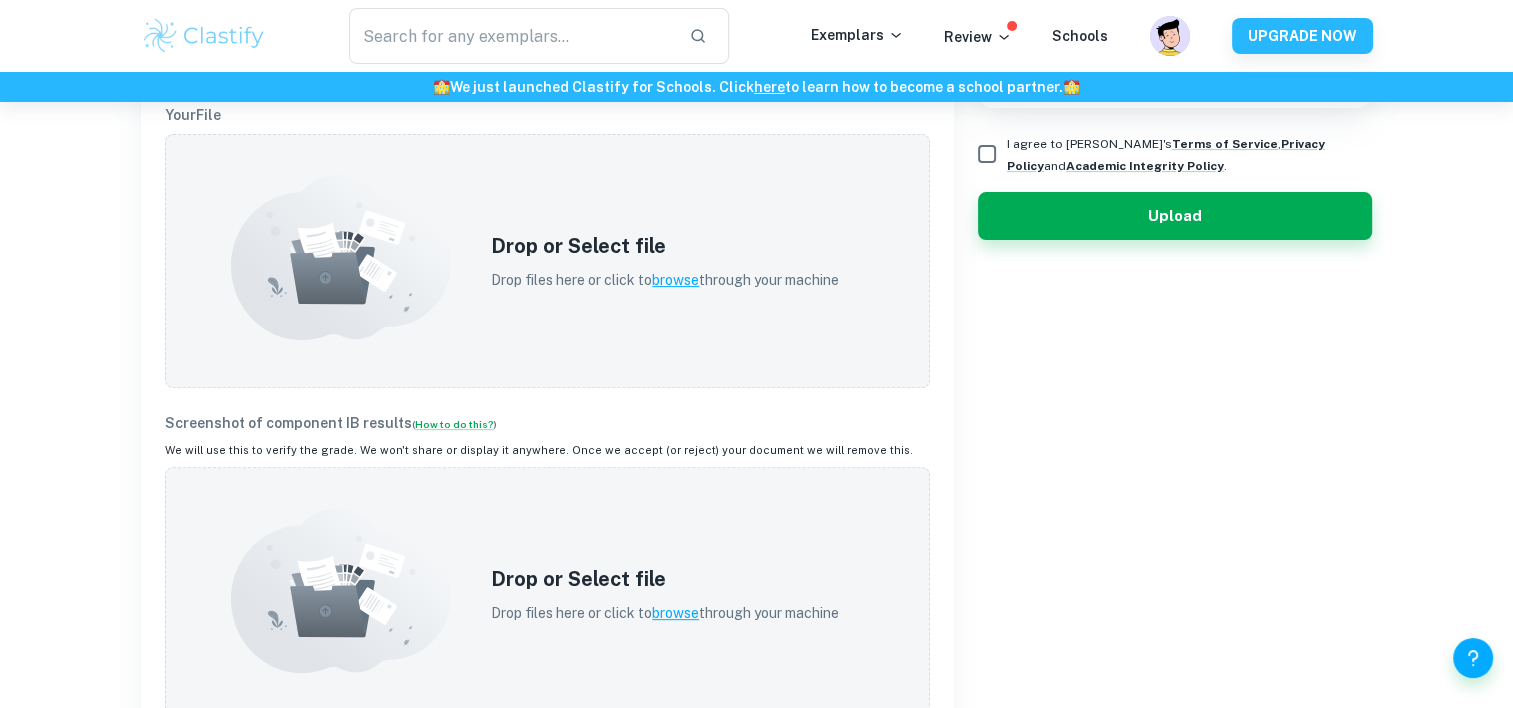 scroll, scrollTop: 589, scrollLeft: 0, axis: vertical 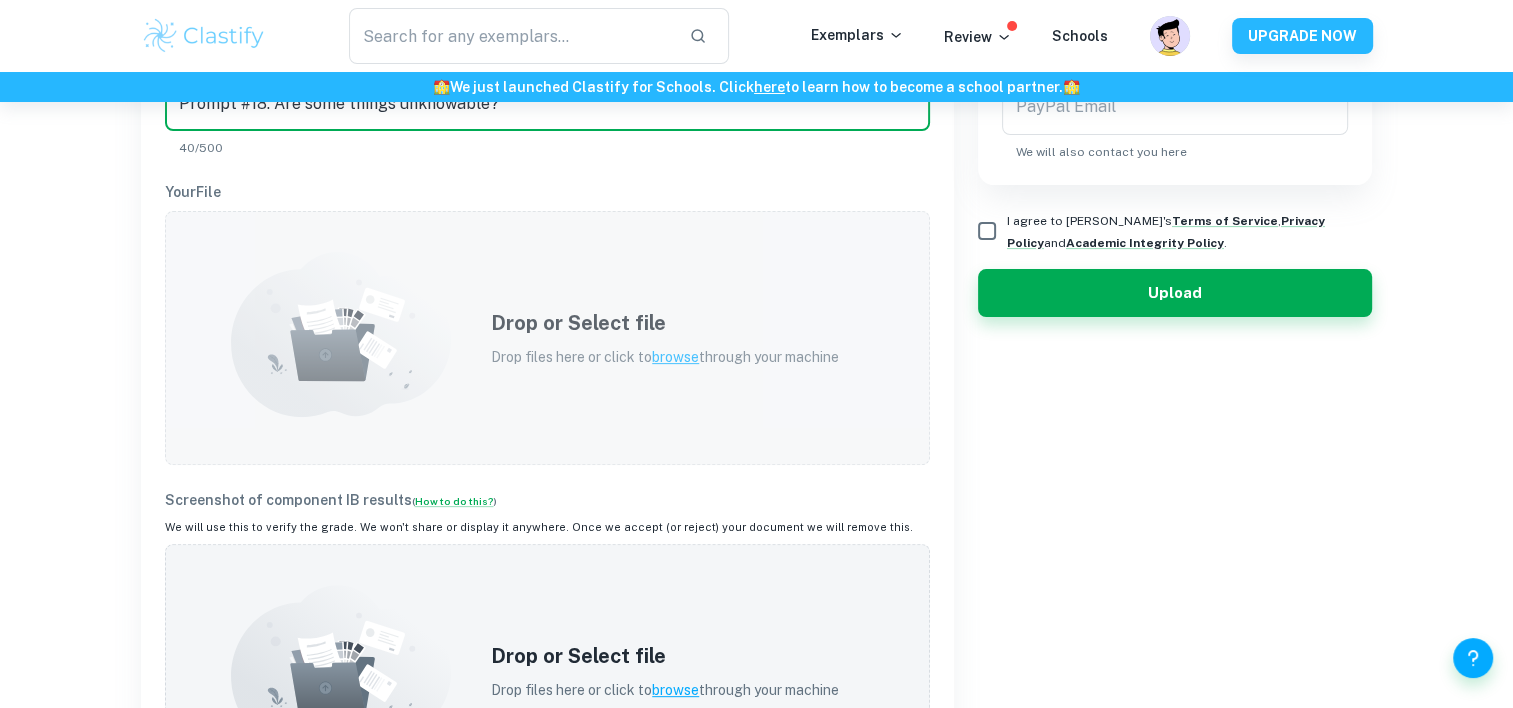 type on "Prompt #18: Are some things unknowable?" 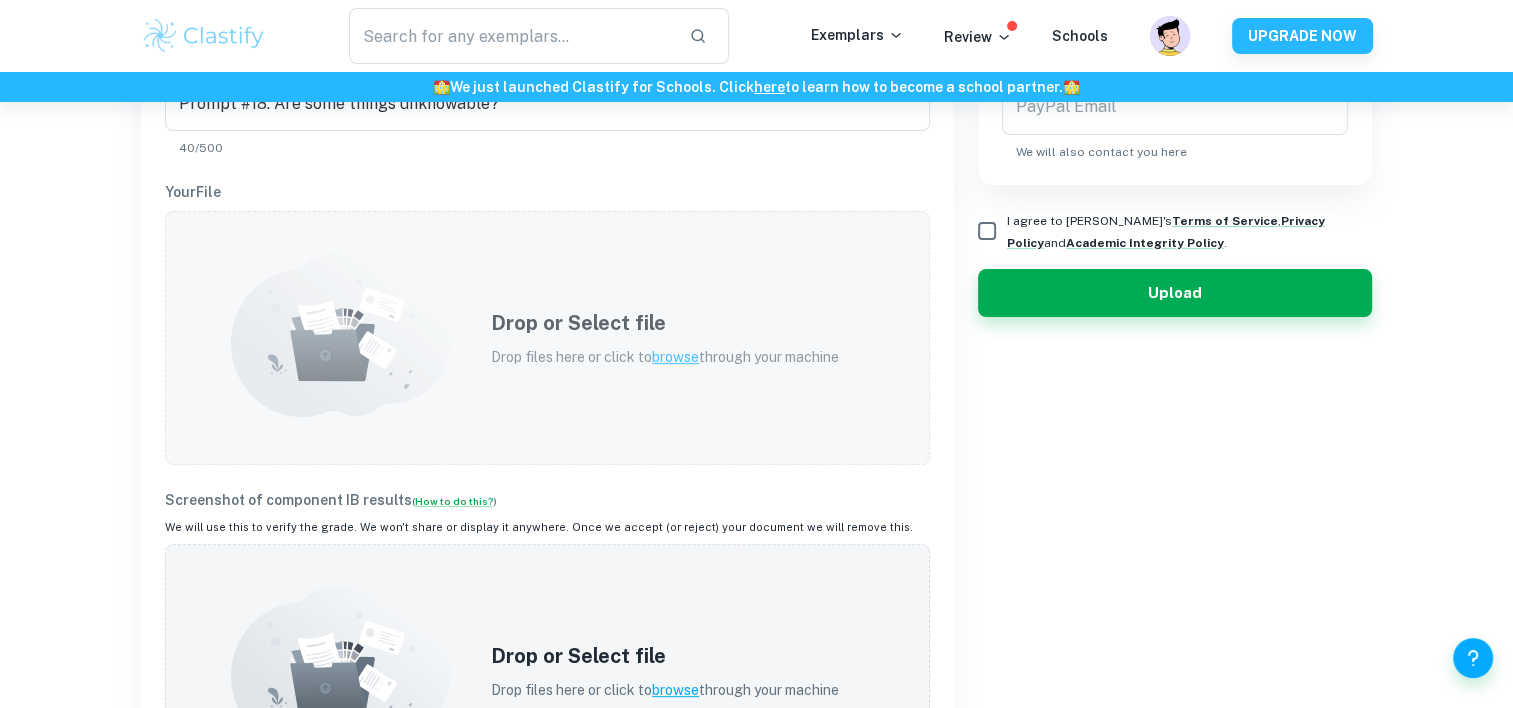click on "Drop or Select file Drop files here or click to  browse  through your machine" at bounding box center [665, 338] 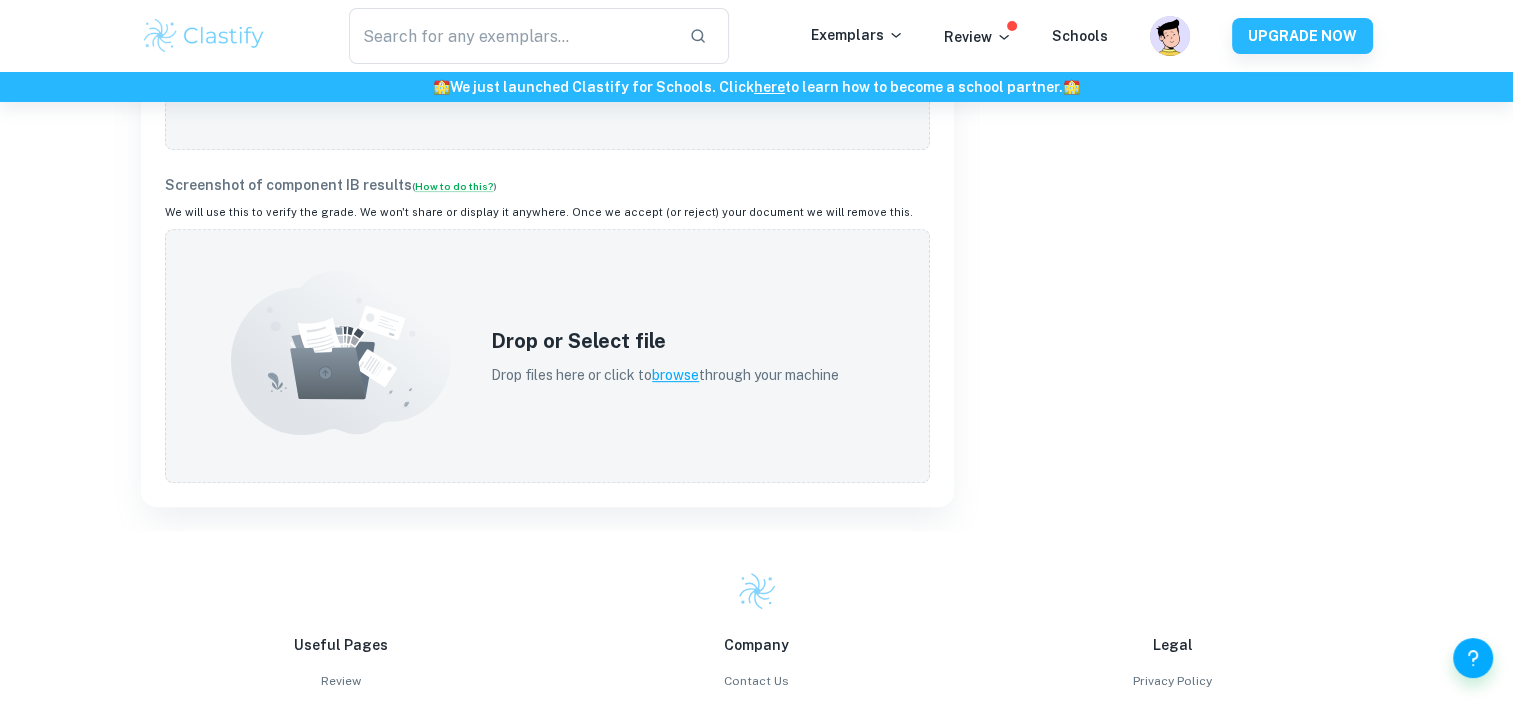 scroll, scrollTop: 844, scrollLeft: 0, axis: vertical 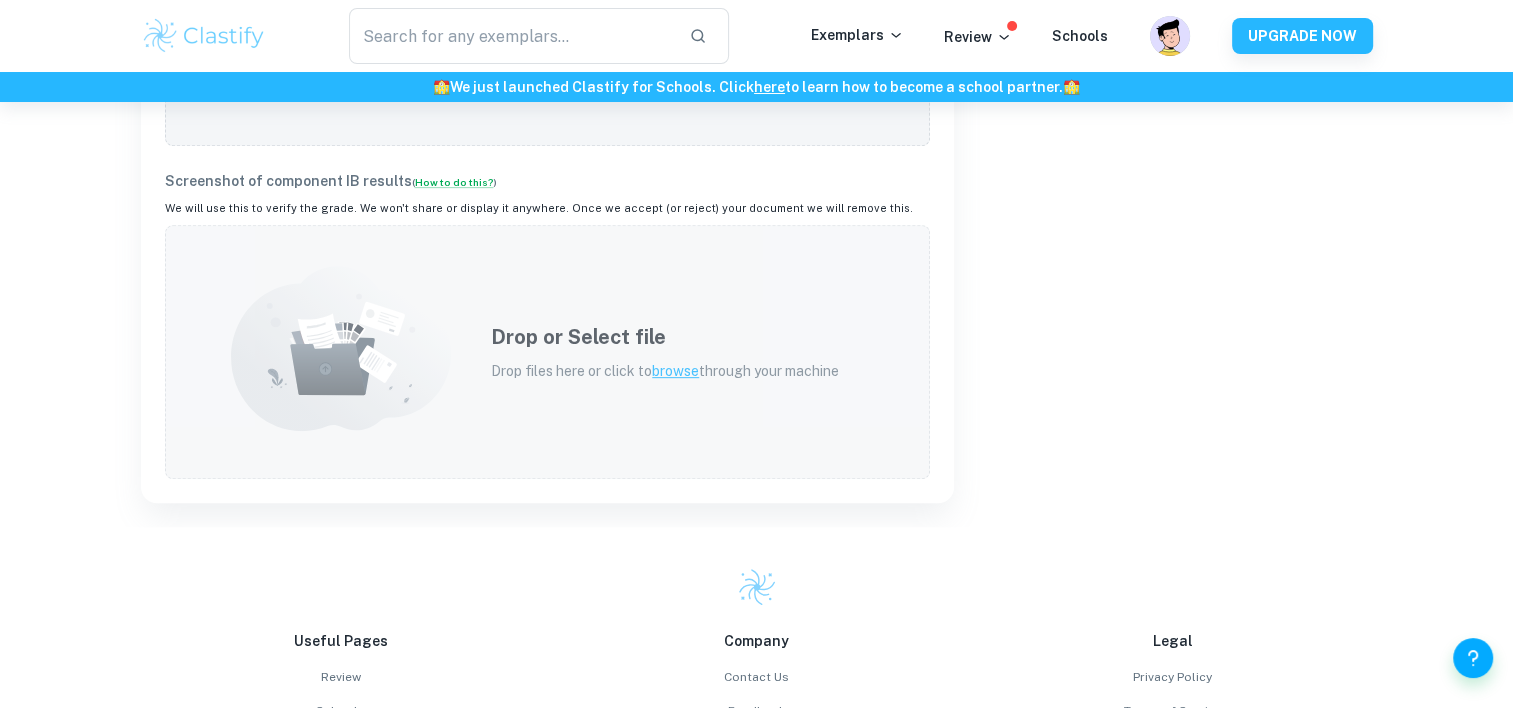 click on "Drop or Select file" at bounding box center (665, 337) 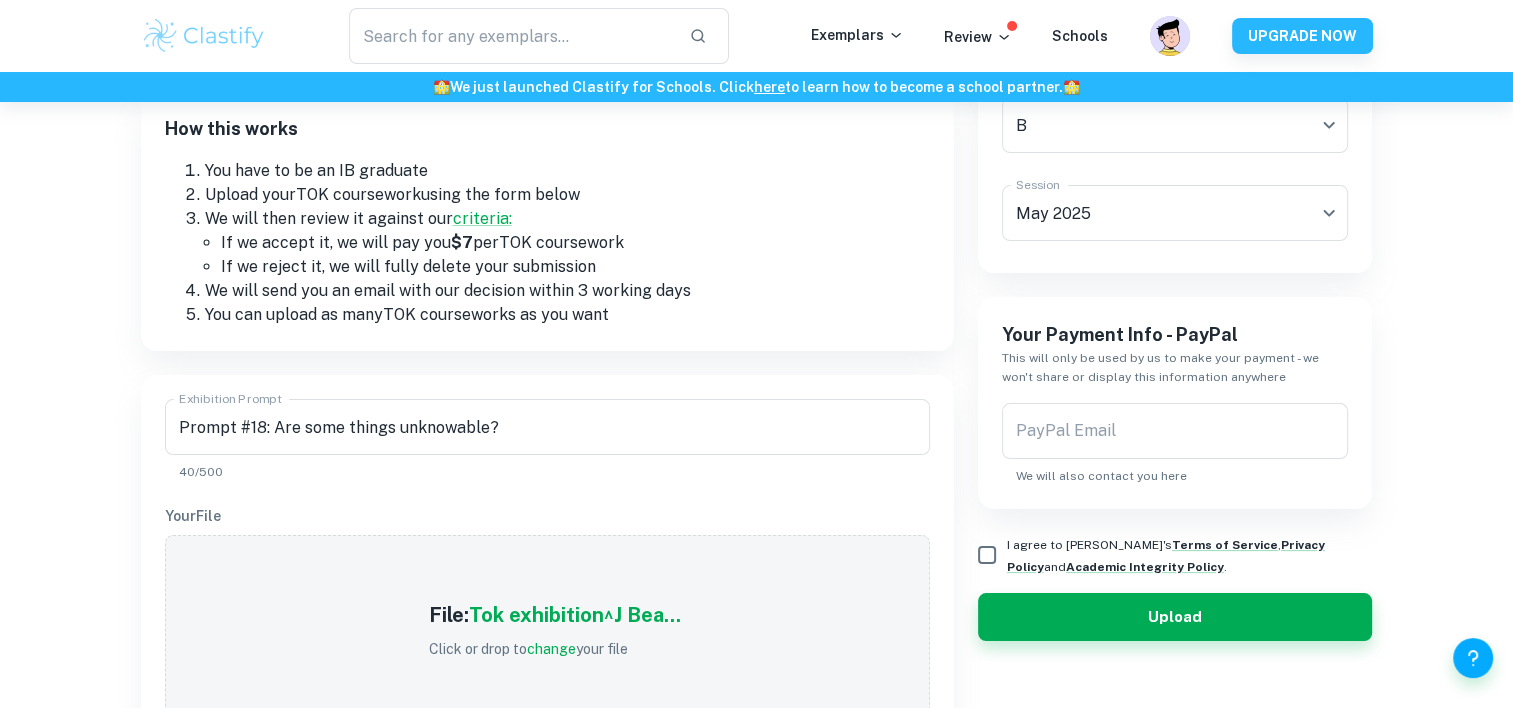 scroll, scrollTop: 223, scrollLeft: 0, axis: vertical 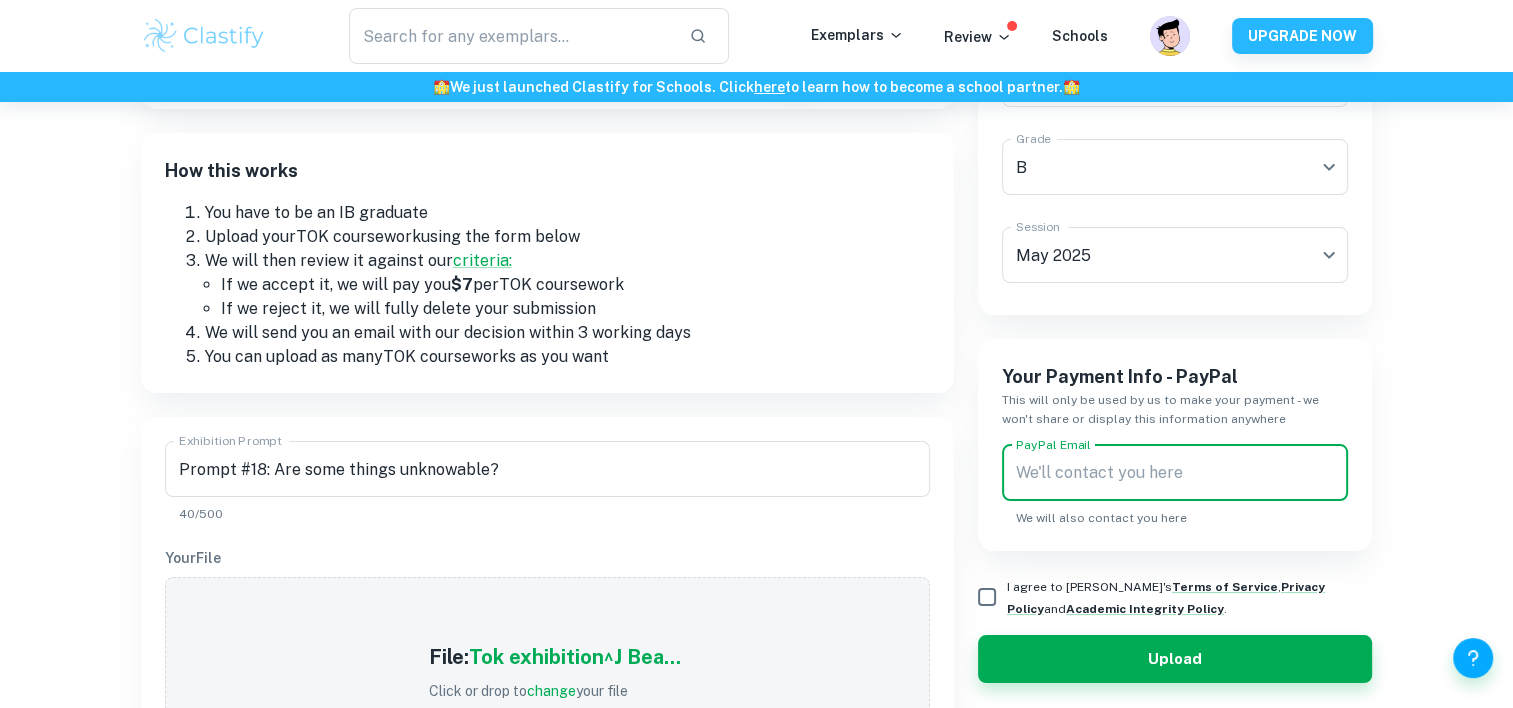 click on "PayPal Email" at bounding box center (1175, 473) 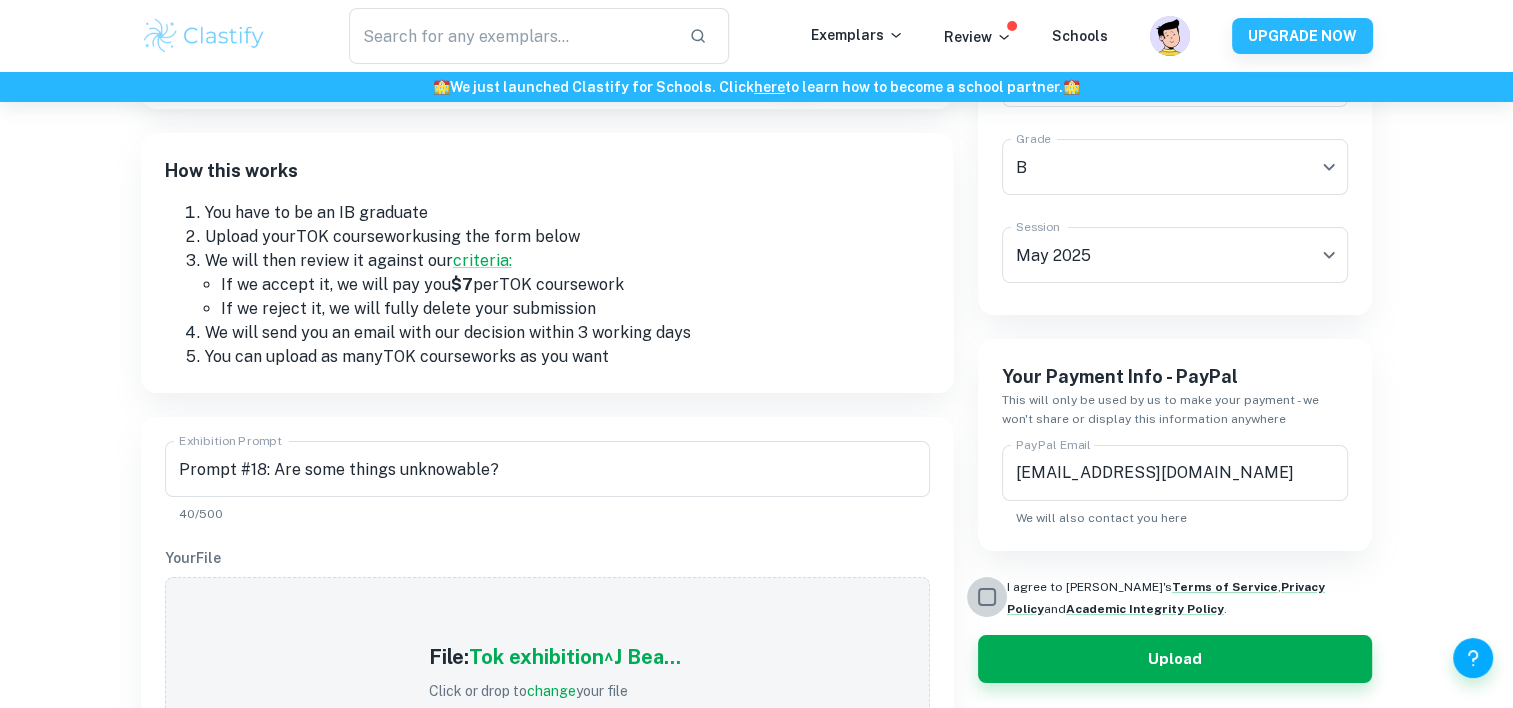click on "I agree to [PERSON_NAME]'s  Terms of Service ,  Privacy Policy  and  Academic Integrity Policy ." at bounding box center (987, 597) 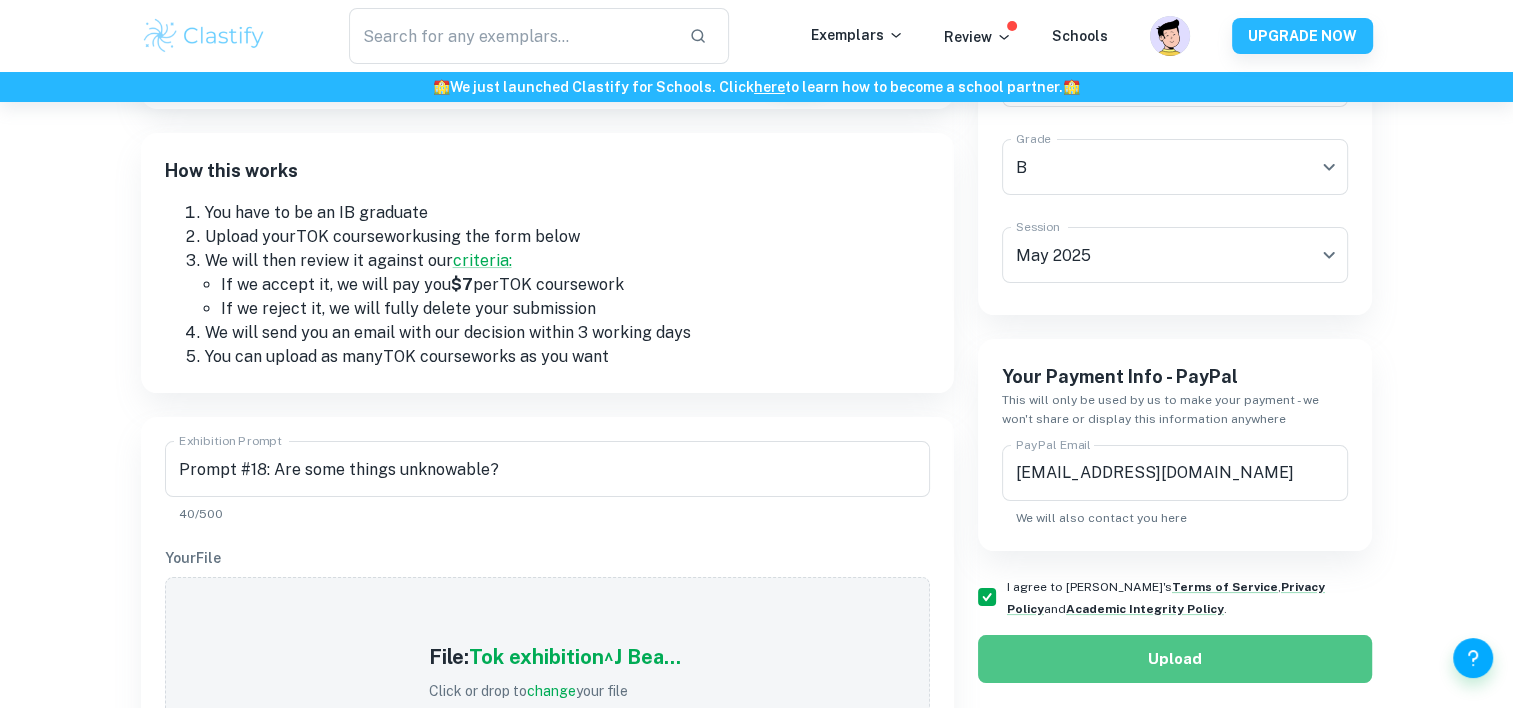 click on "Upload" at bounding box center [1175, 659] 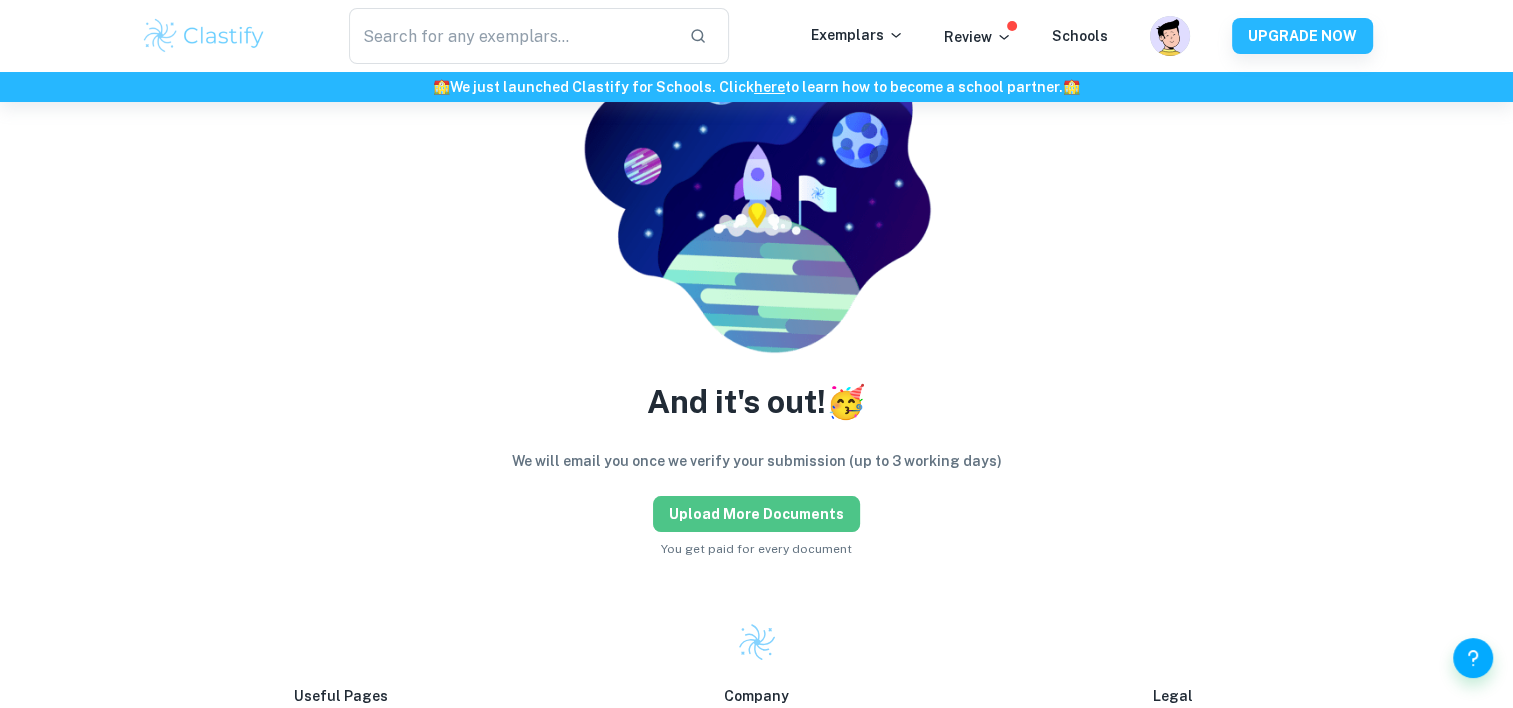 click on "Upload more documents" at bounding box center (756, 514) 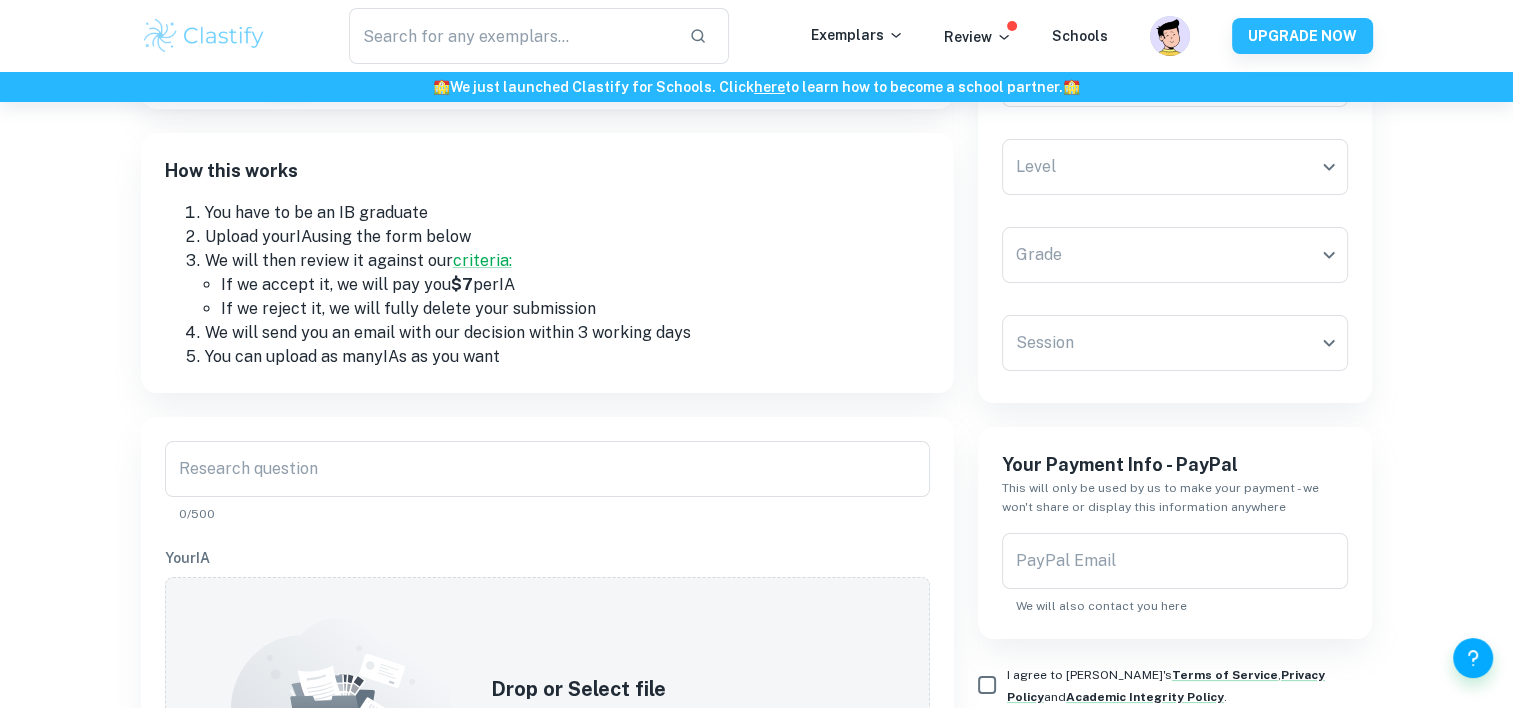 scroll, scrollTop: 0, scrollLeft: 0, axis: both 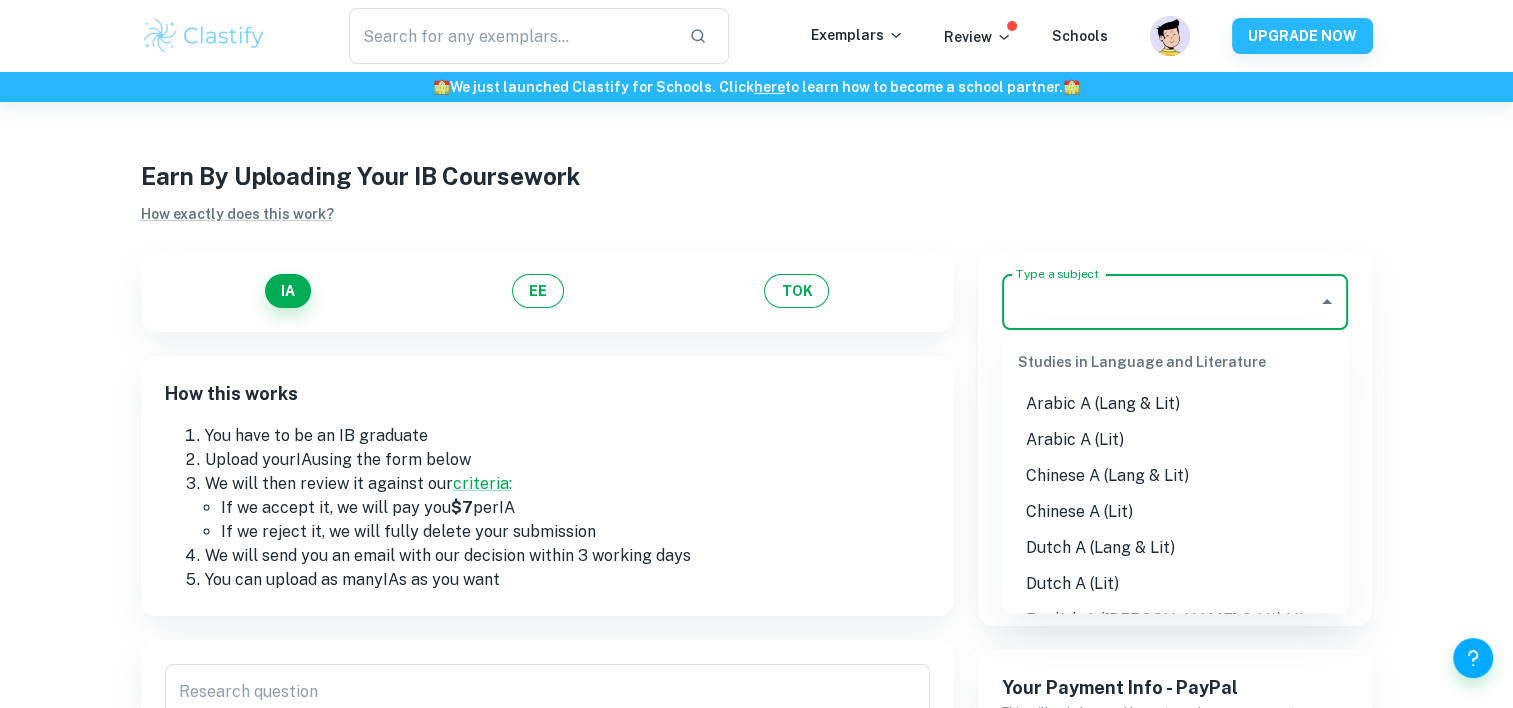 click on "Type a subject" at bounding box center (1160, 302) 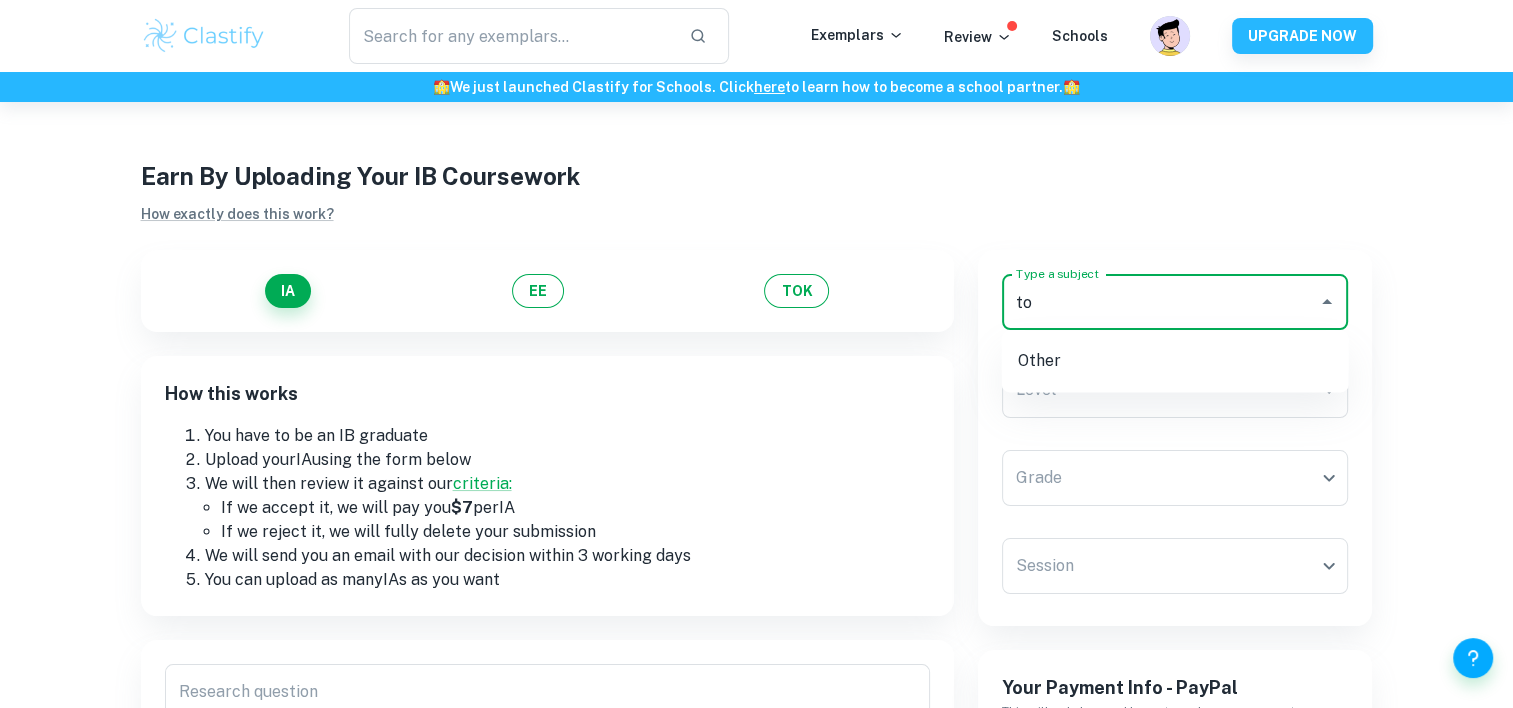 type on "t" 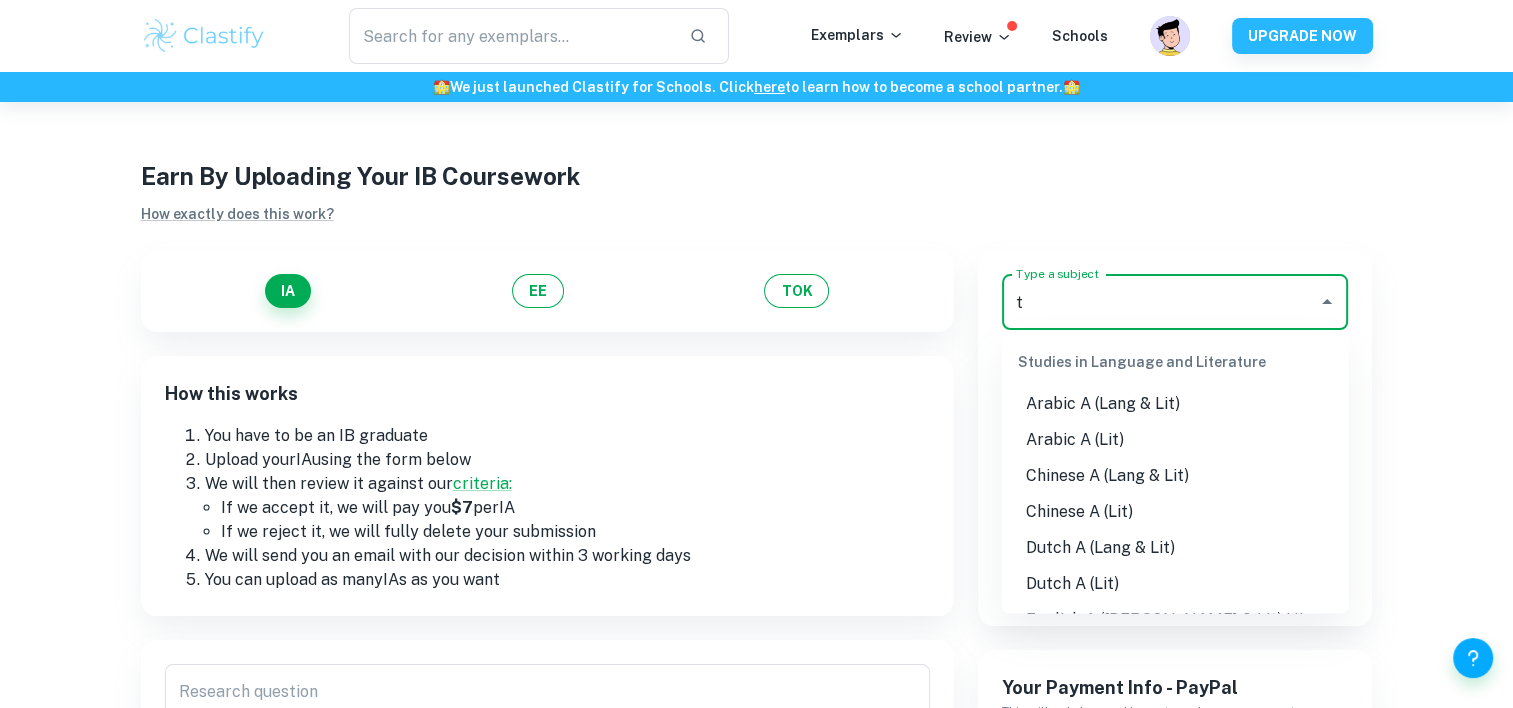 type 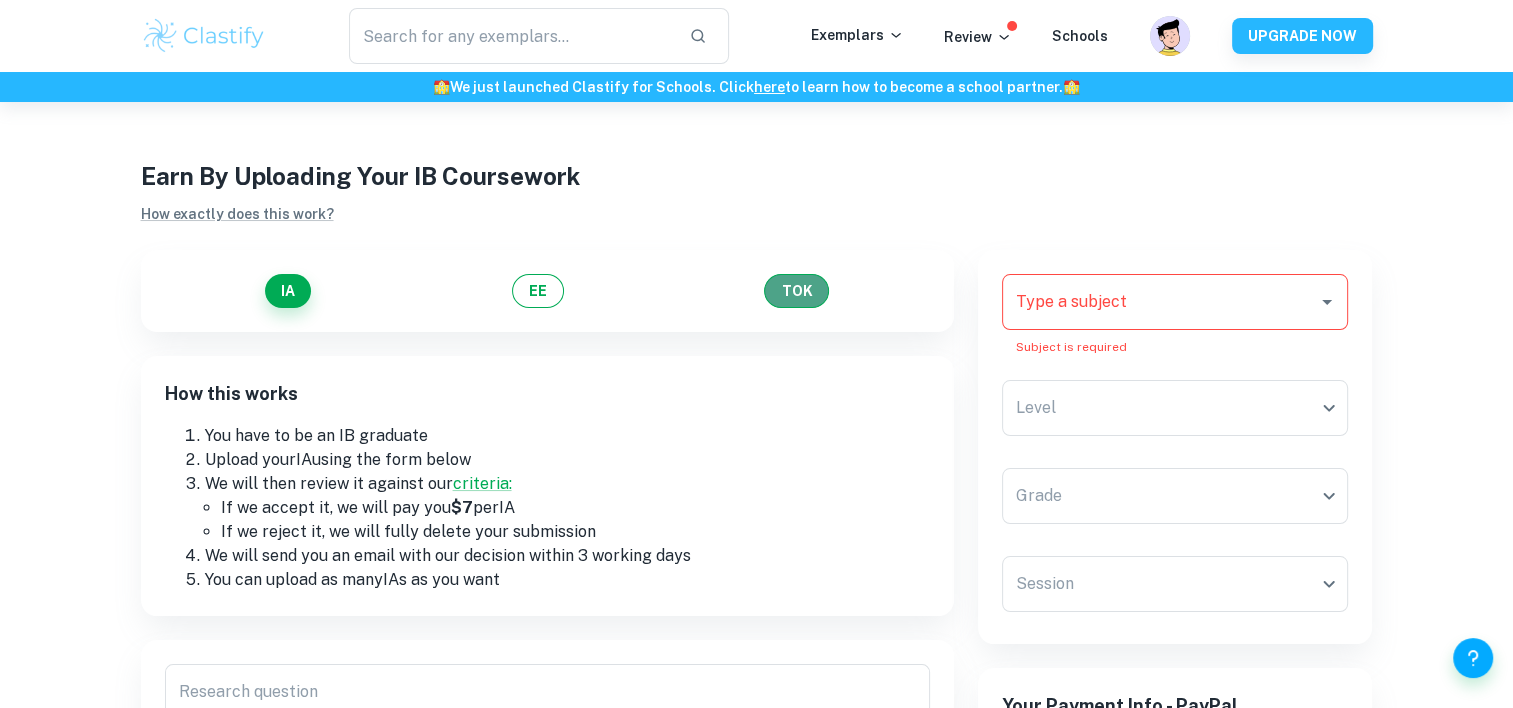 click on "TOK" at bounding box center (796, 291) 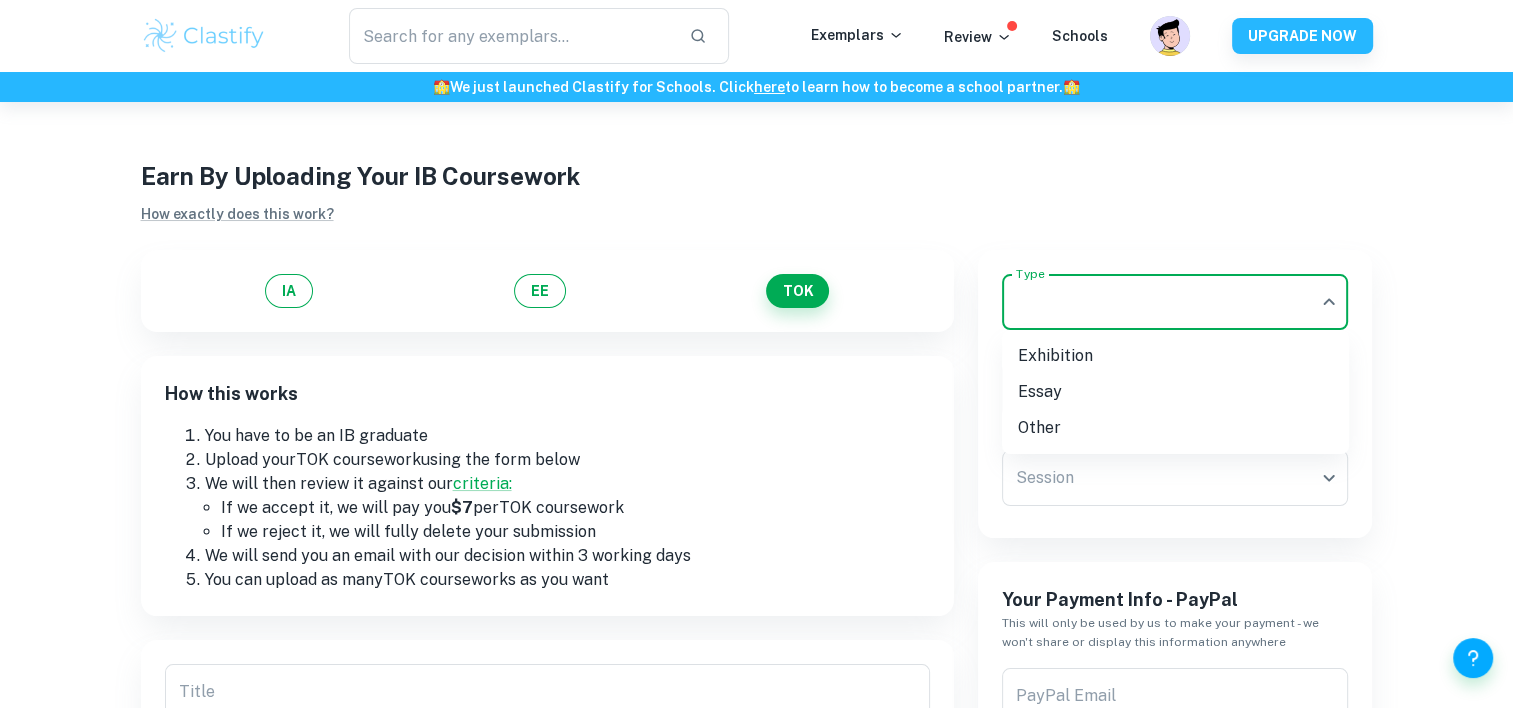 click on "We value your privacy We use cookies to enhance your browsing experience, serve personalised ads or content, and analyse our traffic. By clicking "Accept All", you consent to our use of cookies.   Cookie Policy Customise   Reject All   Accept All   Customise Consent Preferences   We use cookies to help you navigate efficiently and perform certain functions. You will find detailed information about all cookies under each consent category below. The cookies that are categorised as "Necessary" are stored on your browser as they are essential for enabling the basic functionalities of the site. ...  Show more For more information on how Google's third-party cookies operate and handle your data, see:   Google Privacy Policy Necessary Always Active Necessary cookies are required to enable the basic features of this site, such as providing secure log-in or adjusting your consent preferences. These cookies do not store any personally identifiable data. Functional Analytics Performance Advertisement Uncategorised" at bounding box center [756, 456] 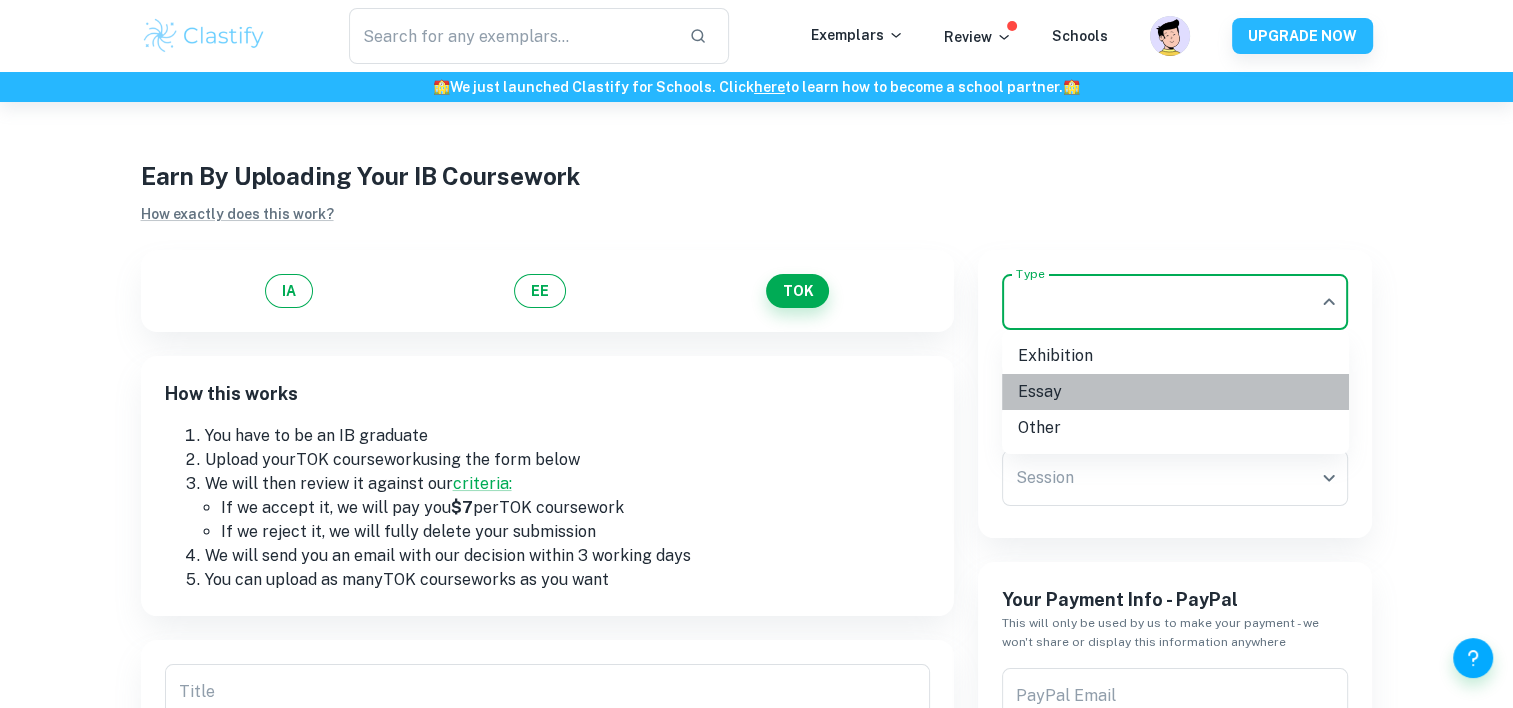 click on "Essay" at bounding box center (1175, 392) 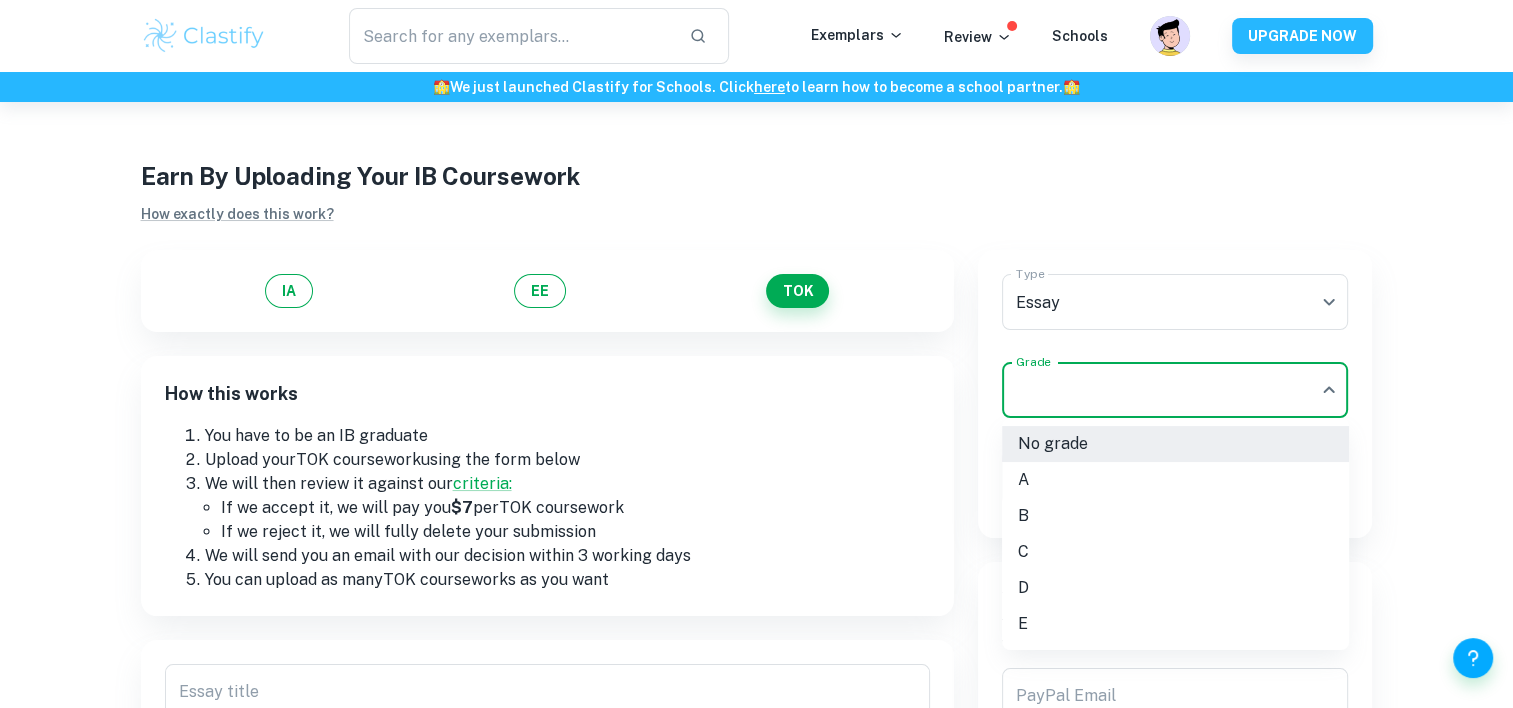 click on "We value your privacy We use cookies to enhance your browsing experience, serve personalised ads or content, and analyse our traffic. By clicking "Accept All", you consent to our use of cookies.   Cookie Policy Customise   Reject All   Accept All   Customise Consent Preferences   We use cookies to help you navigate efficiently and perform certain functions. You will find detailed information about all cookies under each consent category below. The cookies that are categorised as "Necessary" are stored on your browser as they are essential for enabling the basic functionalities of the site. ...  Show more For more information on how Google's third-party cookies operate and handle your data, see:   Google Privacy Policy Necessary Always Active Necessary cookies are required to enable the basic features of this site, such as providing secure log-in or adjusting your consent preferences. These cookies do not store any personally identifiable data. Functional Analytics Performance Advertisement Uncategorised" at bounding box center (756, 456) 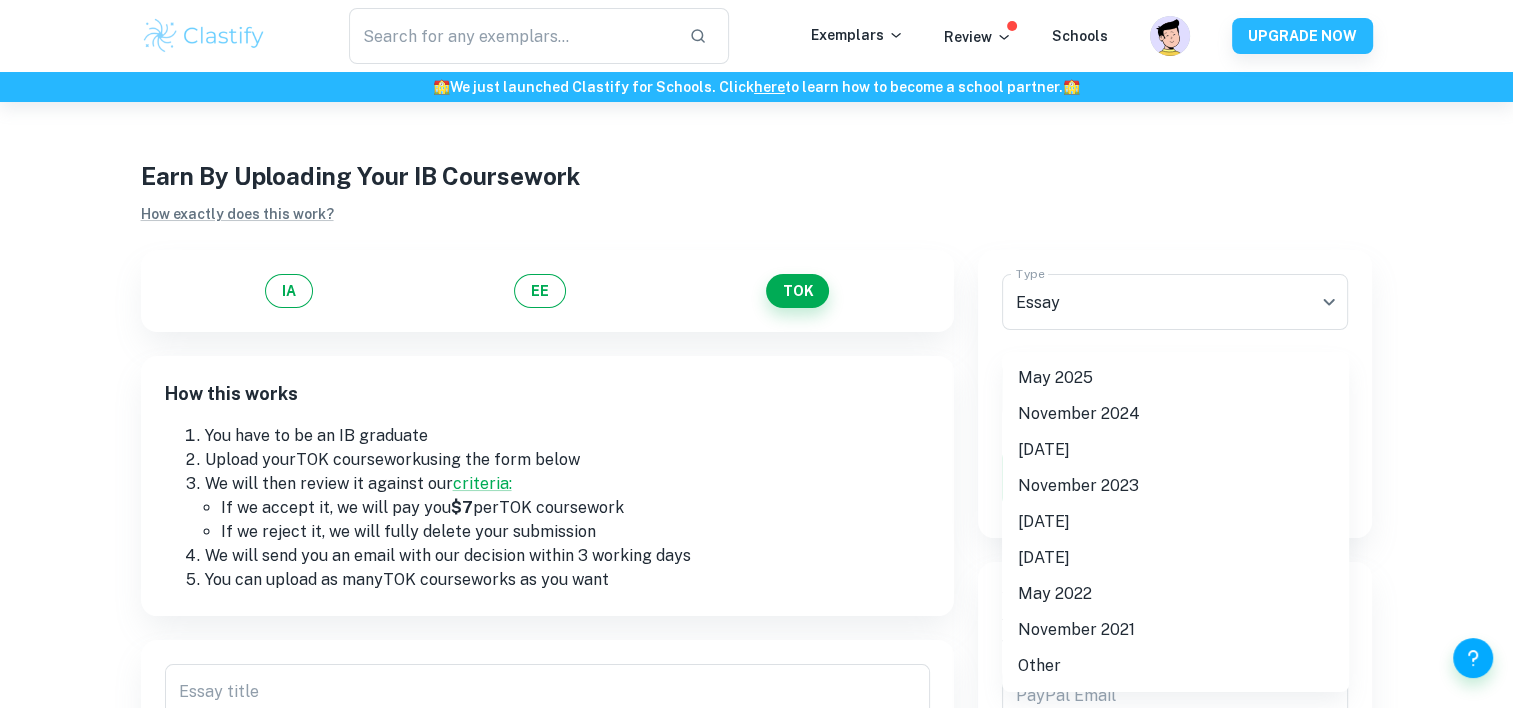 click on "We value your privacy We use cookies to enhance your browsing experience, serve personalised ads or content, and analyse our traffic. By clicking "Accept All", you consent to our use of cookies.   Cookie Policy Customise   Reject All   Accept All   Customise Consent Preferences   We use cookies to help you navigate efficiently and perform certain functions. You will find detailed information about all cookies under each consent category below. The cookies that are categorised as "Necessary" are stored on your browser as they are essential for enabling the basic functionalities of the site. ...  Show more For more information on how Google's third-party cookies operate and handle your data, see:   Google Privacy Policy Necessary Always Active Necessary cookies are required to enable the basic features of this site, such as providing secure log-in or adjusting your consent preferences. These cookies do not store any personally identifiable data. Functional Analytics Performance Advertisement Uncategorised" at bounding box center (756, 456) 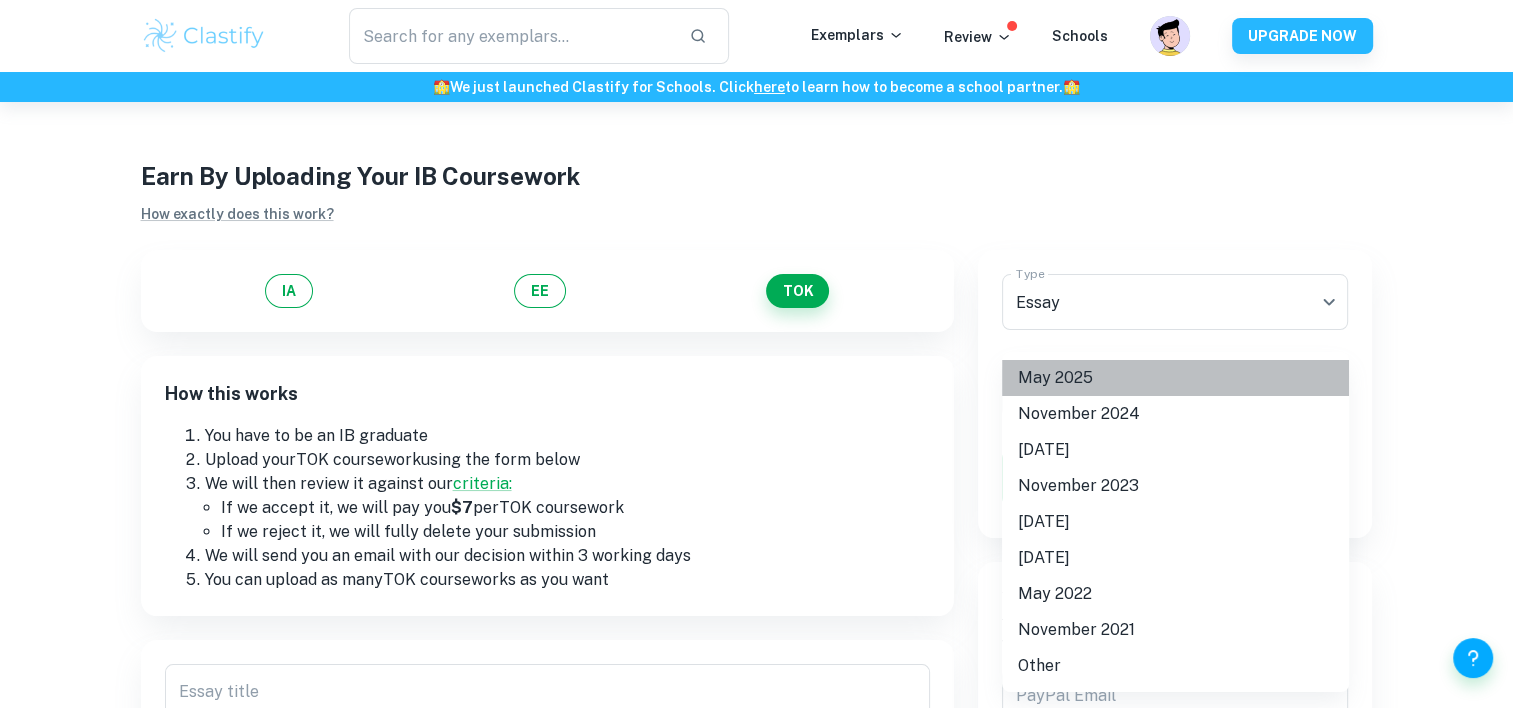 click on "May 2025" at bounding box center (1175, 378) 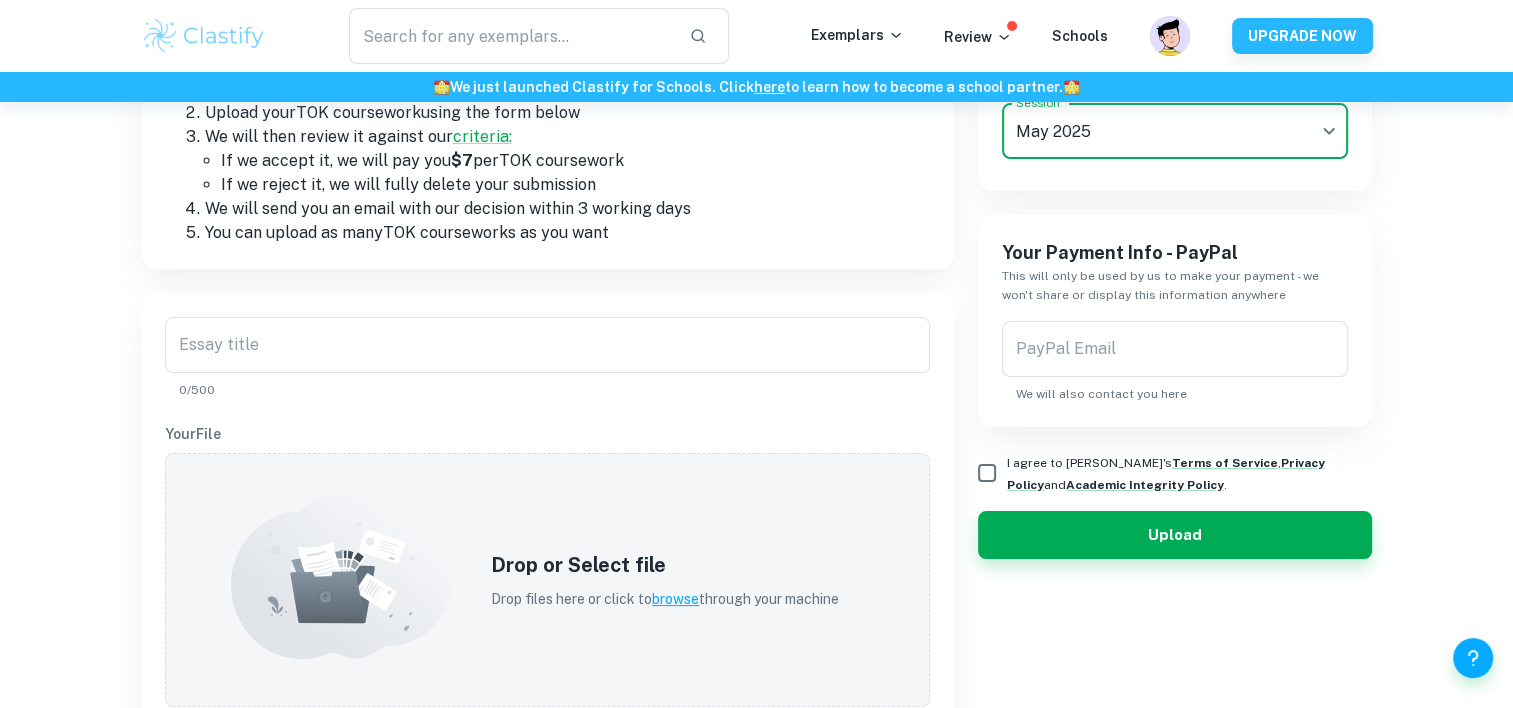 scroll, scrollTop: 388, scrollLeft: 0, axis: vertical 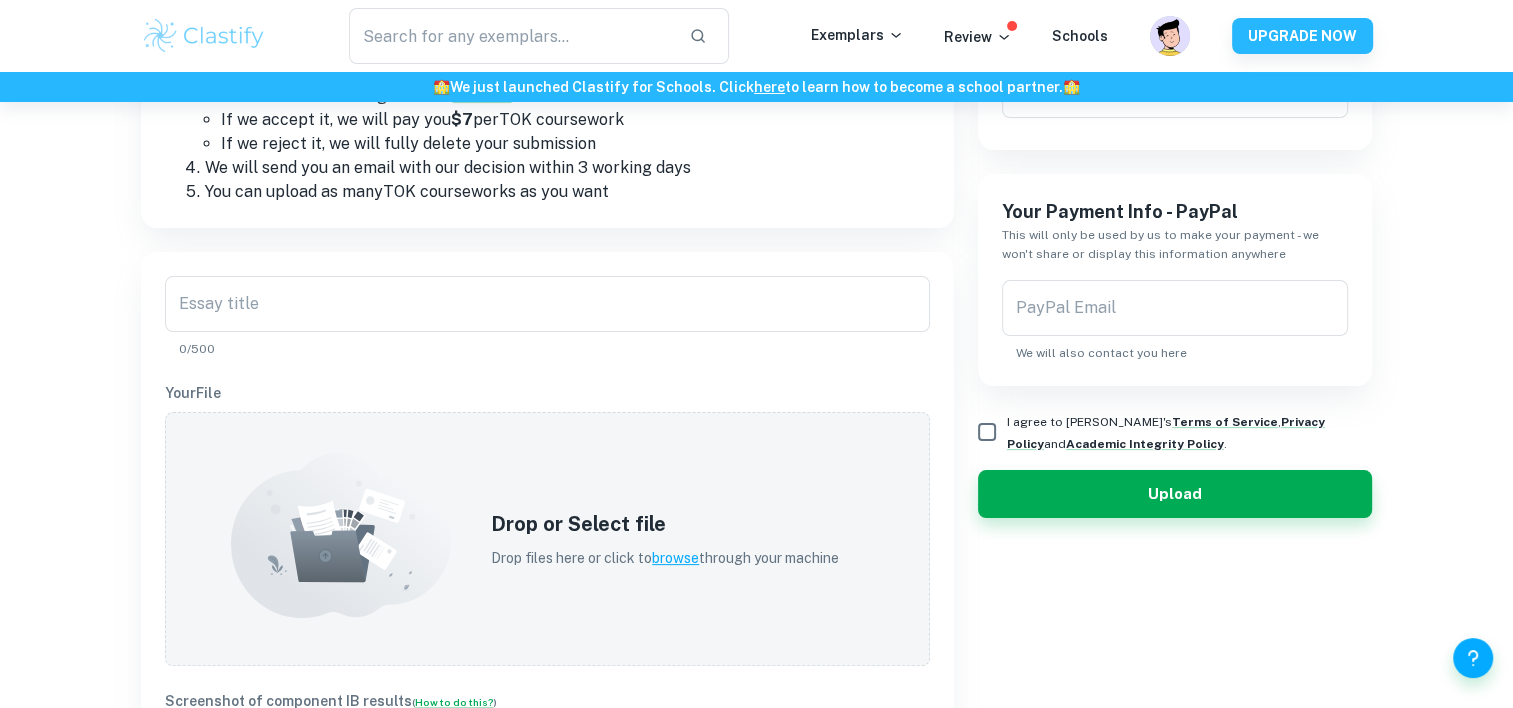 click on "Essay title Essay title 0/500 Your  File Drop or Select file Drop files here or click to  browse  through your machine Screenshot of component IB results  ( How to do this? ) We will use this to verify the grade. We won't share or display it anywhere. Once we accept (or reject) your document we will remove this. Drop or Select file Drop files here or click to  browse  through your machine" at bounding box center (547, 637) 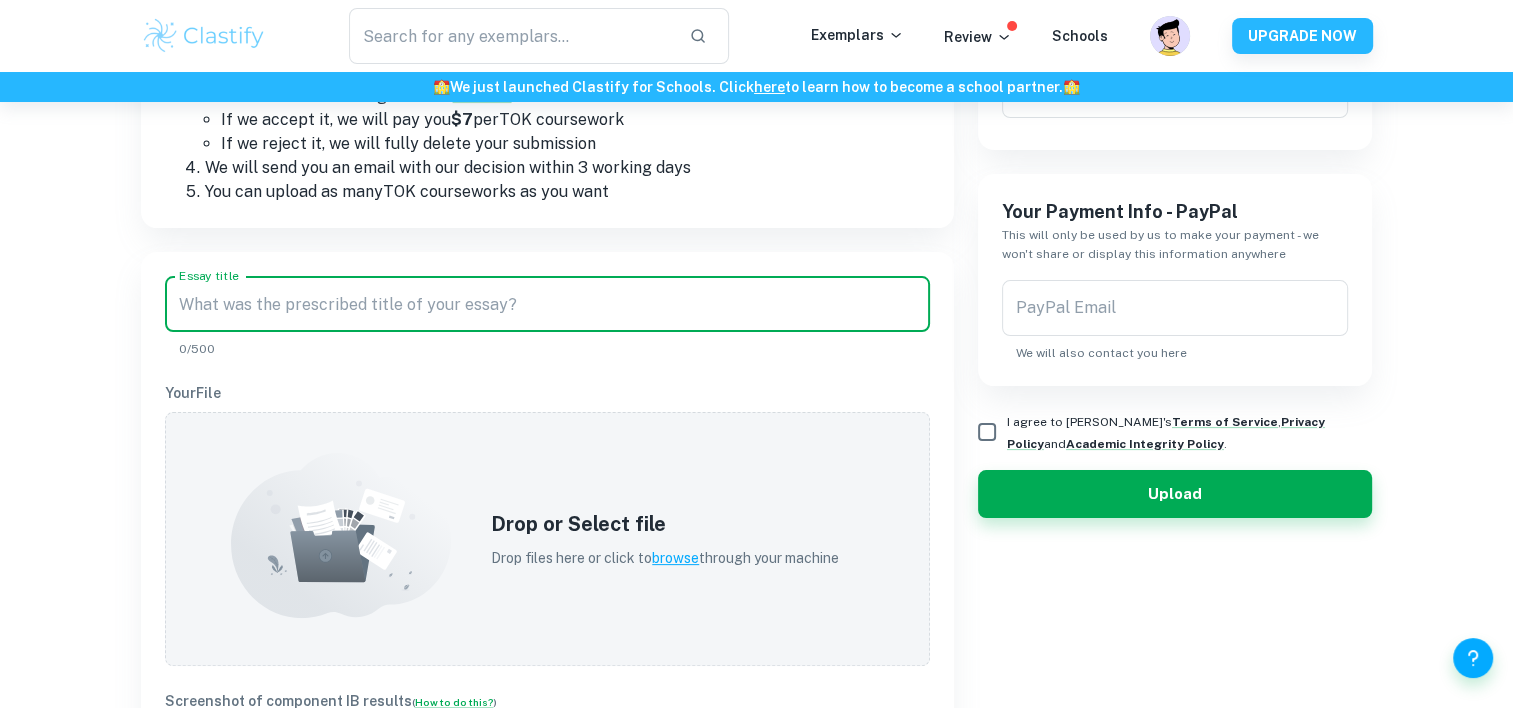click on "Essay title" at bounding box center [547, 304] 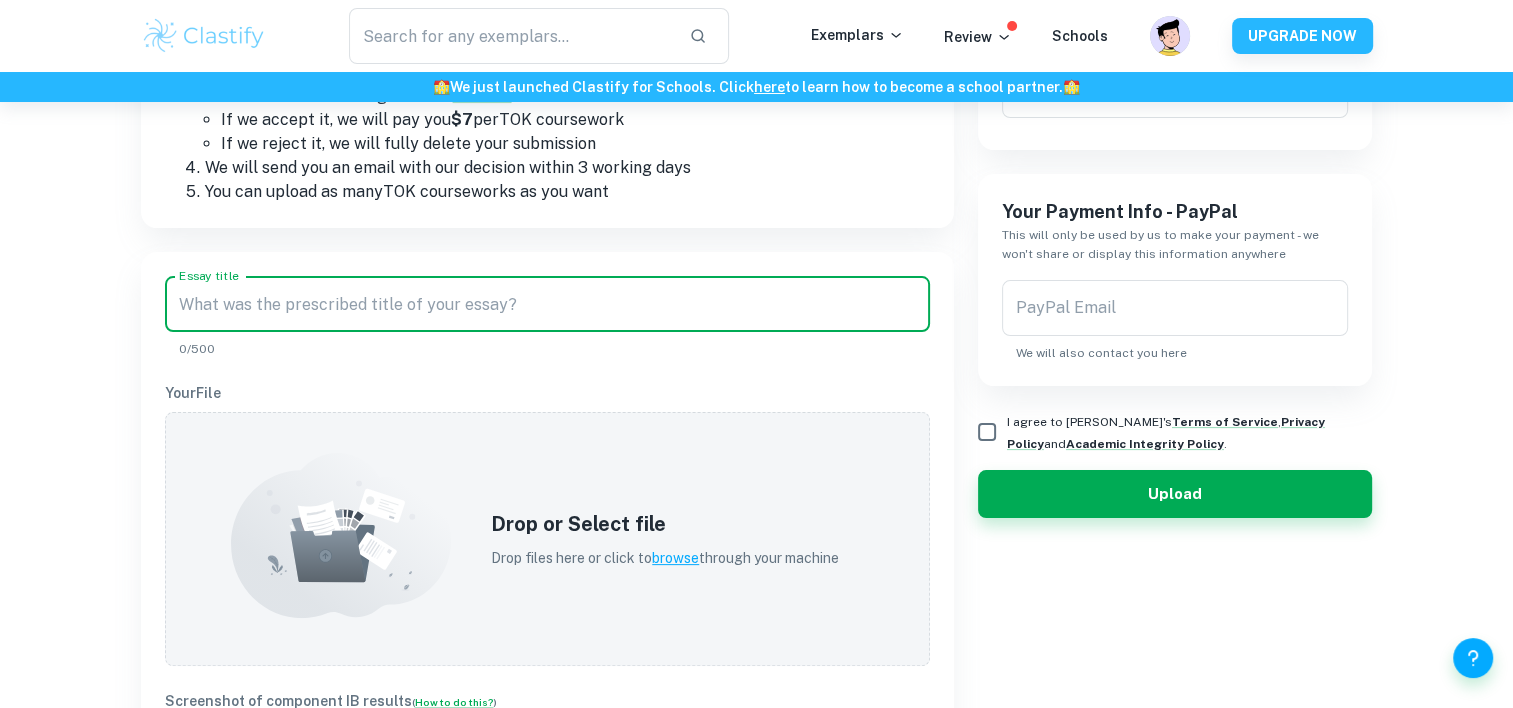 paste on "Do the ever-improving tools of an area of knowledge always result in improved knowledge? Discuss with reference to two areas of knowledge." 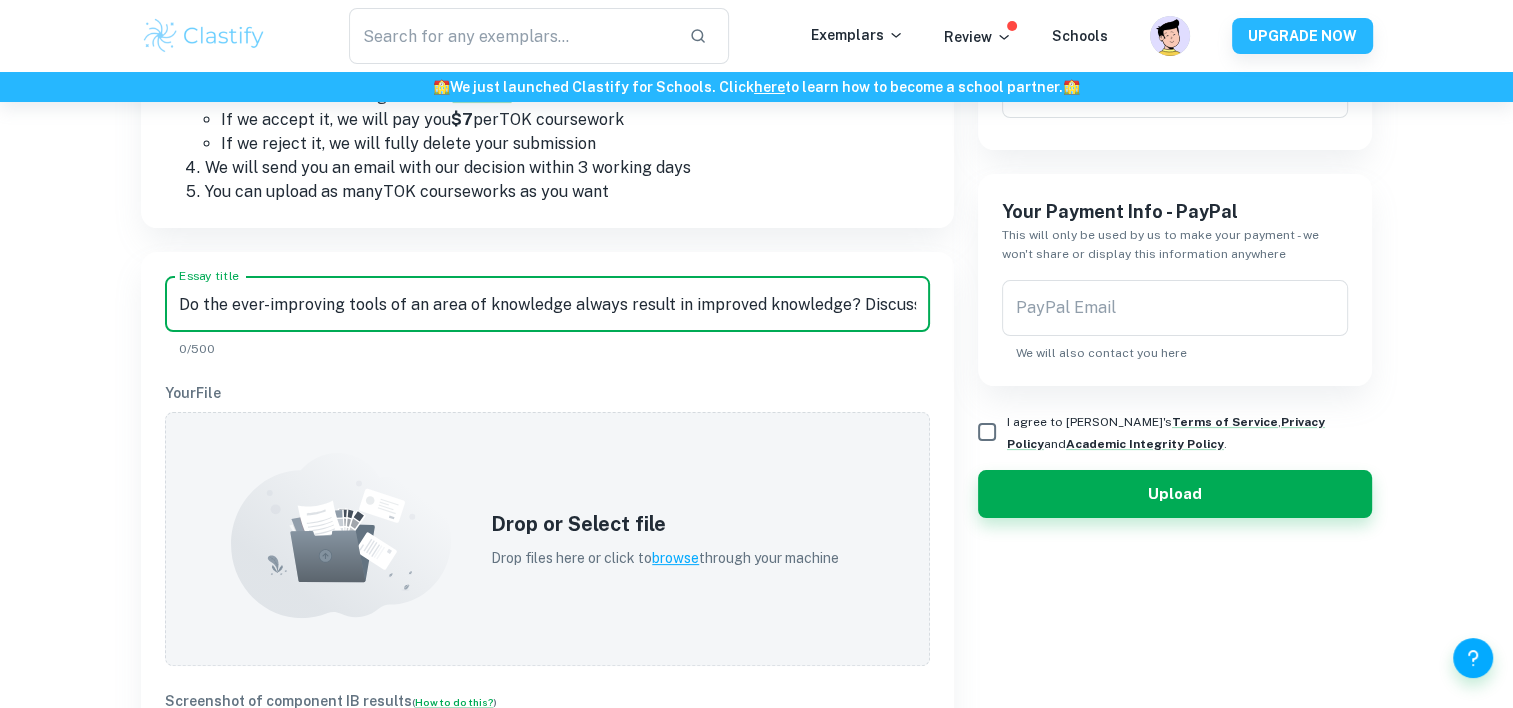 scroll, scrollTop: 0, scrollLeft: 308, axis: horizontal 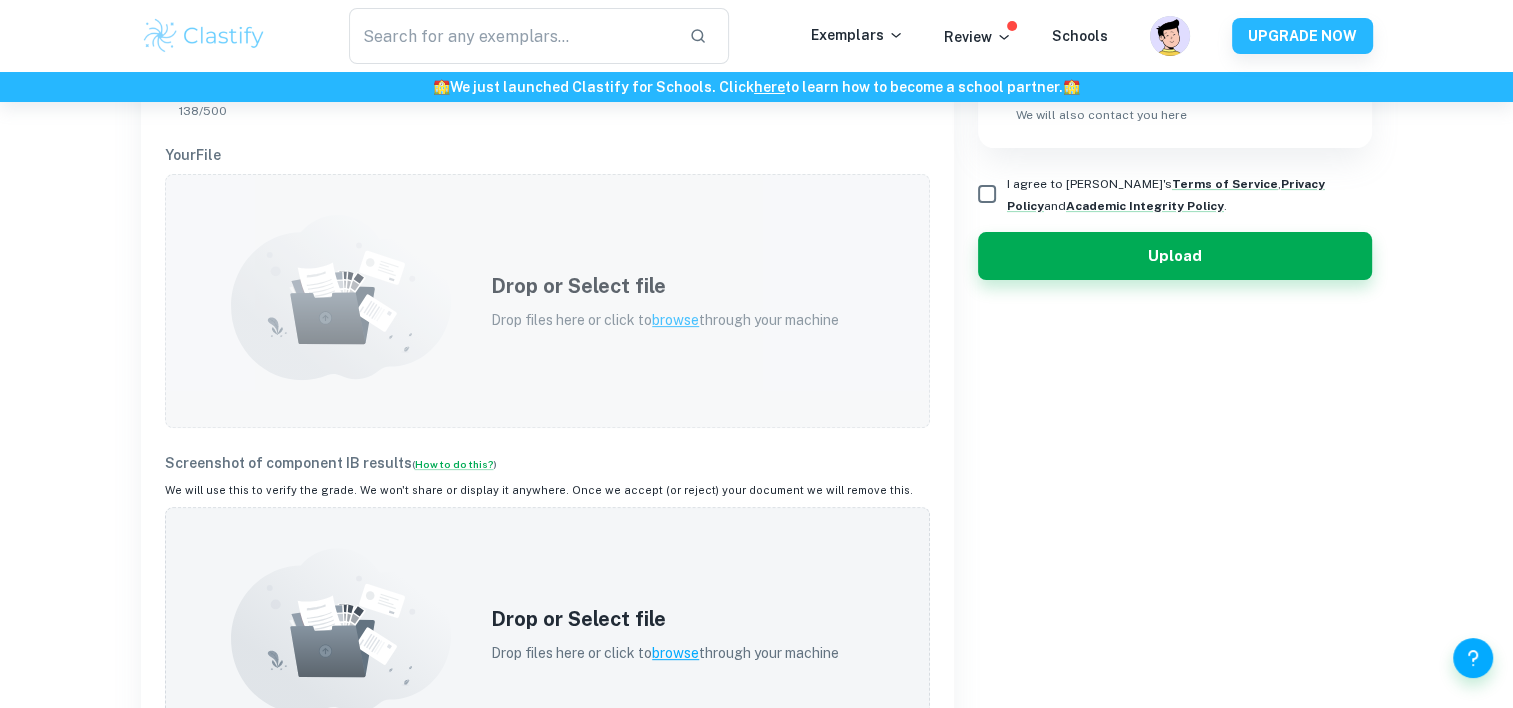 type on "Do the ever-improving tools of an area of knowledge always result in improved knowledge? Discuss with reference to two areas of knowledge." 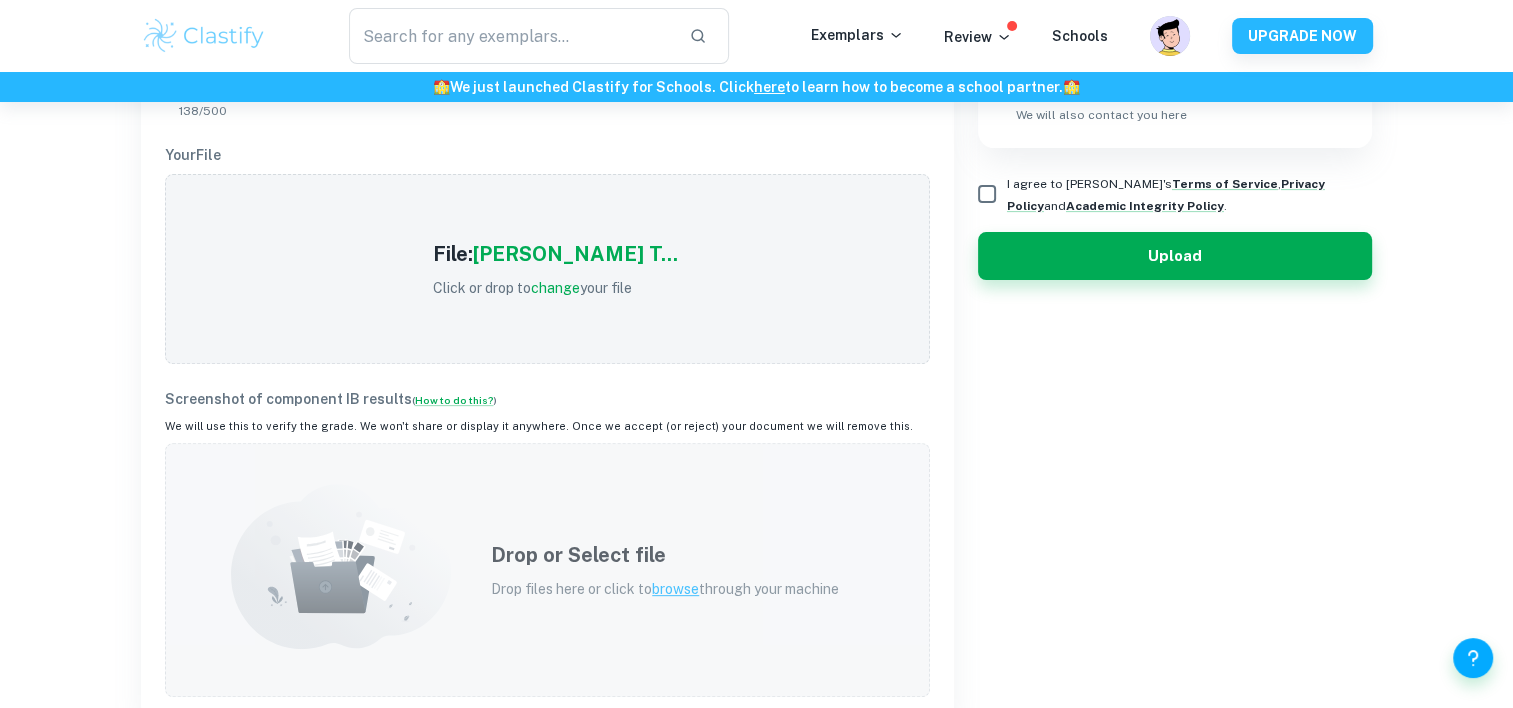 click on "Drop or Select file Drop files here or click to  browse  through your machine" at bounding box center (665, 570) 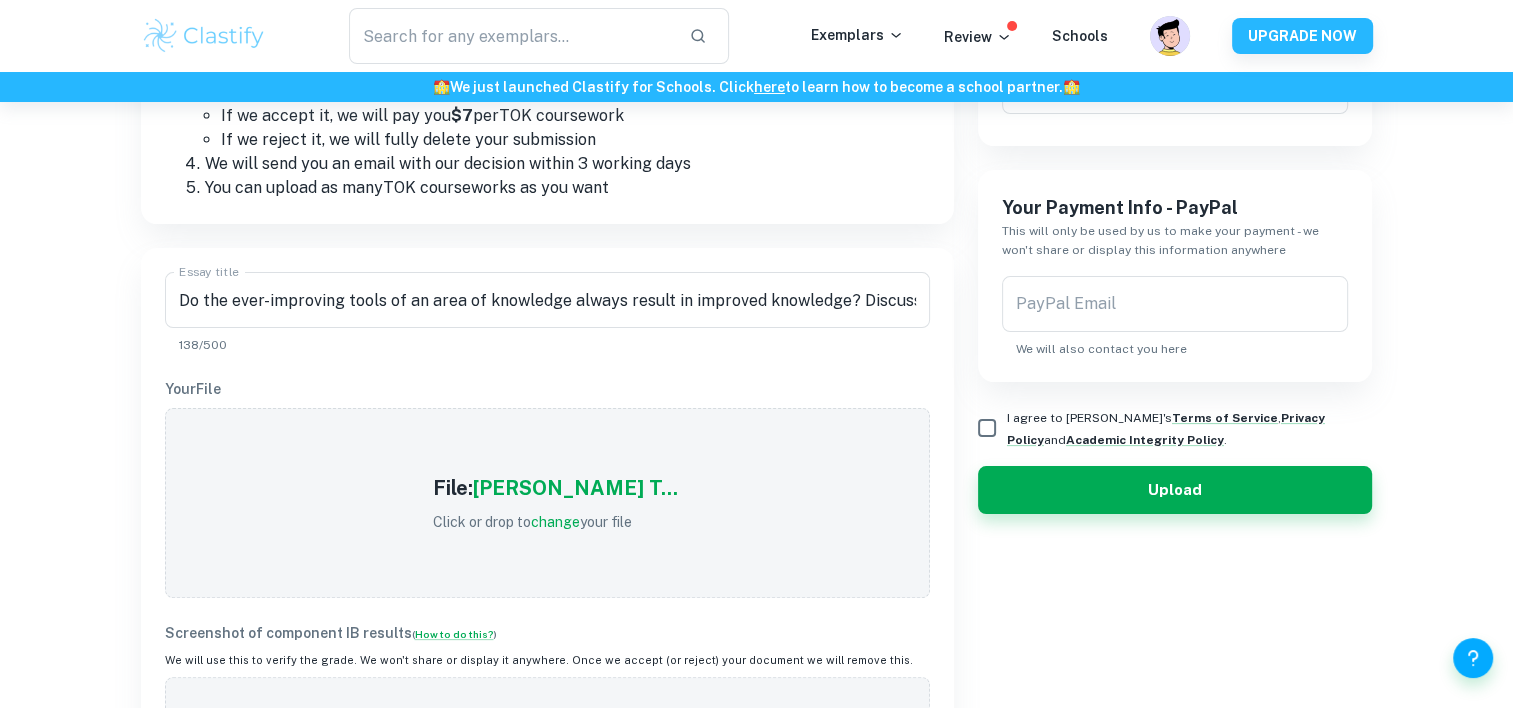 scroll, scrollTop: 495, scrollLeft: 0, axis: vertical 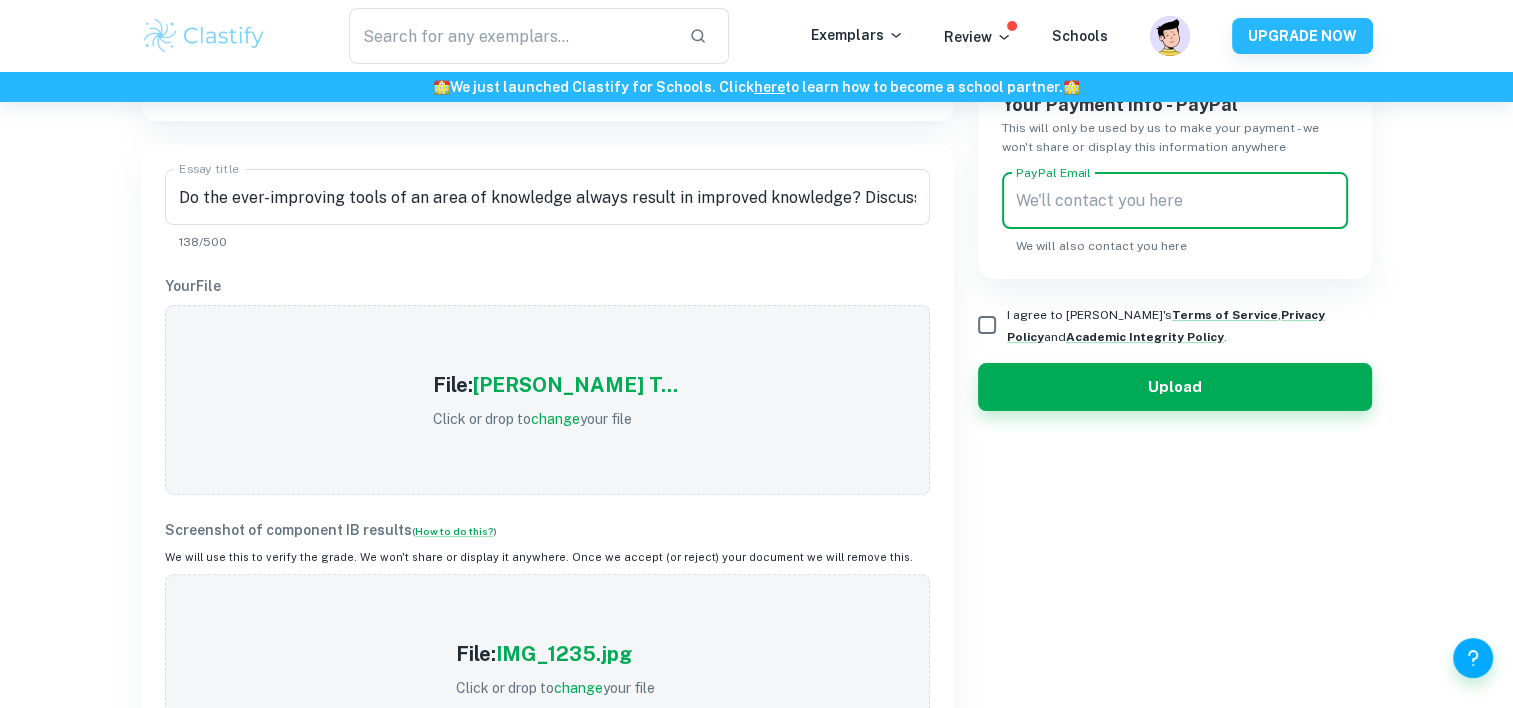 click on "PayPal Email" at bounding box center [1175, 201] 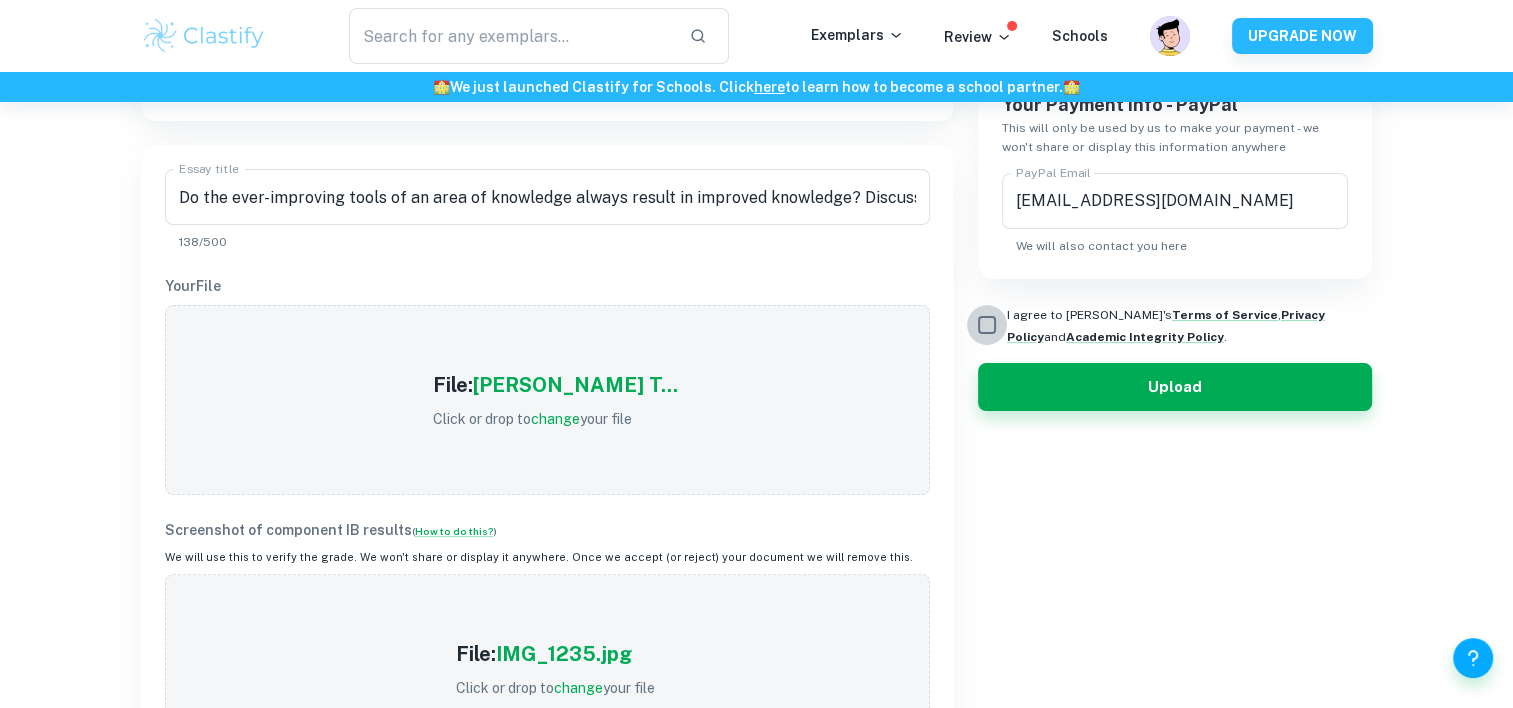 click on "I agree to [PERSON_NAME]'s  Terms of Service ,  Privacy Policy  and  Academic Integrity Policy ." at bounding box center [987, 325] 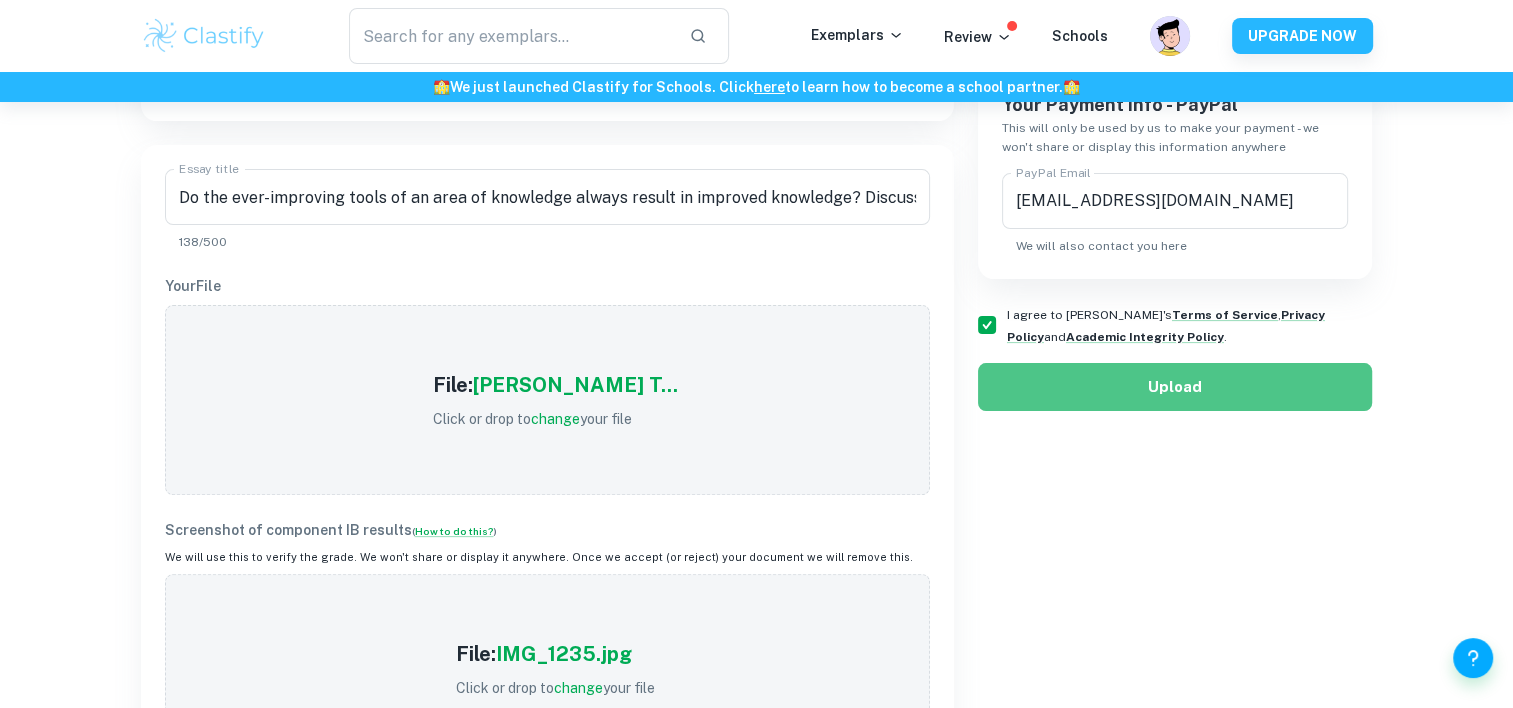 click on "Upload" at bounding box center (1175, 387) 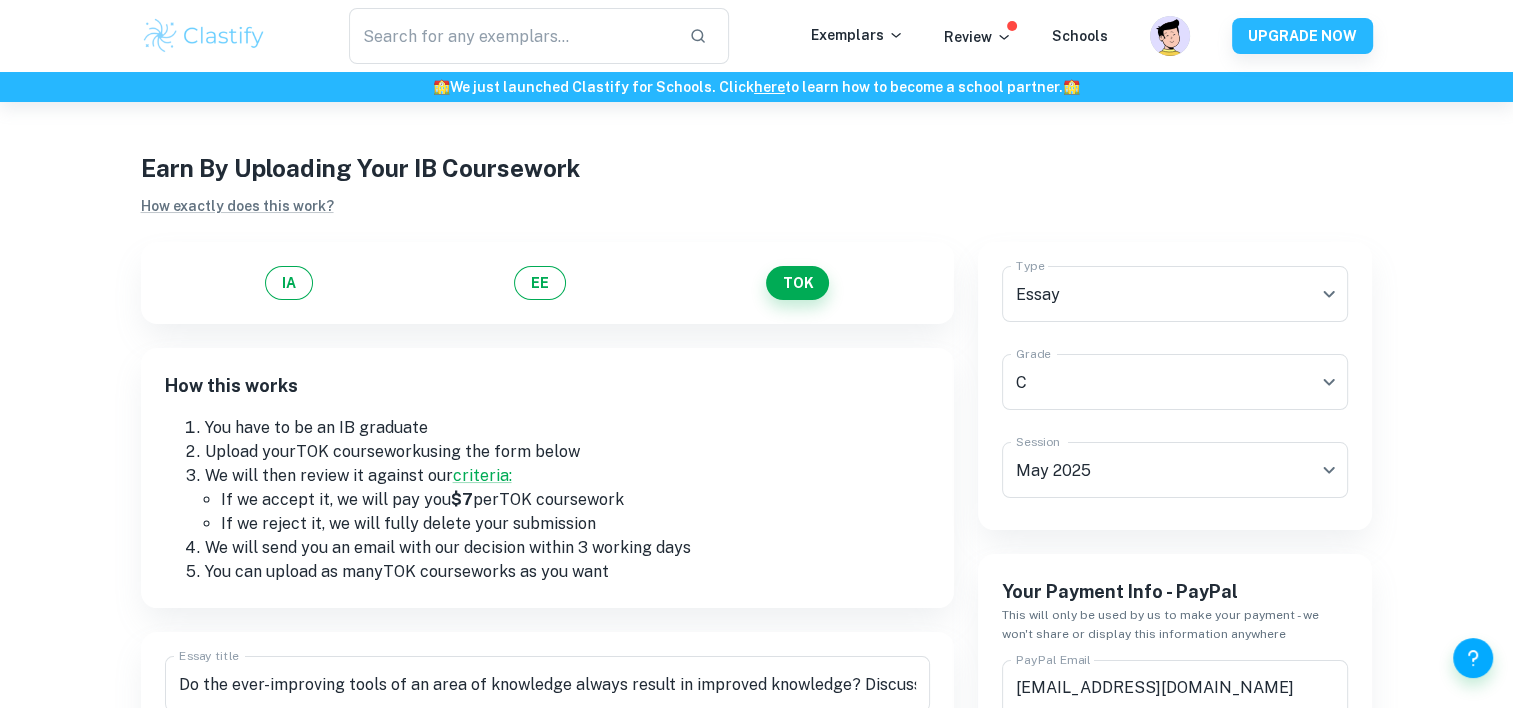 scroll, scrollTop: 5, scrollLeft: 0, axis: vertical 